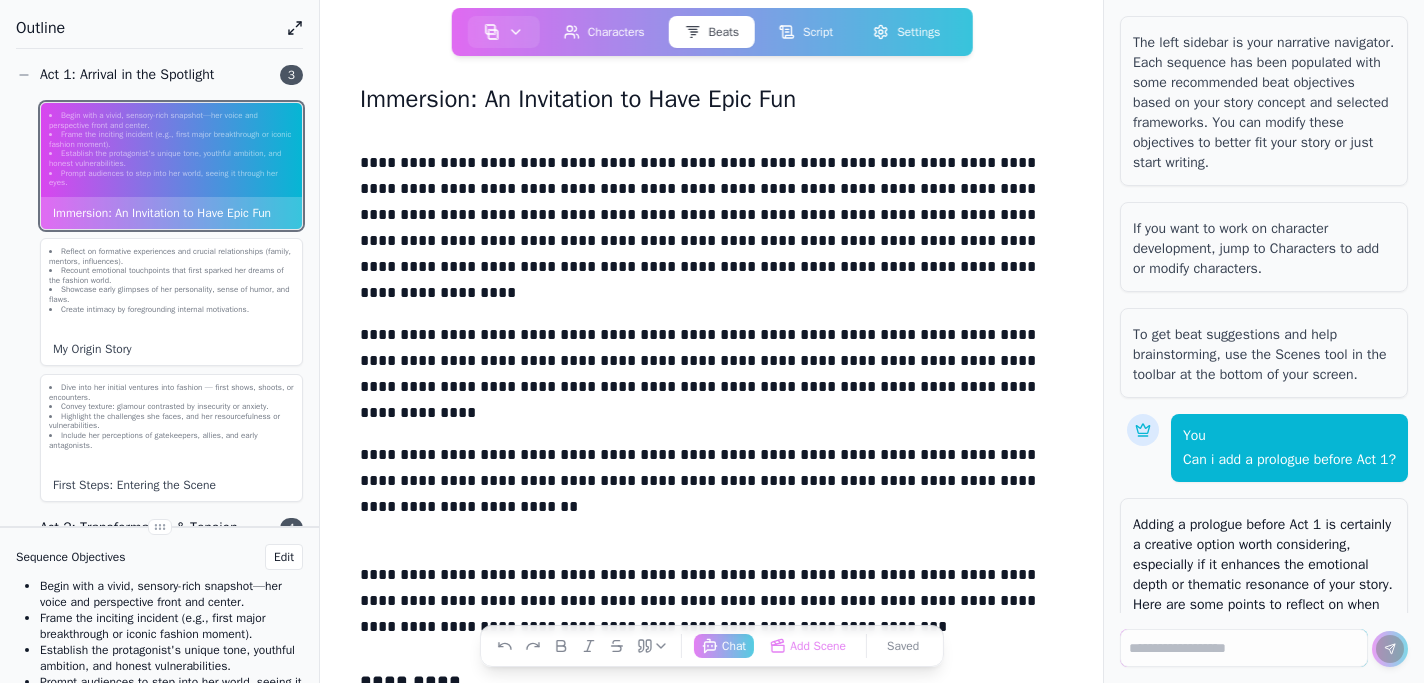 scroll, scrollTop: 0, scrollLeft: 0, axis: both 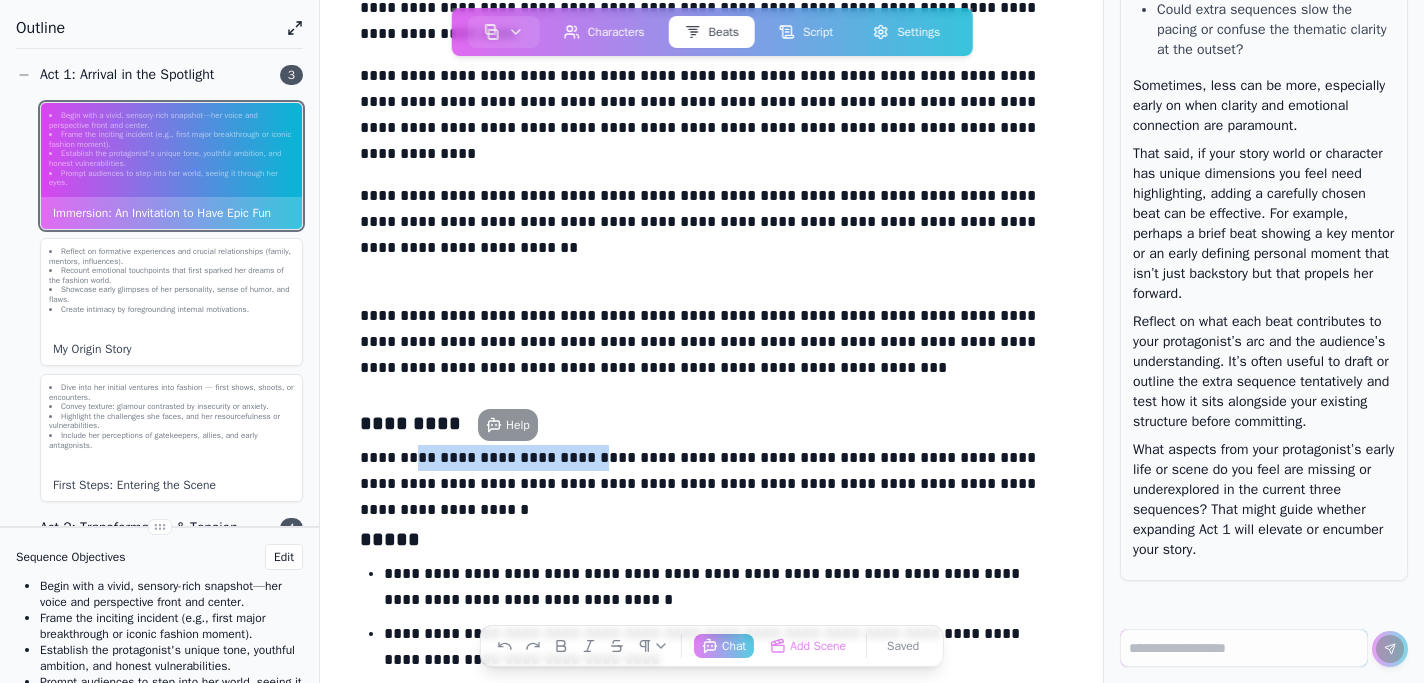 drag, startPoint x: 603, startPoint y: 458, endPoint x: 421, endPoint y: 465, distance: 182.13457 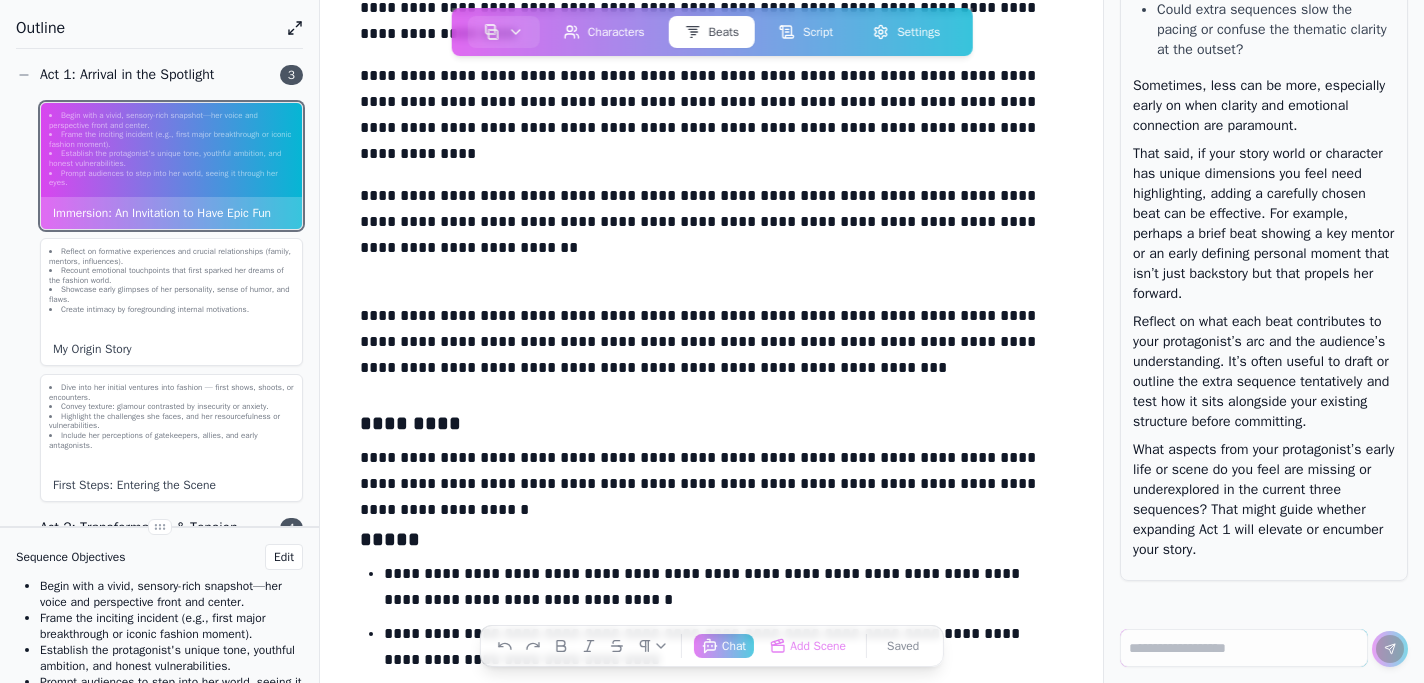 type 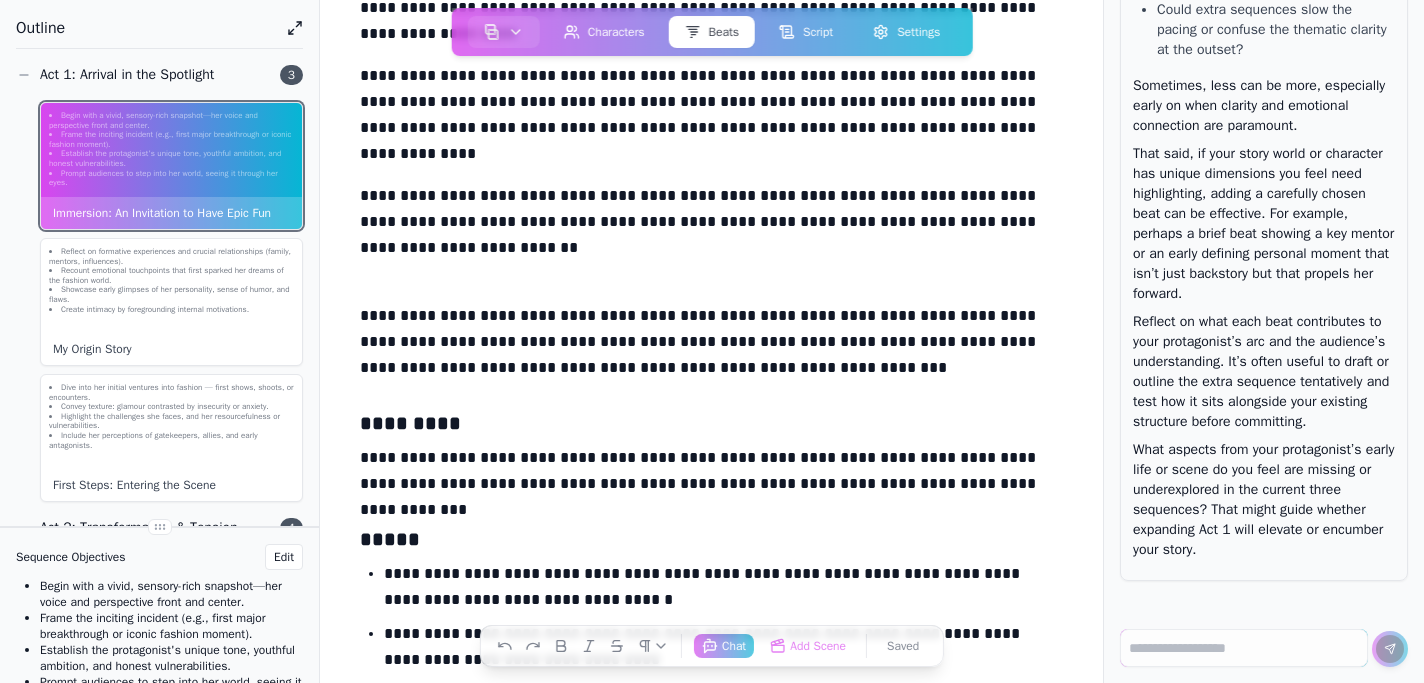 click on "**********" at bounding box center [711, 475] 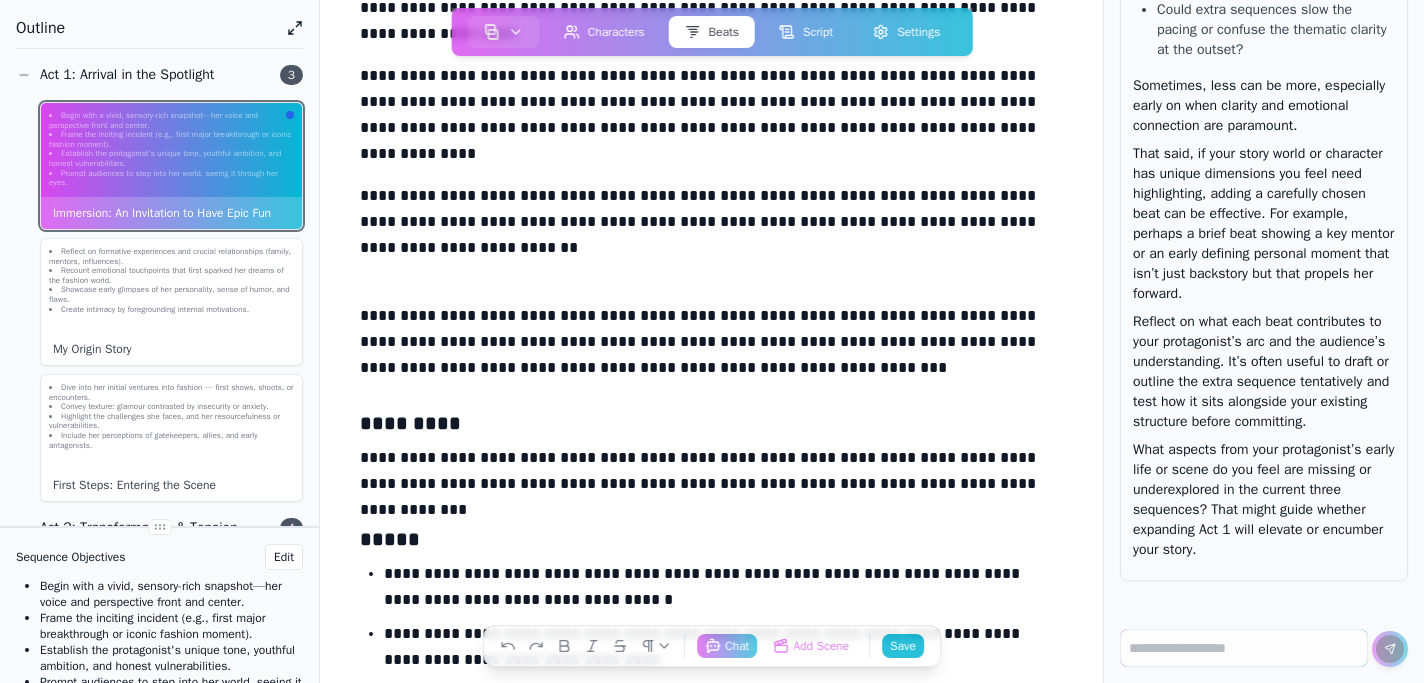 click on "**********" at bounding box center [711, 475] 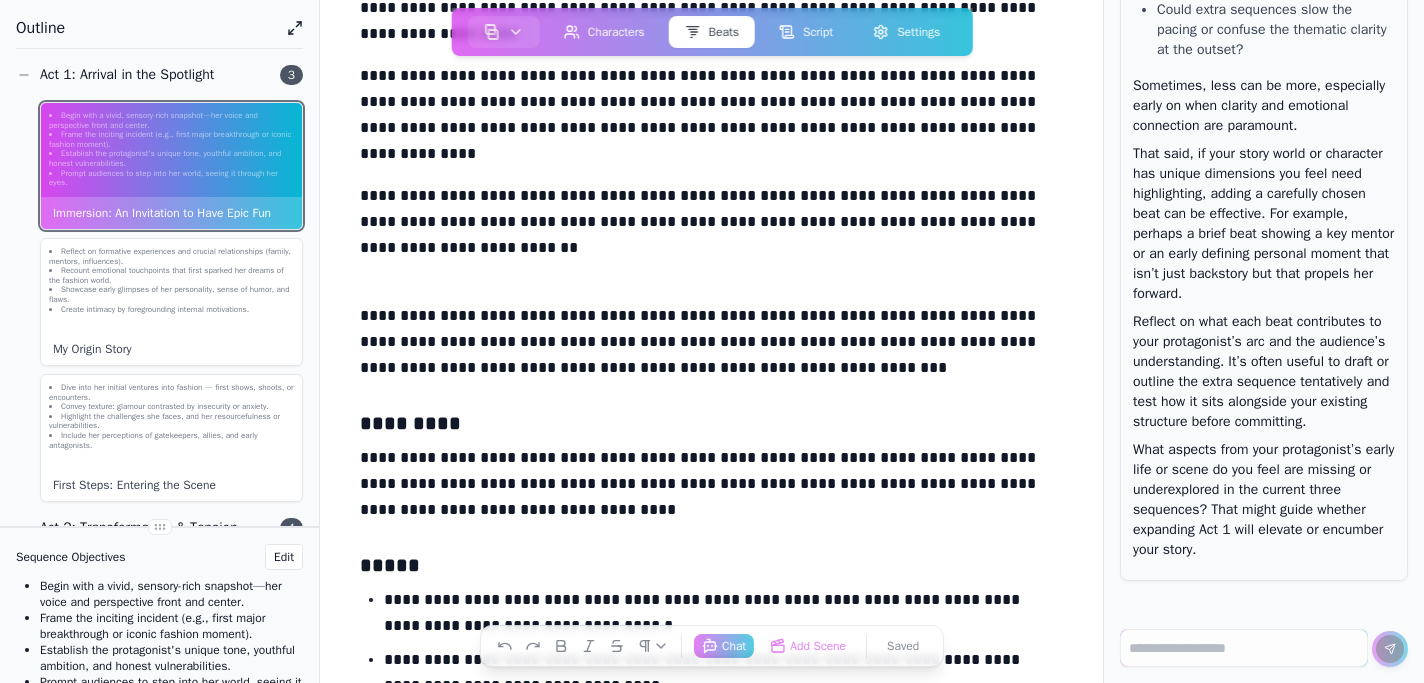 click on "**********" at bounding box center [711, 488] 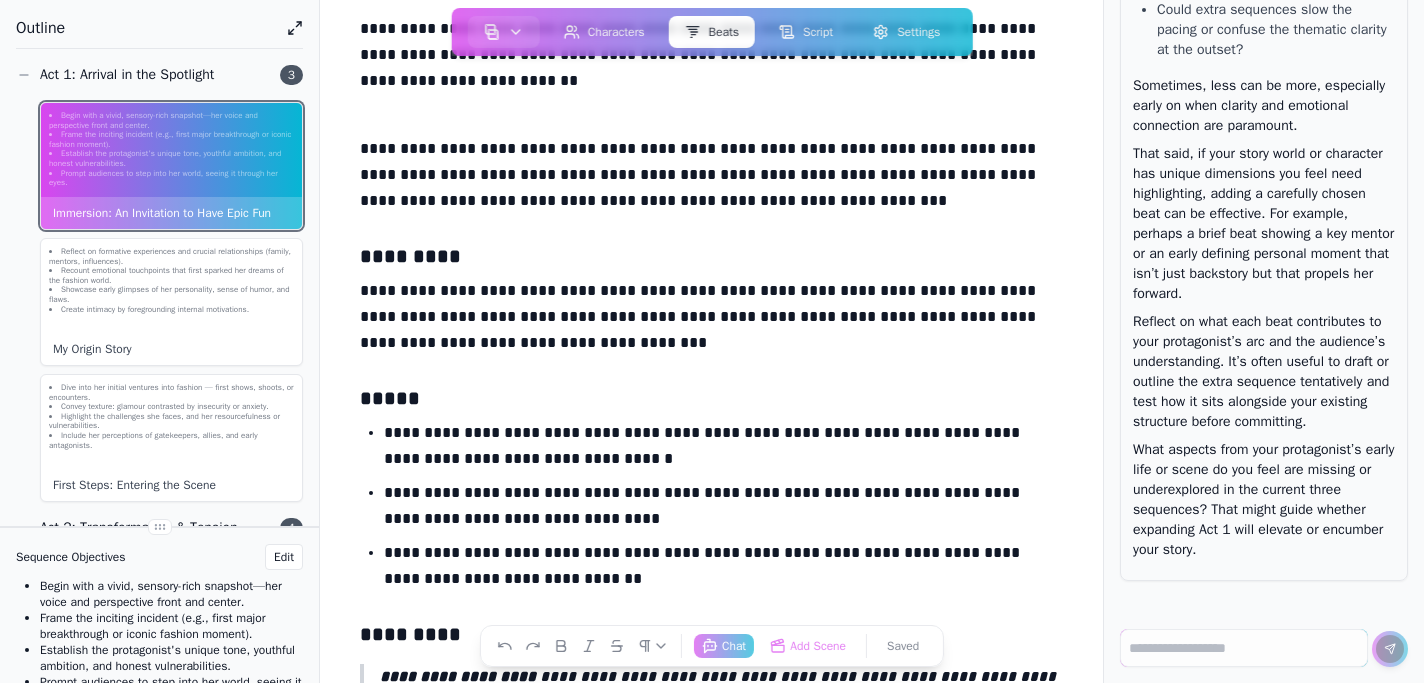scroll, scrollTop: 436, scrollLeft: 0, axis: vertical 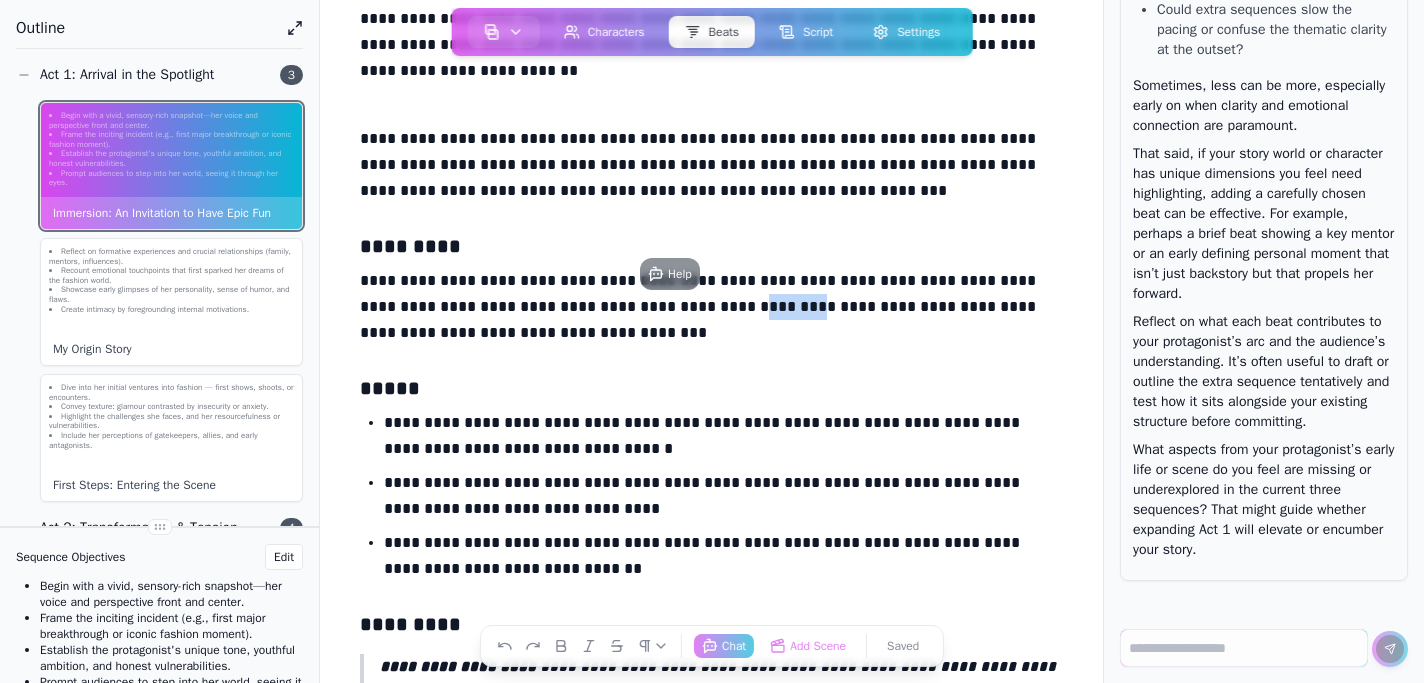 drag, startPoint x: 700, startPoint y: 307, endPoint x: 644, endPoint y: 306, distance: 56.008926 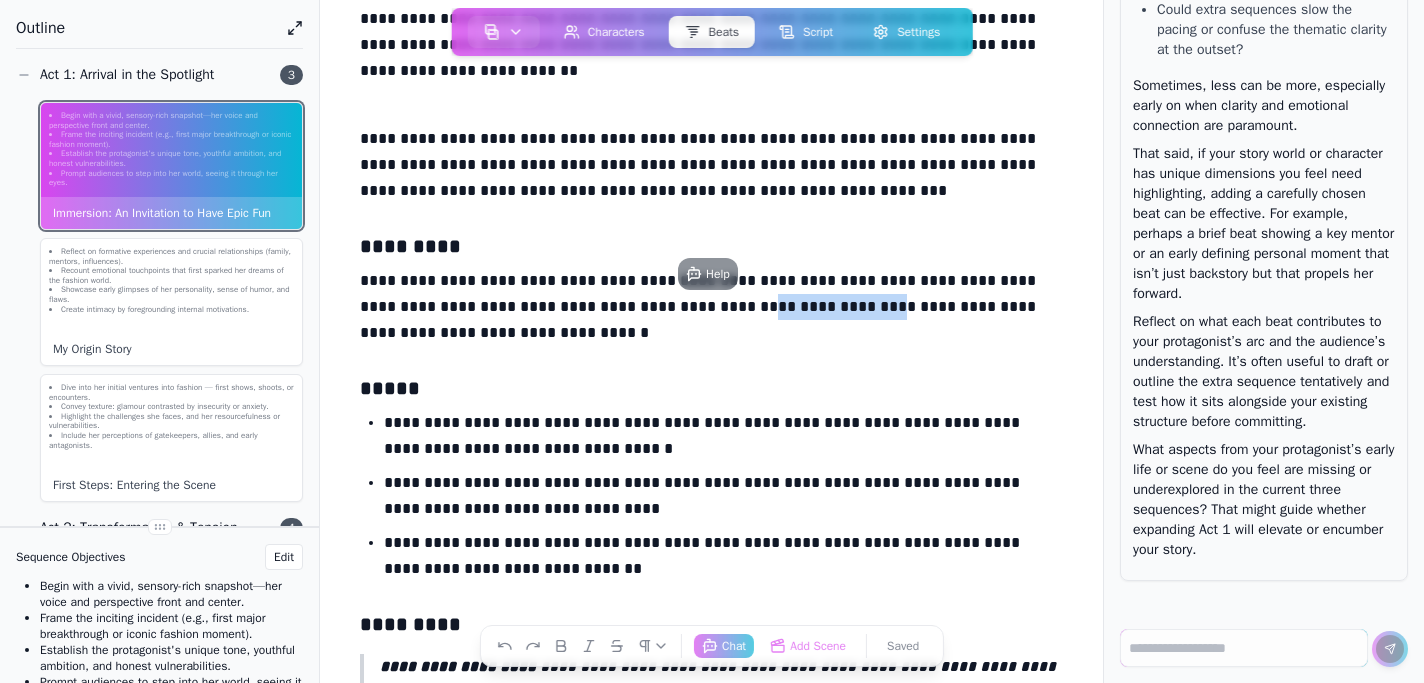 drag, startPoint x: 769, startPoint y: 309, endPoint x: 648, endPoint y: 302, distance: 121.20231 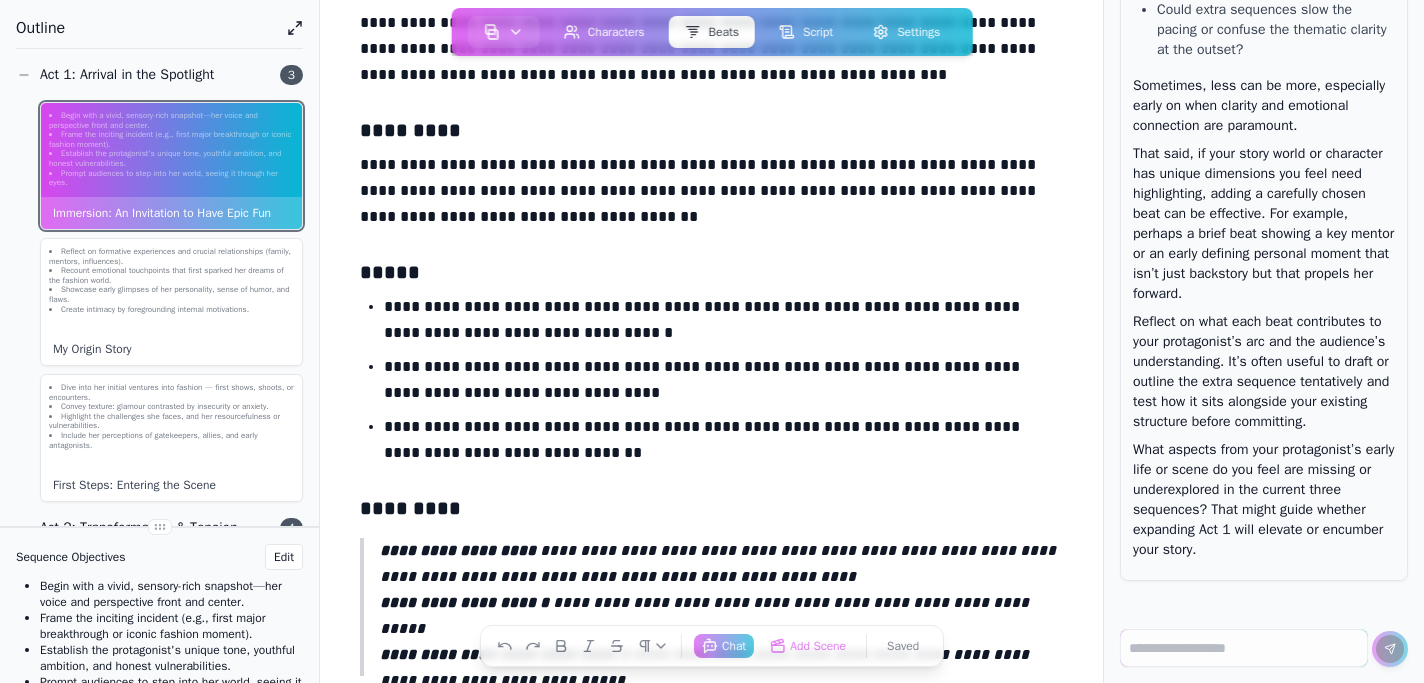 scroll, scrollTop: 569, scrollLeft: 0, axis: vertical 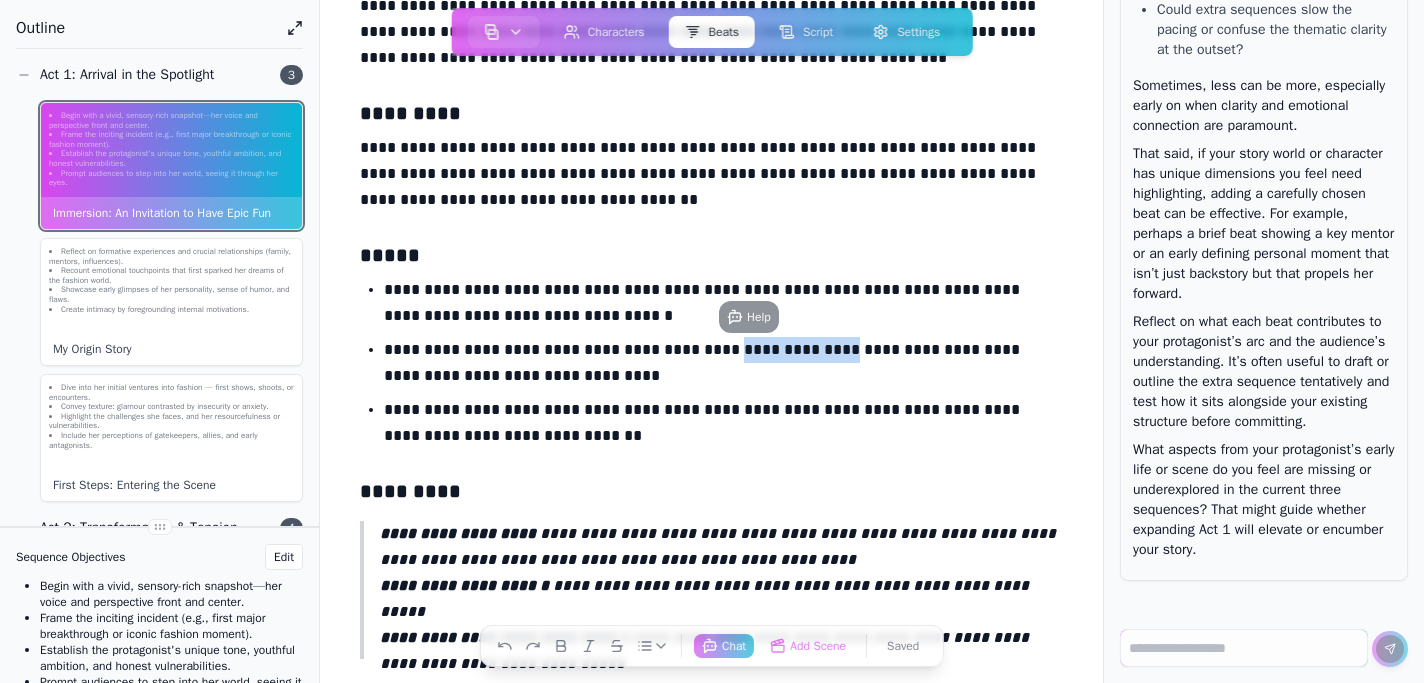 drag, startPoint x: 802, startPoint y: 350, endPoint x: 698, endPoint y: 346, distance: 104.0769 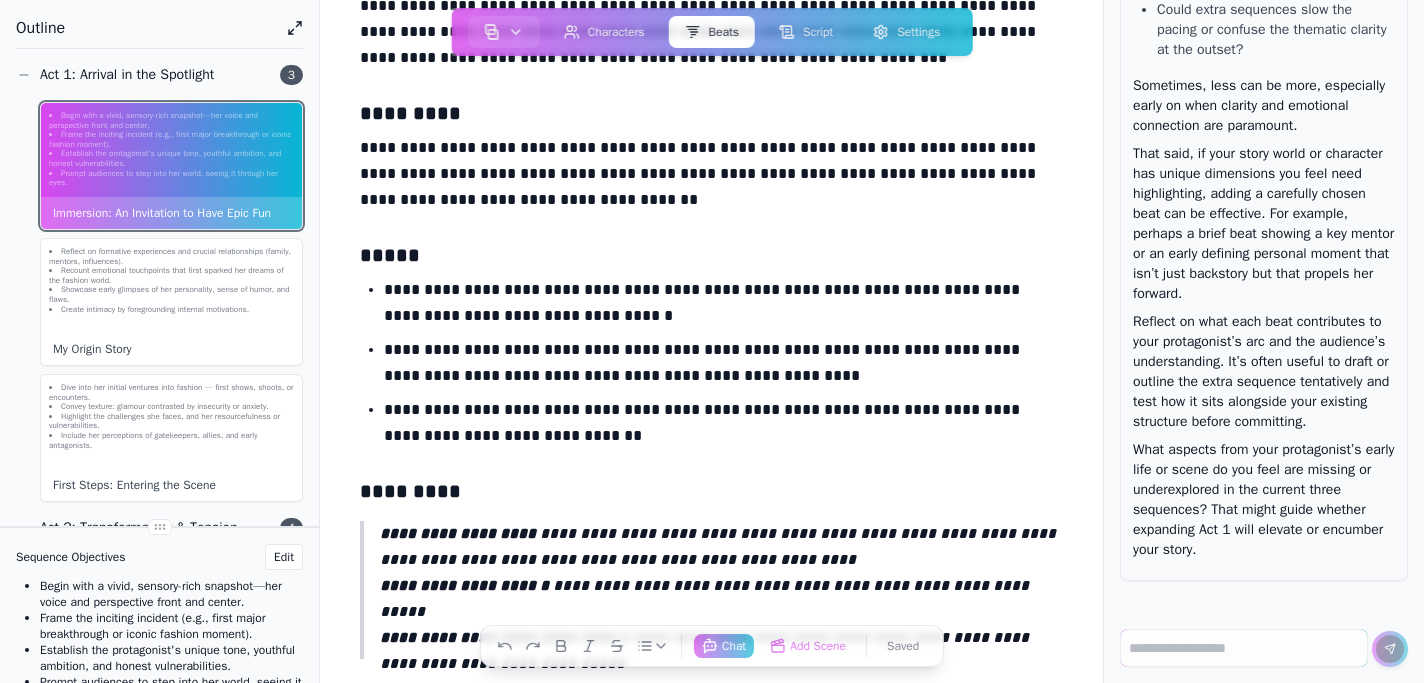click on "**********" at bounding box center [723, 367] 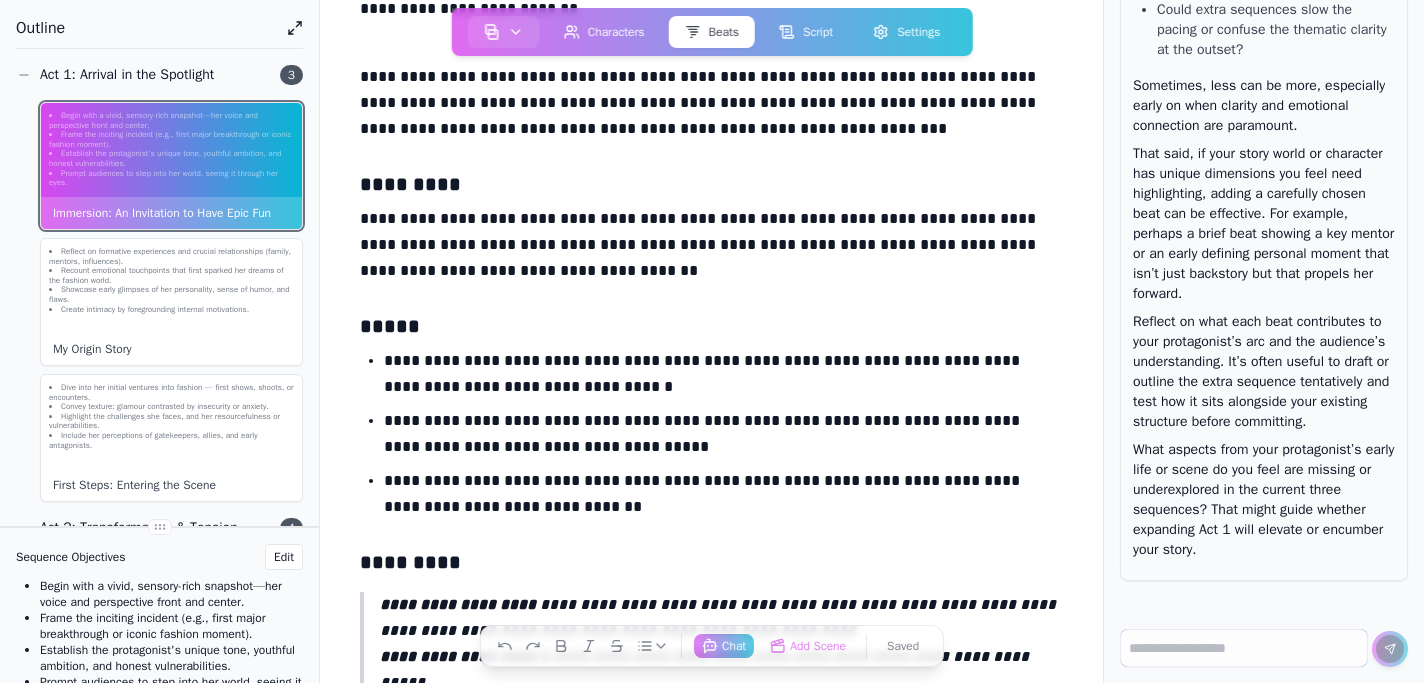 scroll, scrollTop: 476, scrollLeft: 0, axis: vertical 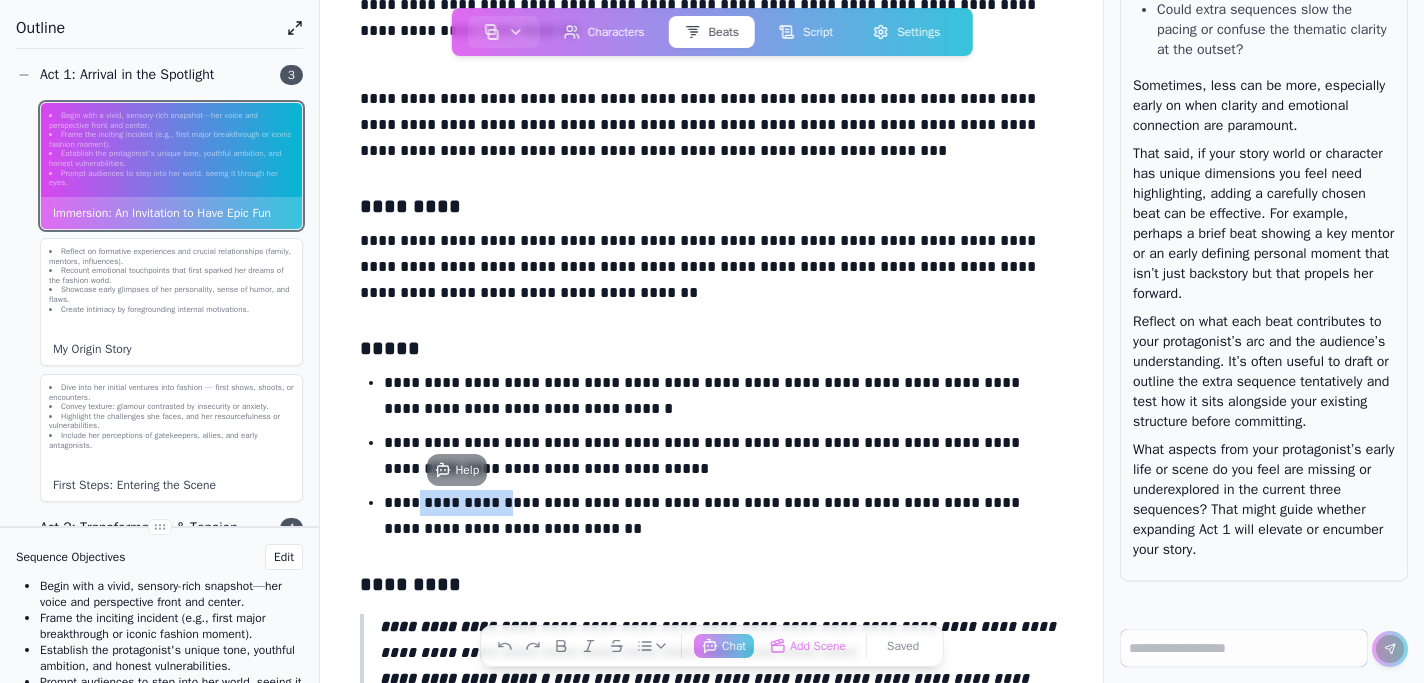 drag, startPoint x: 501, startPoint y: 505, endPoint x: 415, endPoint y: 504, distance: 86.00581 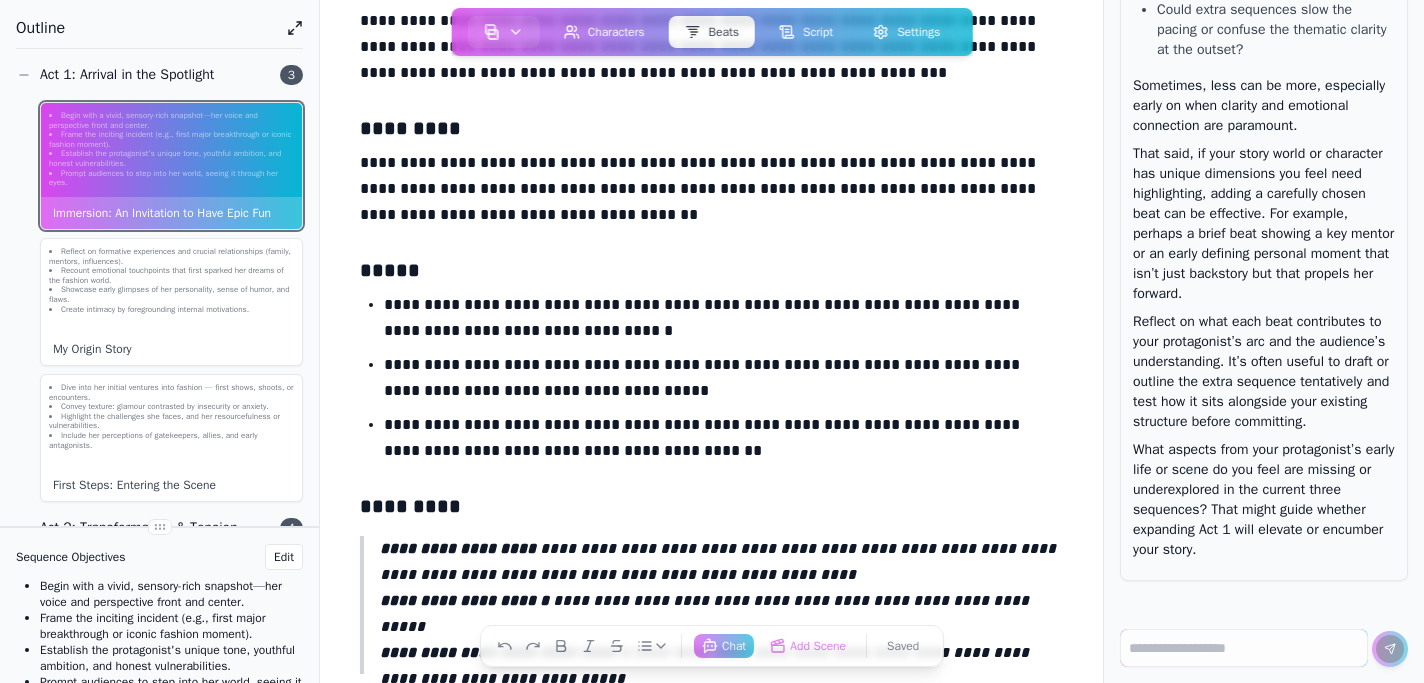scroll, scrollTop: 569, scrollLeft: 0, axis: vertical 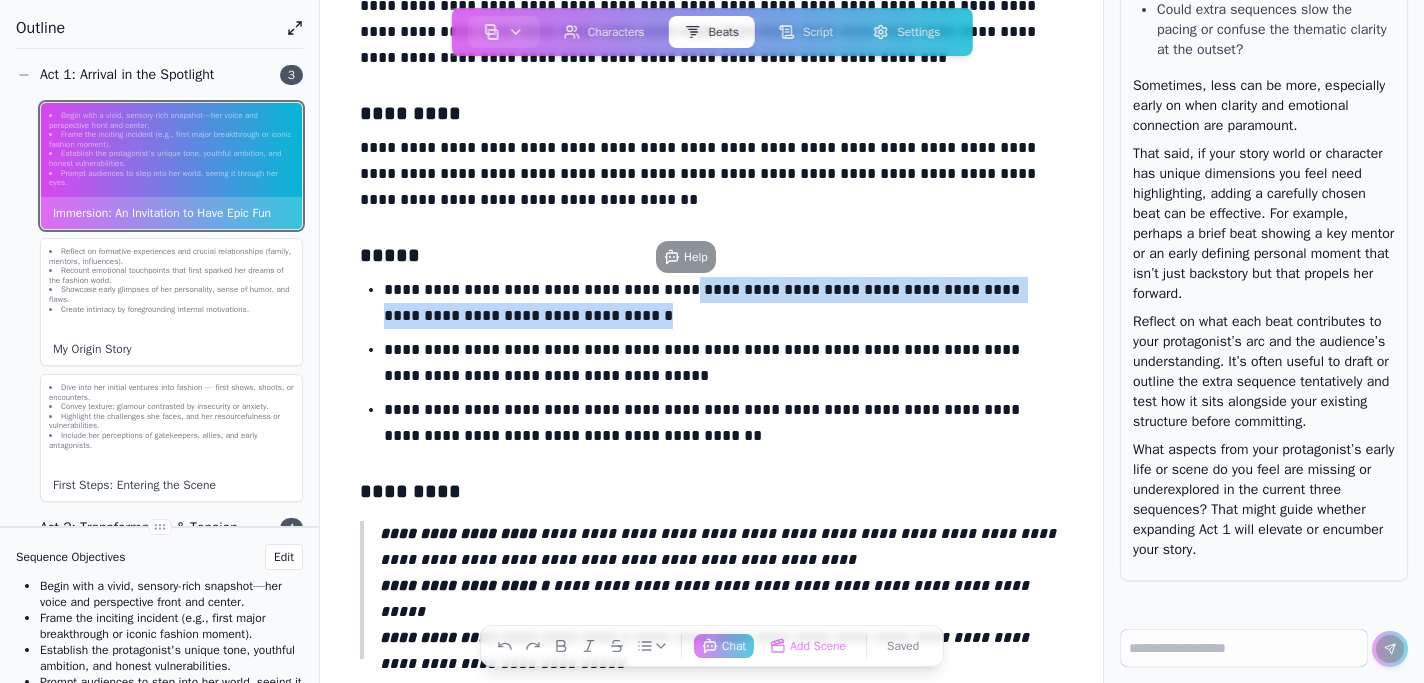 drag, startPoint x: 664, startPoint y: 291, endPoint x: 673, endPoint y: 308, distance: 19.235384 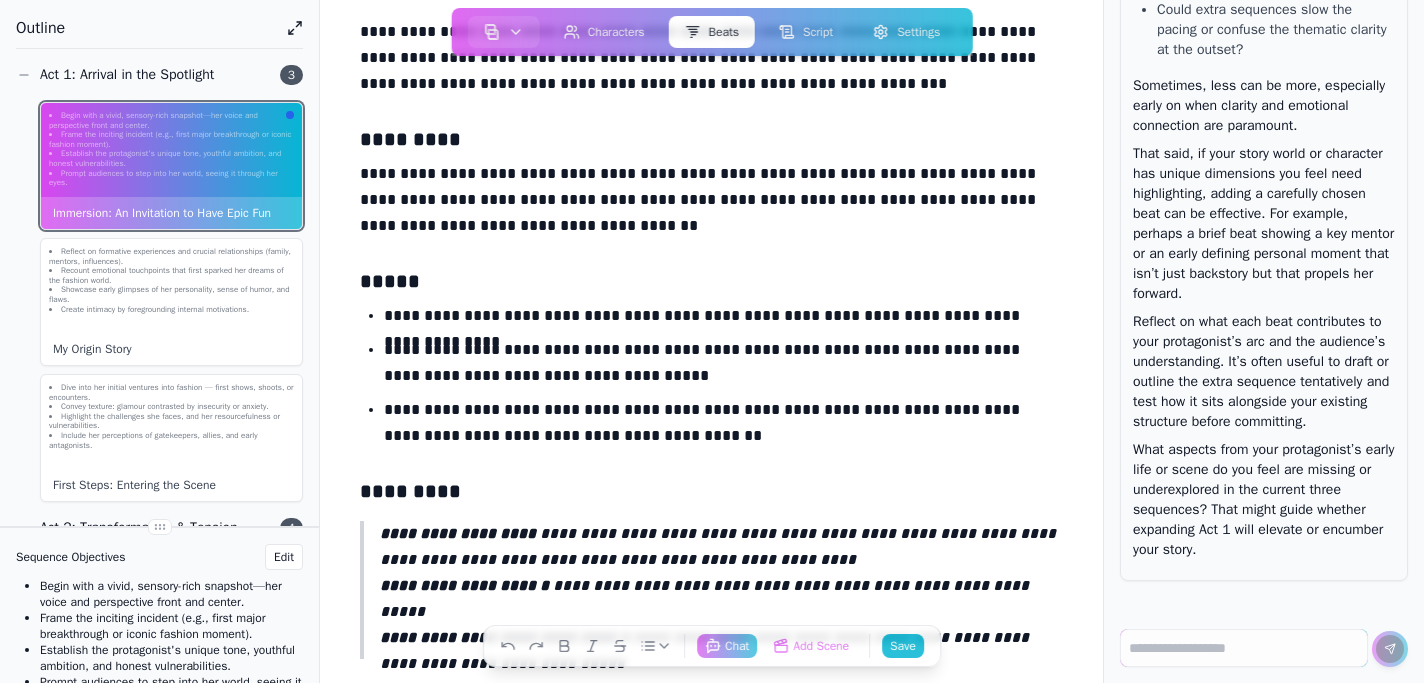 scroll, scrollTop: 569, scrollLeft: 0, axis: vertical 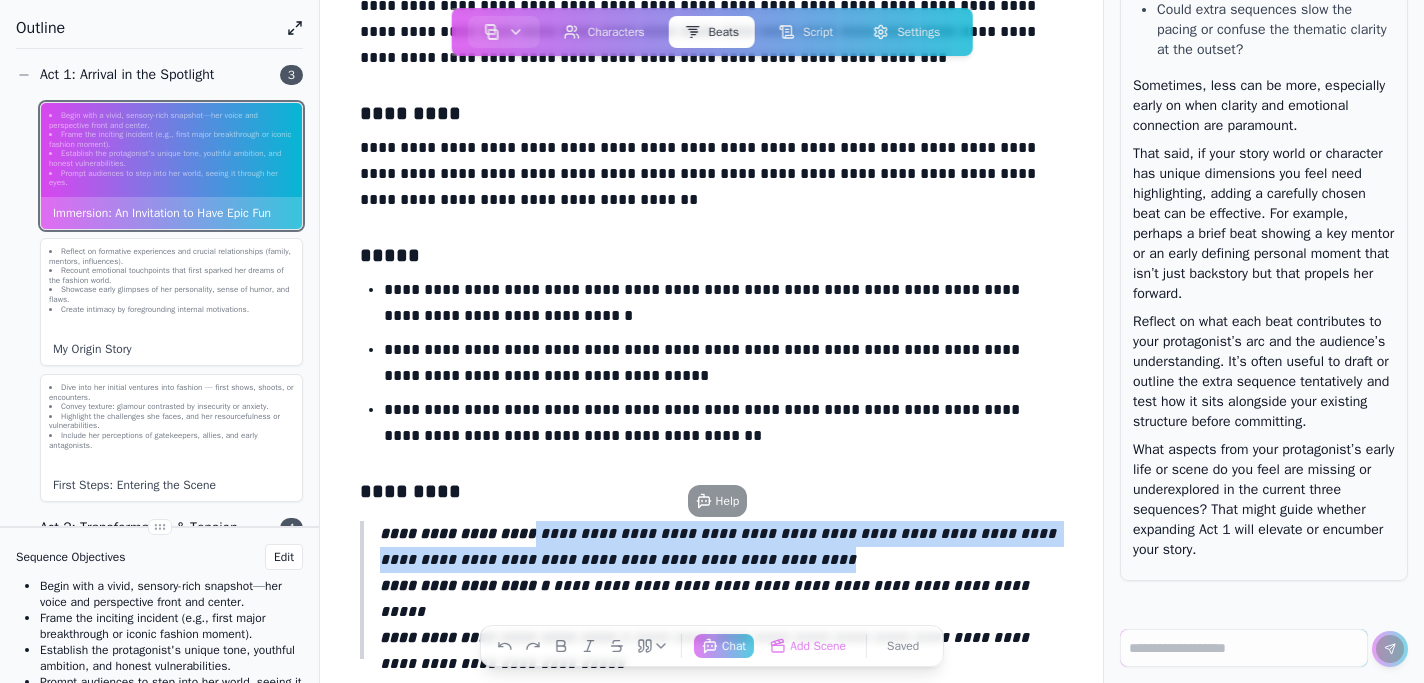 drag, startPoint x: 721, startPoint y: 559, endPoint x: 525, endPoint y: 545, distance: 196.49936 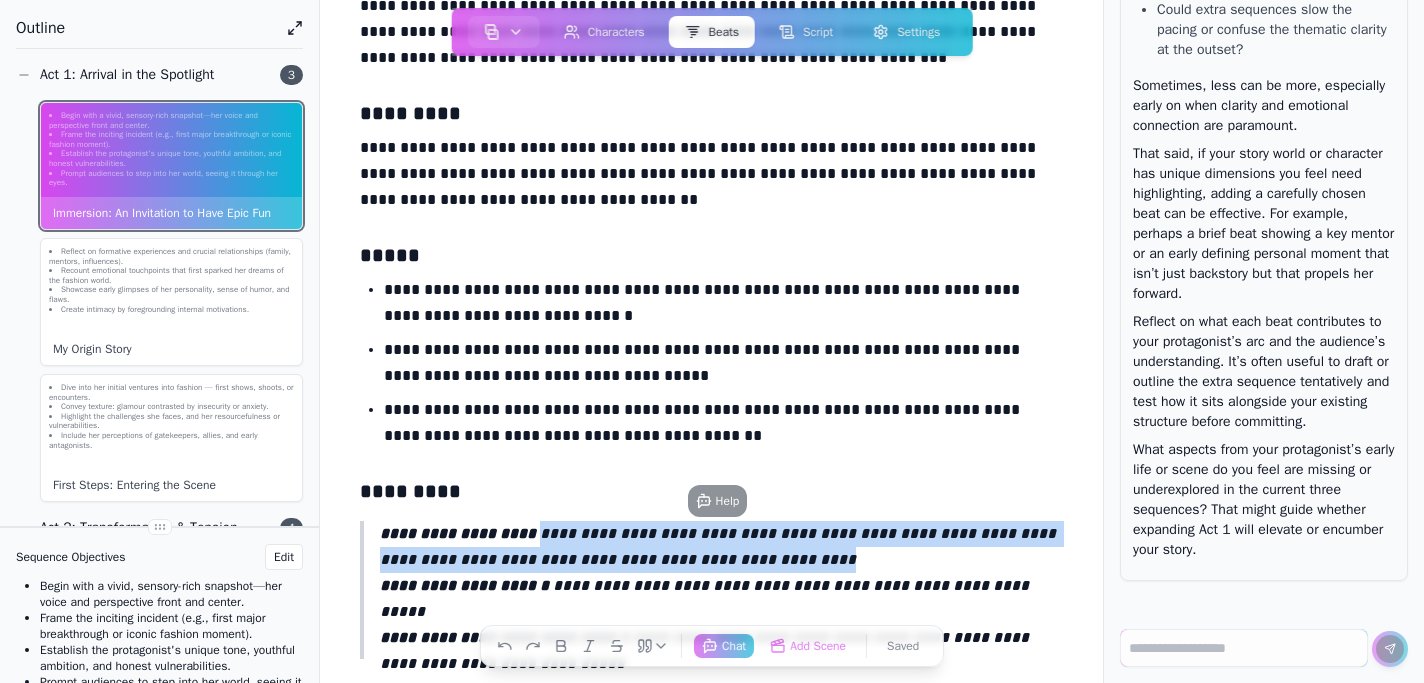 drag, startPoint x: 734, startPoint y: 559, endPoint x: 529, endPoint y: 531, distance: 206.90337 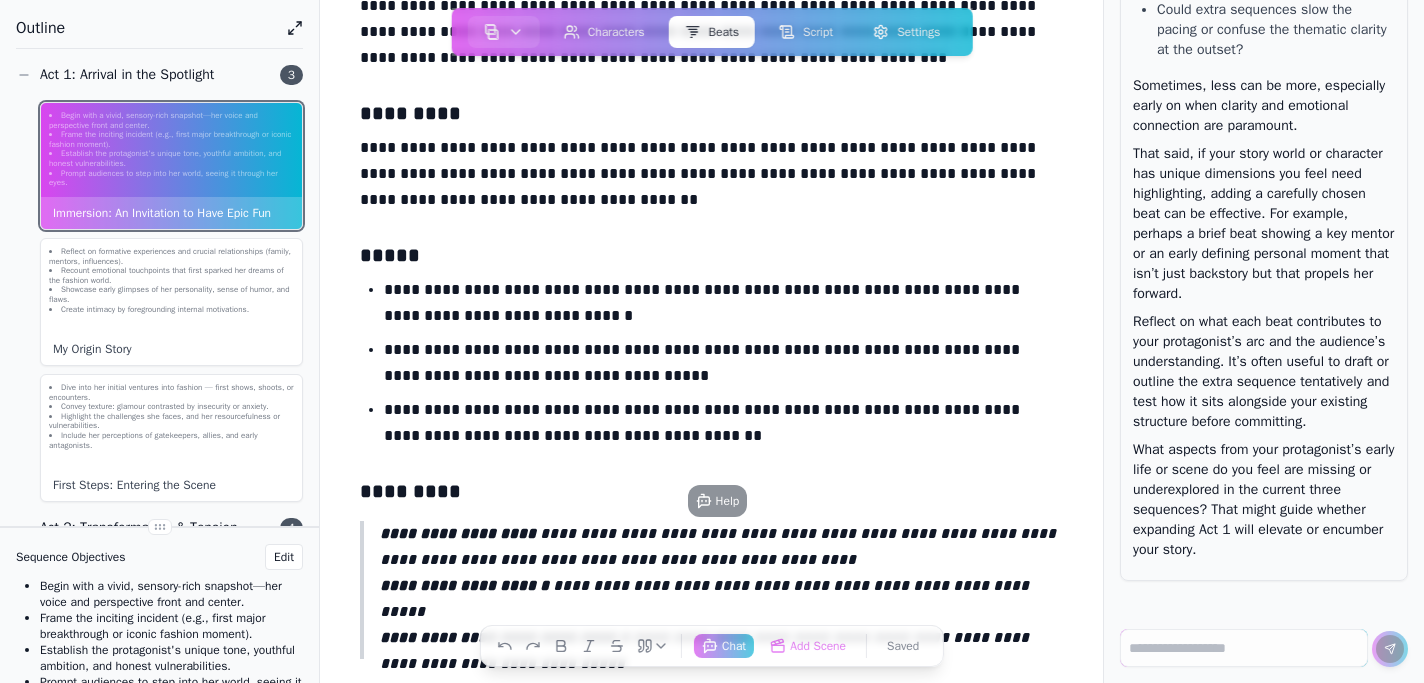 scroll, scrollTop: 543, scrollLeft: 0, axis: vertical 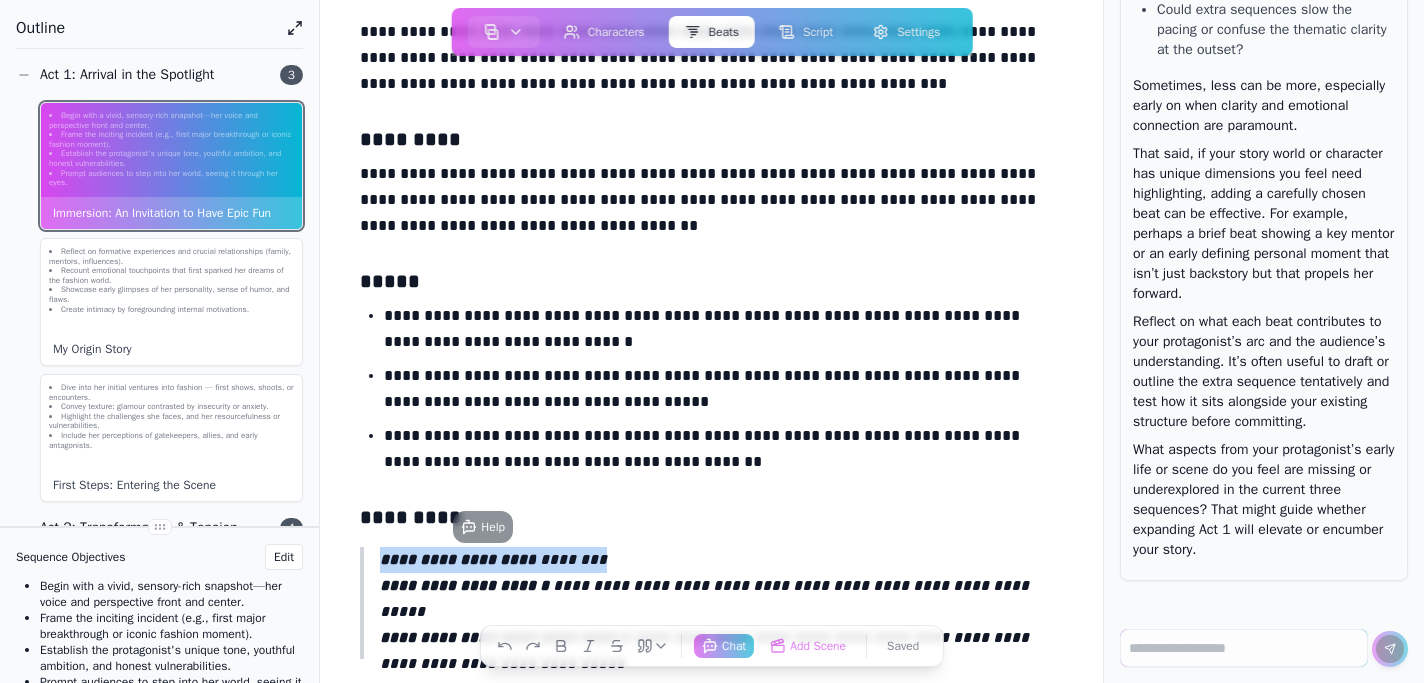 drag, startPoint x: 598, startPoint y: 558, endPoint x: 340, endPoint y: 552, distance: 258.06976 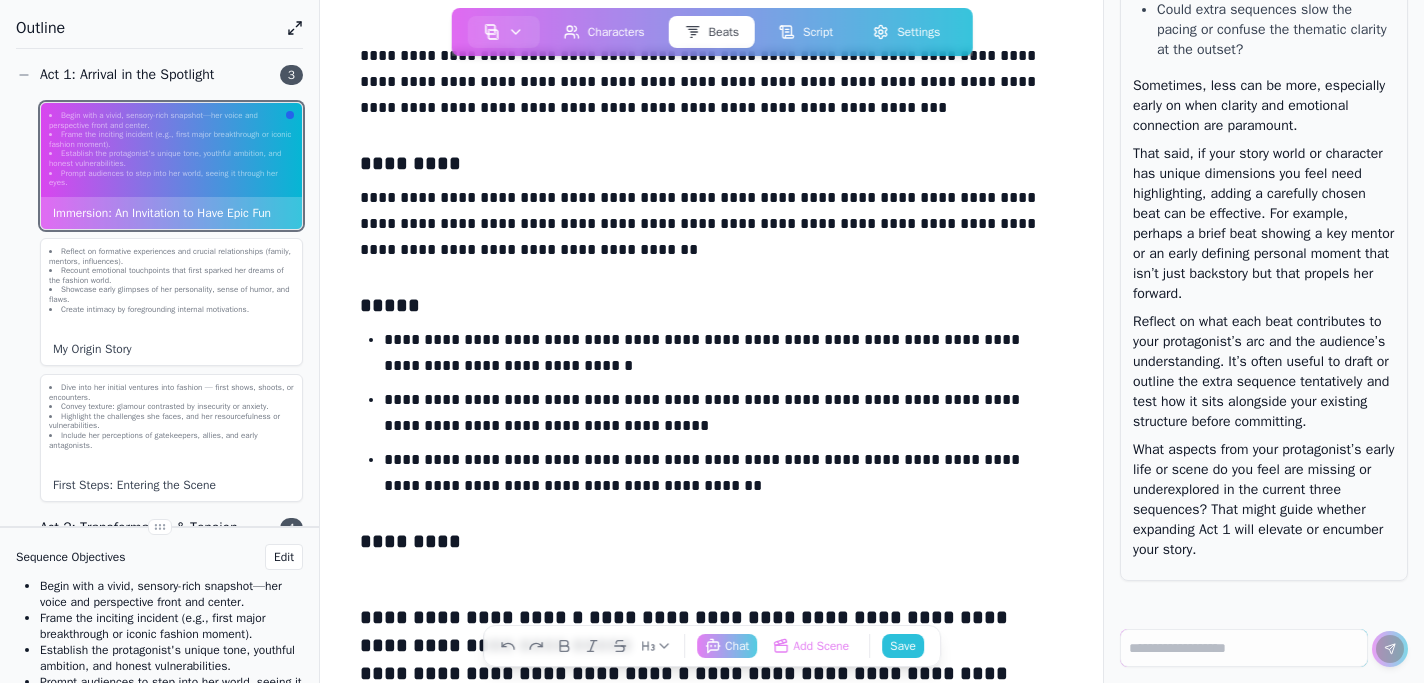 scroll, scrollTop: 567, scrollLeft: 0, axis: vertical 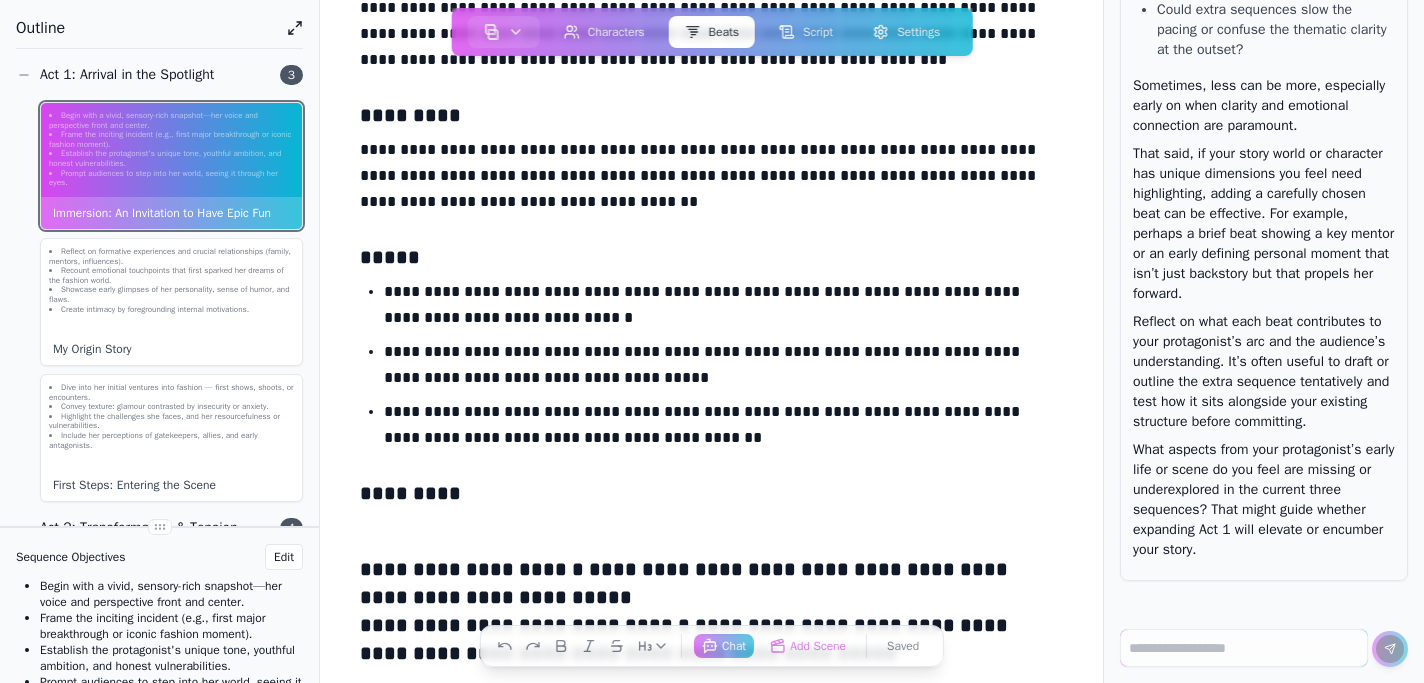 click on "**********" at bounding box center (711, 597) 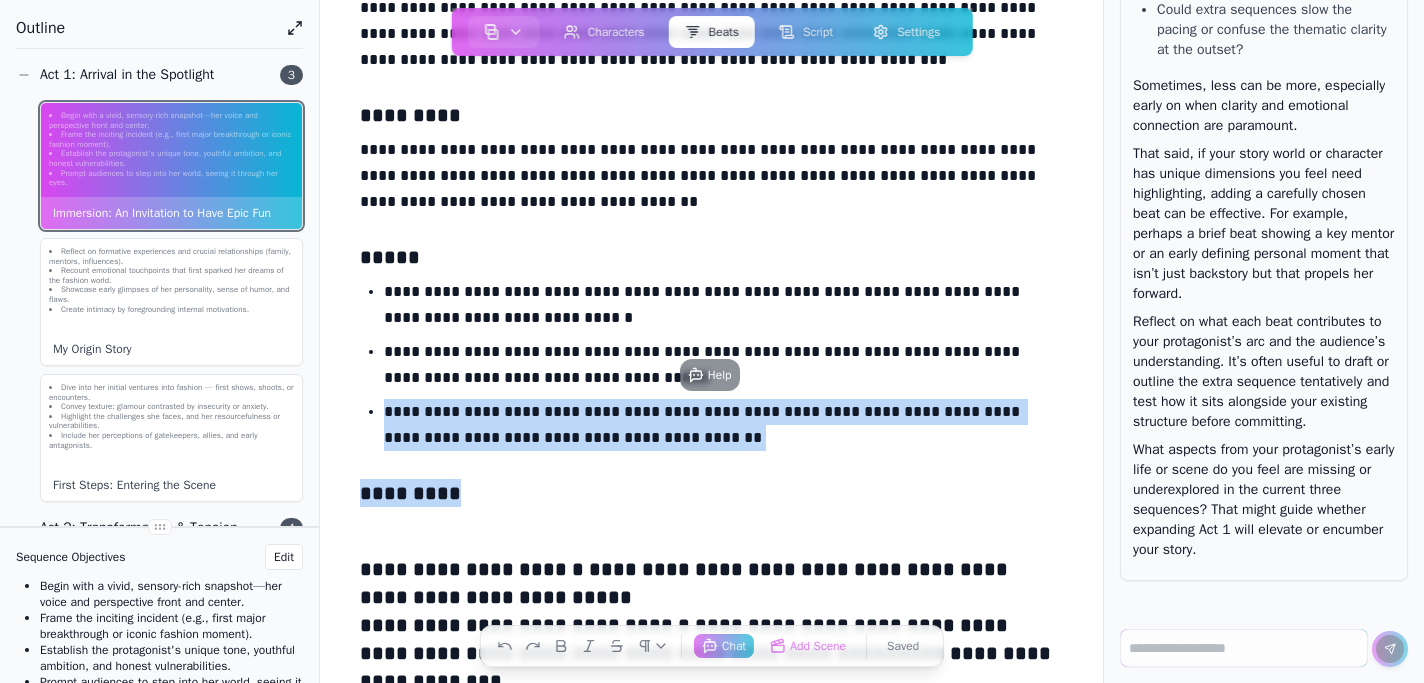 drag, startPoint x: 857, startPoint y: 632, endPoint x: 1361, endPoint y: 385, distance: 561.2709 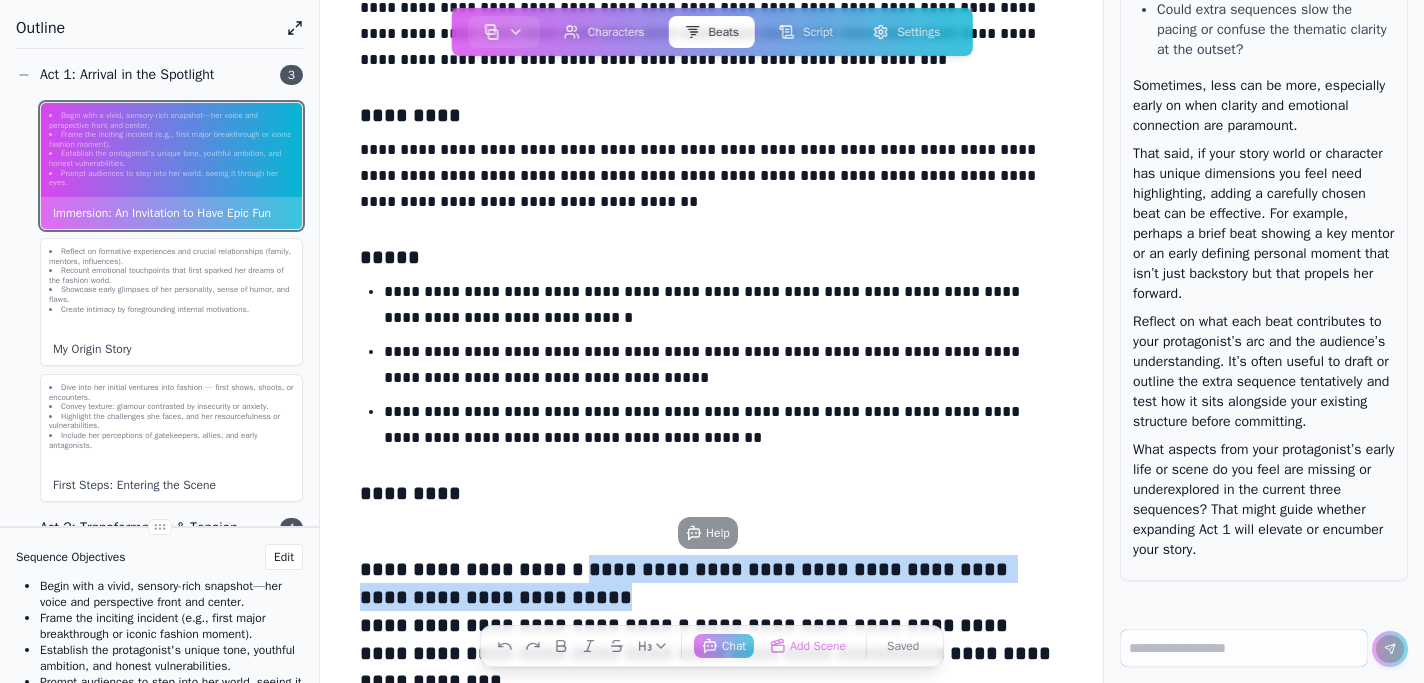 drag, startPoint x: 595, startPoint y: 565, endPoint x: 673, endPoint y: 594, distance: 83.21658 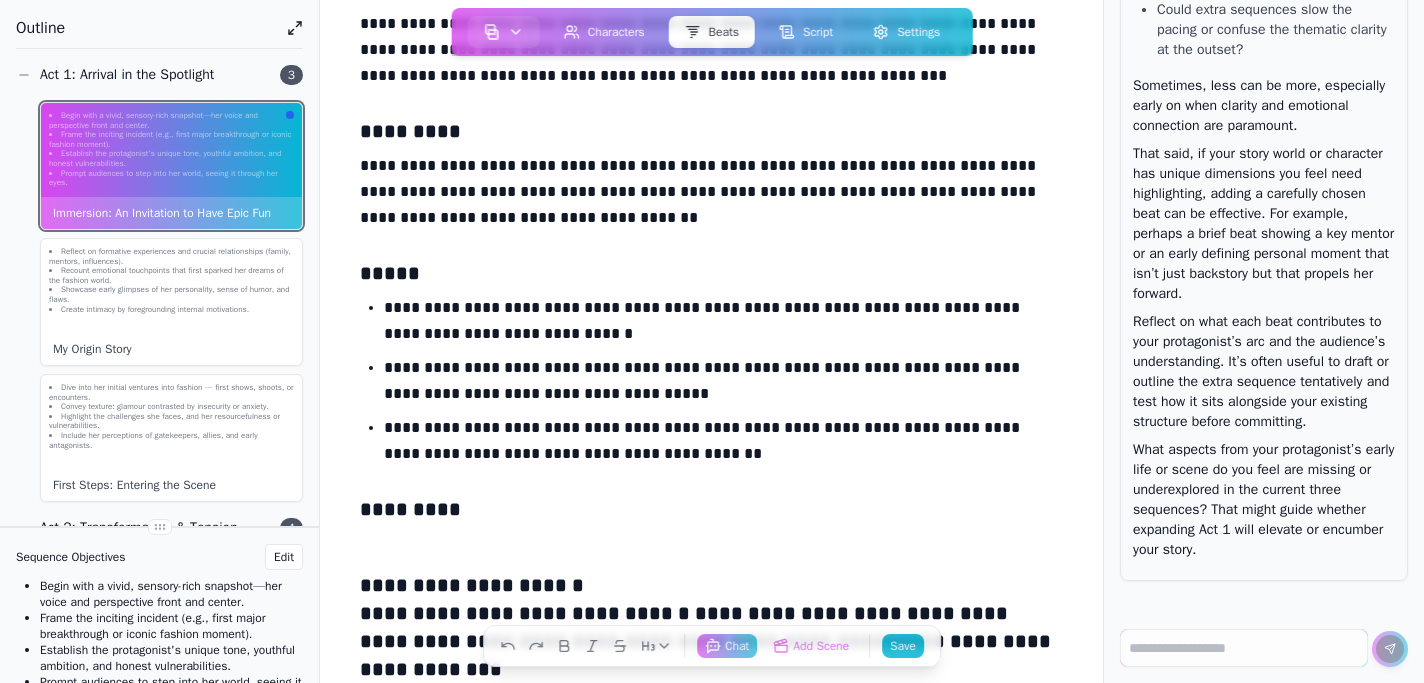scroll, scrollTop: 539, scrollLeft: 0, axis: vertical 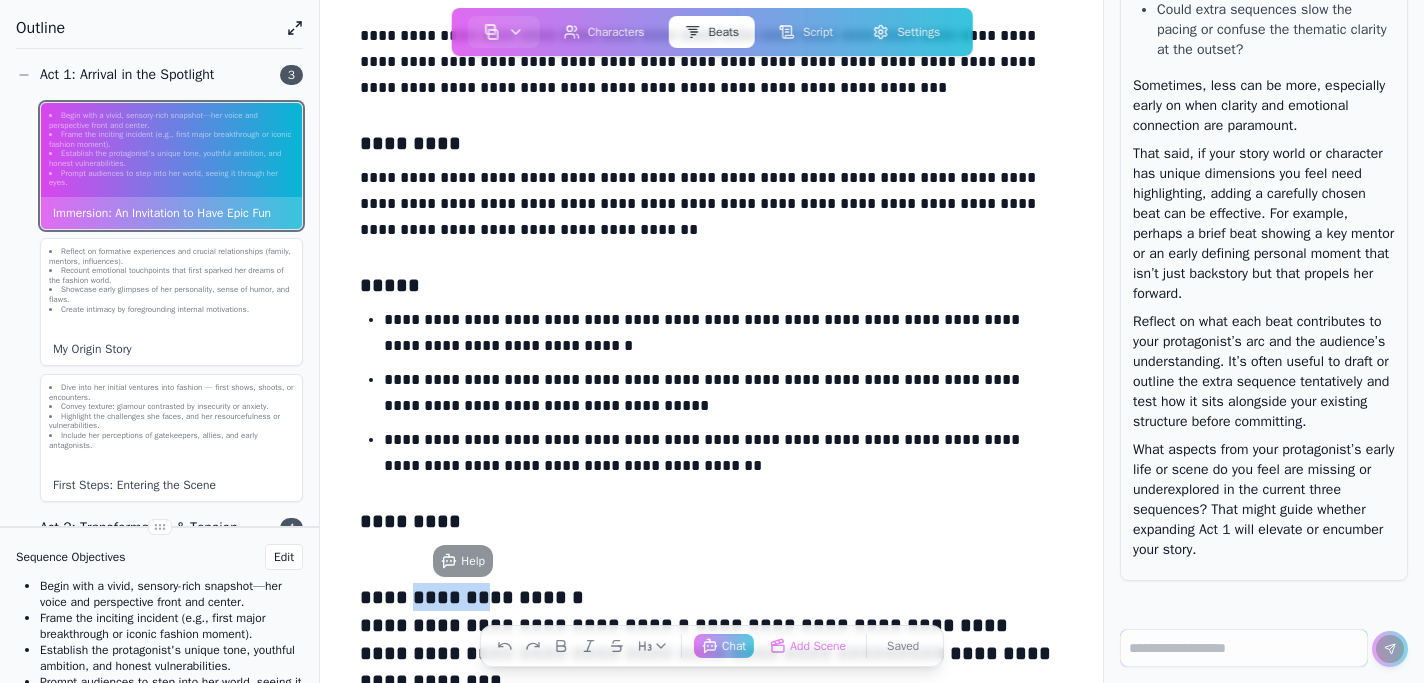 drag, startPoint x: 509, startPoint y: 597, endPoint x: 421, endPoint y: 596, distance: 88.005684 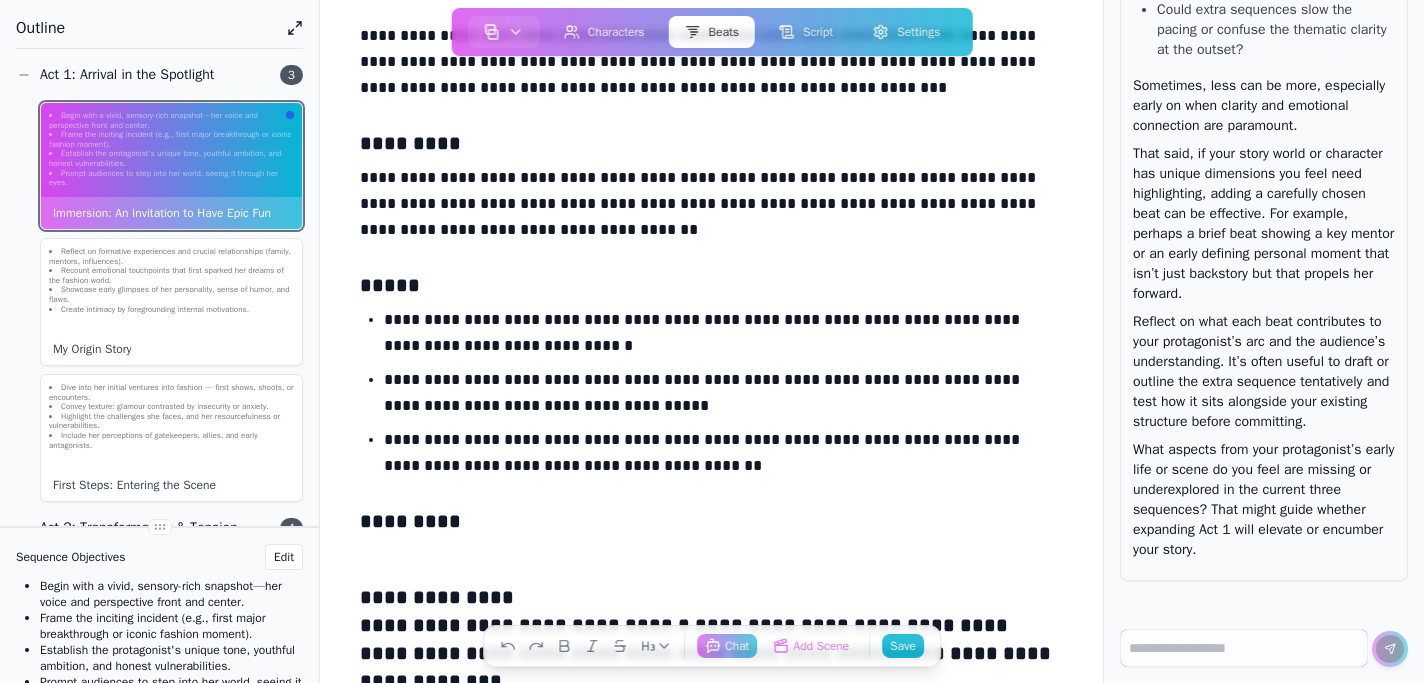click on "**********" at bounding box center [437, 597] 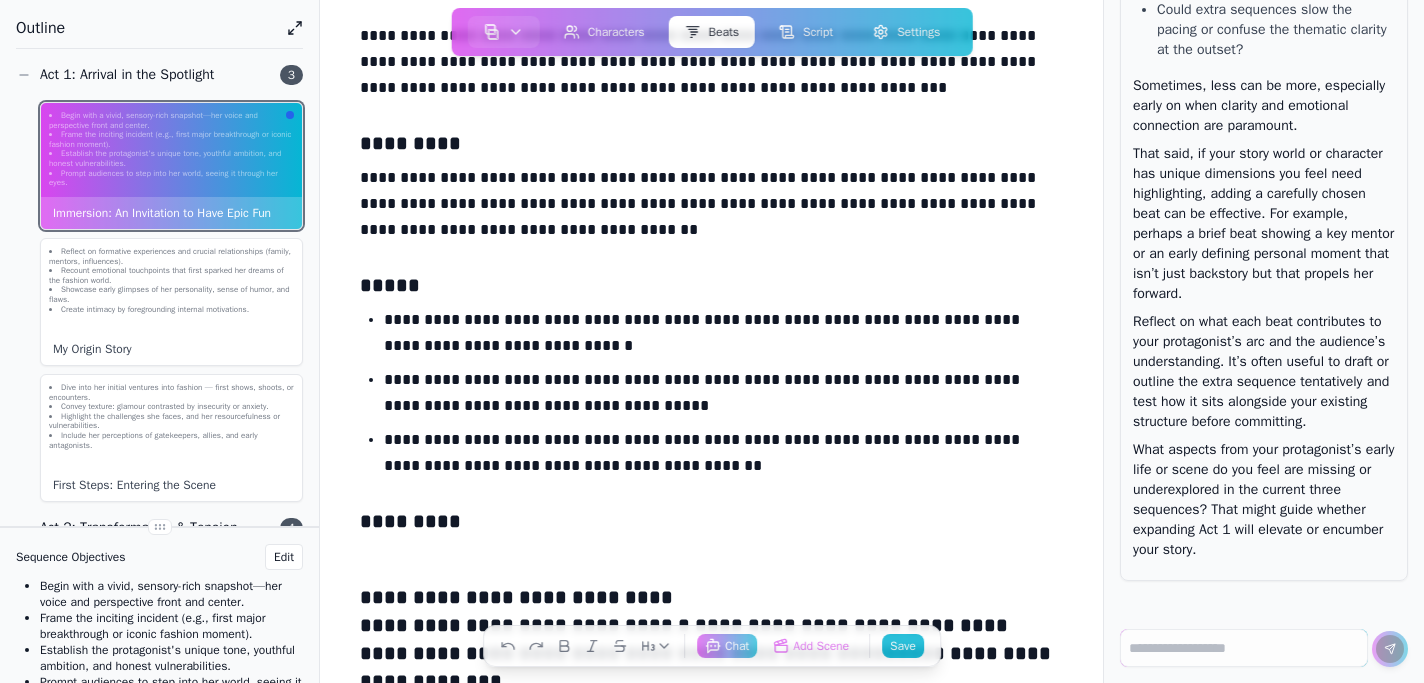 click on "**********" at bounding box center (711, 611) 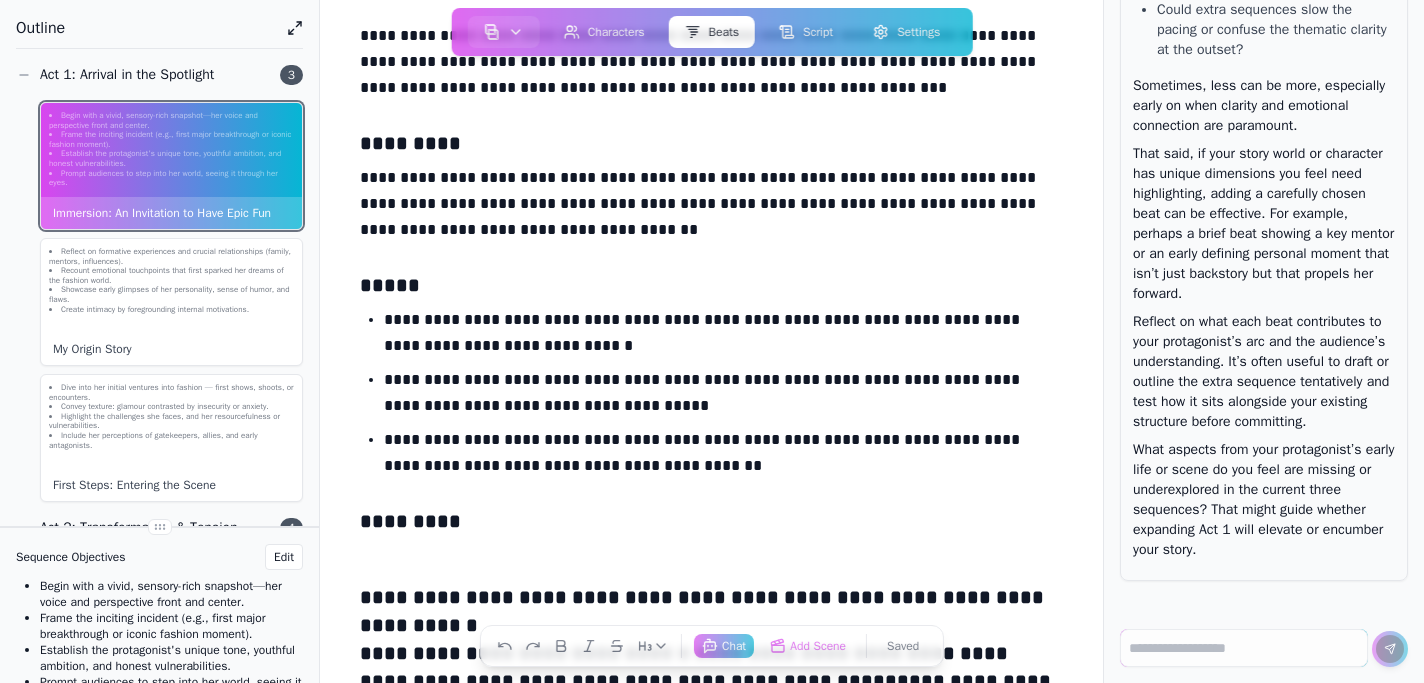 click on "**********" at bounding box center (711, 611) 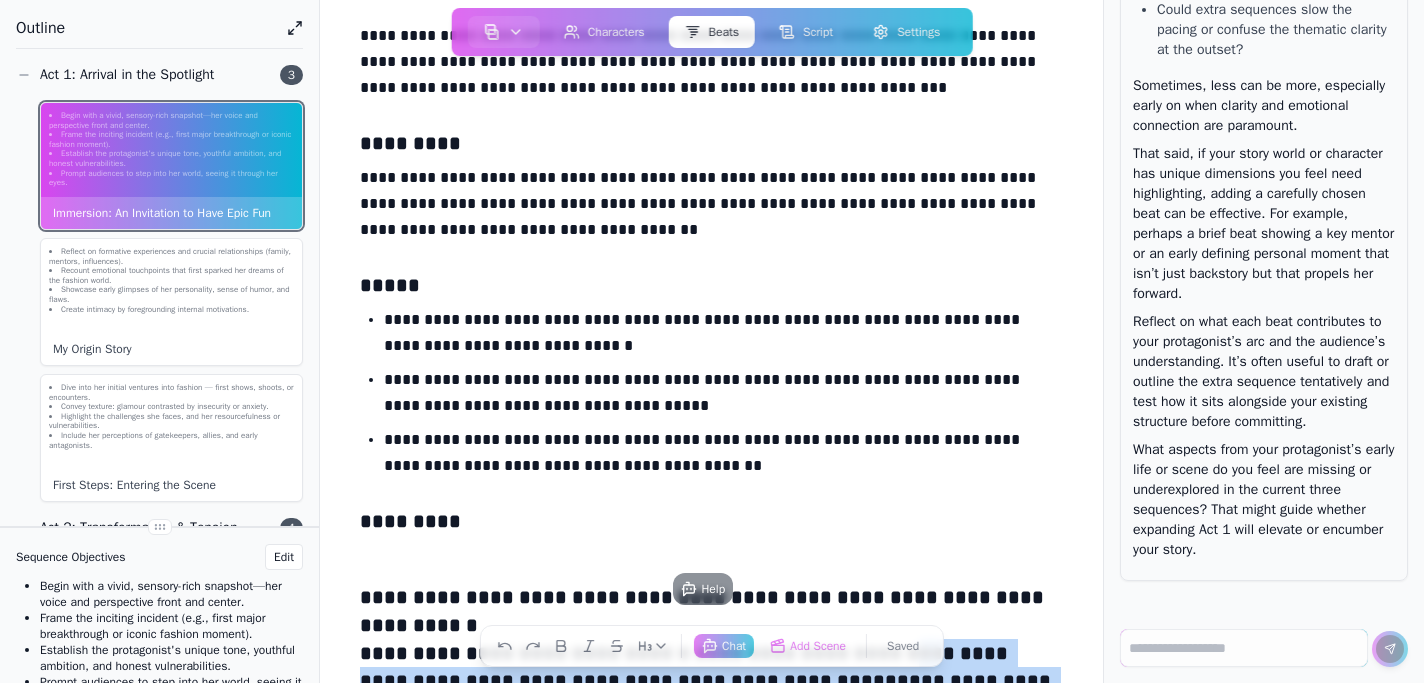 drag, startPoint x: 852, startPoint y: 616, endPoint x: 494, endPoint y: 677, distance: 363.15976 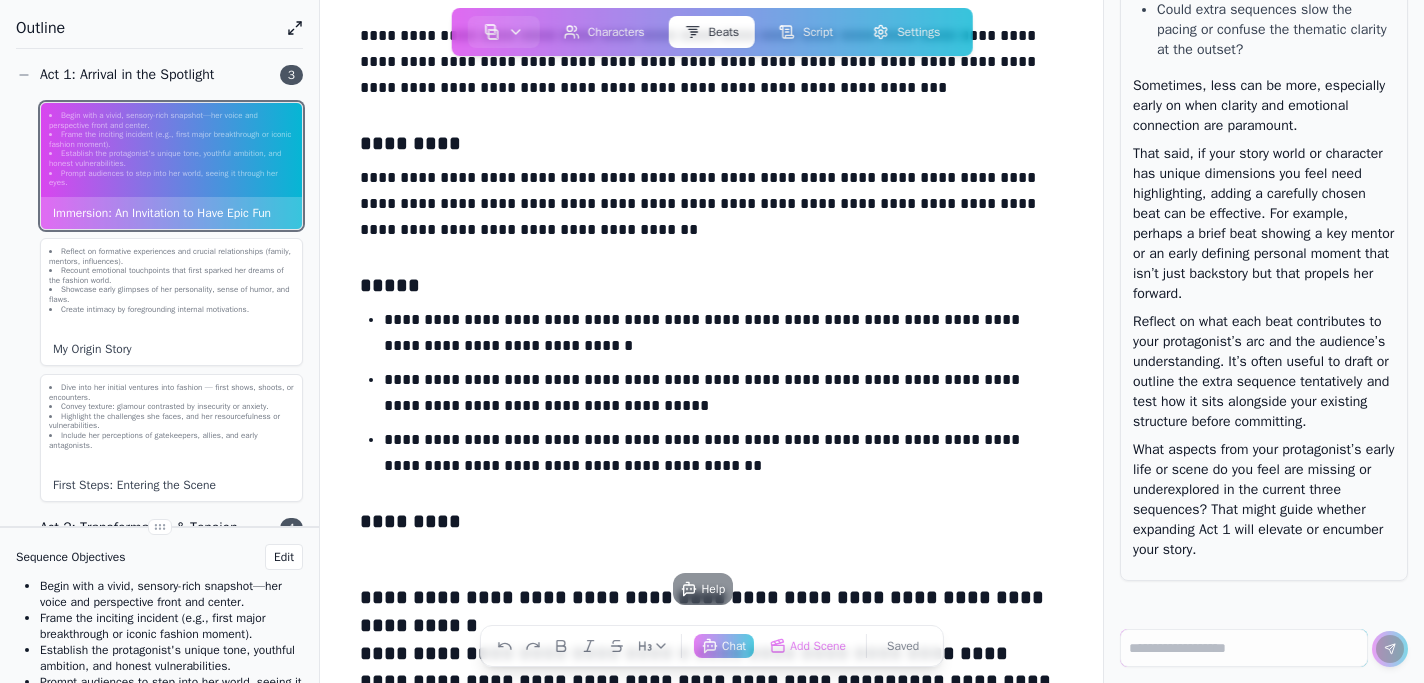 scroll, scrollTop: 511, scrollLeft: 0, axis: vertical 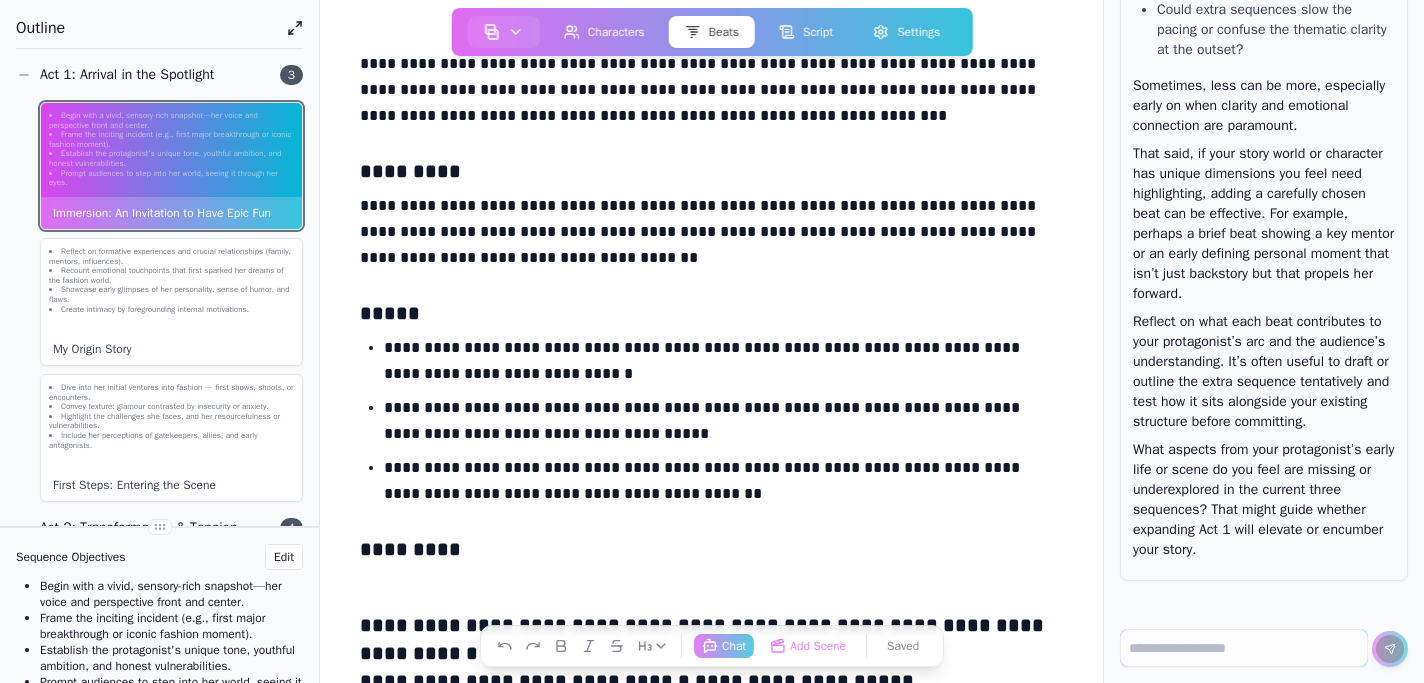 click on "**********" at bounding box center (711, 625) 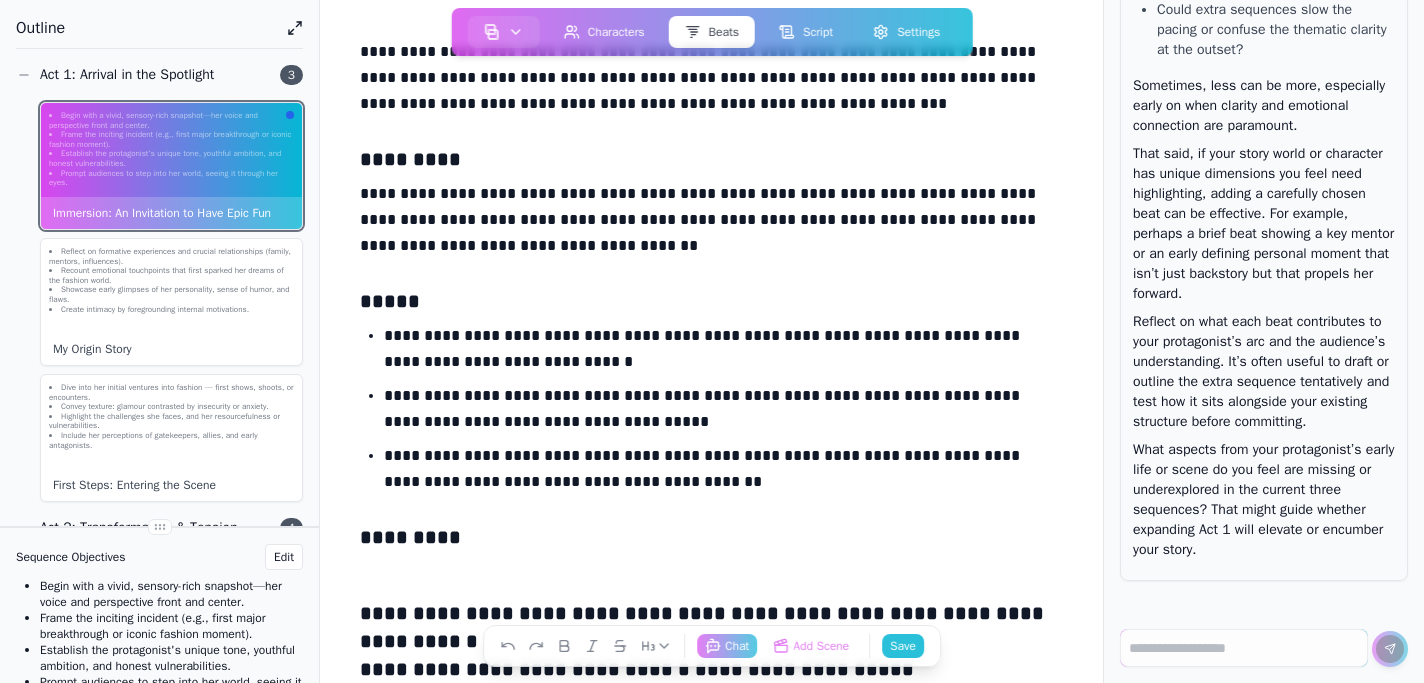 scroll, scrollTop: 511, scrollLeft: 0, axis: vertical 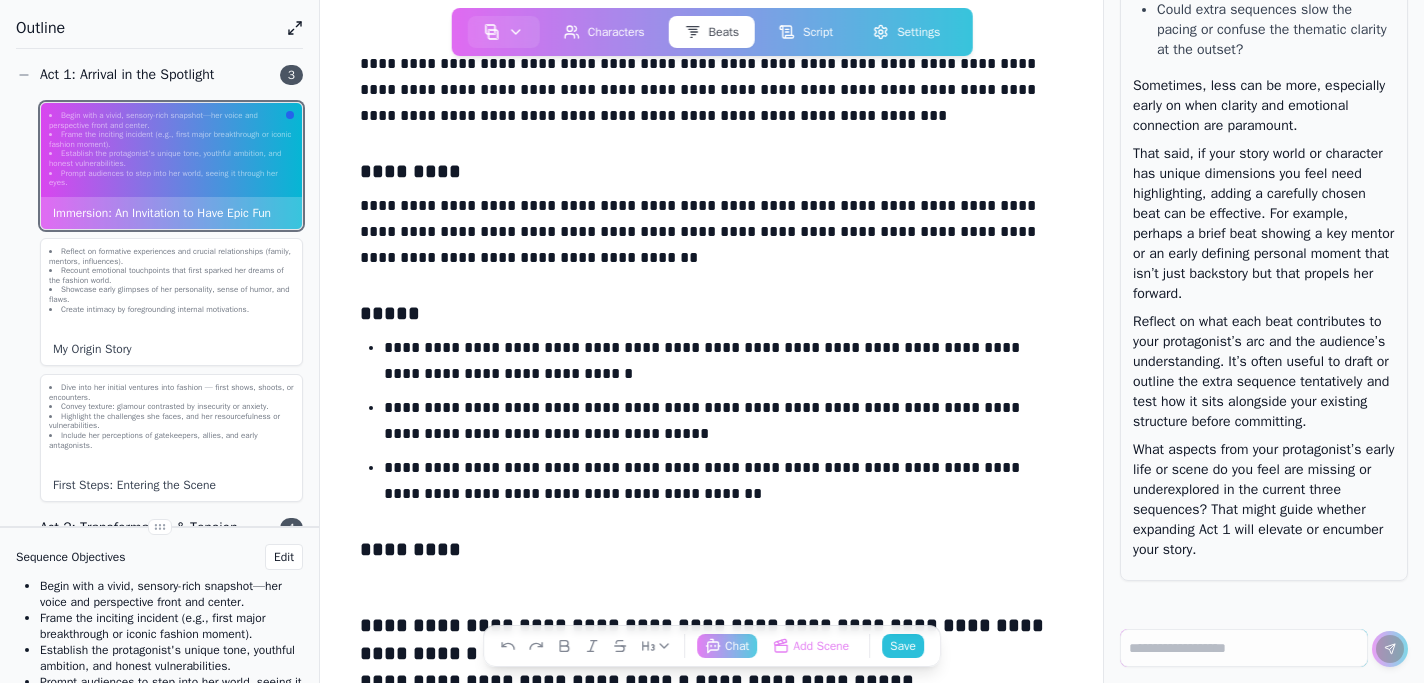click on "**********" at bounding box center [711, 625] 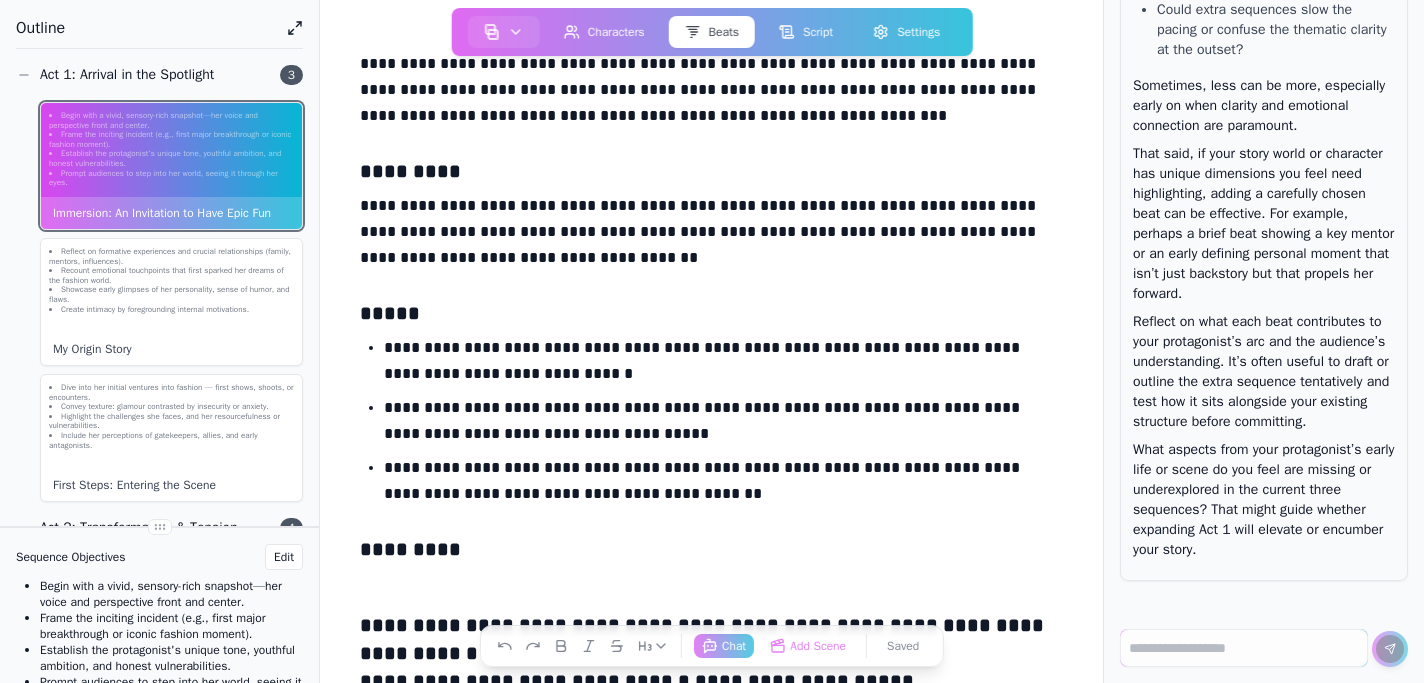 click on "**********" at bounding box center (711, 625) 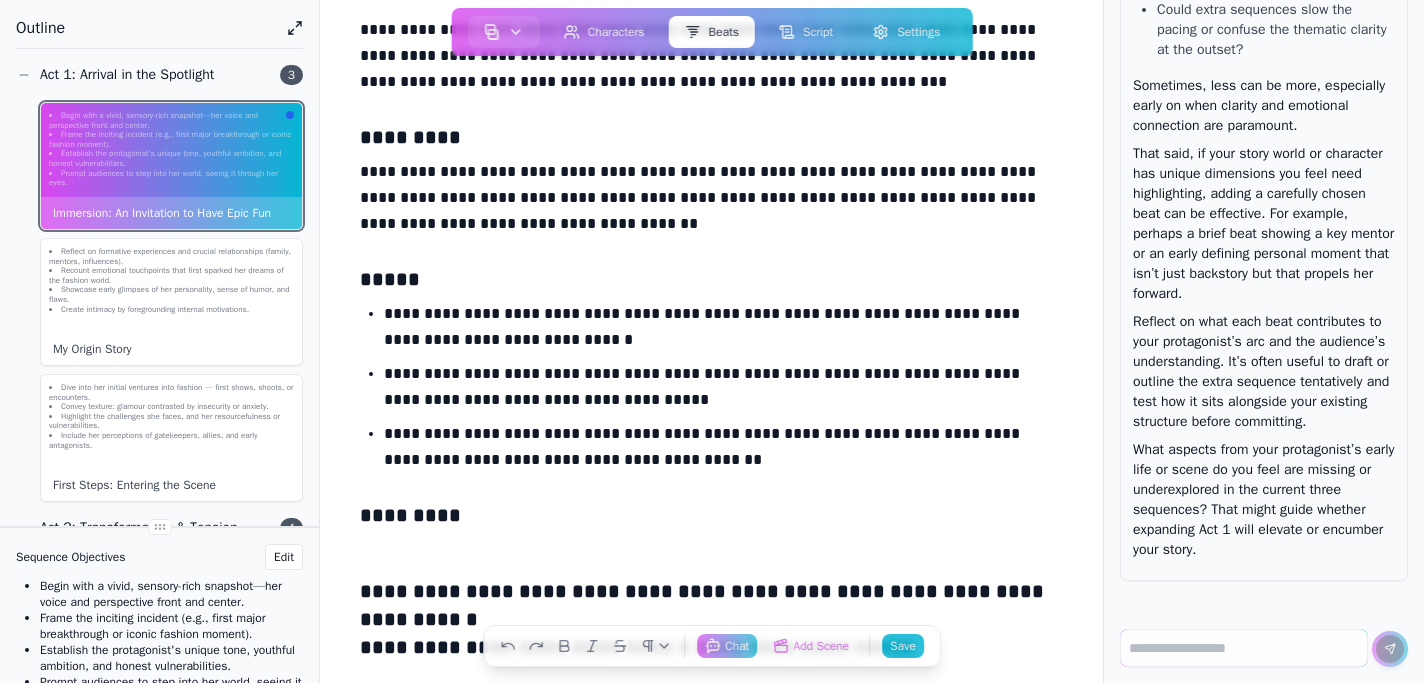 scroll, scrollTop: 511, scrollLeft: 0, axis: vertical 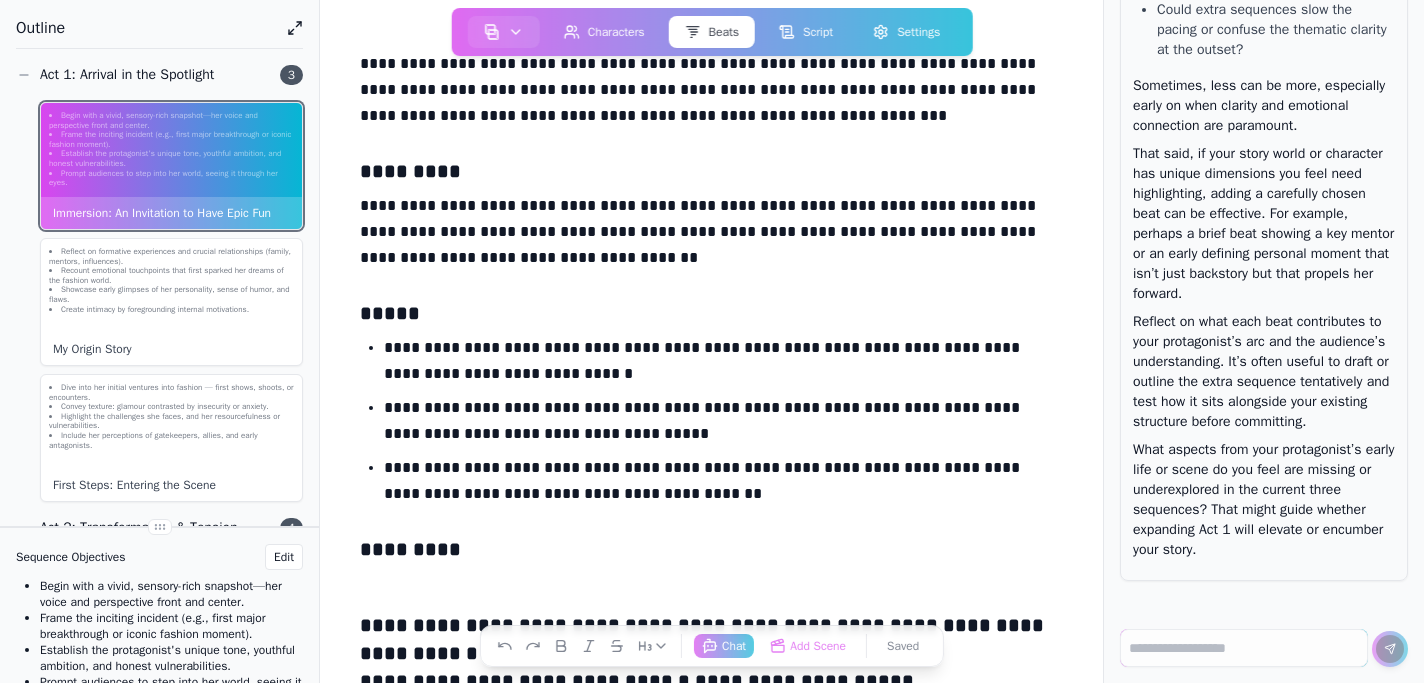 click on "**********" at bounding box center (711, 625) 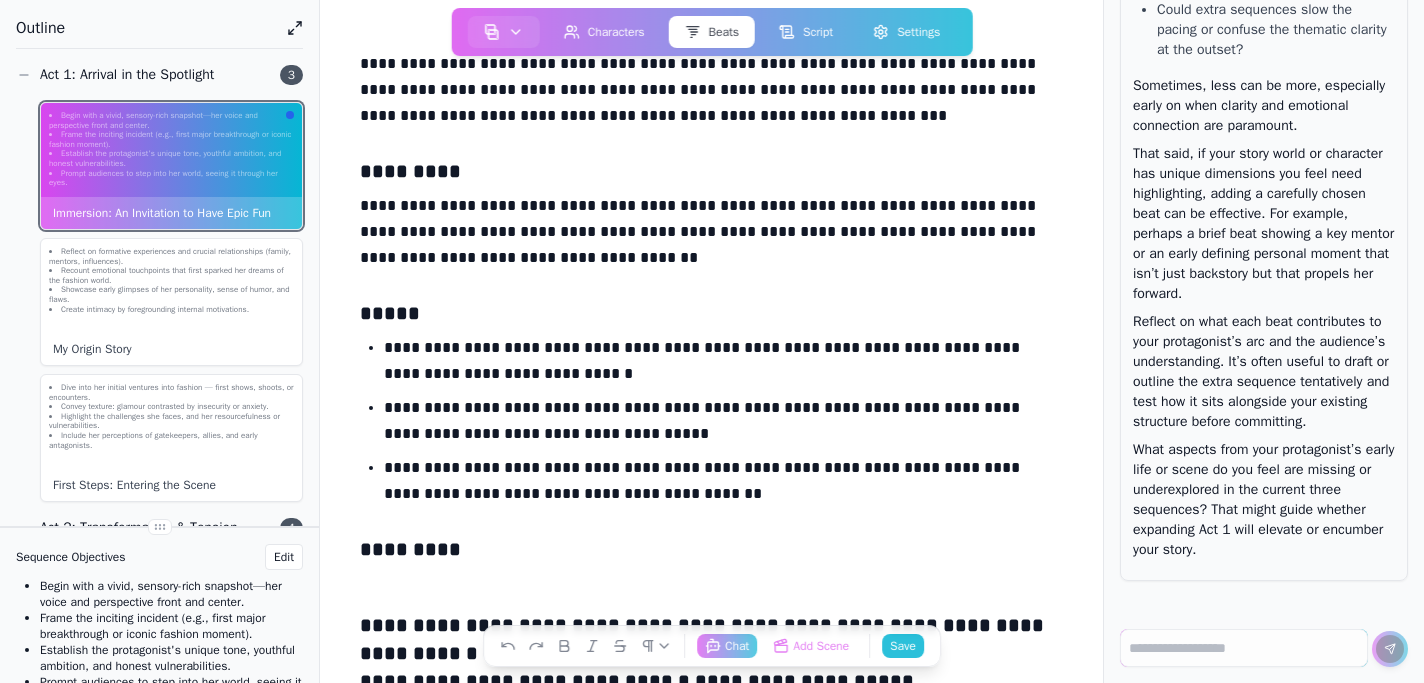 scroll, scrollTop: 545, scrollLeft: 0, axis: vertical 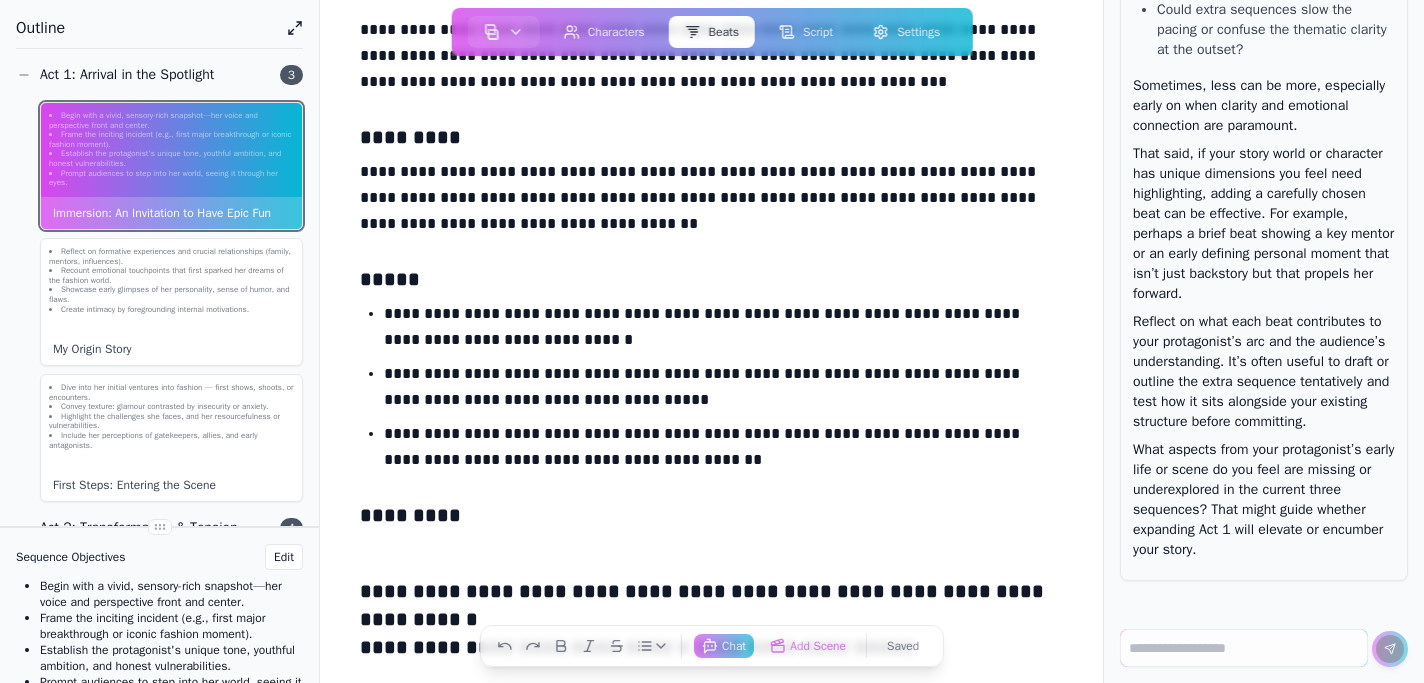 click on "**********" at bounding box center [723, 391] 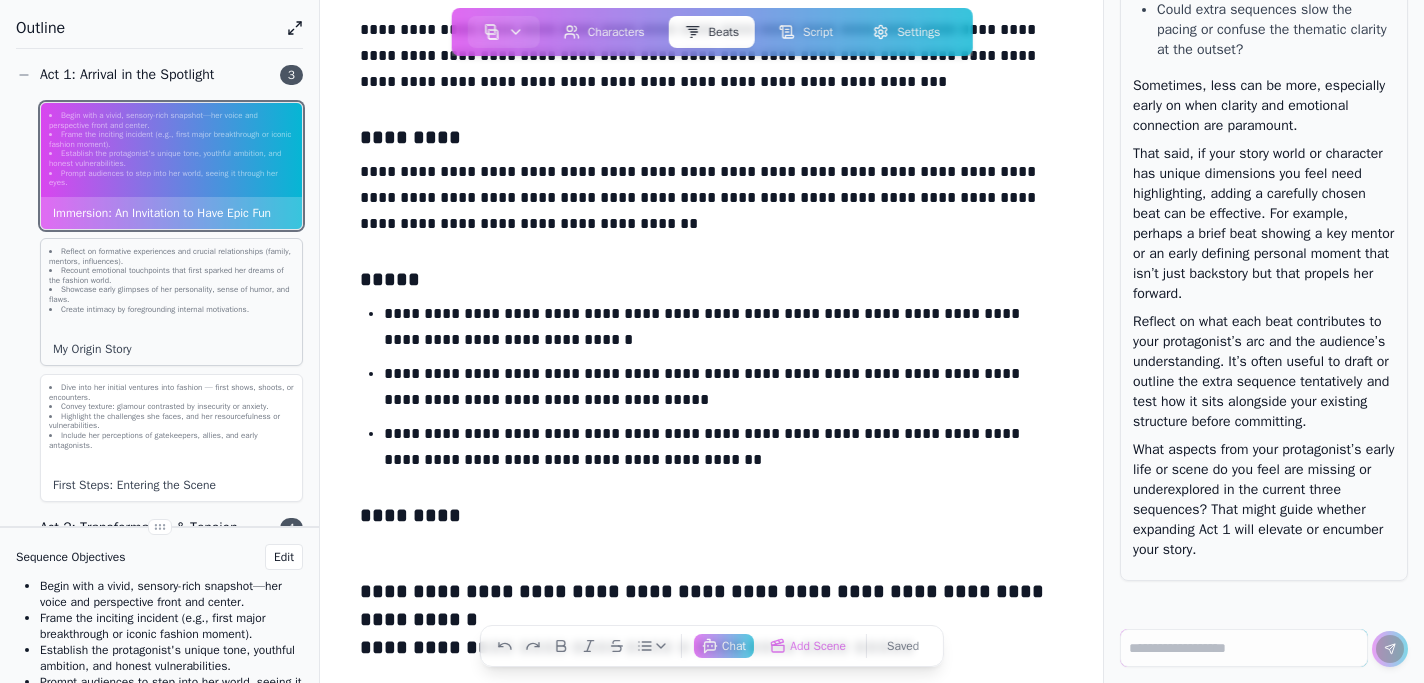 click on "Showcase early glimpses of her personality, sense of humor, and flaws." 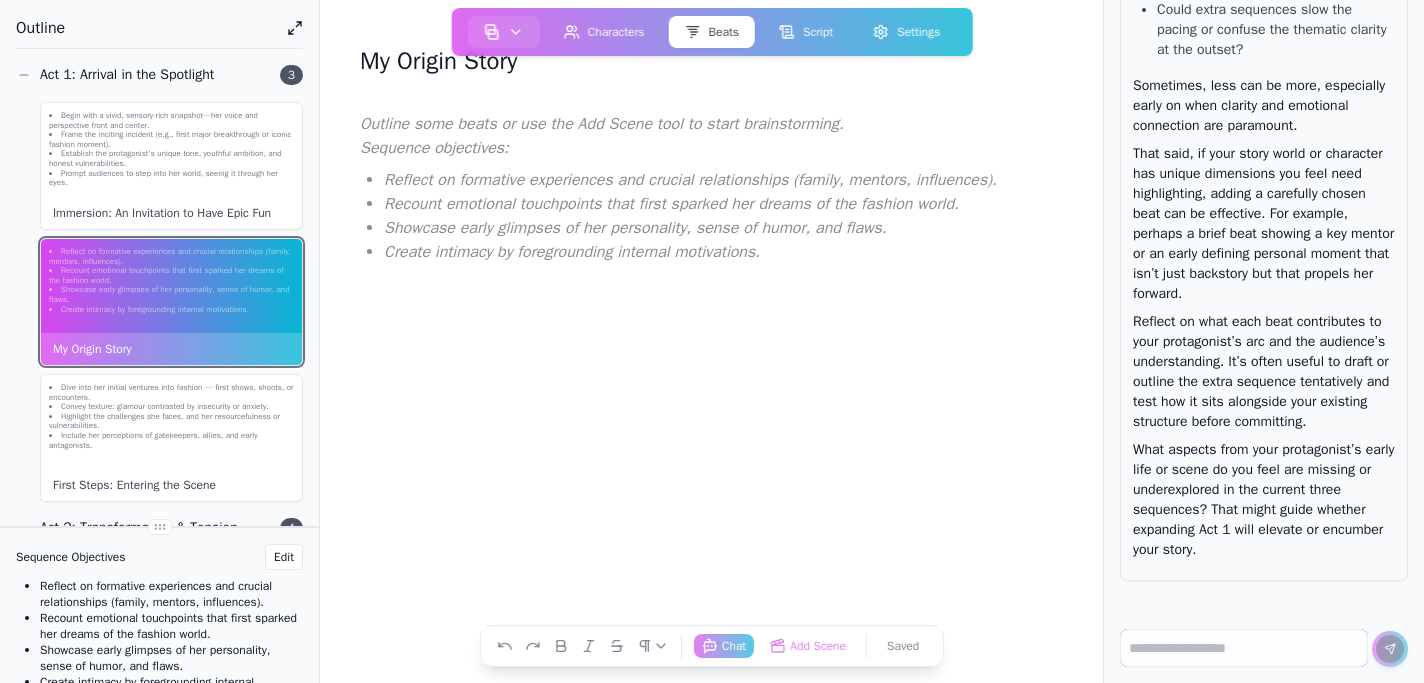 scroll, scrollTop: 38, scrollLeft: 0, axis: vertical 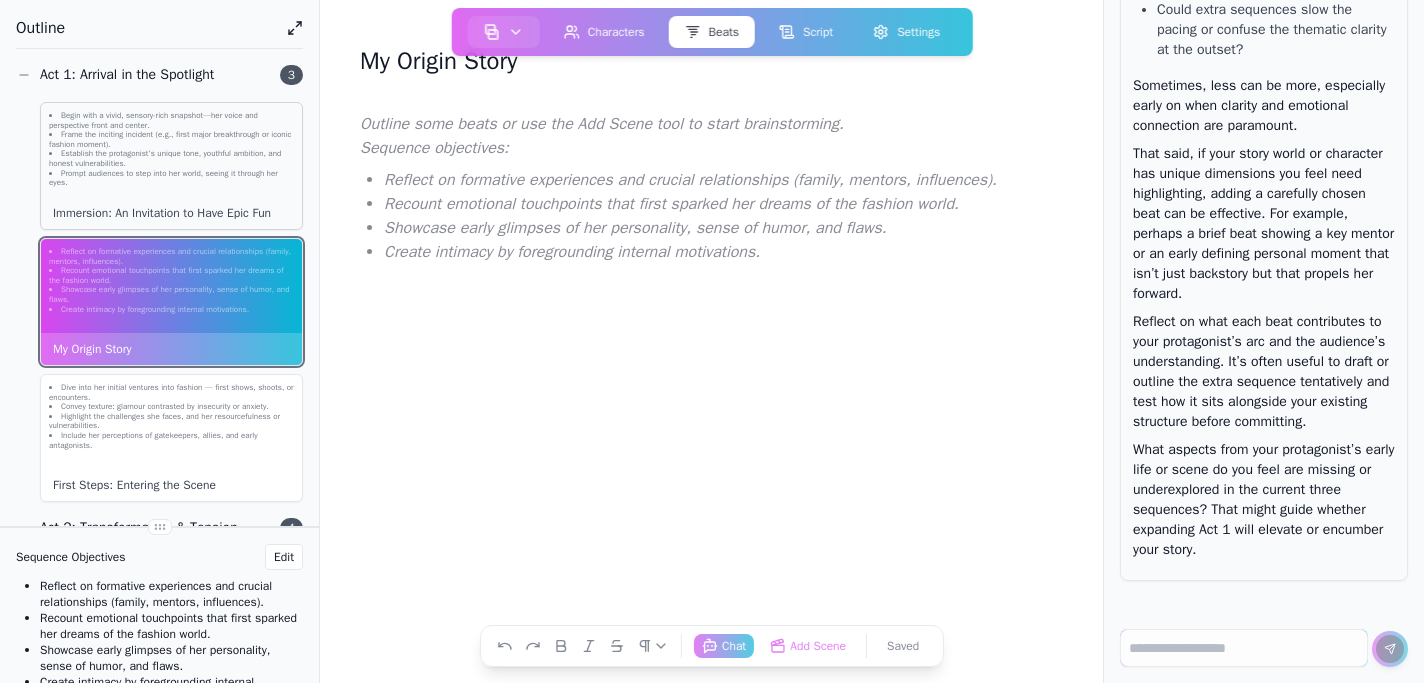 click on "Establish the protagonist's unique tone, youthful ambition, and honest vulnerabilities." 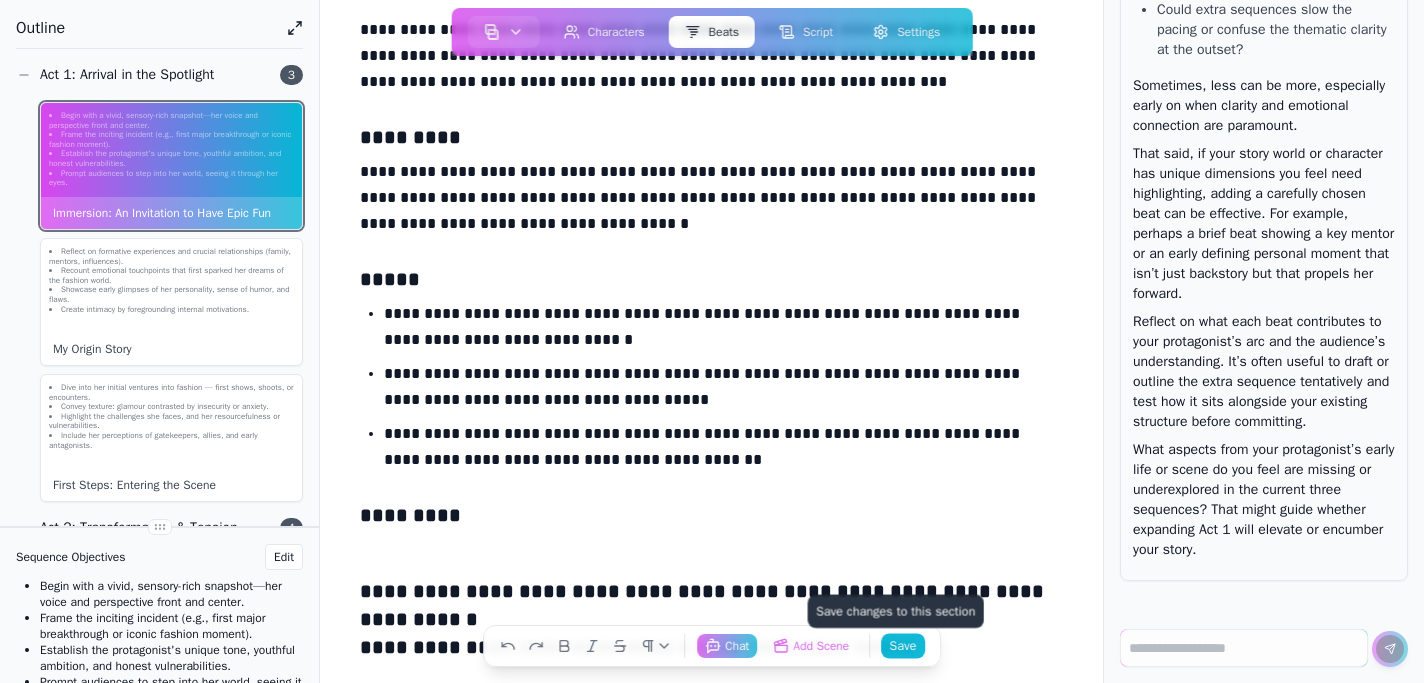 click on "Save  Save changes to this section" at bounding box center [903, 645] 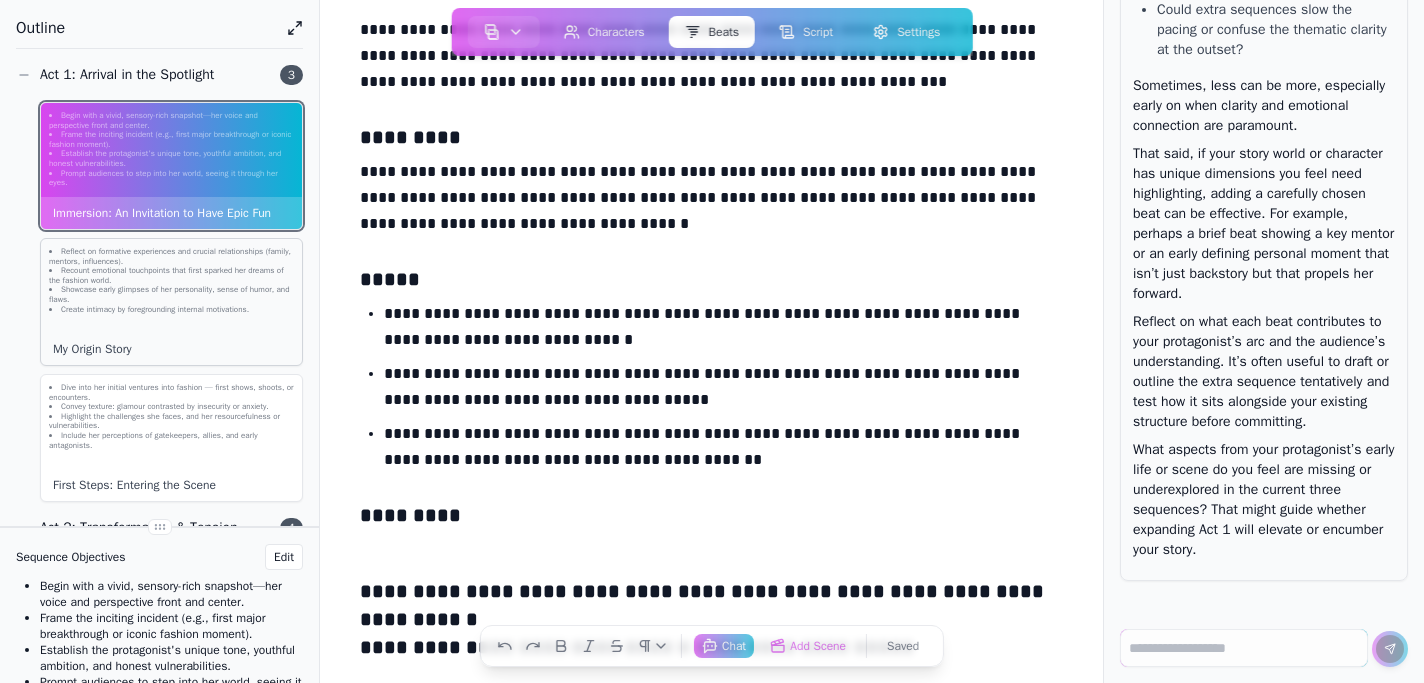 click on "Reflect on formative experiences and crucial relationships (family, mentors, influences). Recount emotional touchpoints that first sparked her dreams of the fashion world. Showcase early glimpses of her personality, sense of humor, and flaws. Create intimacy by foregrounding internal motivations. My Origin Story" 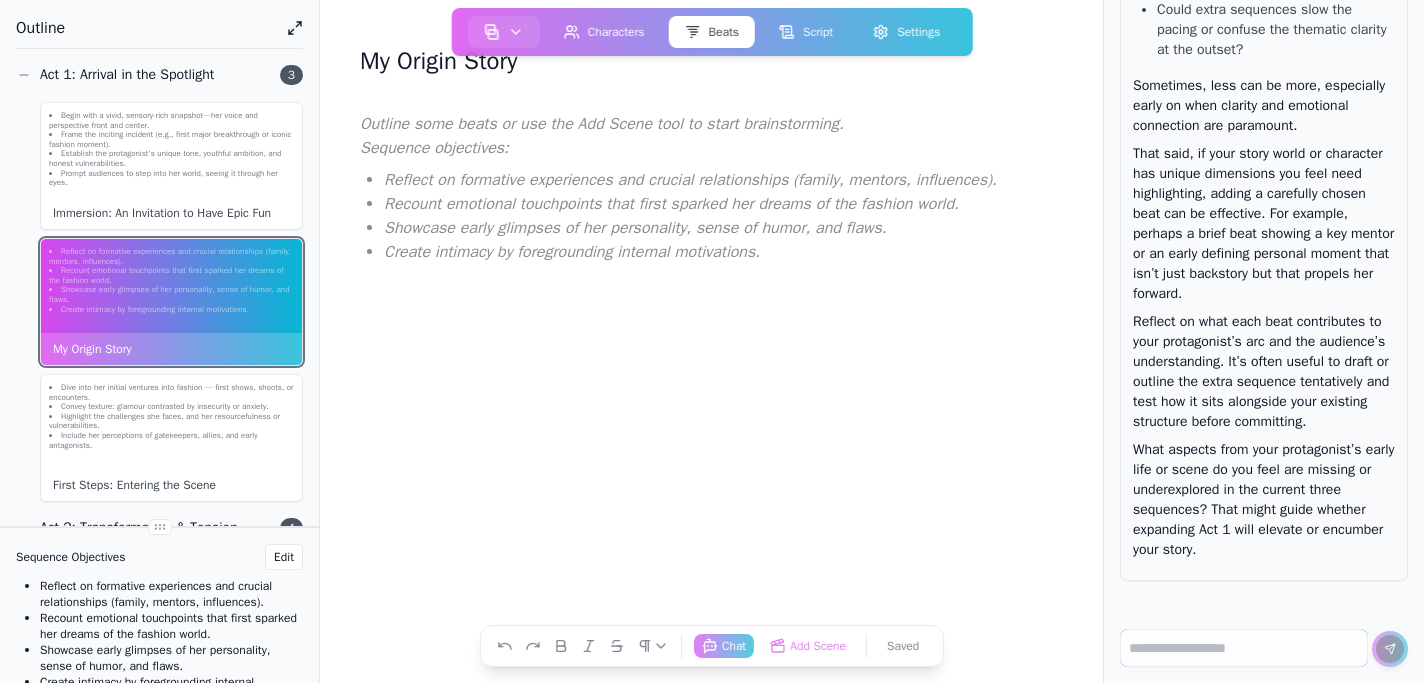click at bounding box center [711, 129] 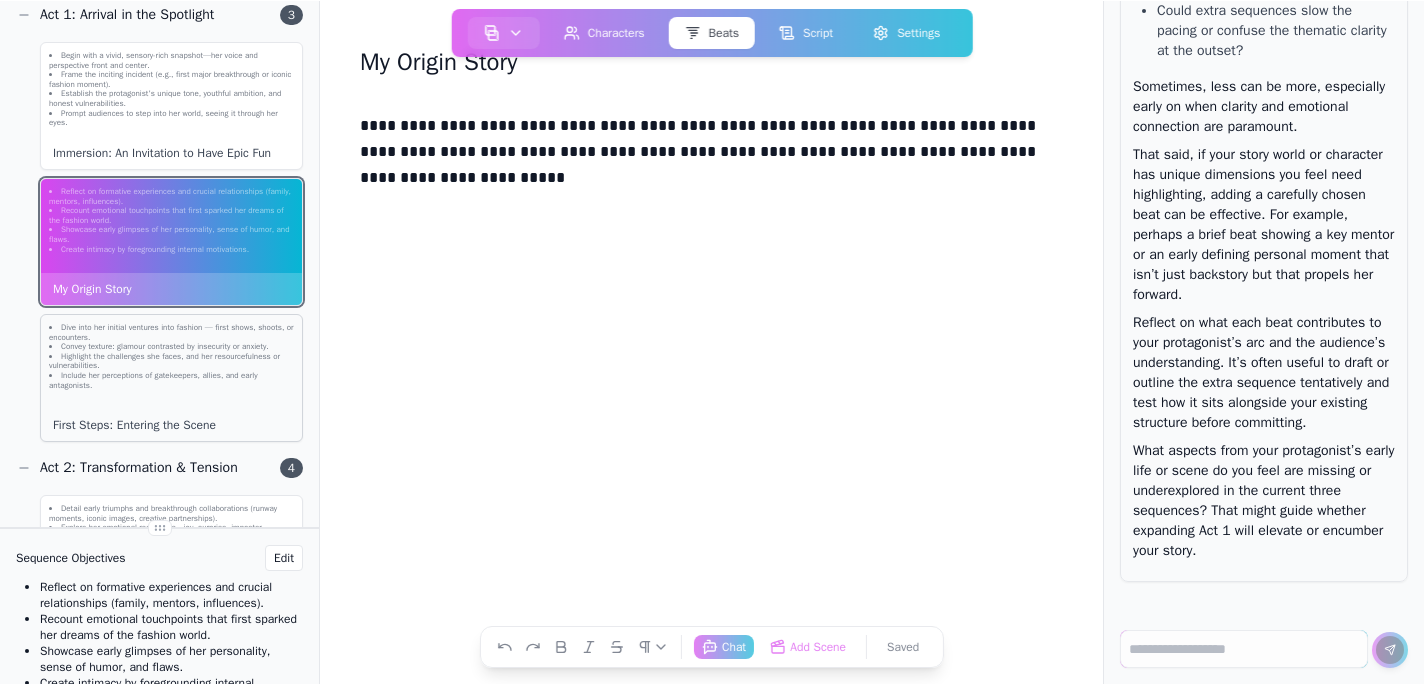 scroll, scrollTop: 65, scrollLeft: 0, axis: vertical 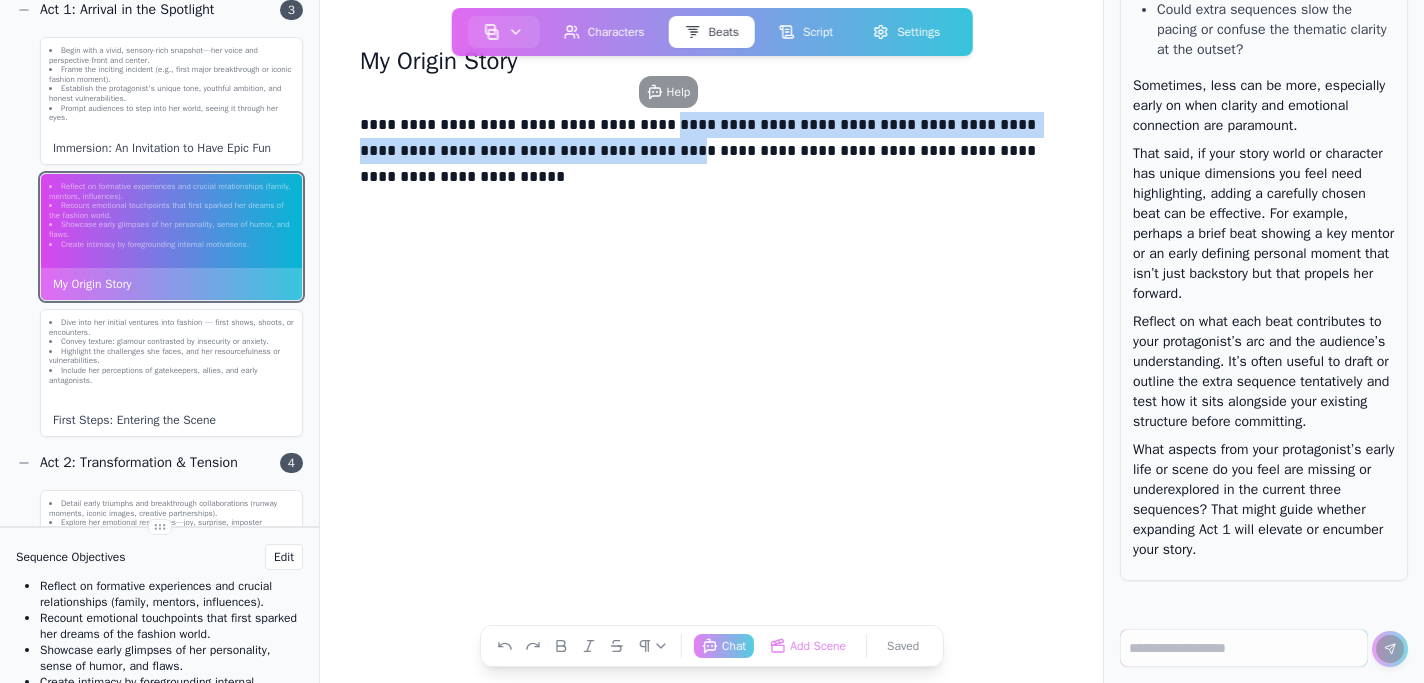 drag, startPoint x: 660, startPoint y: 124, endPoint x: 654, endPoint y: 154, distance: 30.594116 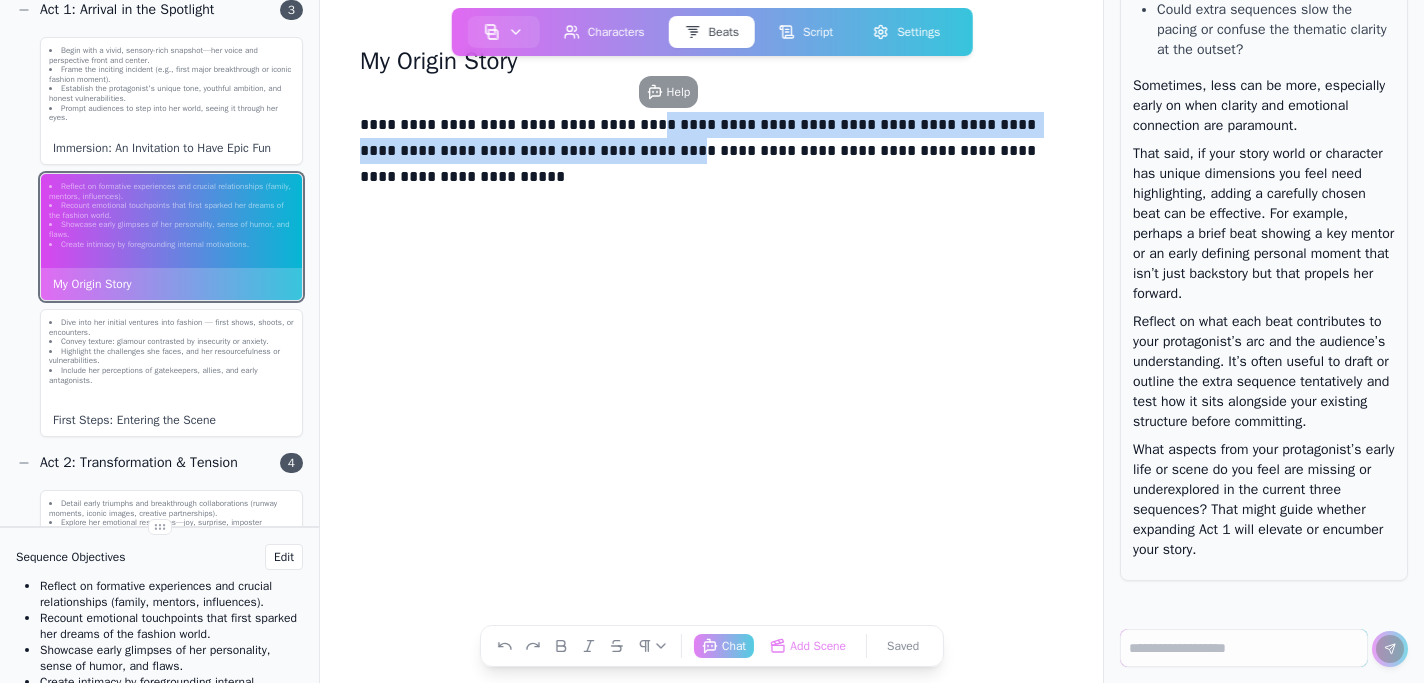 drag, startPoint x: 651, startPoint y: 124, endPoint x: 656, endPoint y: 150, distance: 26.476404 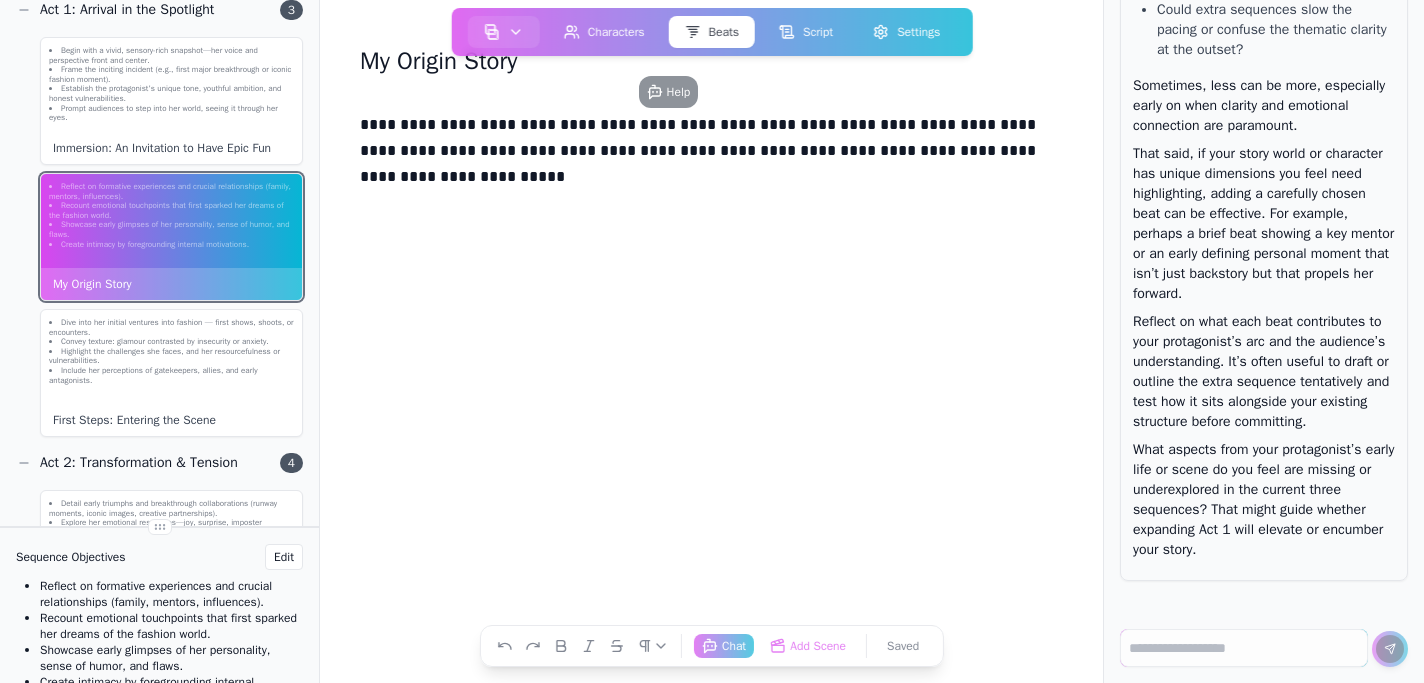 click on "**********" at bounding box center (711, 155) 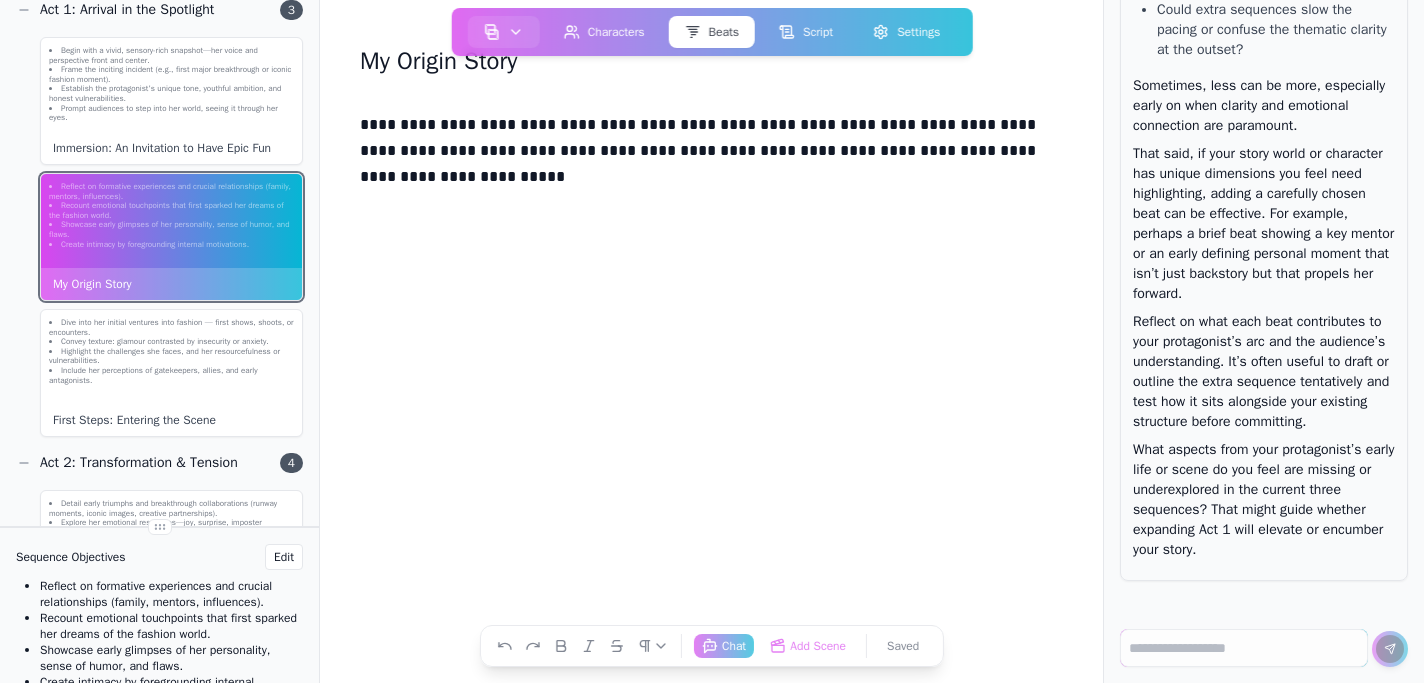 click on "**********" at bounding box center (711, 155) 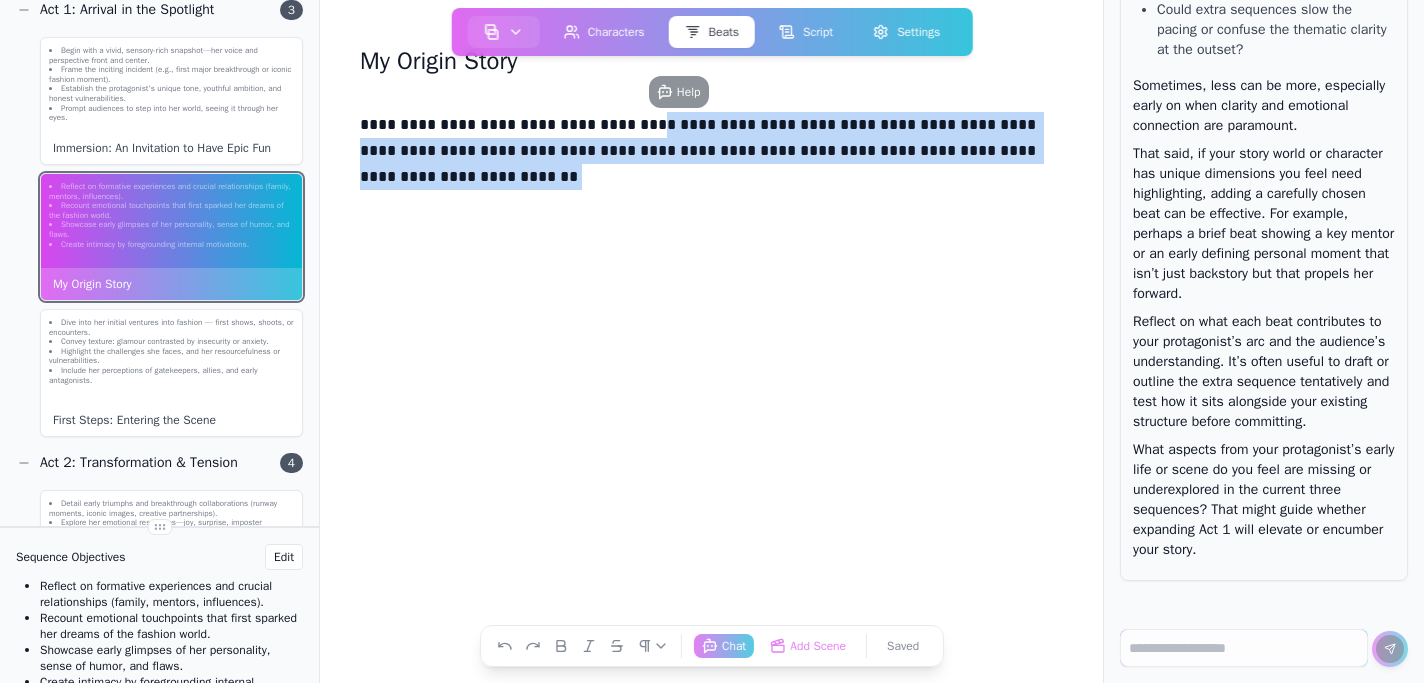 drag, startPoint x: 651, startPoint y: 125, endPoint x: 682, endPoint y: 212, distance: 92.358 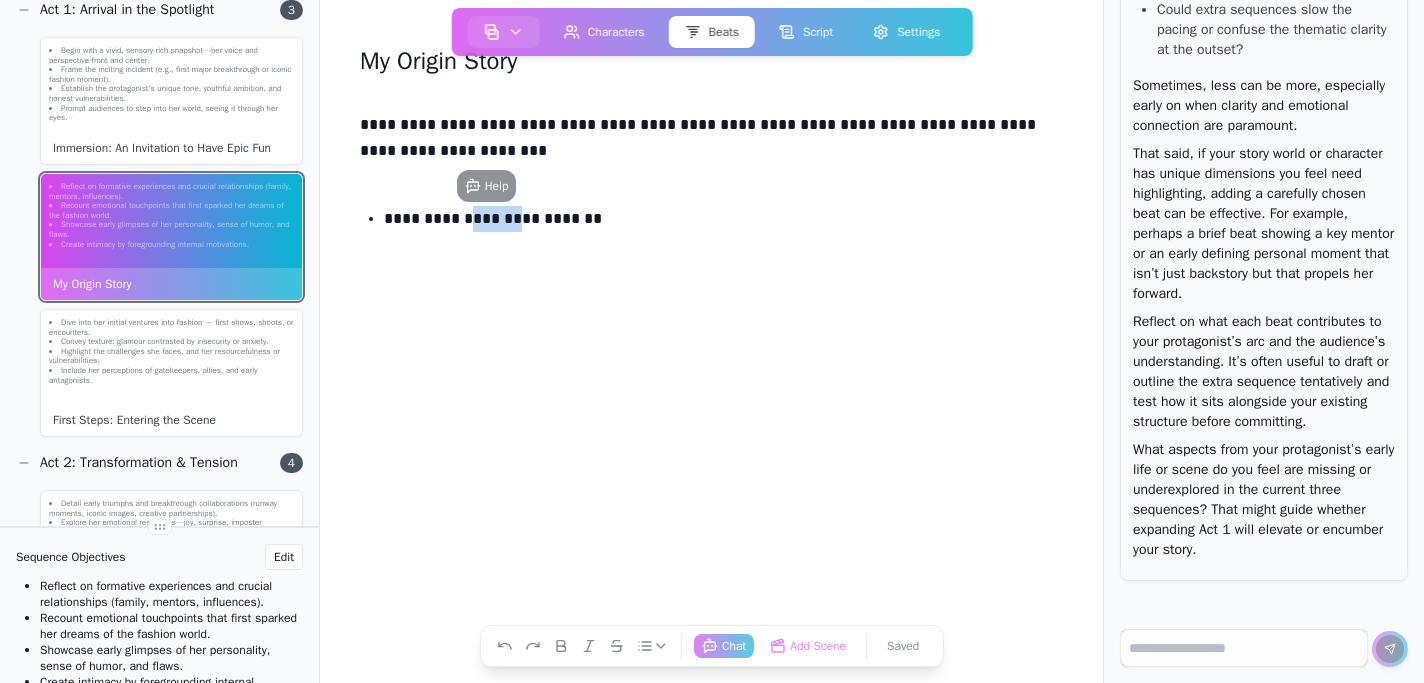 drag, startPoint x: 505, startPoint y: 220, endPoint x: 469, endPoint y: 214, distance: 36.496574 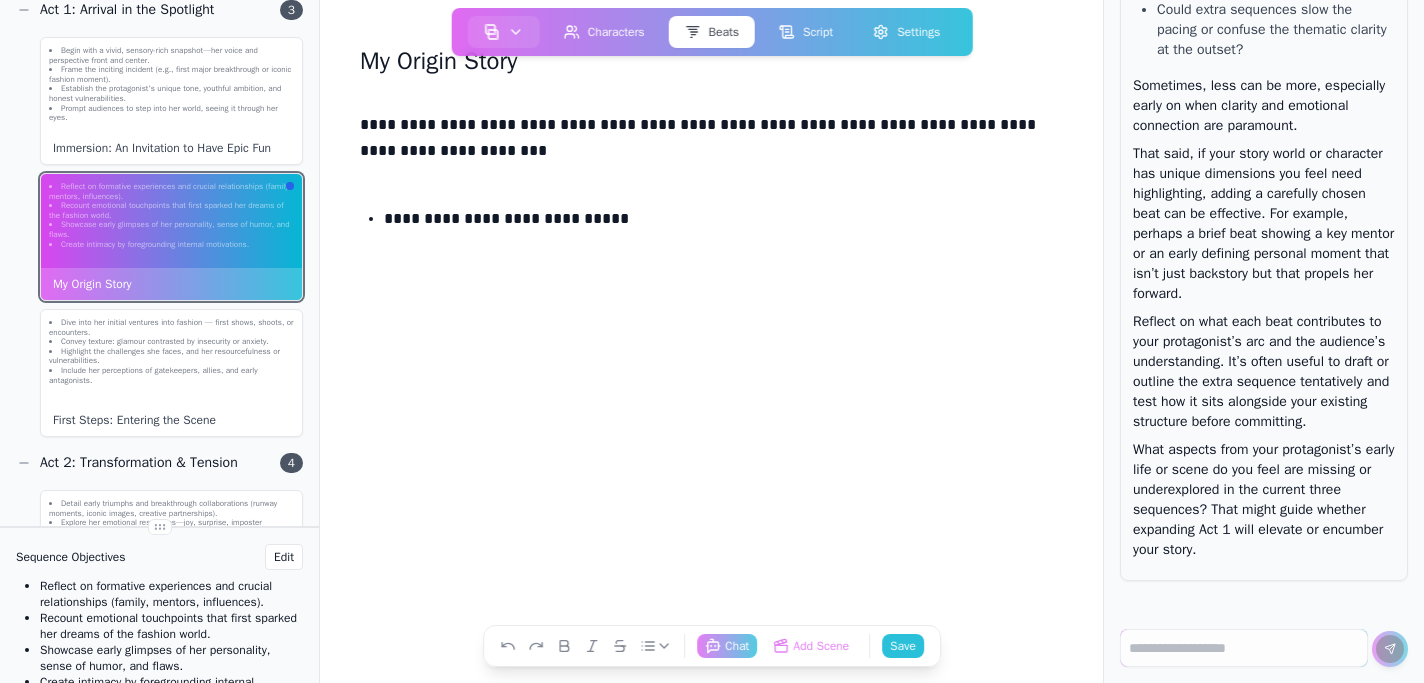 click on "**********" at bounding box center [723, 223] 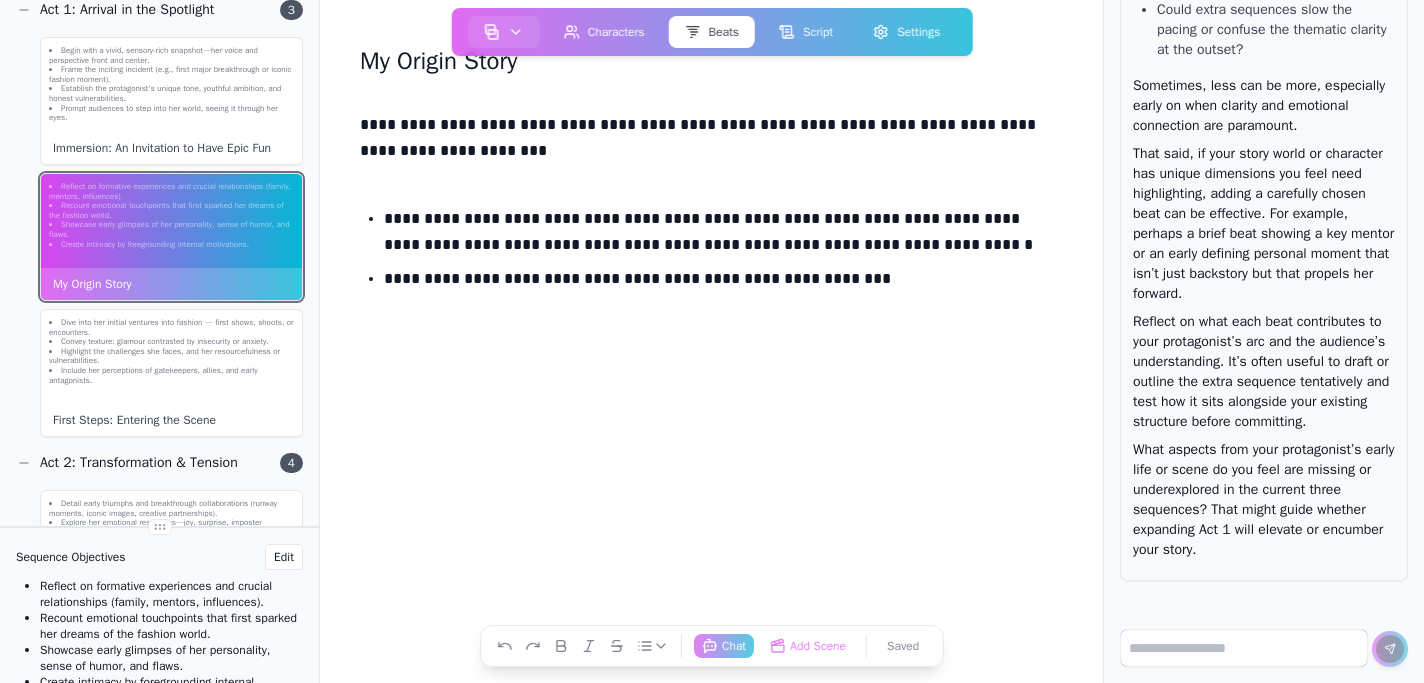 click on "**********" at bounding box center (723, 236) 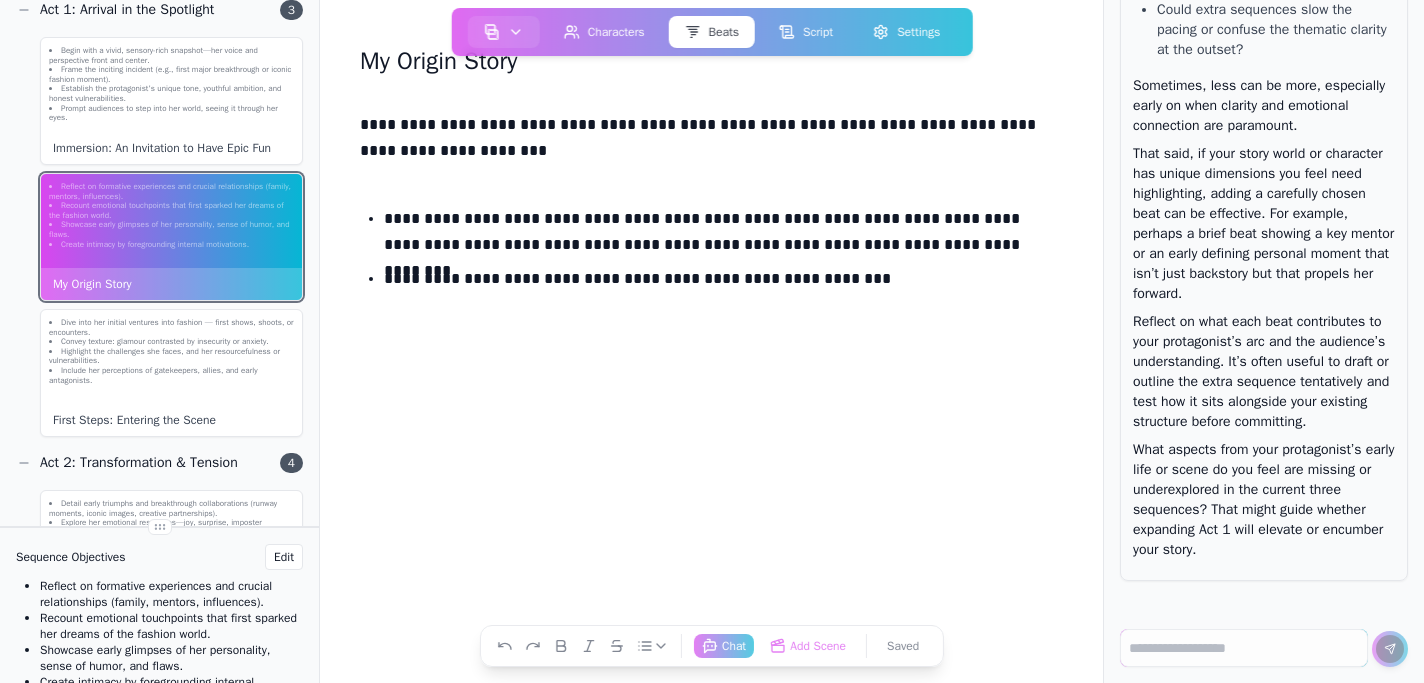 click on "**********" at bounding box center (723, 283) 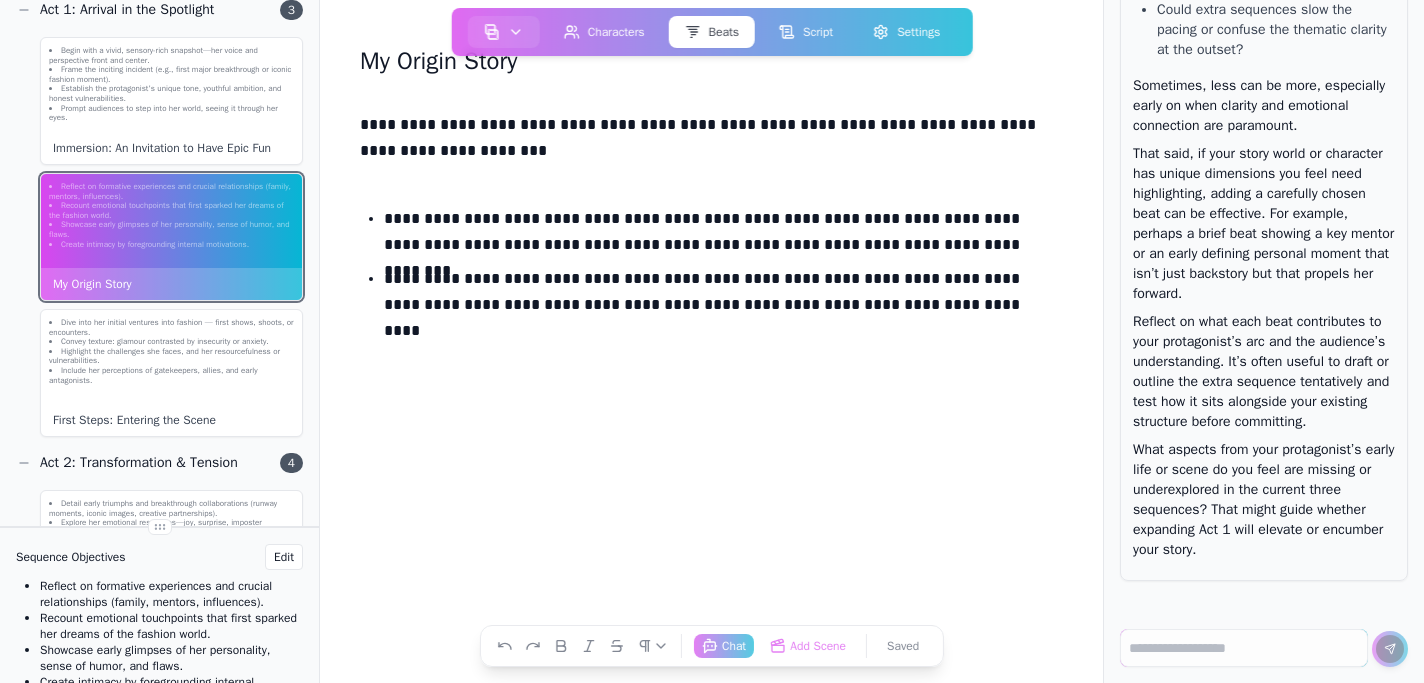 click on "**********" at bounding box center (711, 142) 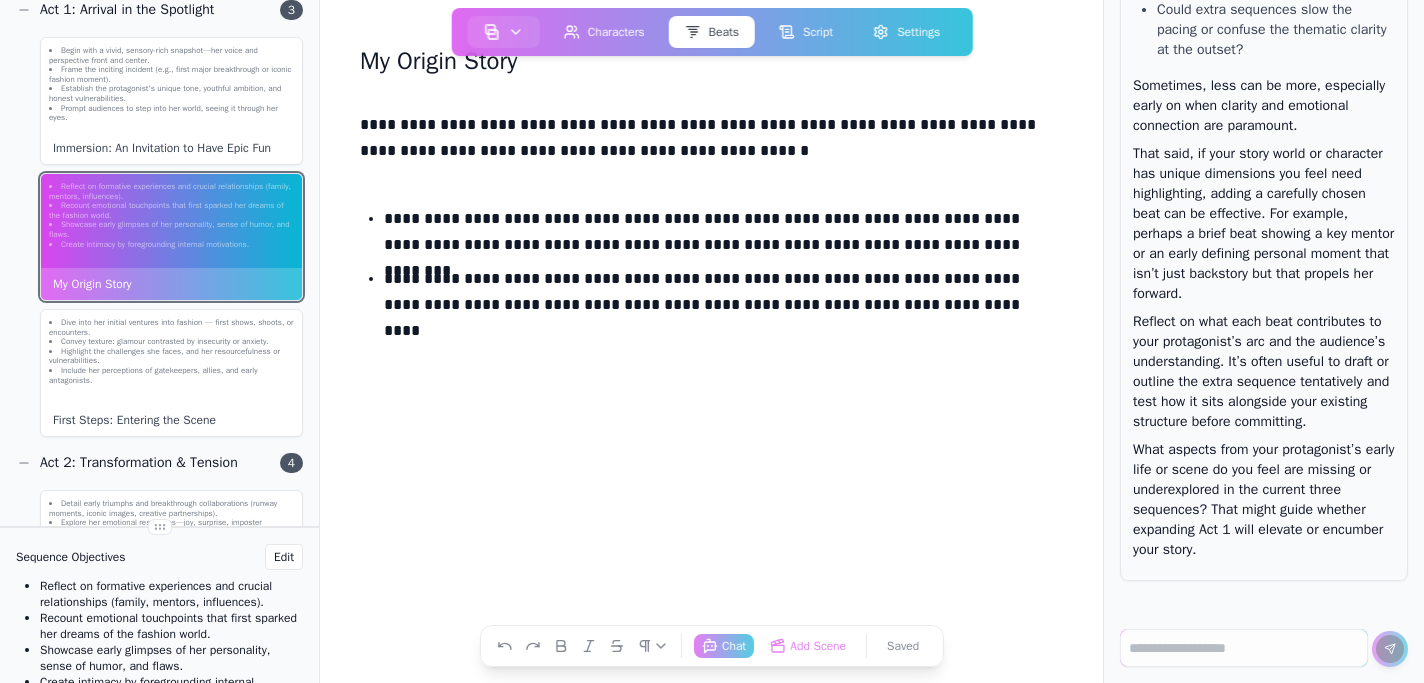 click on "**********" at bounding box center (711, 142) 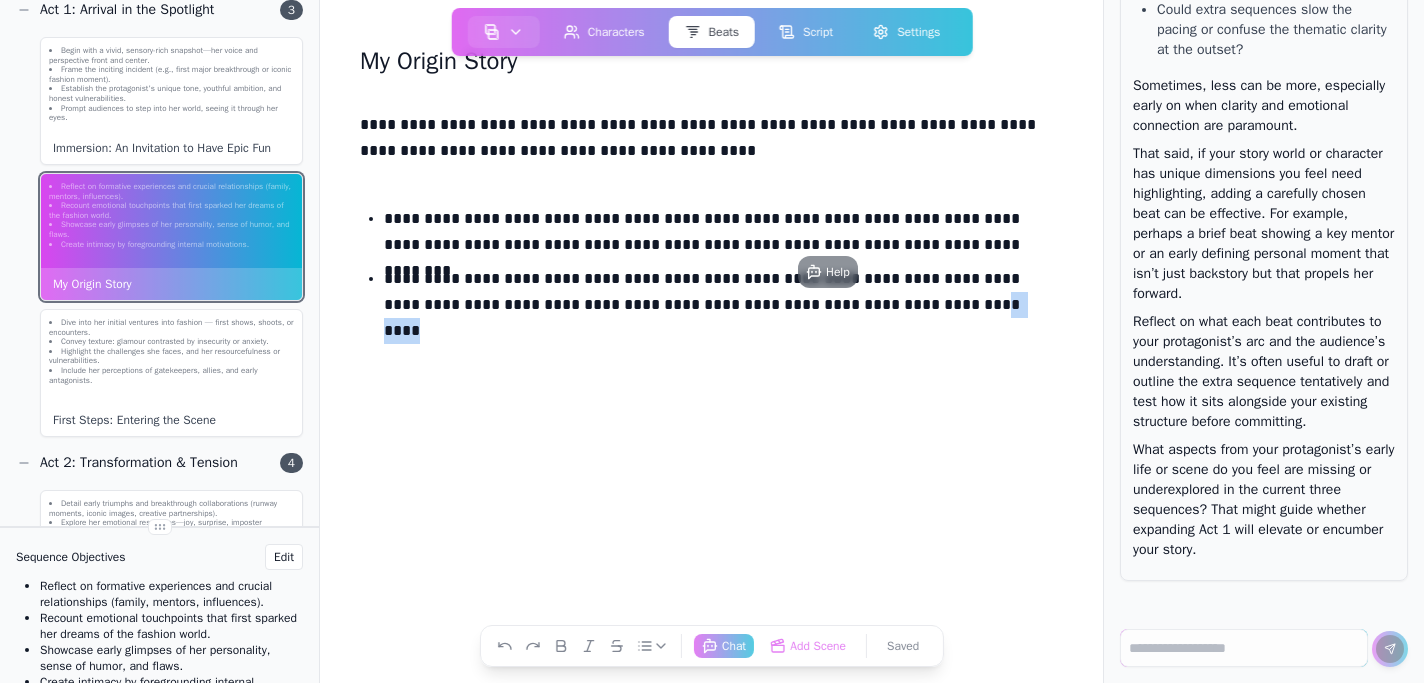 drag, startPoint x: 853, startPoint y: 304, endPoint x: 806, endPoint y: 305, distance: 47.010635 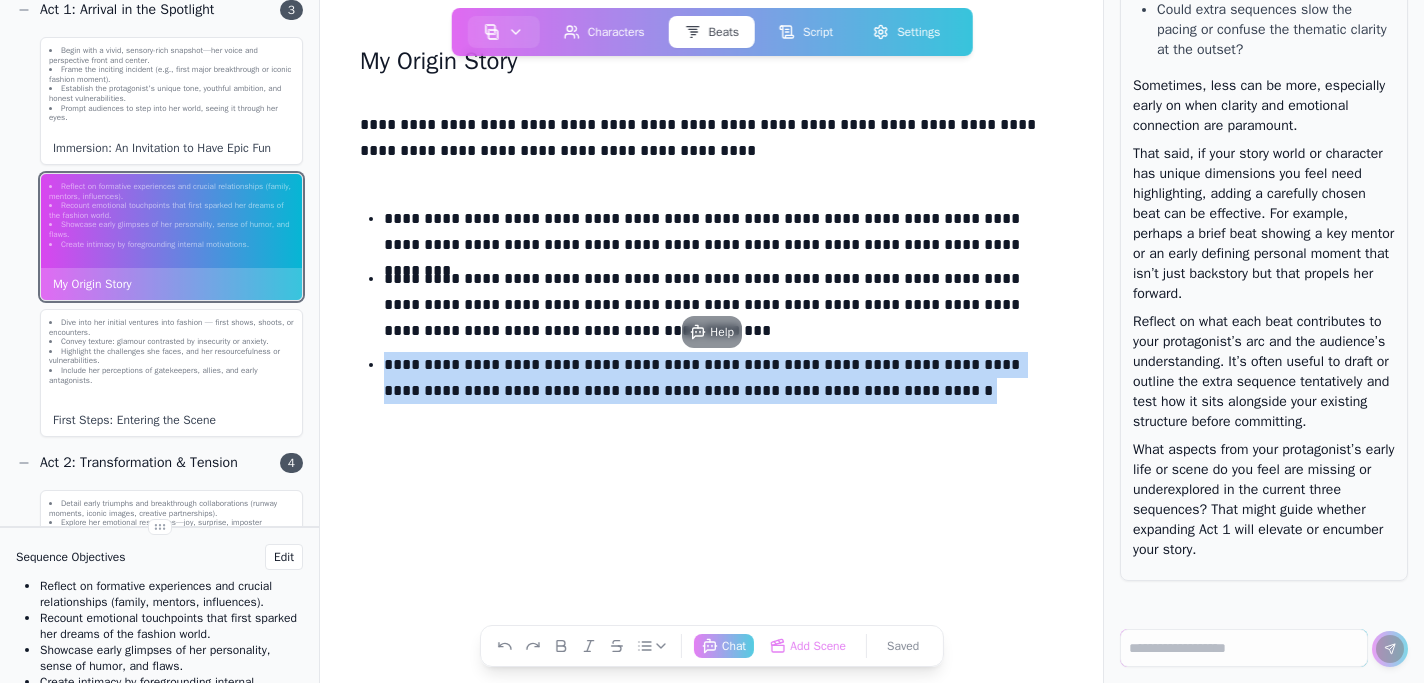 drag, startPoint x: 857, startPoint y: 388, endPoint x: 387, endPoint y: 366, distance: 470.51462 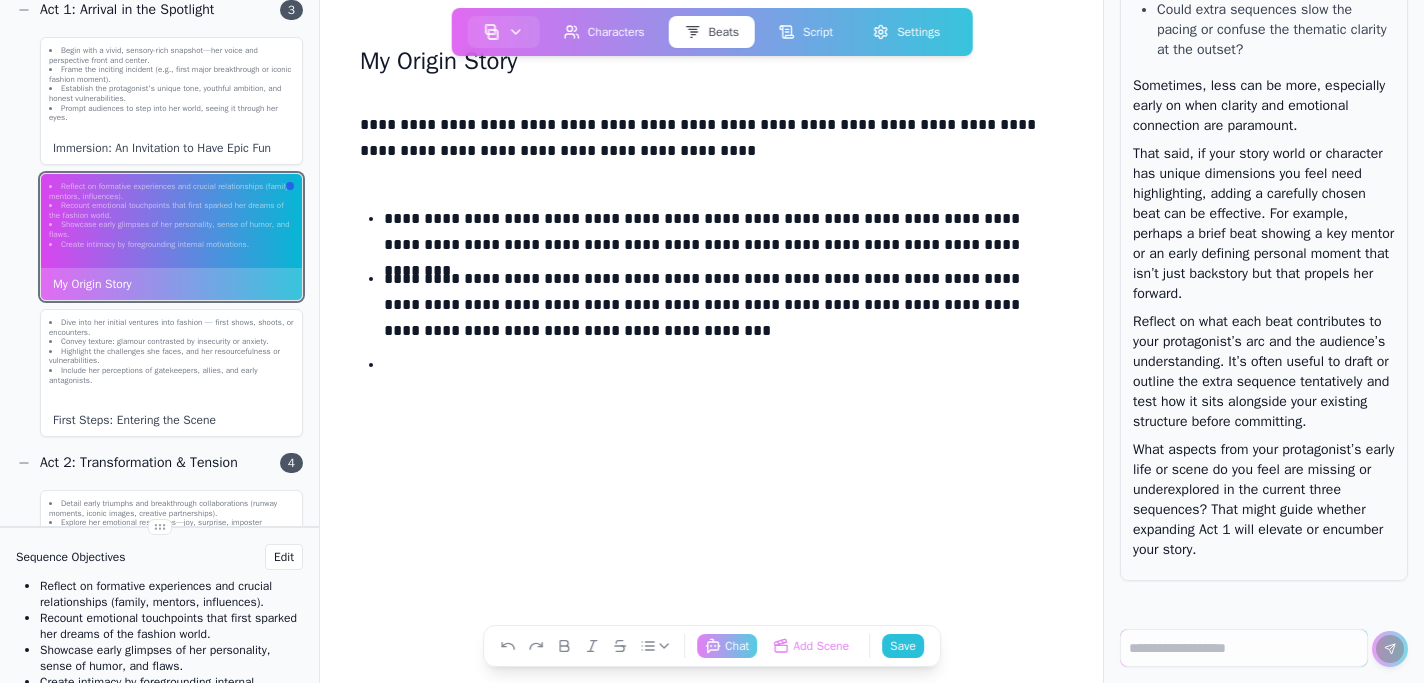 click on "**********" at bounding box center [723, 309] 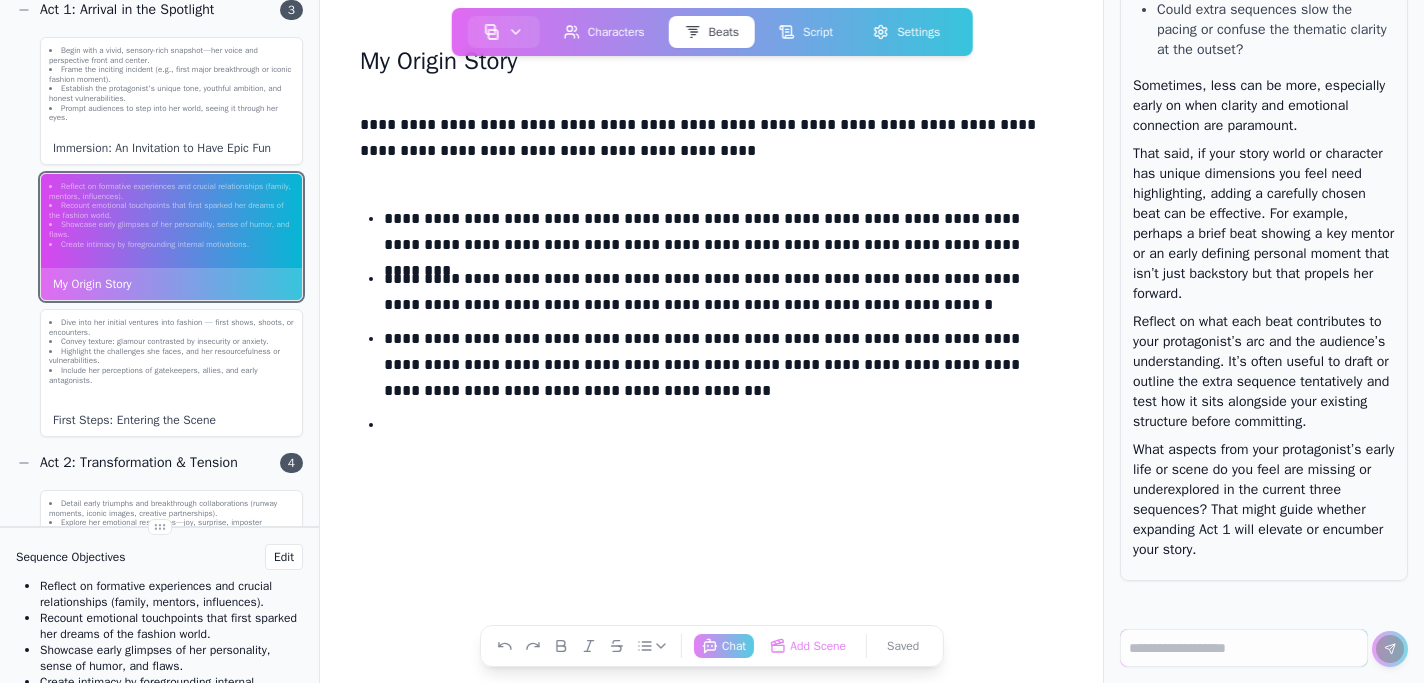 click at bounding box center (723, 429) 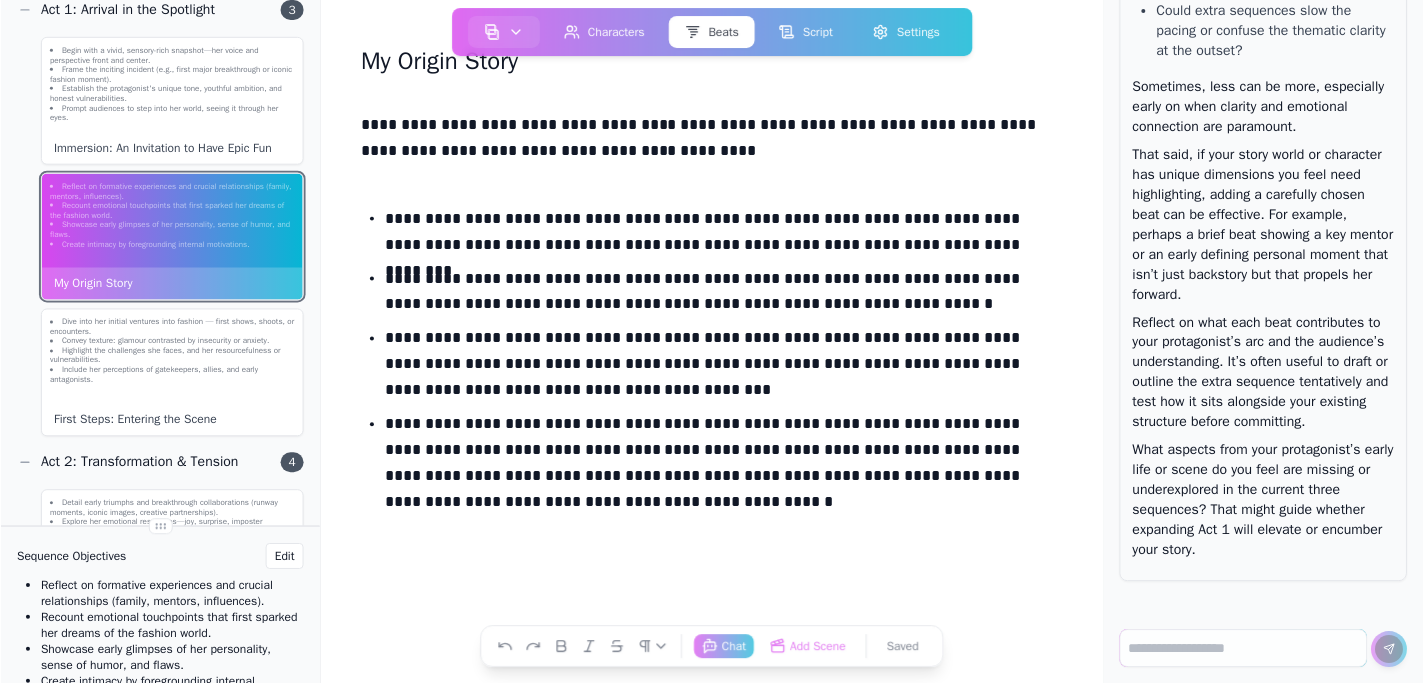 scroll, scrollTop: 4359, scrollLeft: 0, axis: vertical 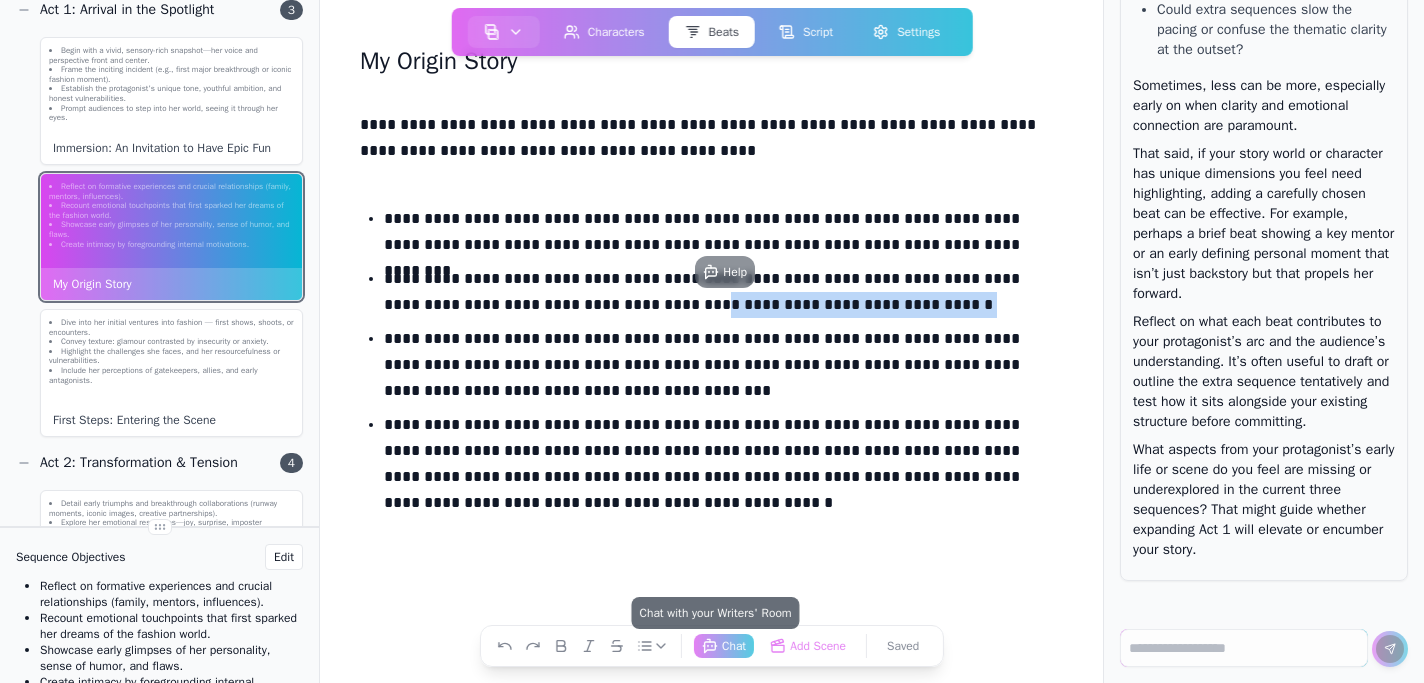 drag, startPoint x: 849, startPoint y: 303, endPoint x: 605, endPoint y: 302, distance: 244.00204 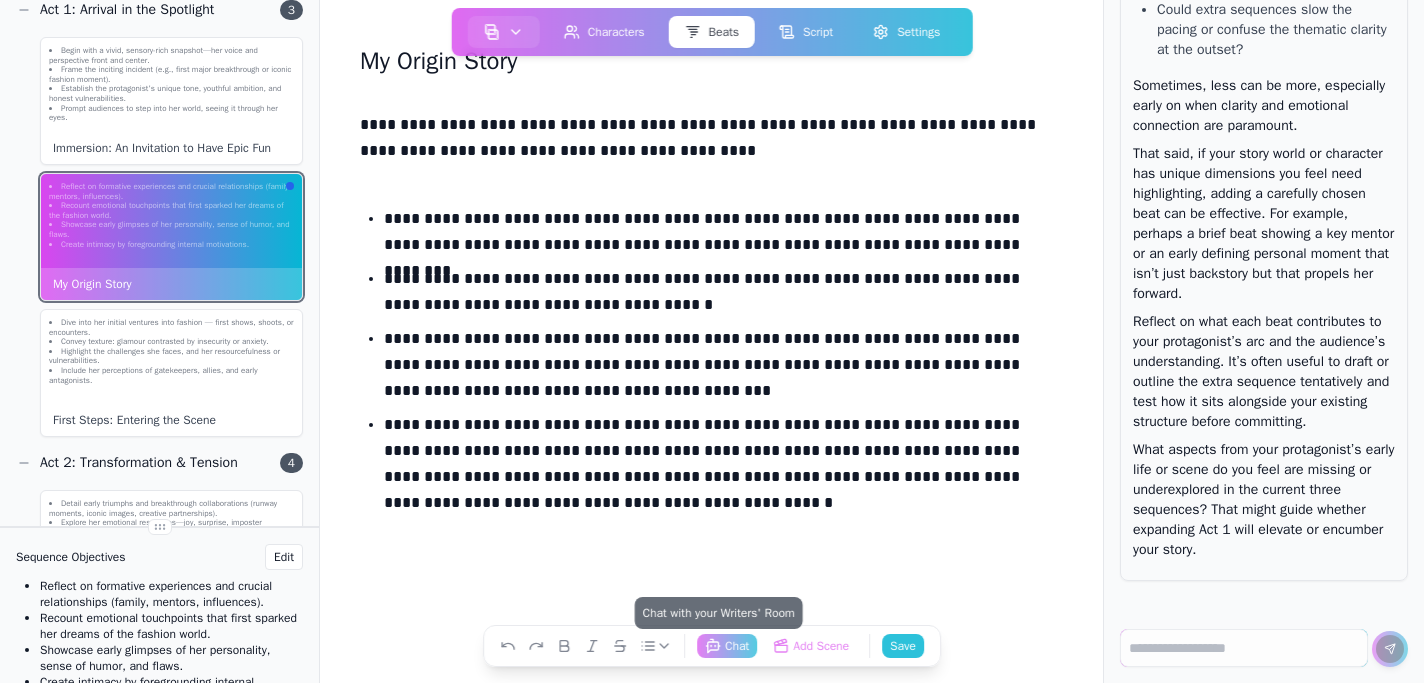 click at bounding box center (711, 557) 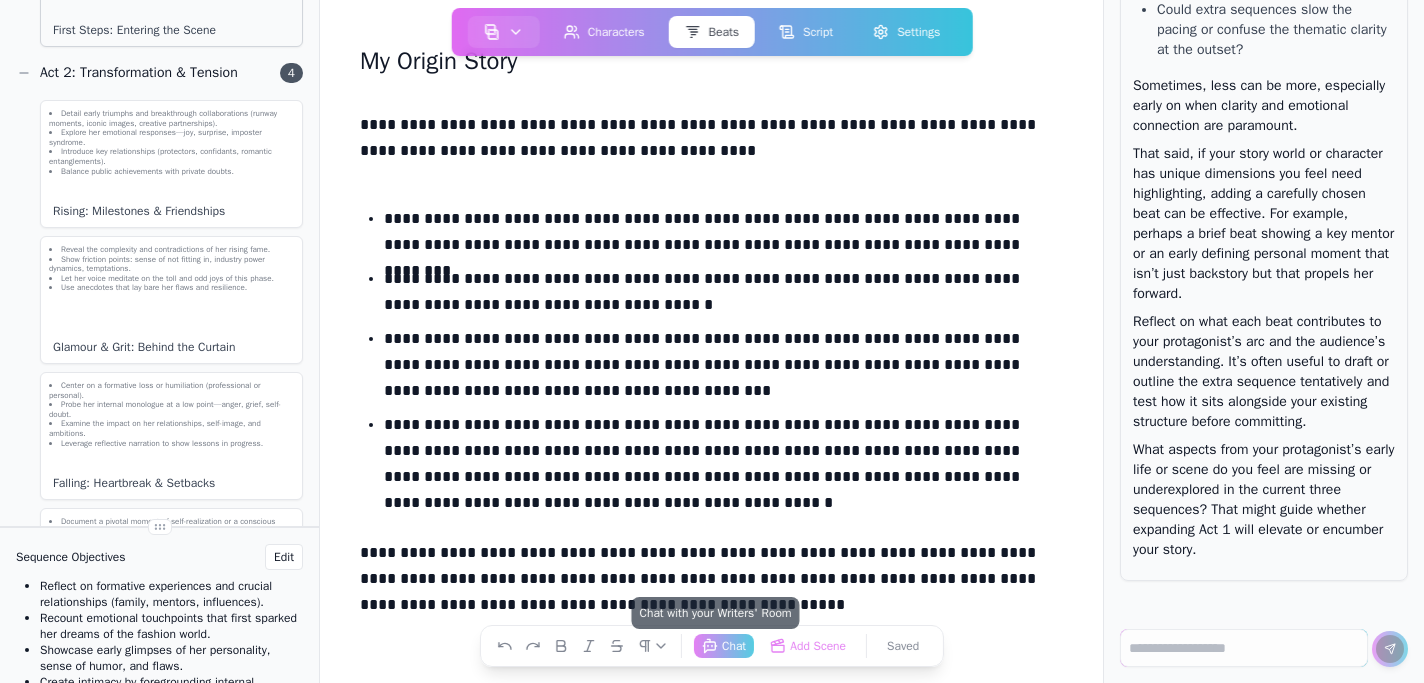 scroll, scrollTop: 454, scrollLeft: 0, axis: vertical 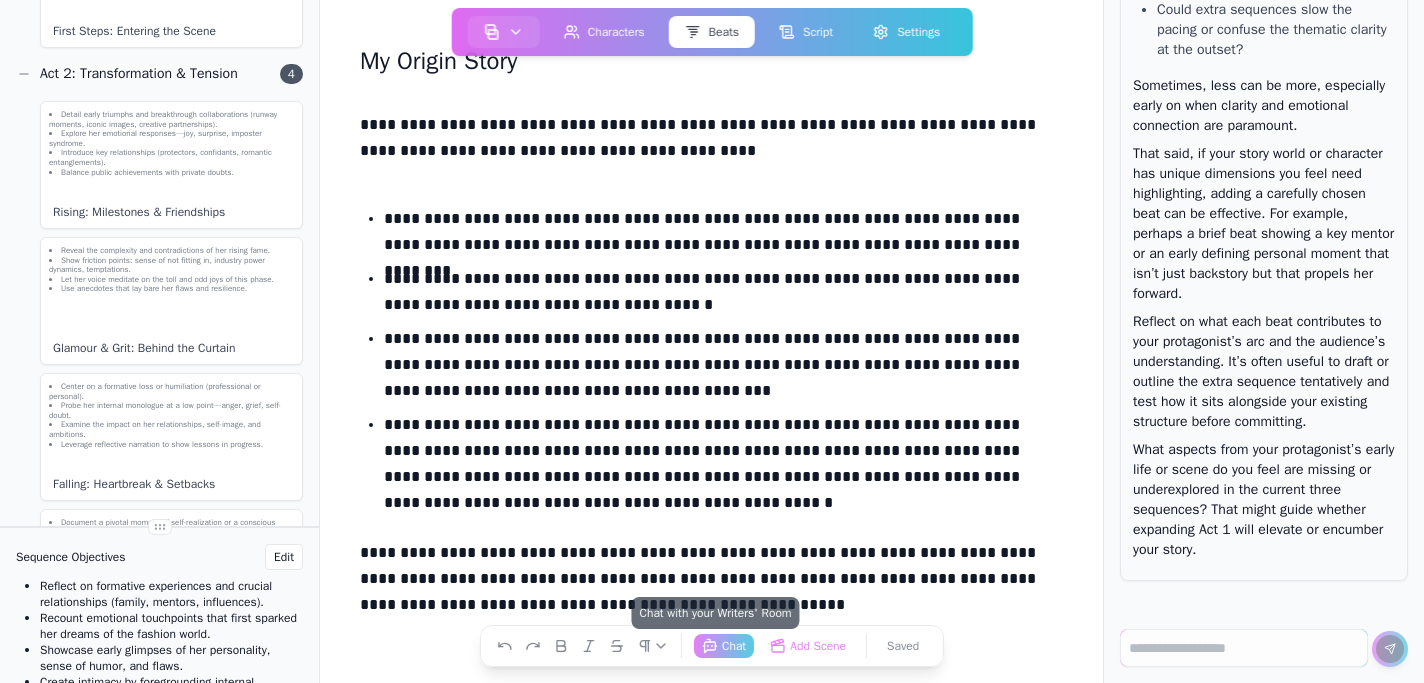 click on "**********" at bounding box center (723, 468) 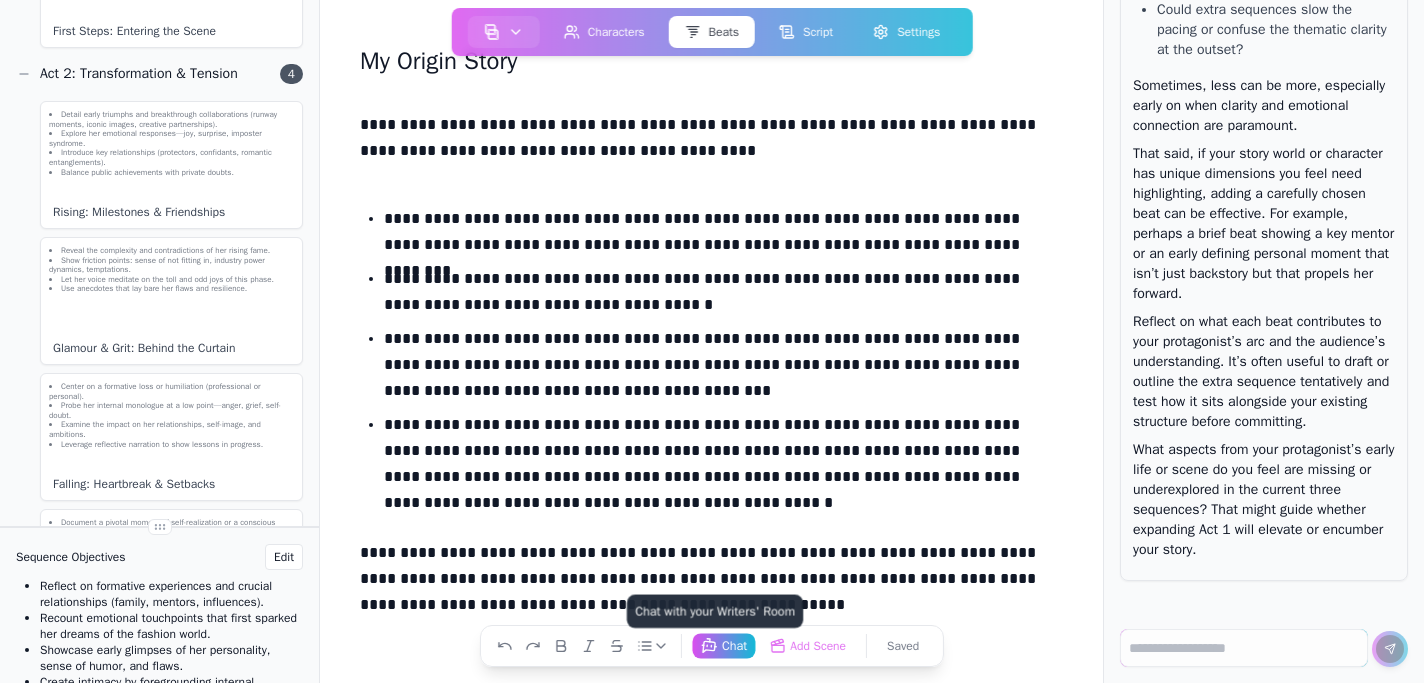 click on "Chat  Chat with your Writers' Room" at bounding box center (723, 645) 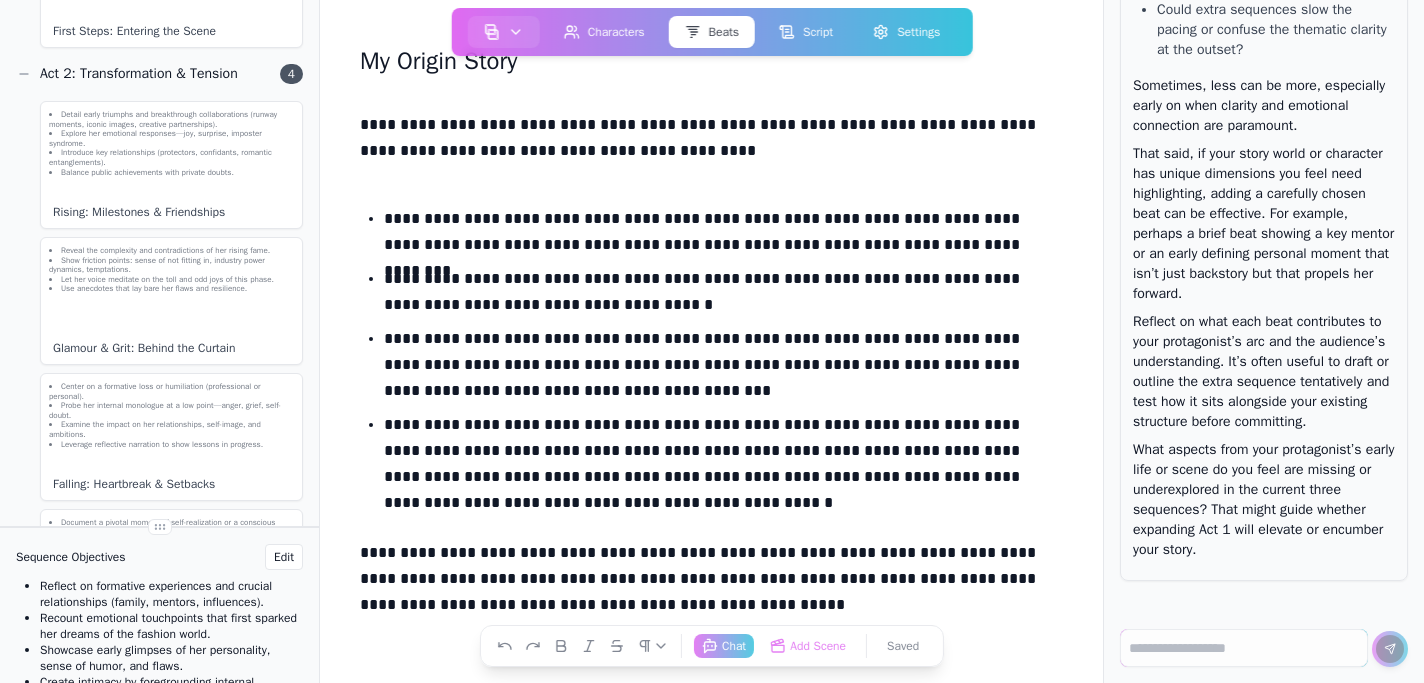click on "**********" at bounding box center [711, 583] 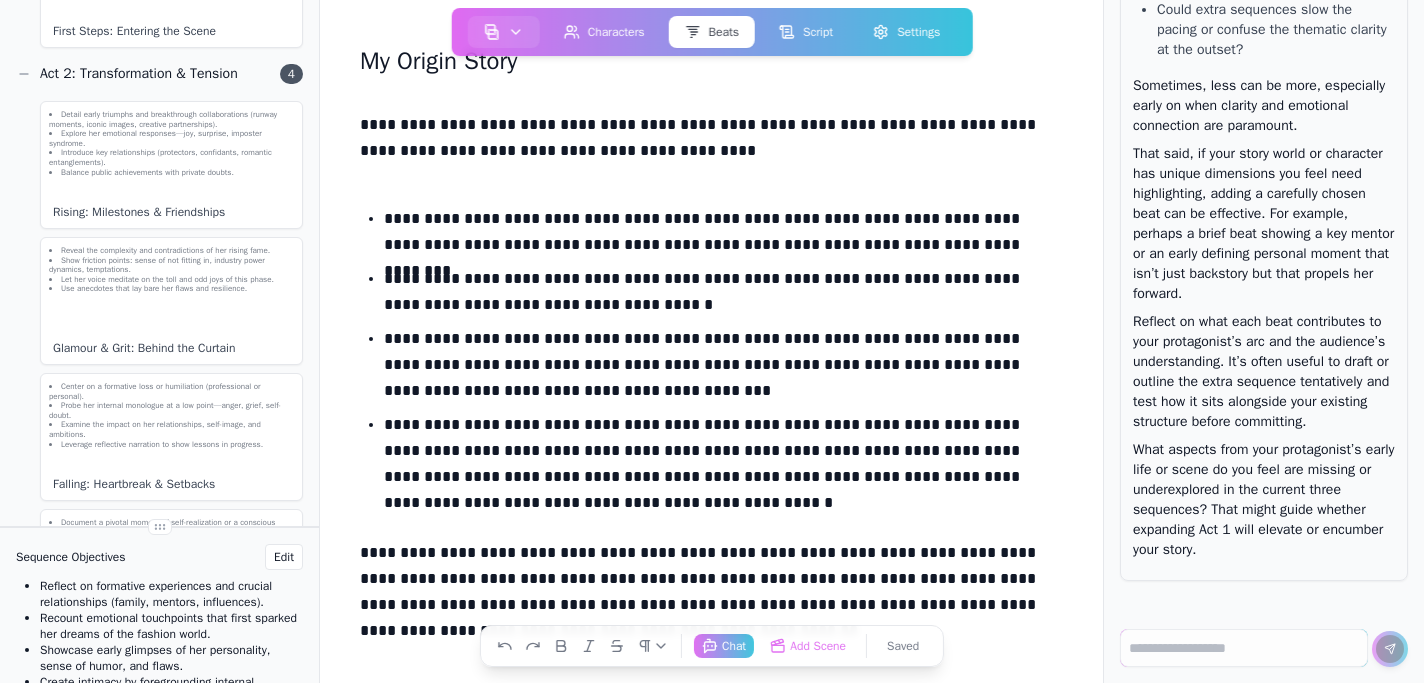 click on "Paragraph Heading 1 Heading 2 Heading 3 Bullet List Numbered List Quote  Chat  Chat with your Writers' Room  Add Scene  Get ideas Saved  Save changes to this section" at bounding box center [712, 646] 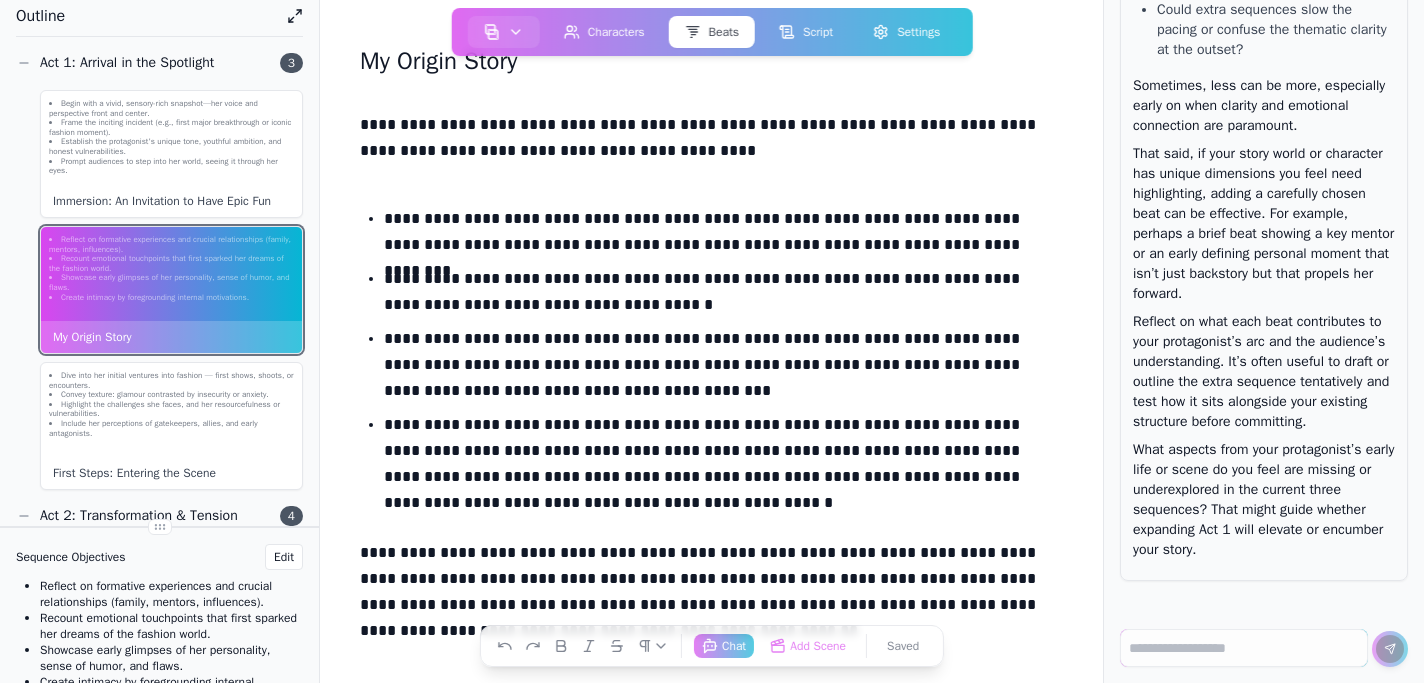 scroll, scrollTop: 8, scrollLeft: 0, axis: vertical 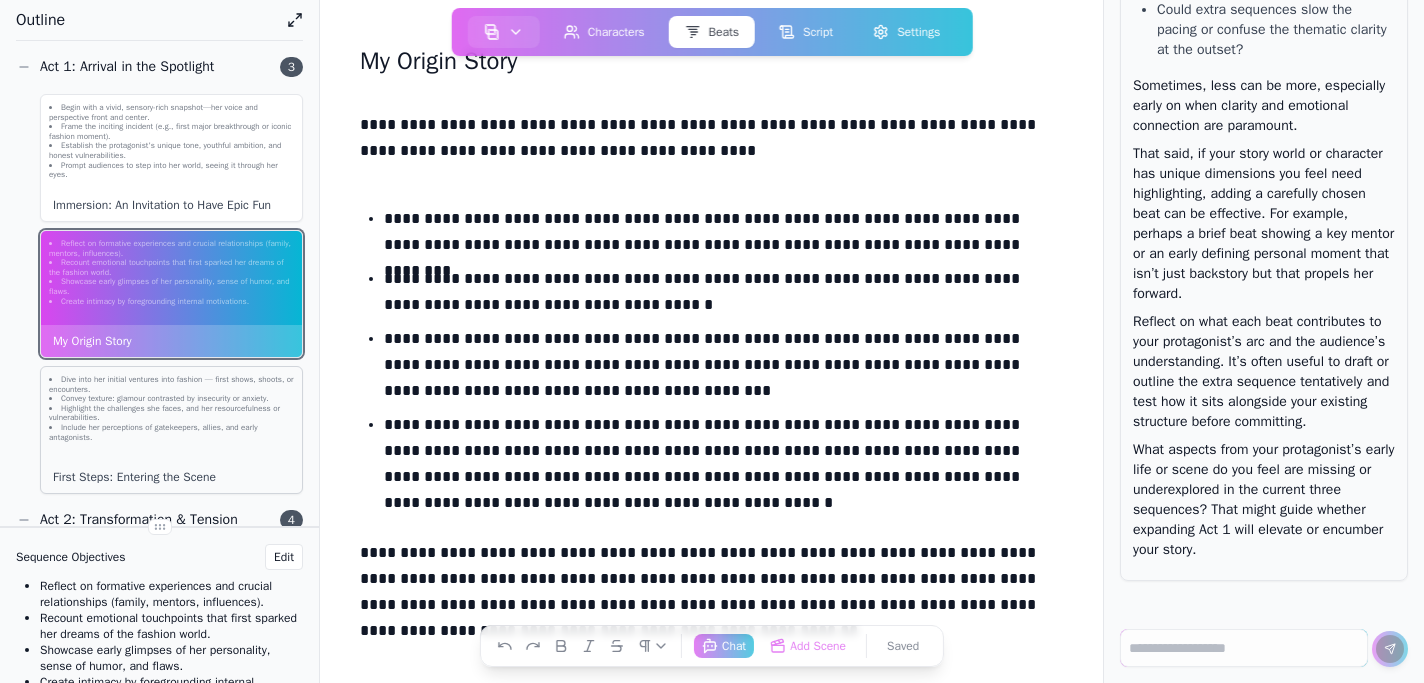 click on "Highlight the challenges she faces, and her resourcefulness or vulnerabilities." 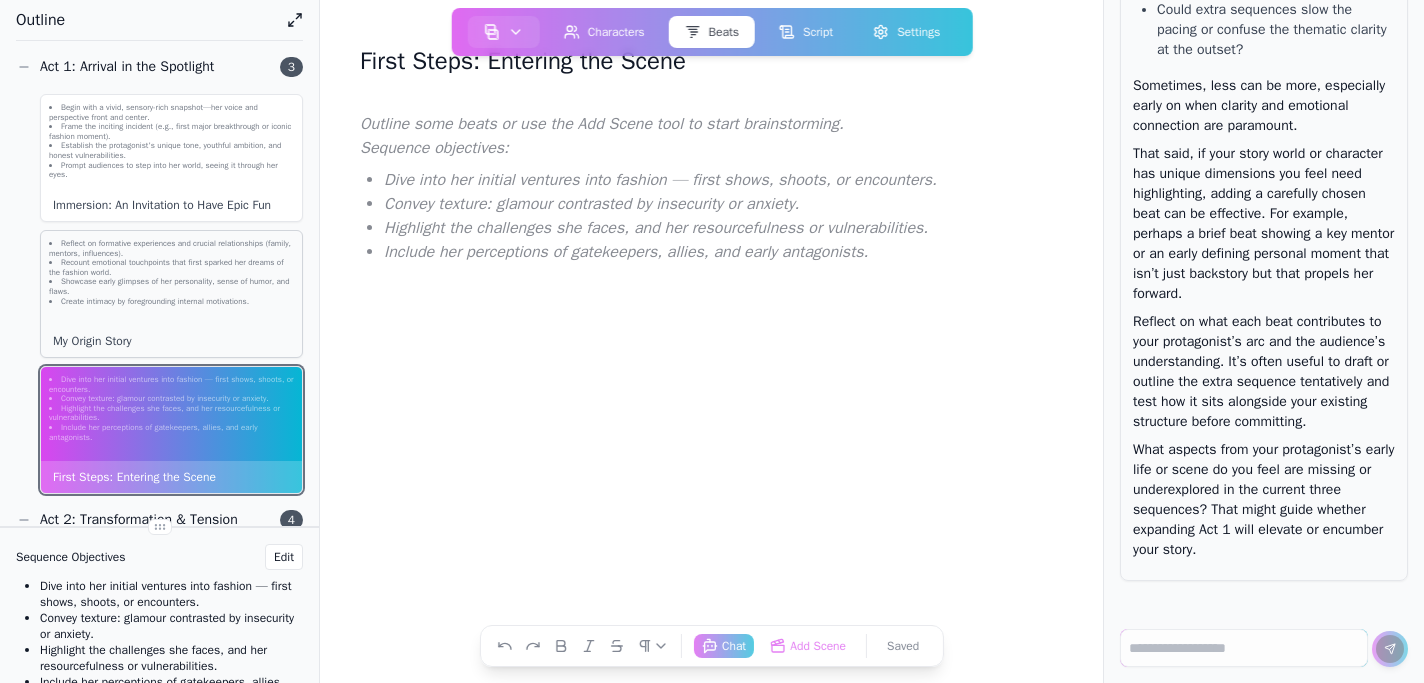 click on "Showcase early glimpses of her personality, sense of humor, and flaws." 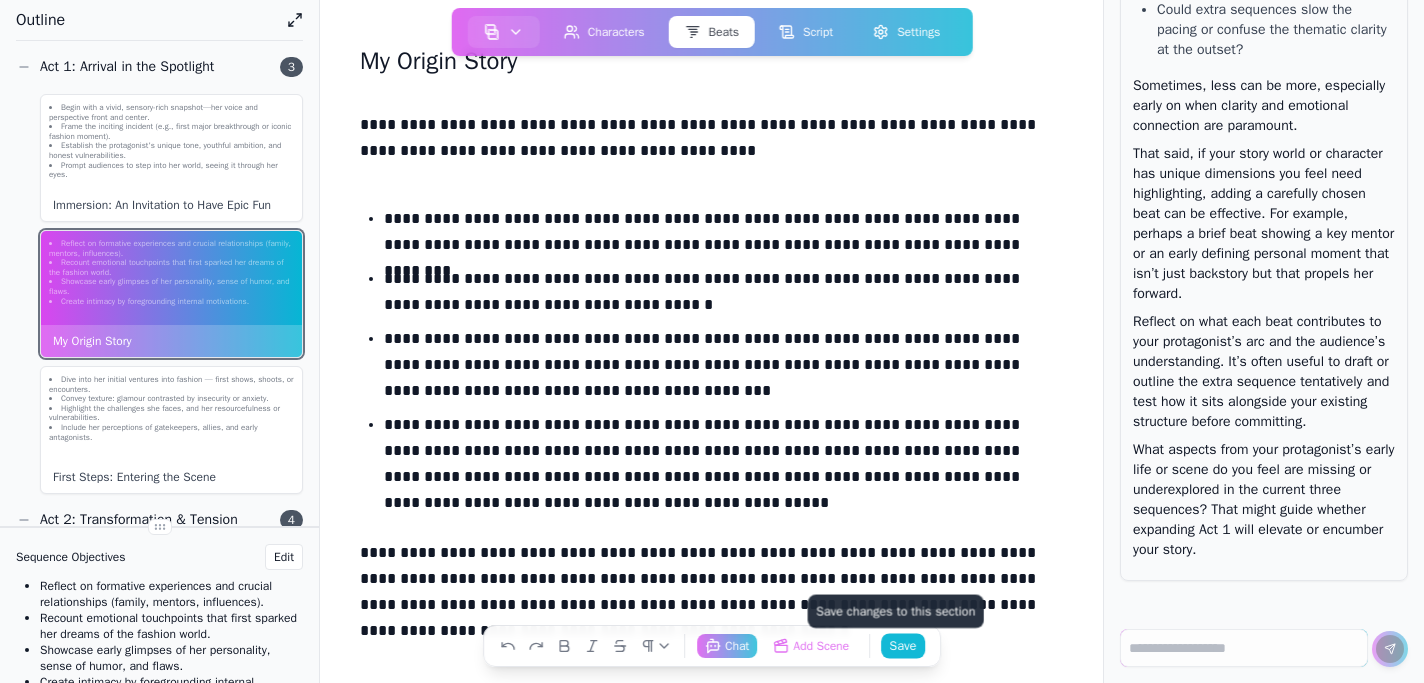 click on "Save  Save changes to this section" at bounding box center (903, 645) 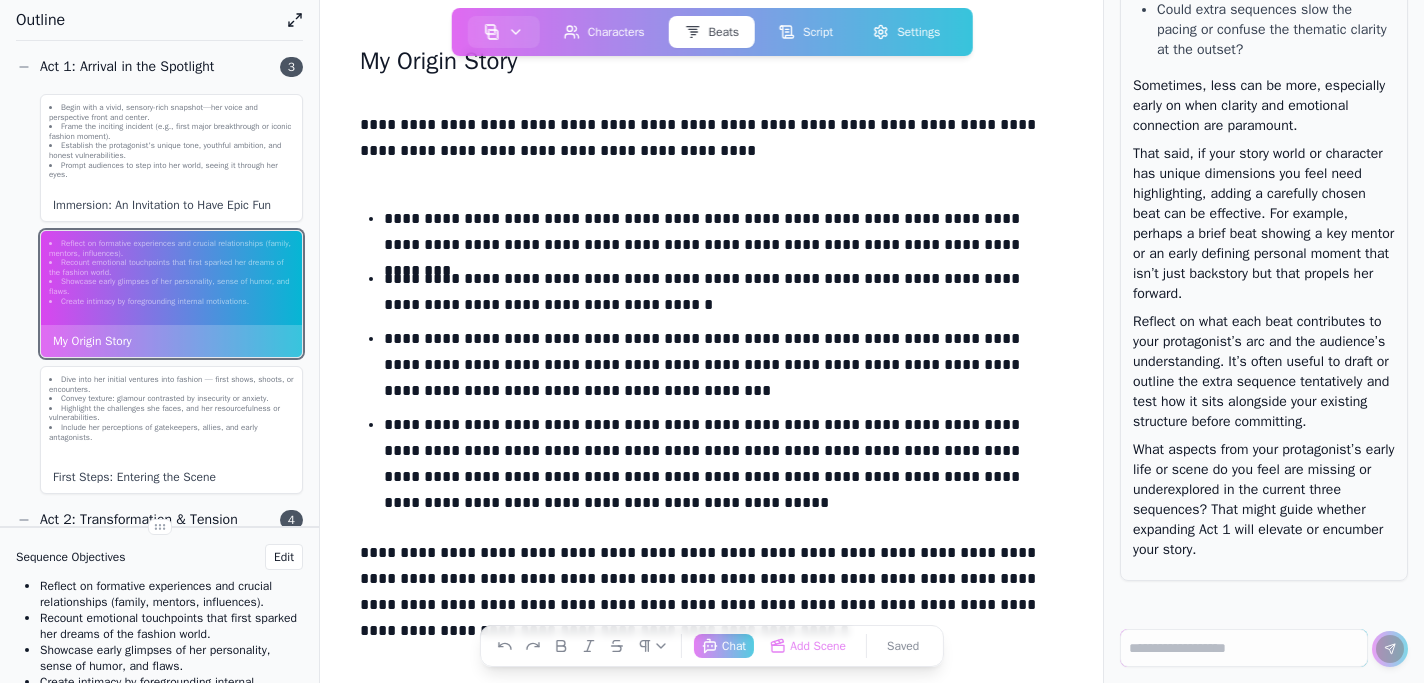 click on "**********" at bounding box center (711, 596) 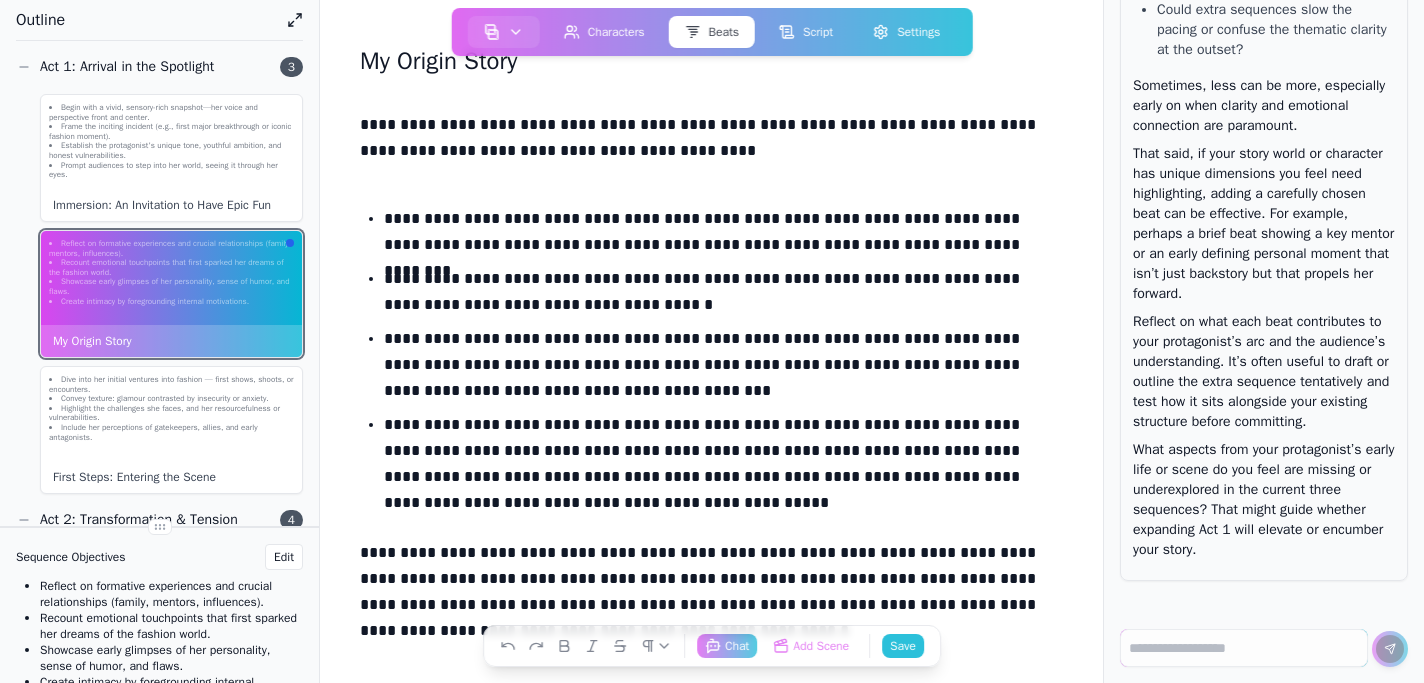 scroll, scrollTop: 68, scrollLeft: 0, axis: vertical 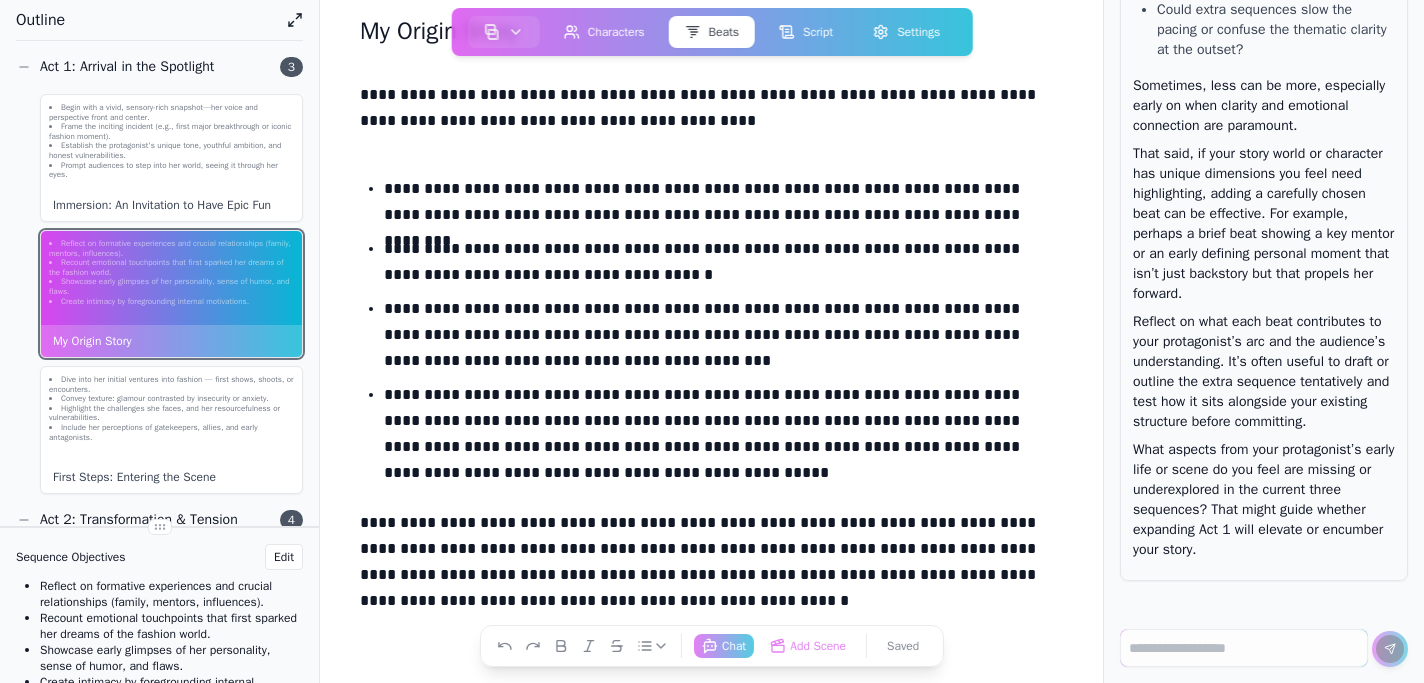 click on "**********" at bounding box center [723, 438] 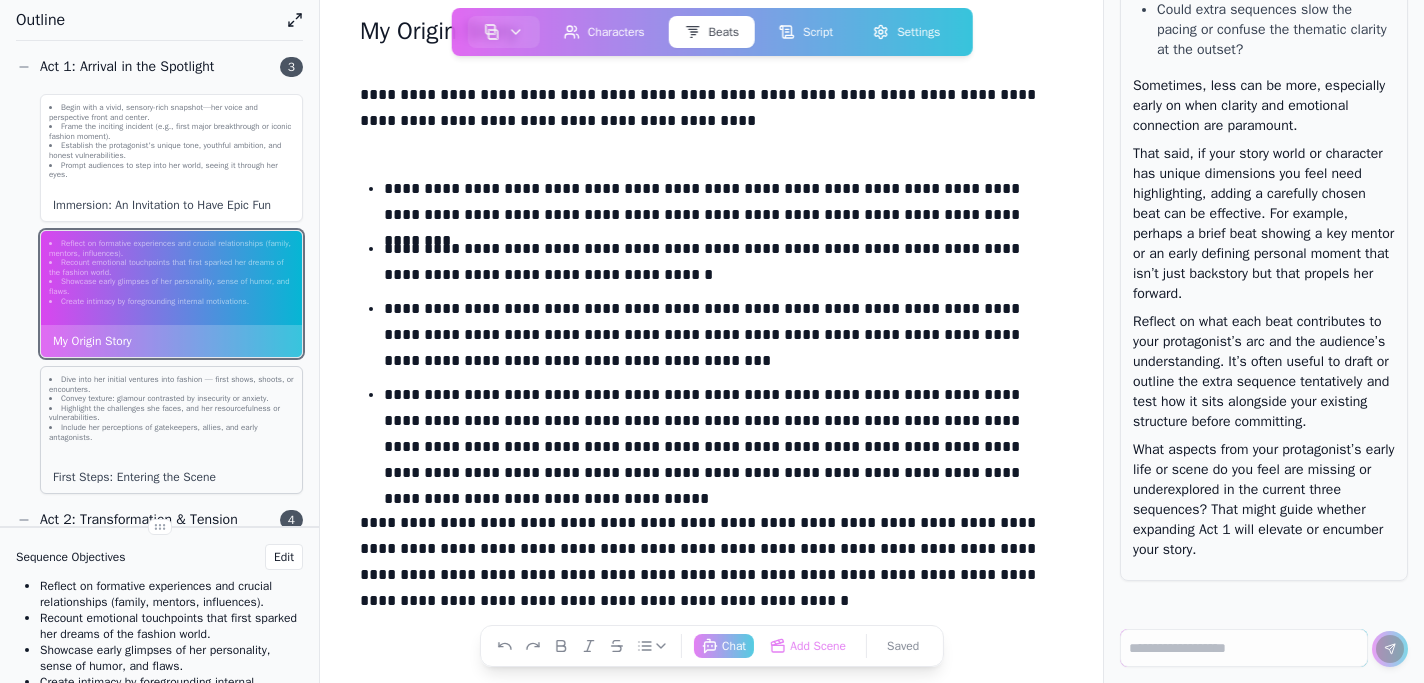 click on "Convey texture: glamour contrasted by insecurity or anxiety." 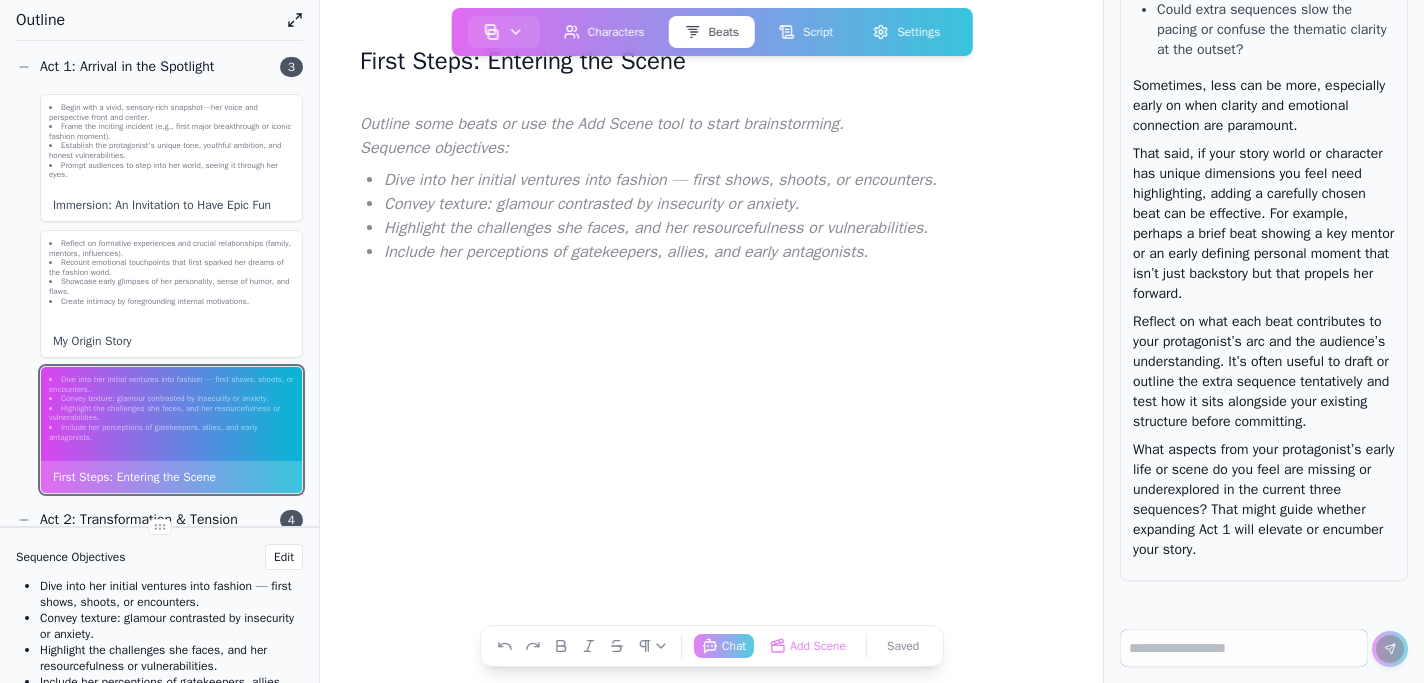 scroll, scrollTop: 38, scrollLeft: 0, axis: vertical 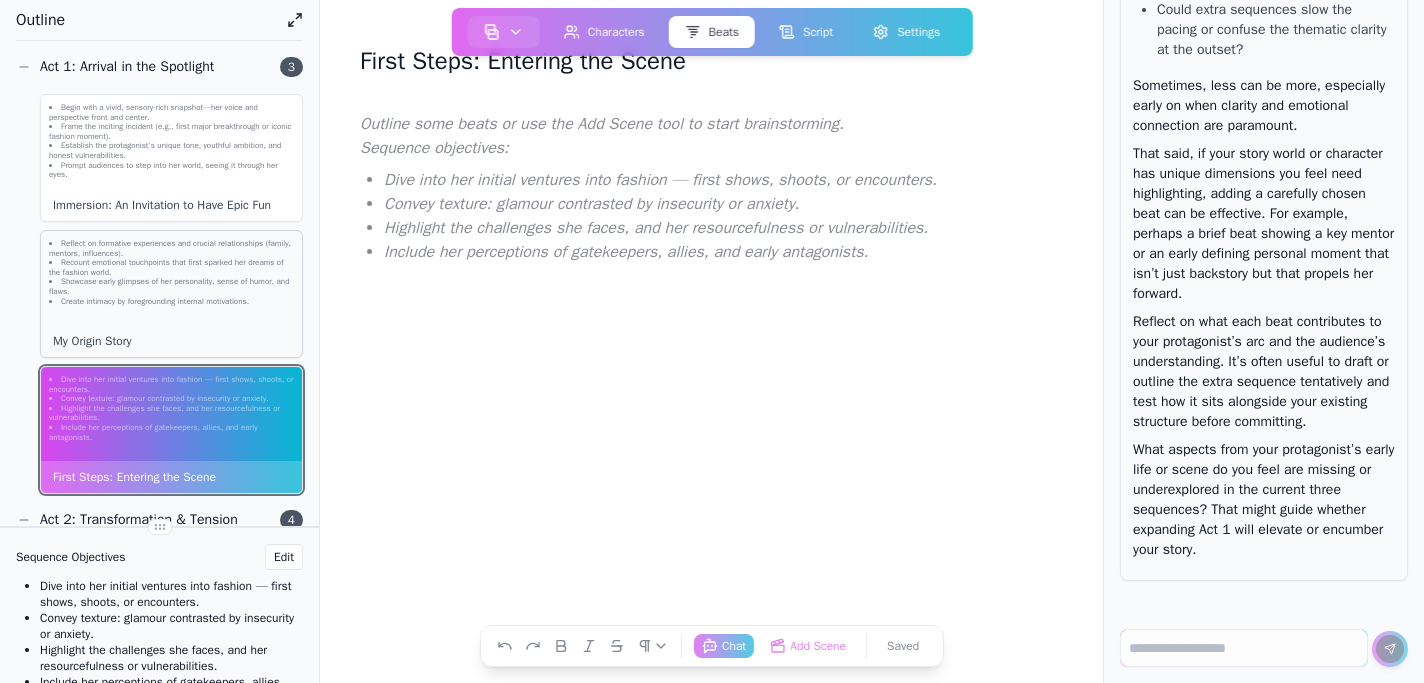 click on "Reflect on formative experiences and crucial relationships (family, mentors, influences)." 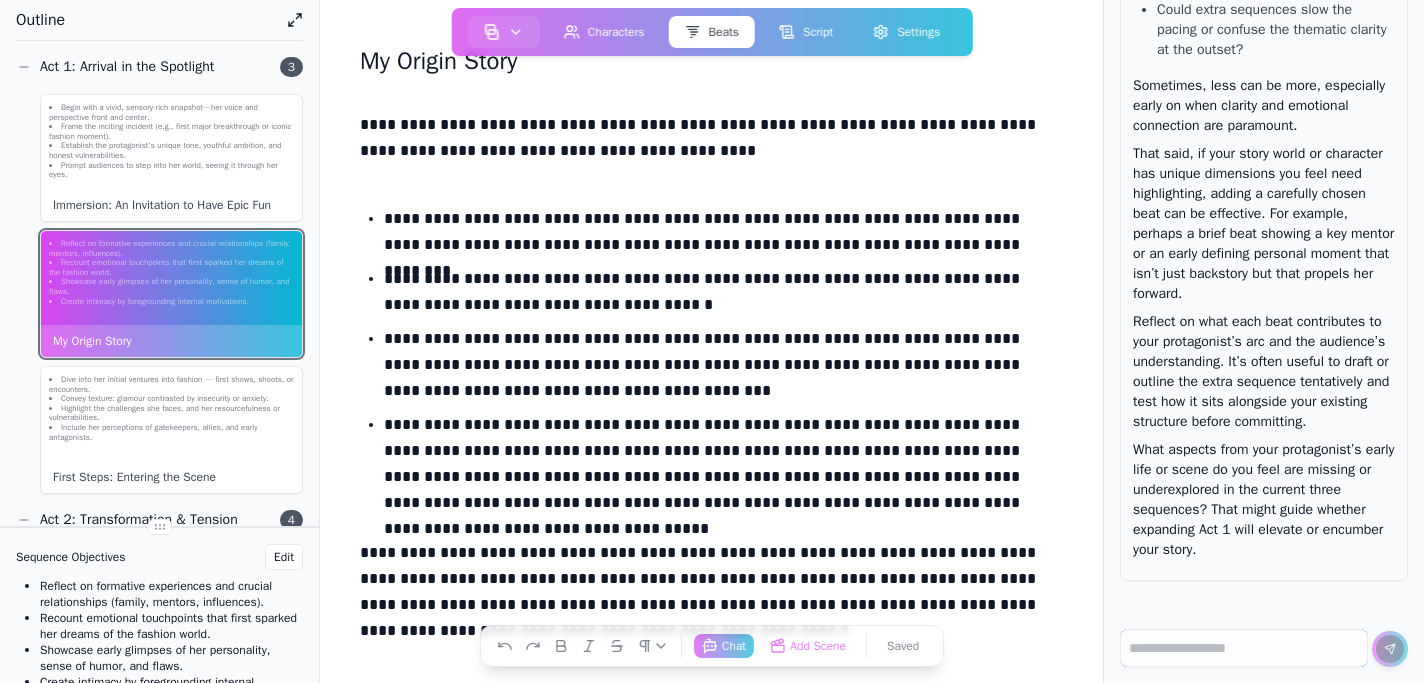 scroll, scrollTop: 68, scrollLeft: 0, axis: vertical 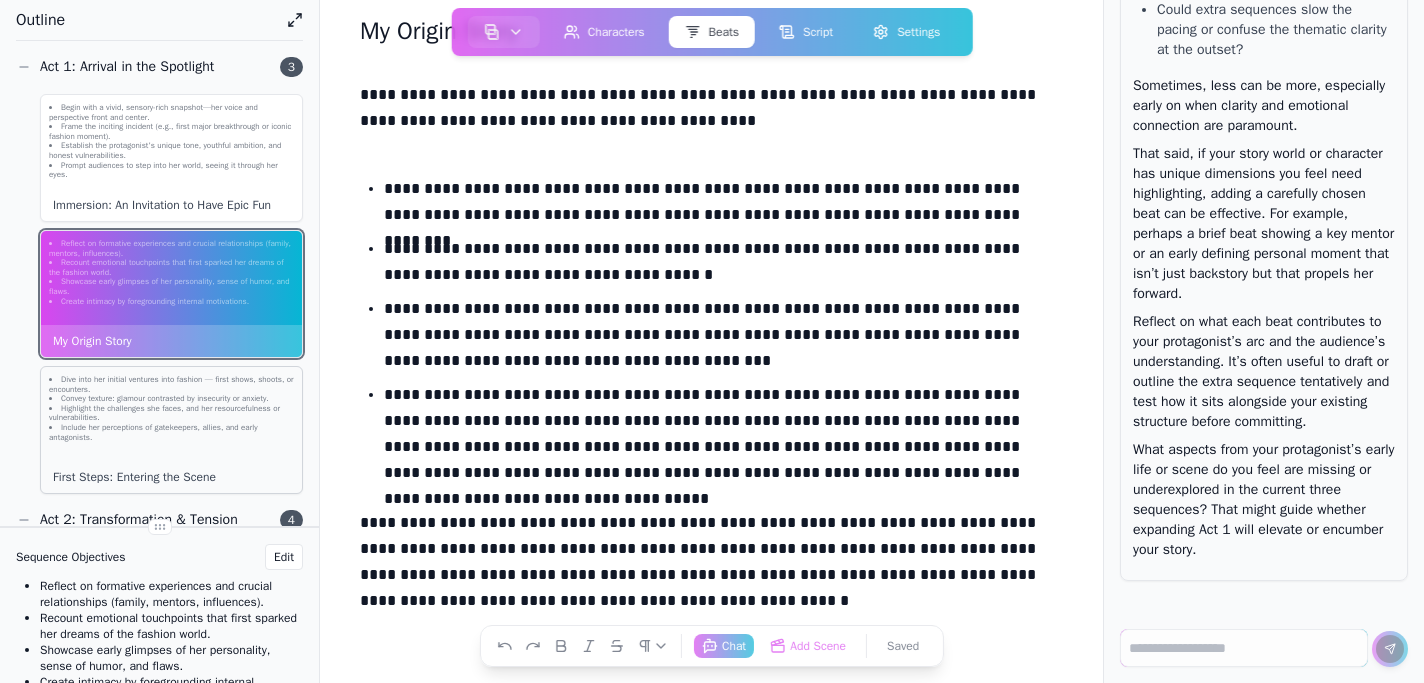 click on "Convey texture: glamour contrasted by insecurity or anxiety." 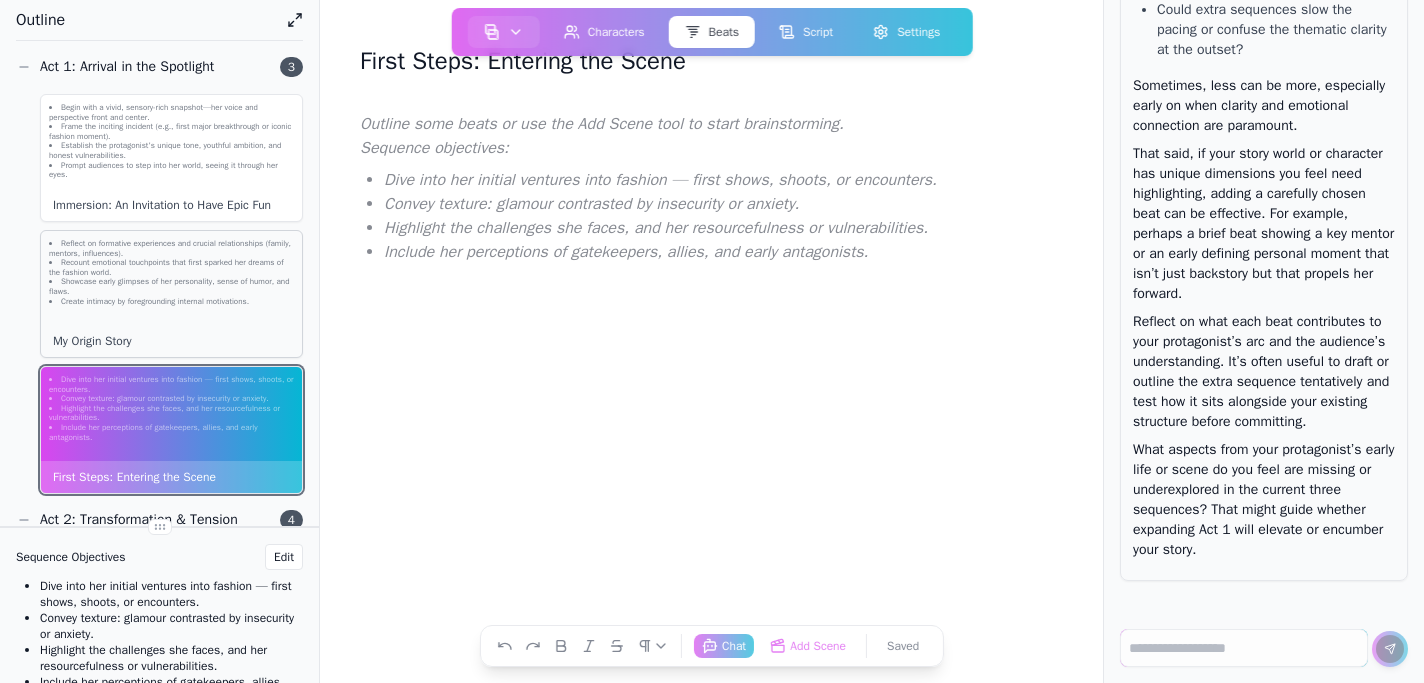 click on "Create intimacy by foregrounding internal motivations." 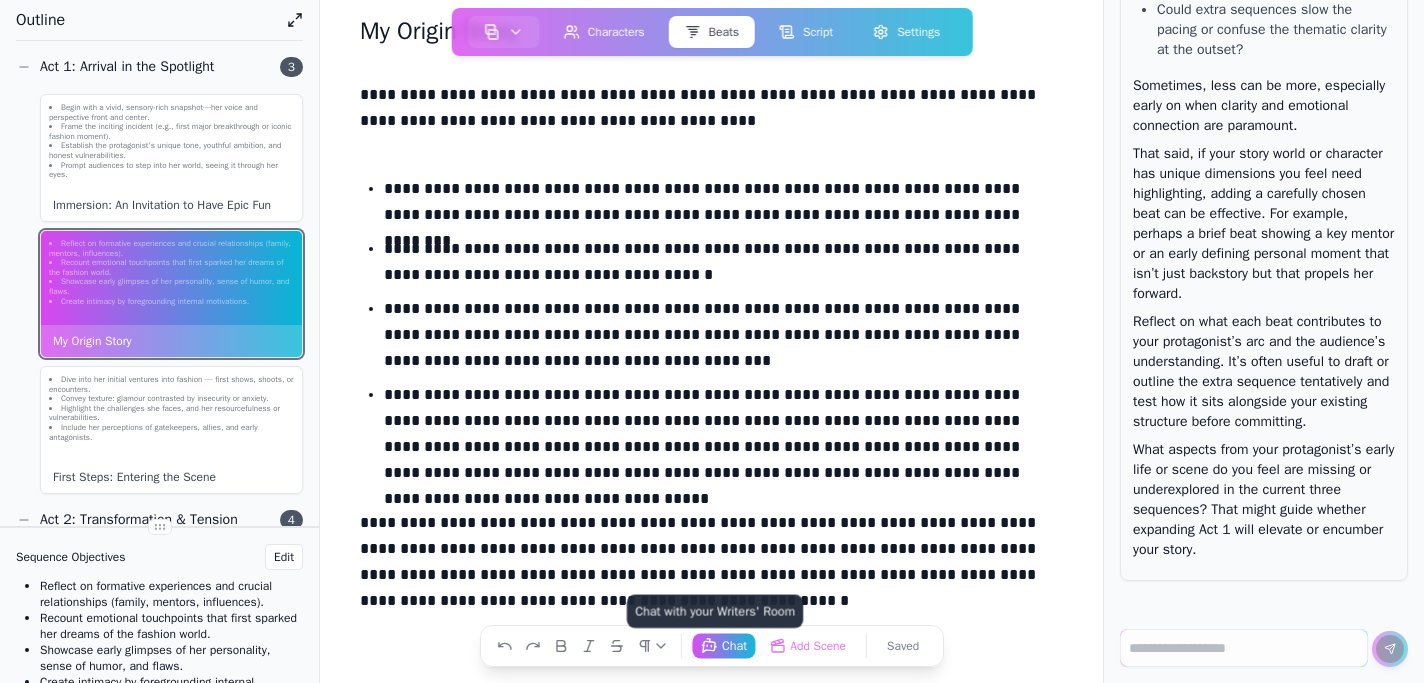 click 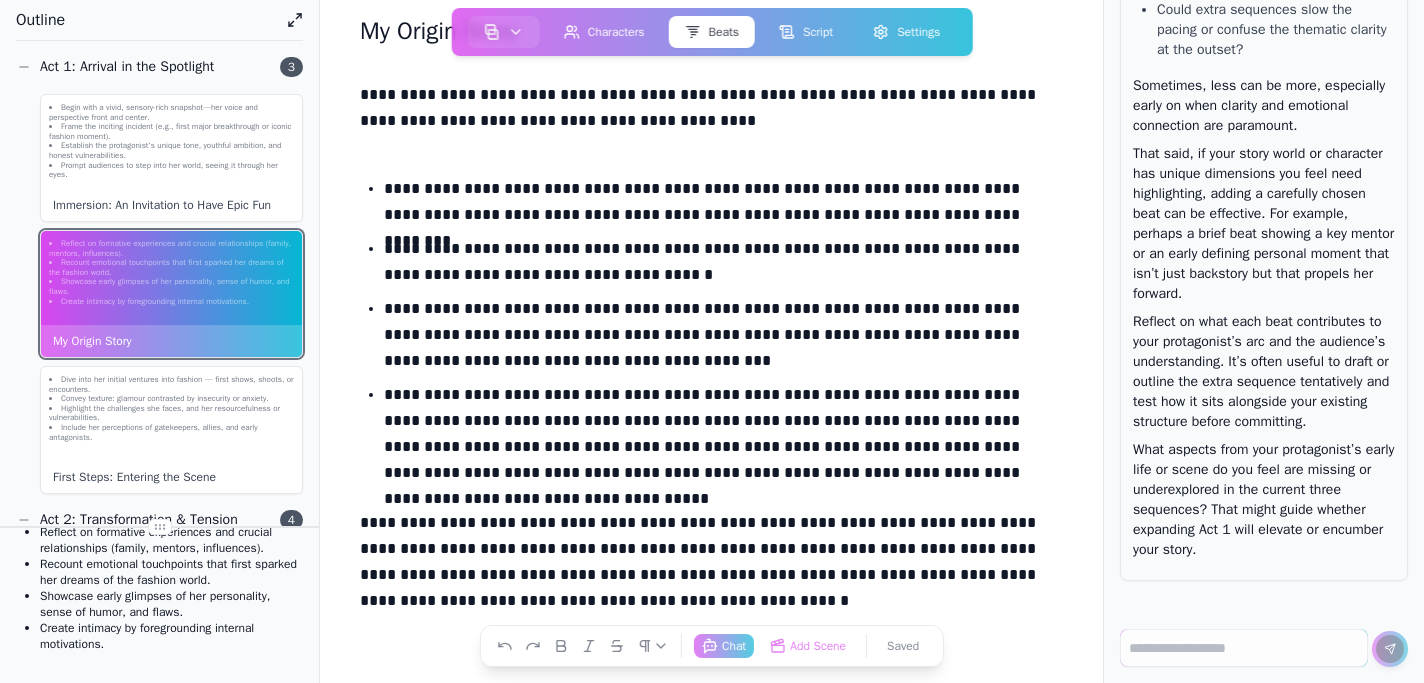scroll, scrollTop: 0, scrollLeft: 0, axis: both 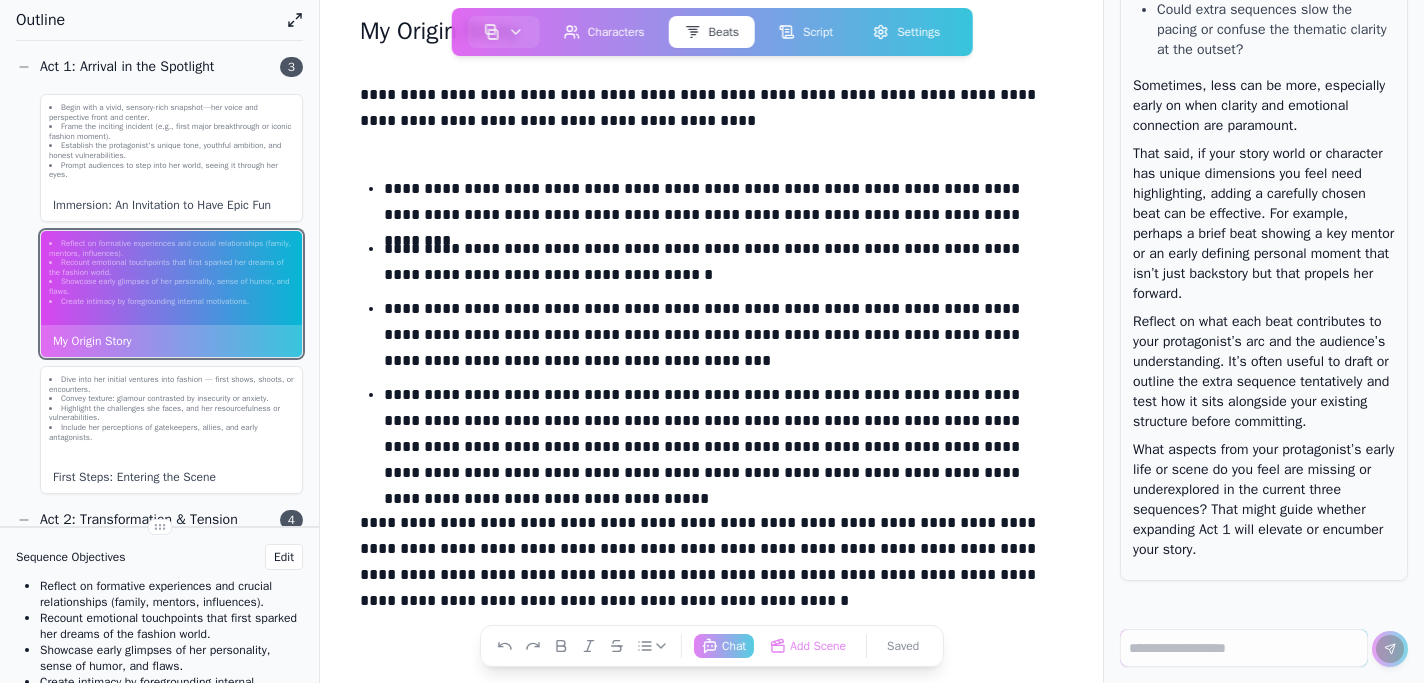 click on "**********" at bounding box center (723, 438) 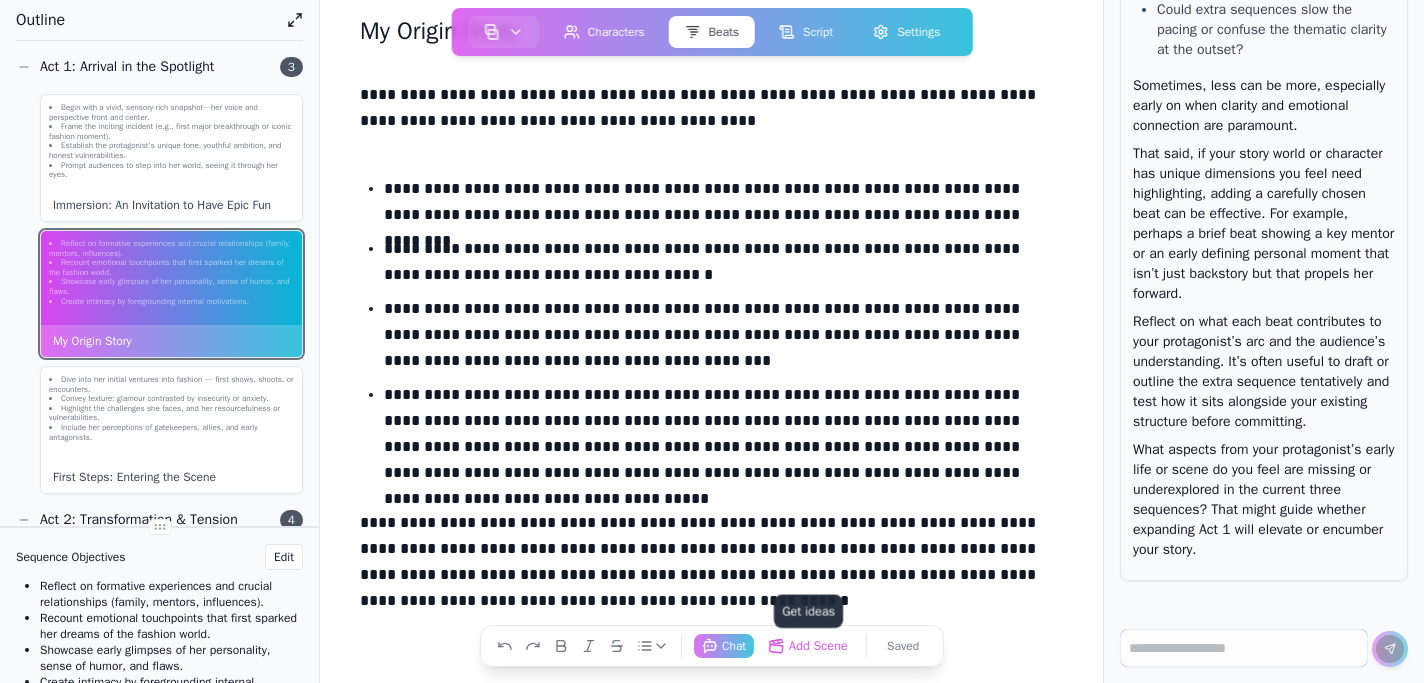 click on "Add Scene  Get ideas" 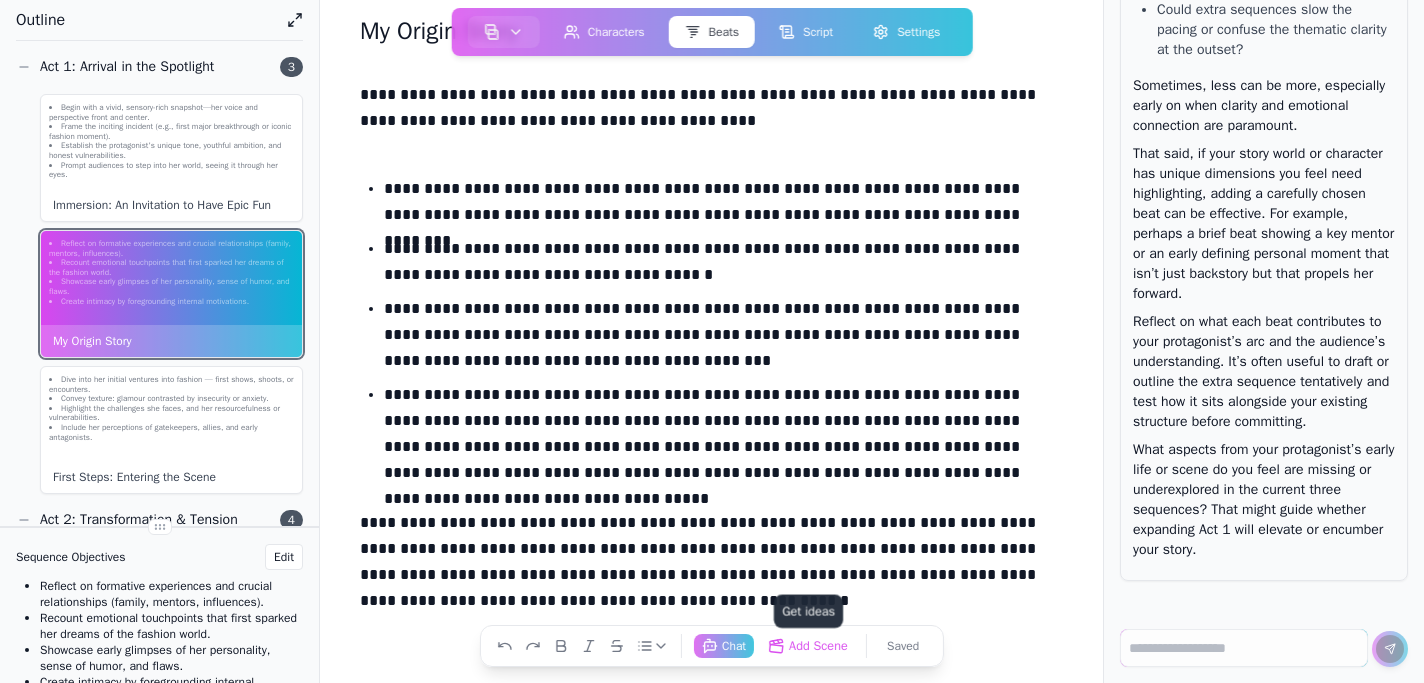 scroll, scrollTop: 4361, scrollLeft: 0, axis: vertical 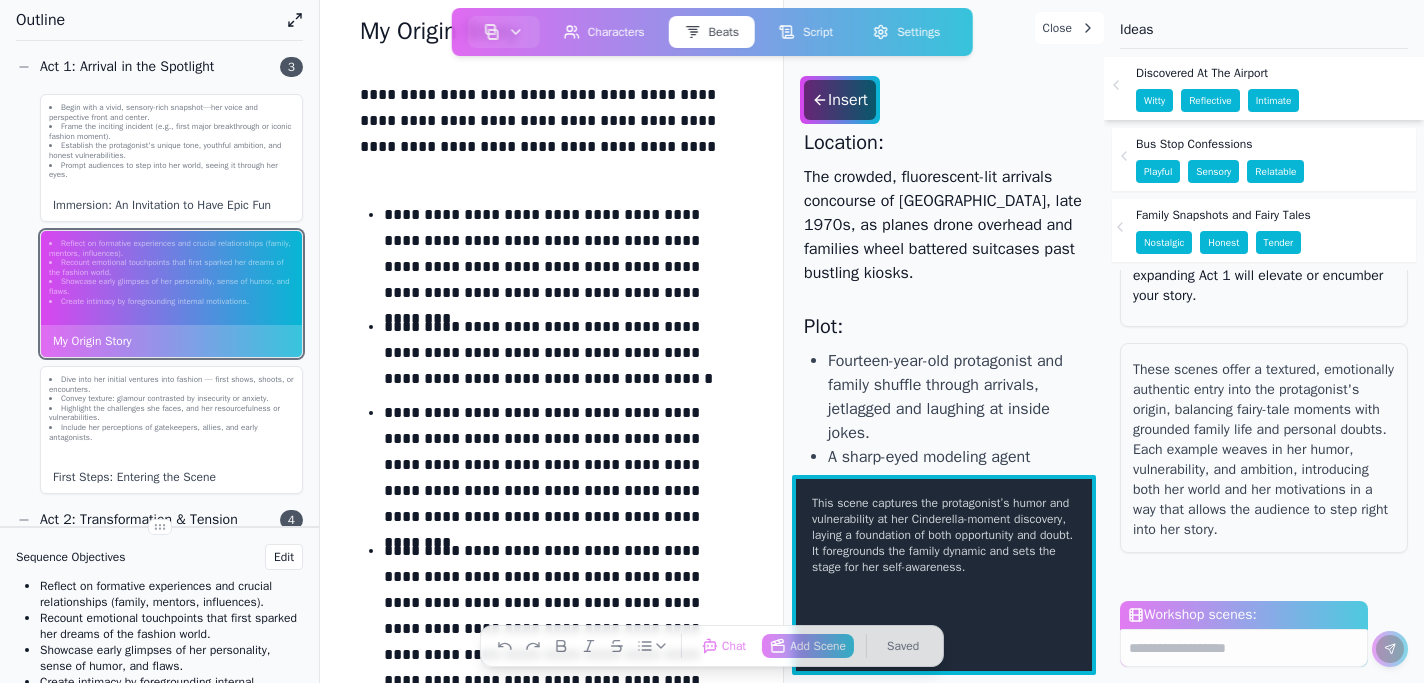 click on "Honest" 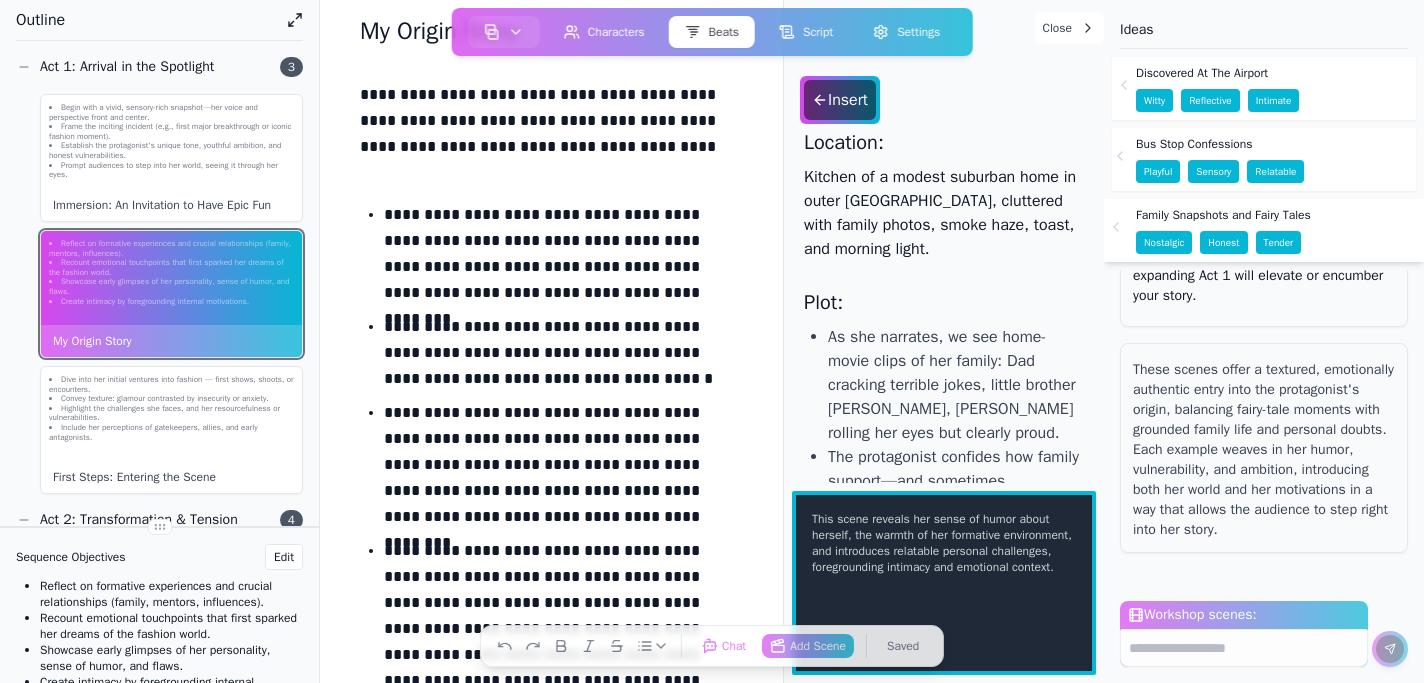 click on "Relatable" 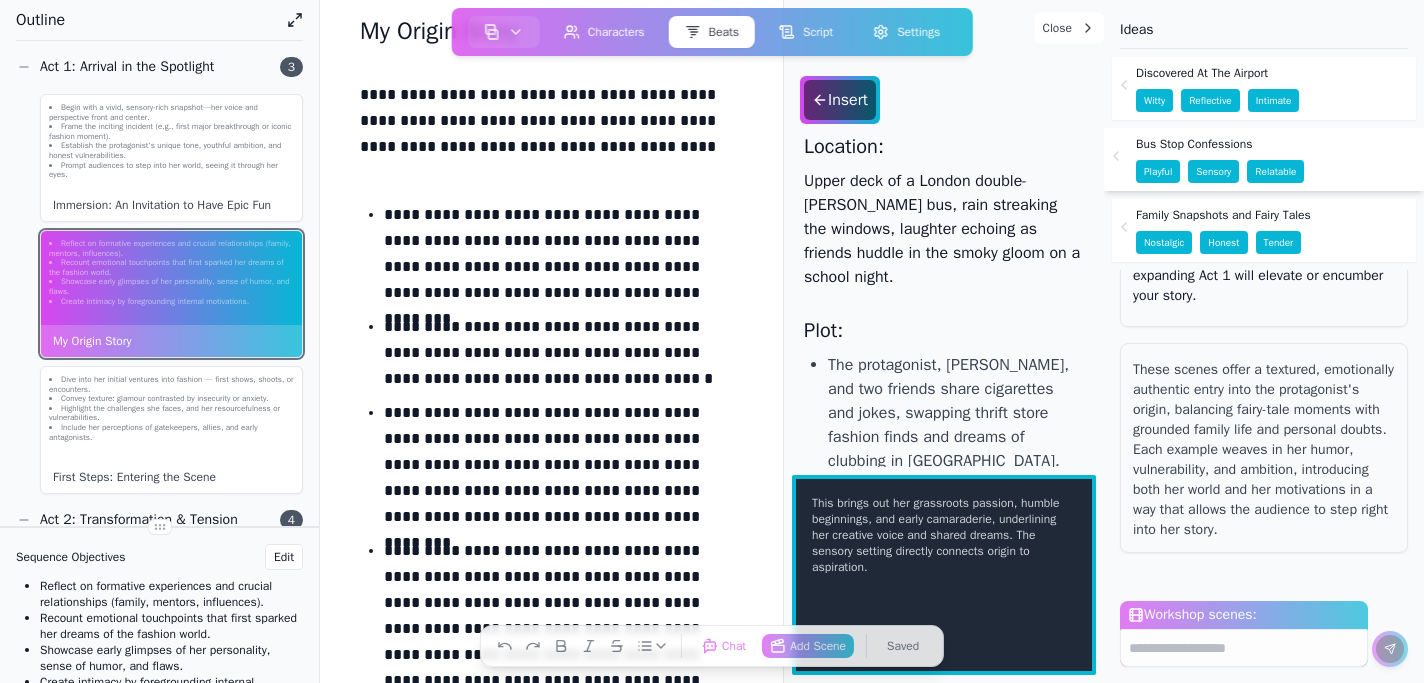 scroll, scrollTop: 21, scrollLeft: 0, axis: vertical 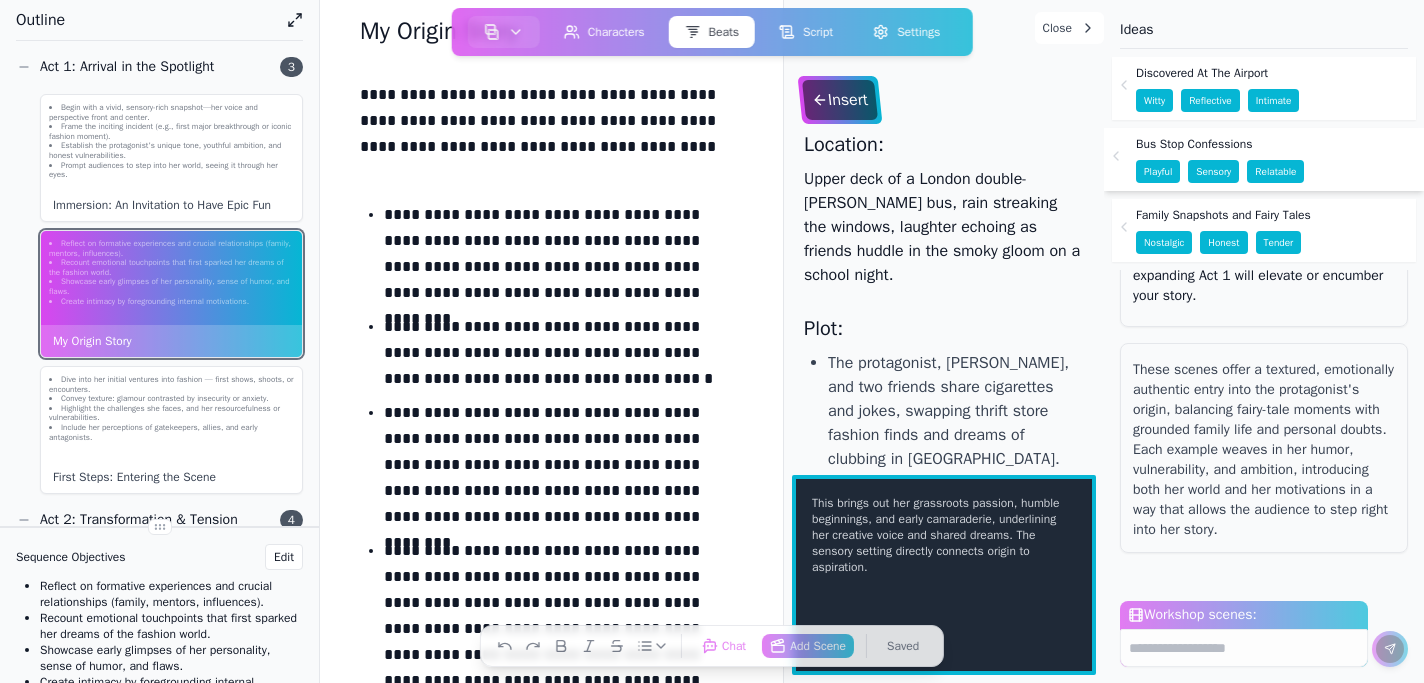click on "Insert" at bounding box center (840, 100) 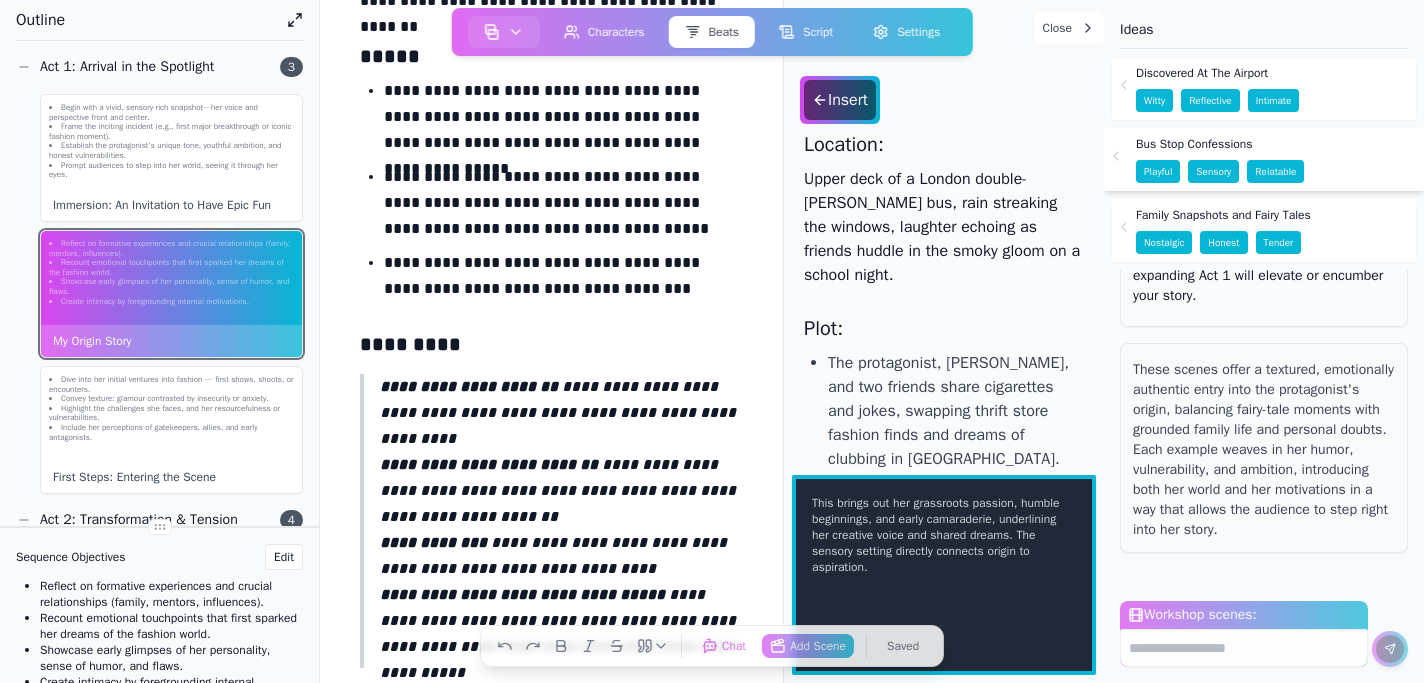 scroll, scrollTop: 1225, scrollLeft: 0, axis: vertical 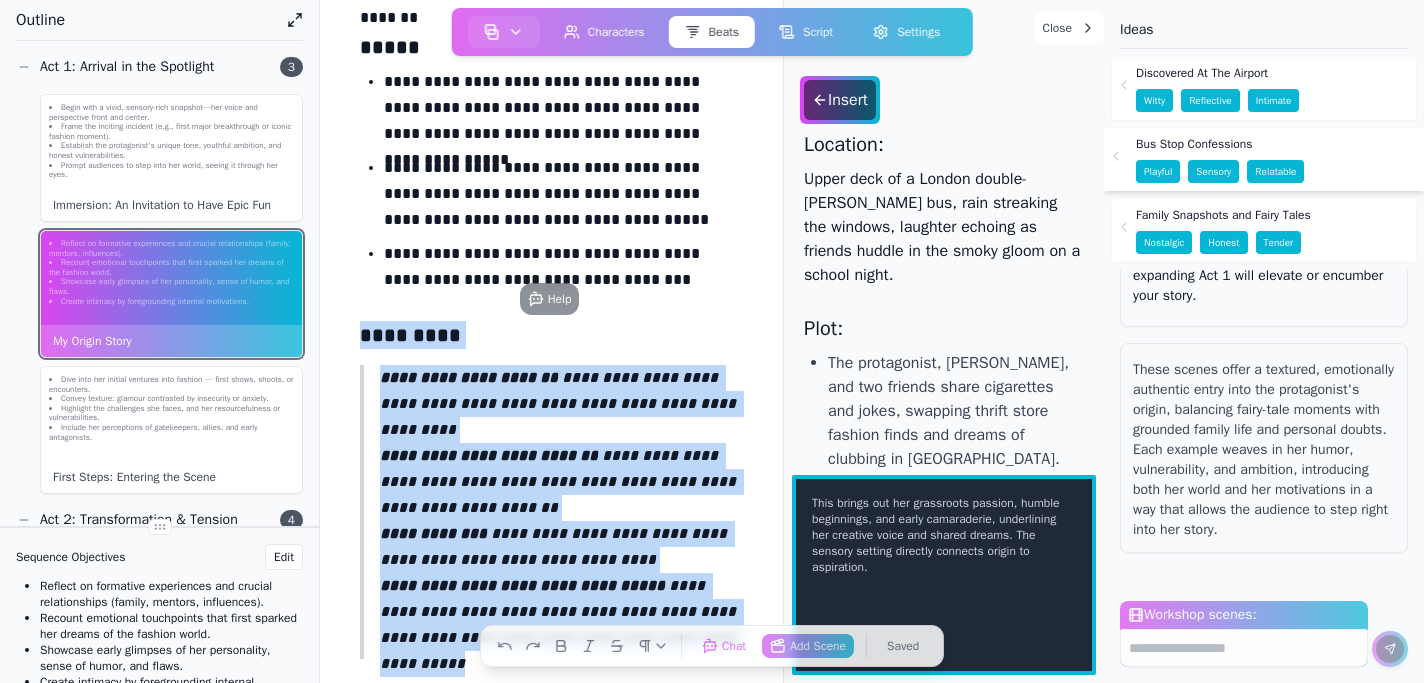drag, startPoint x: 353, startPoint y: 317, endPoint x: 535, endPoint y: 694, distance: 418.6323 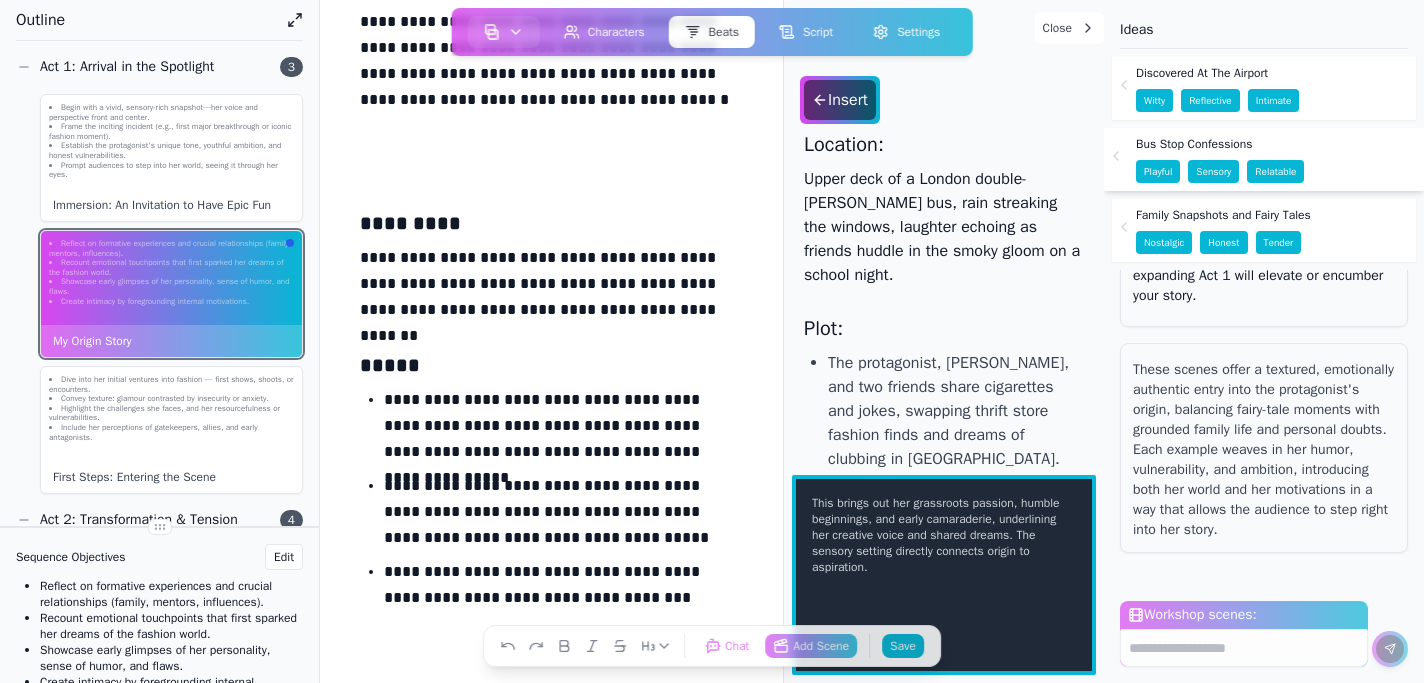scroll, scrollTop: 907, scrollLeft: 0, axis: vertical 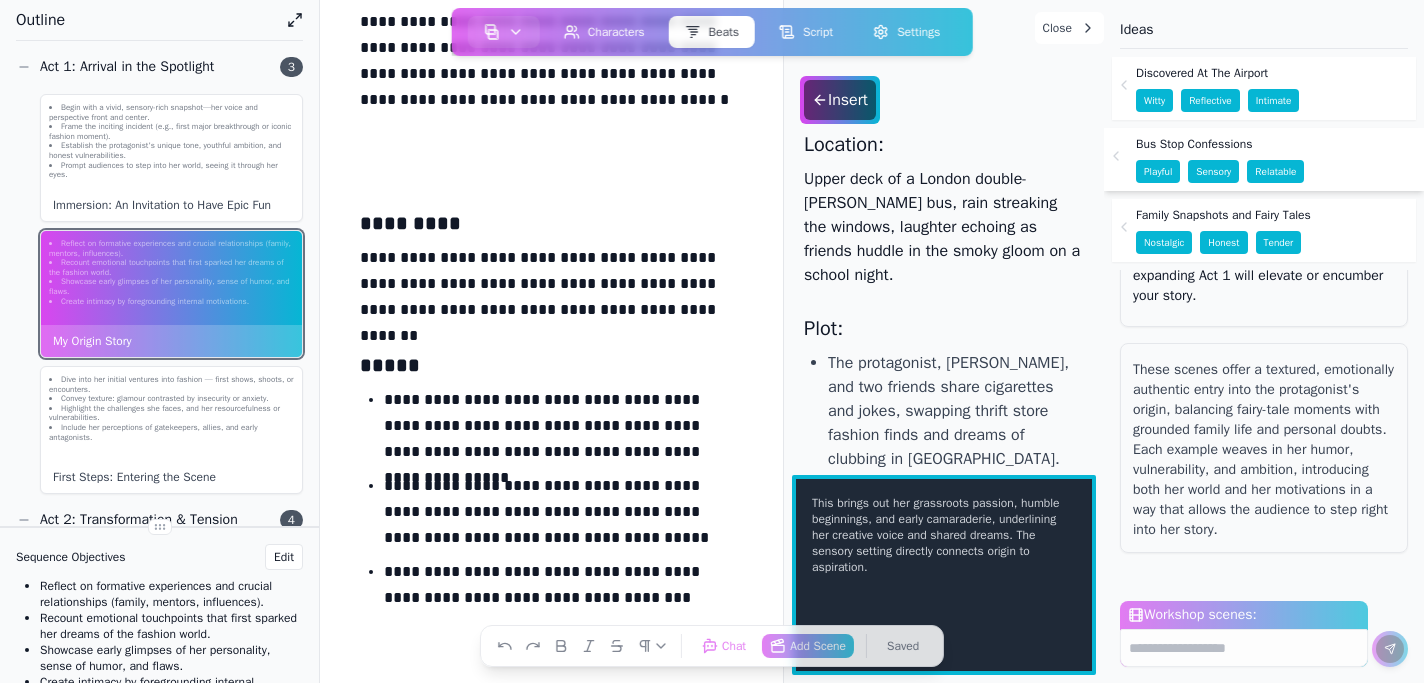 click at bounding box center (551, 172) 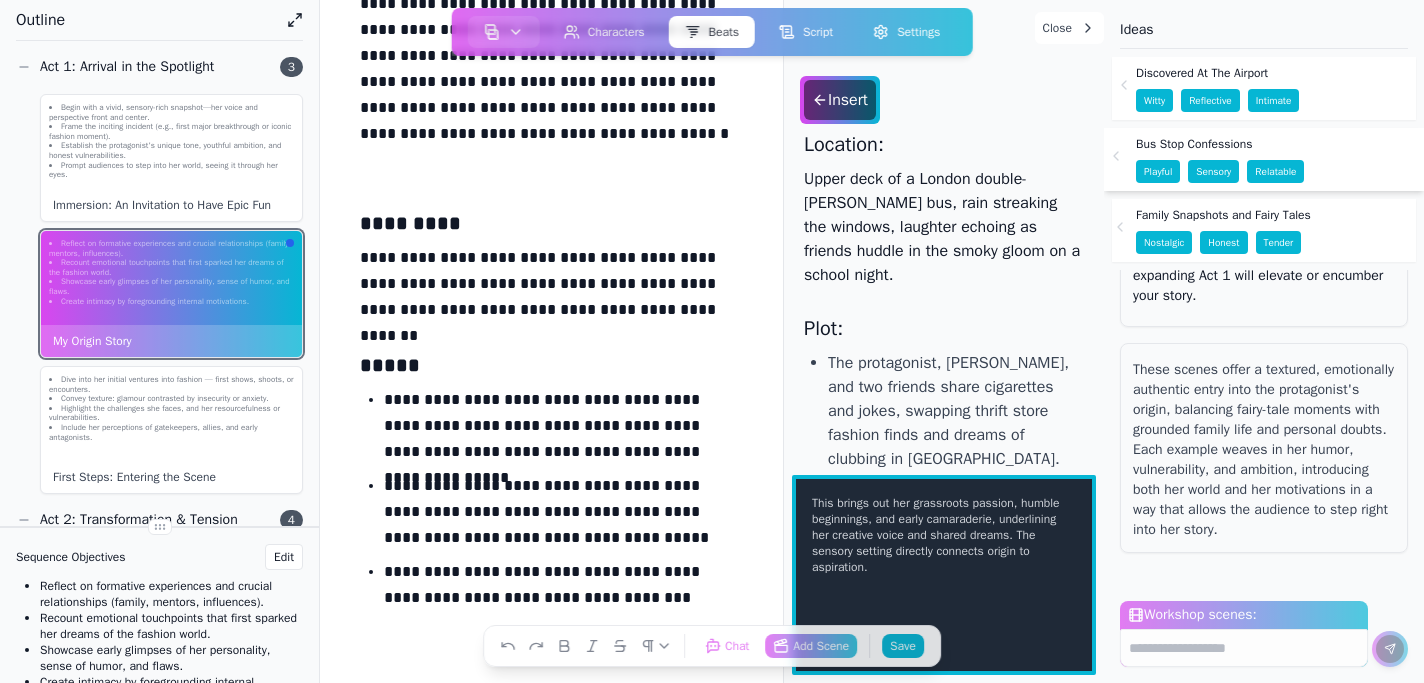 click on "Honest" 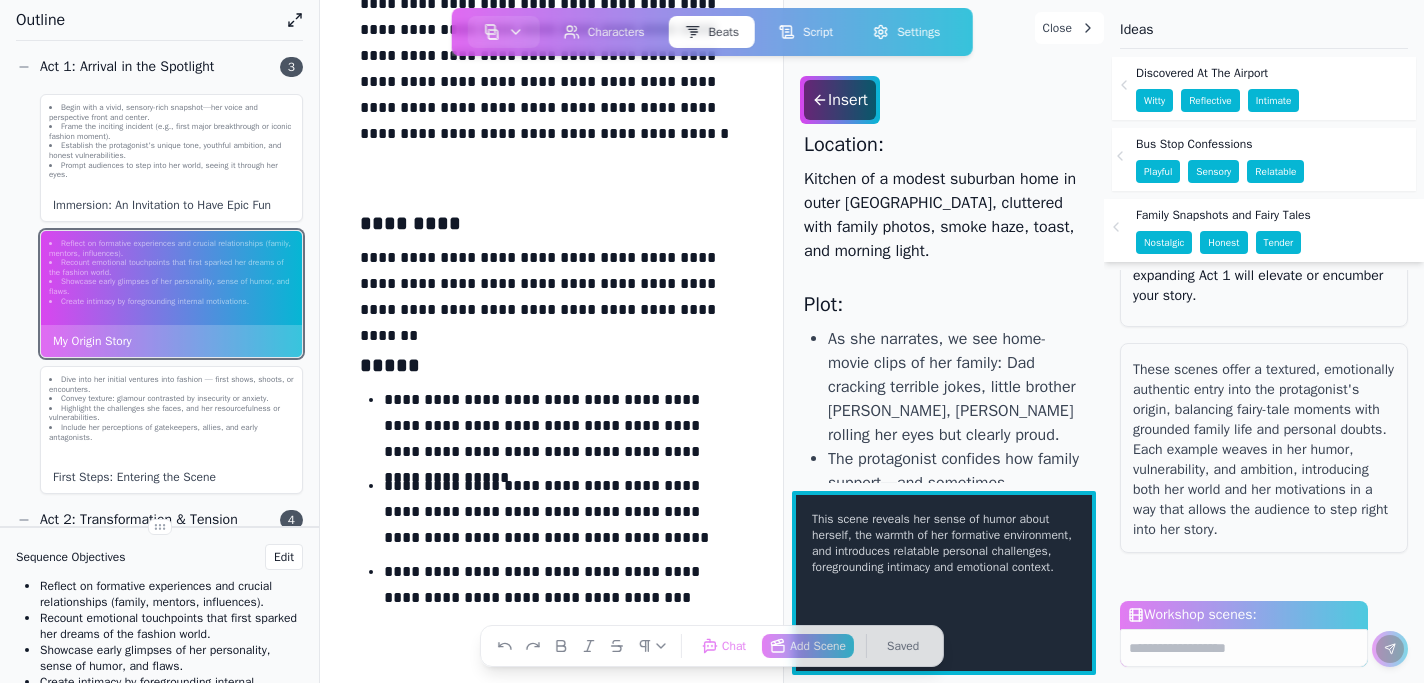 click on "Playful" 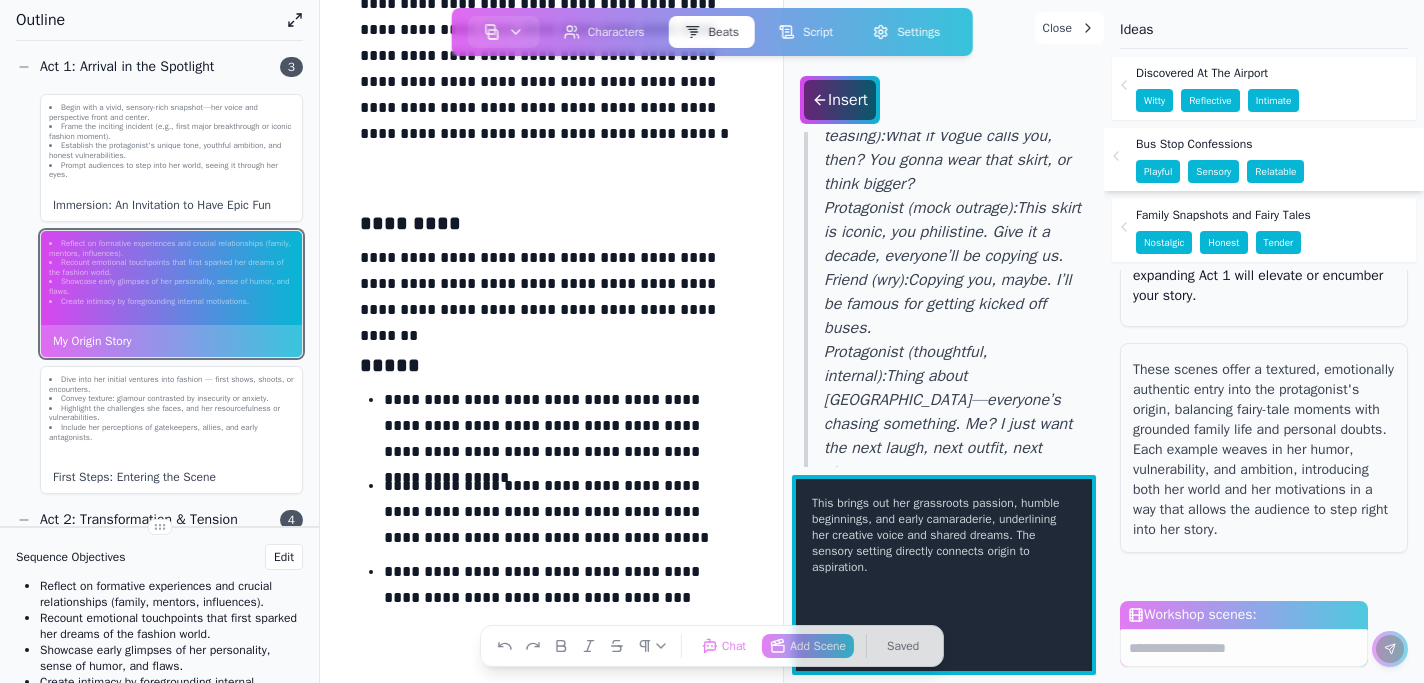 scroll, scrollTop: 629, scrollLeft: 0, axis: vertical 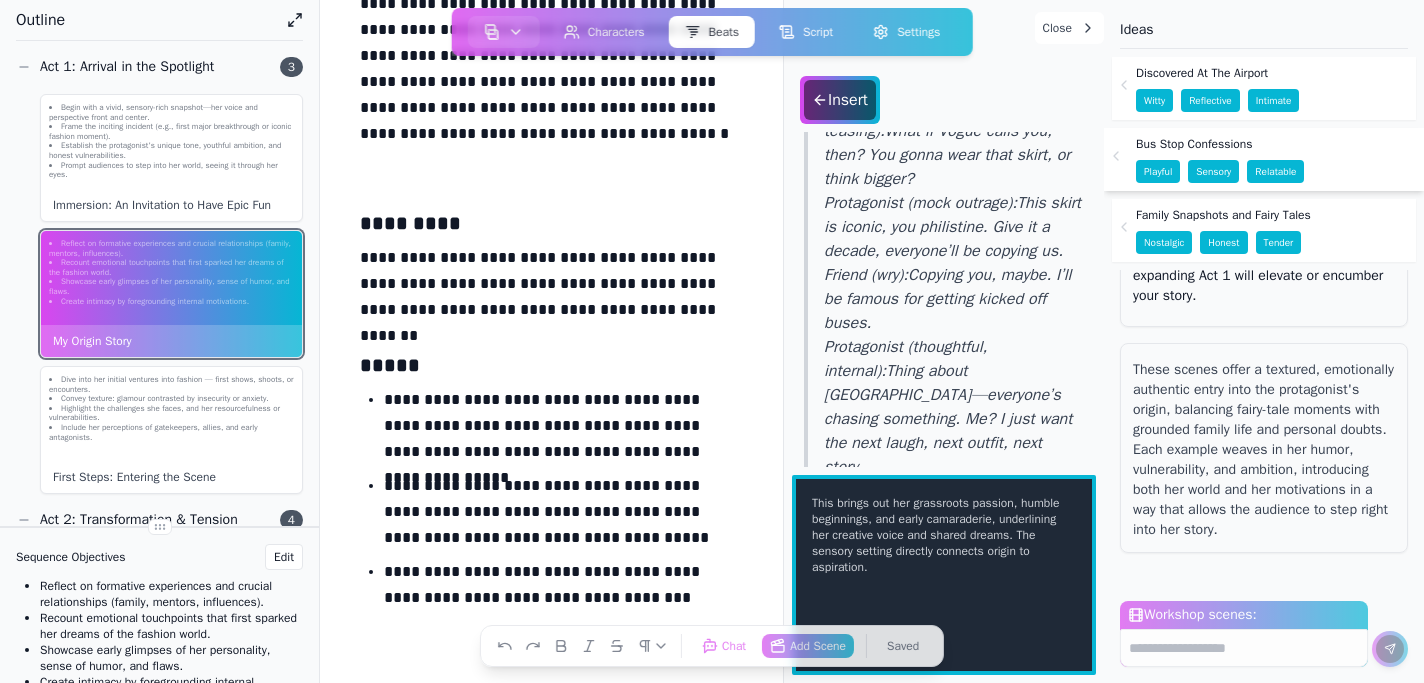 click on "Sensory" 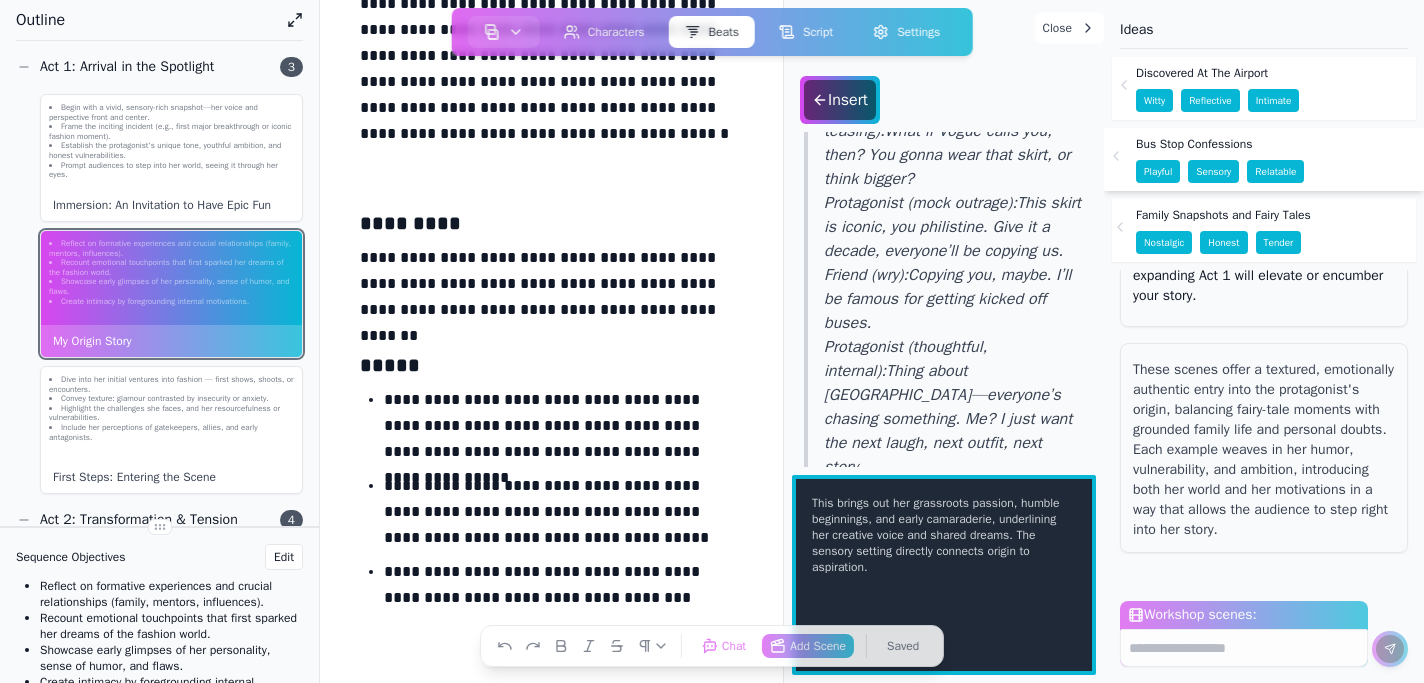 click on "Honest" 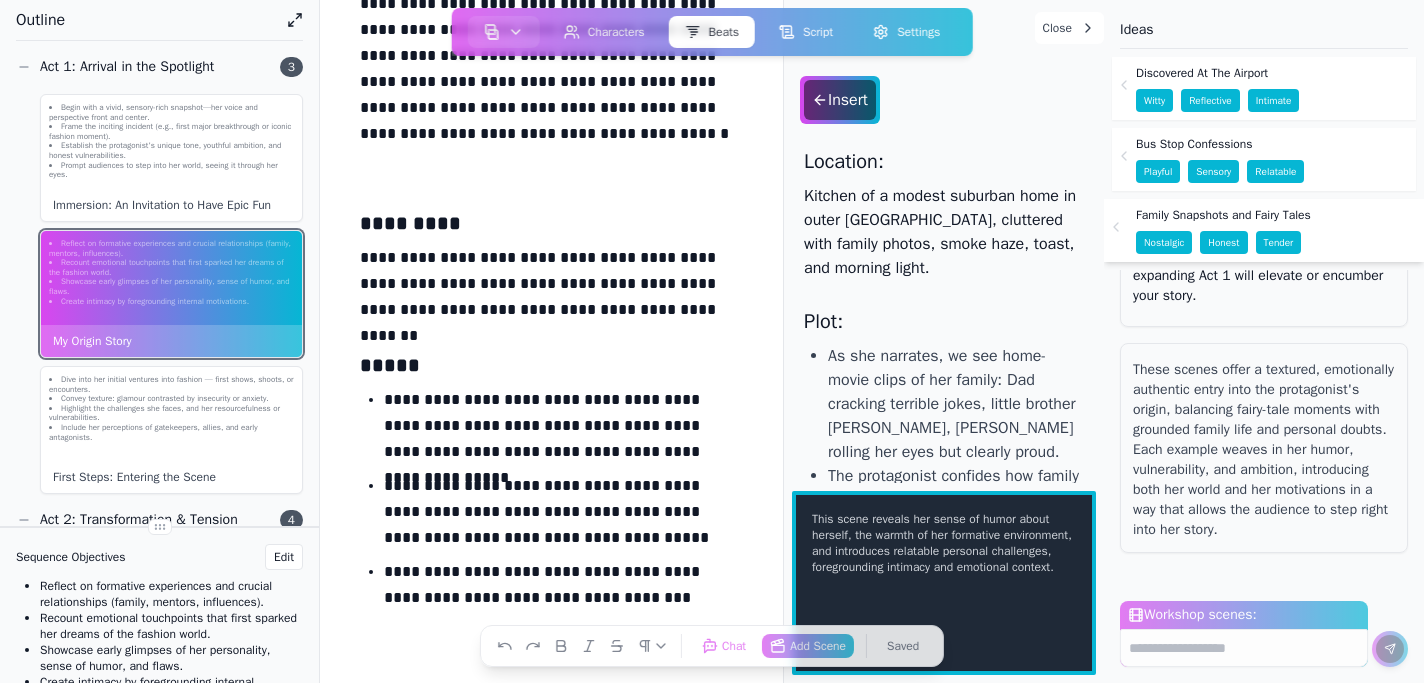 scroll, scrollTop: 0, scrollLeft: 0, axis: both 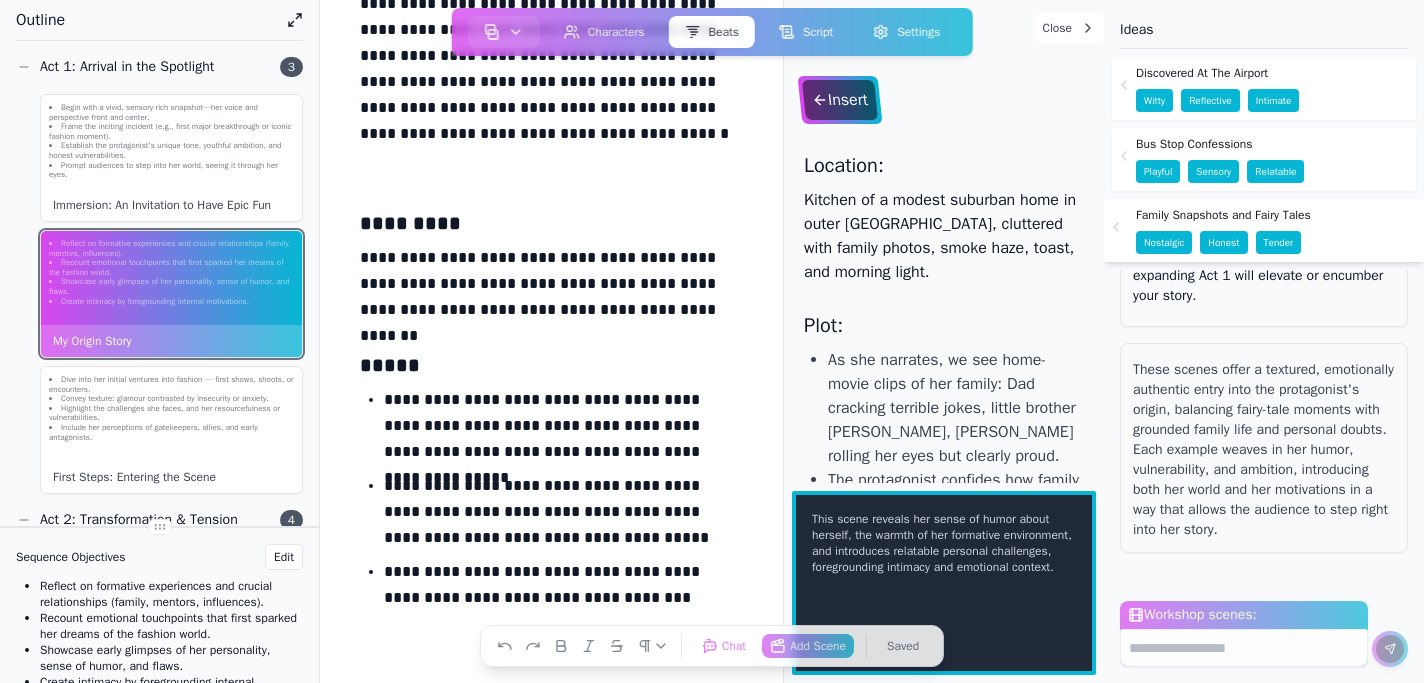 click on "Insert" at bounding box center [840, 100] 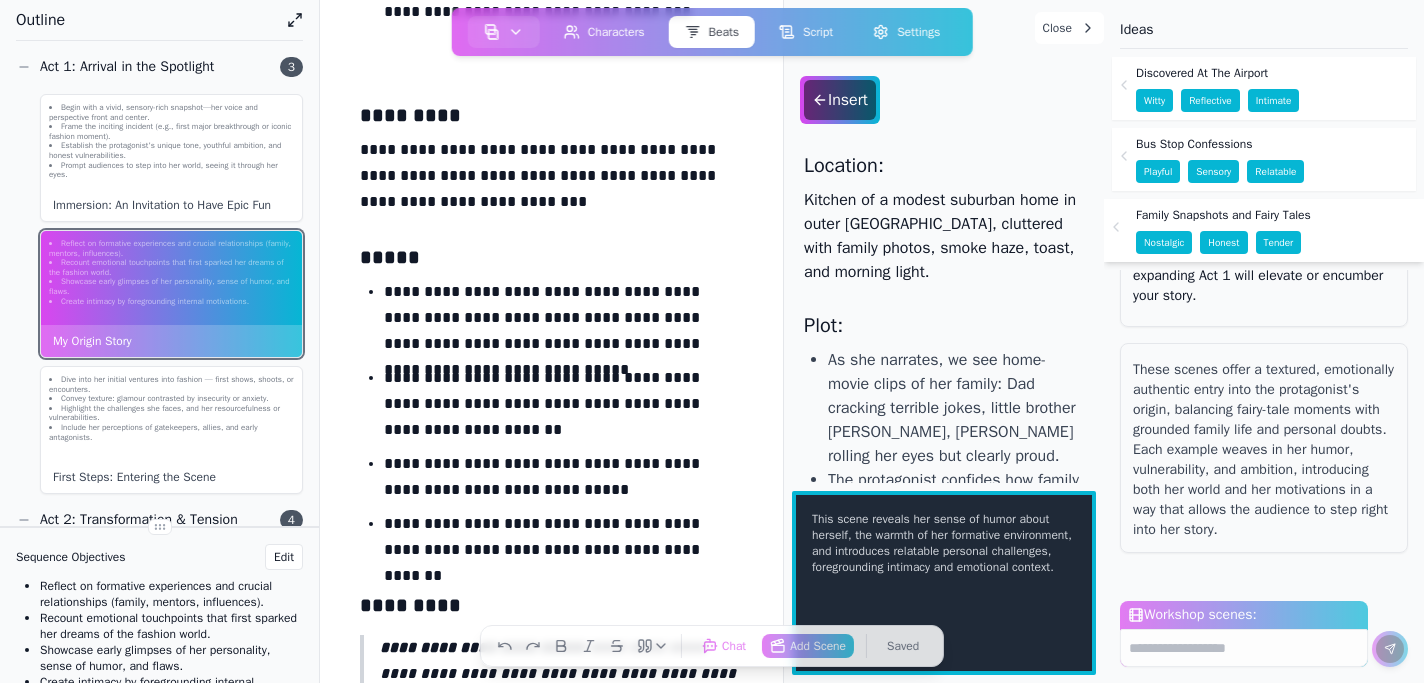 scroll, scrollTop: 1457, scrollLeft: 0, axis: vertical 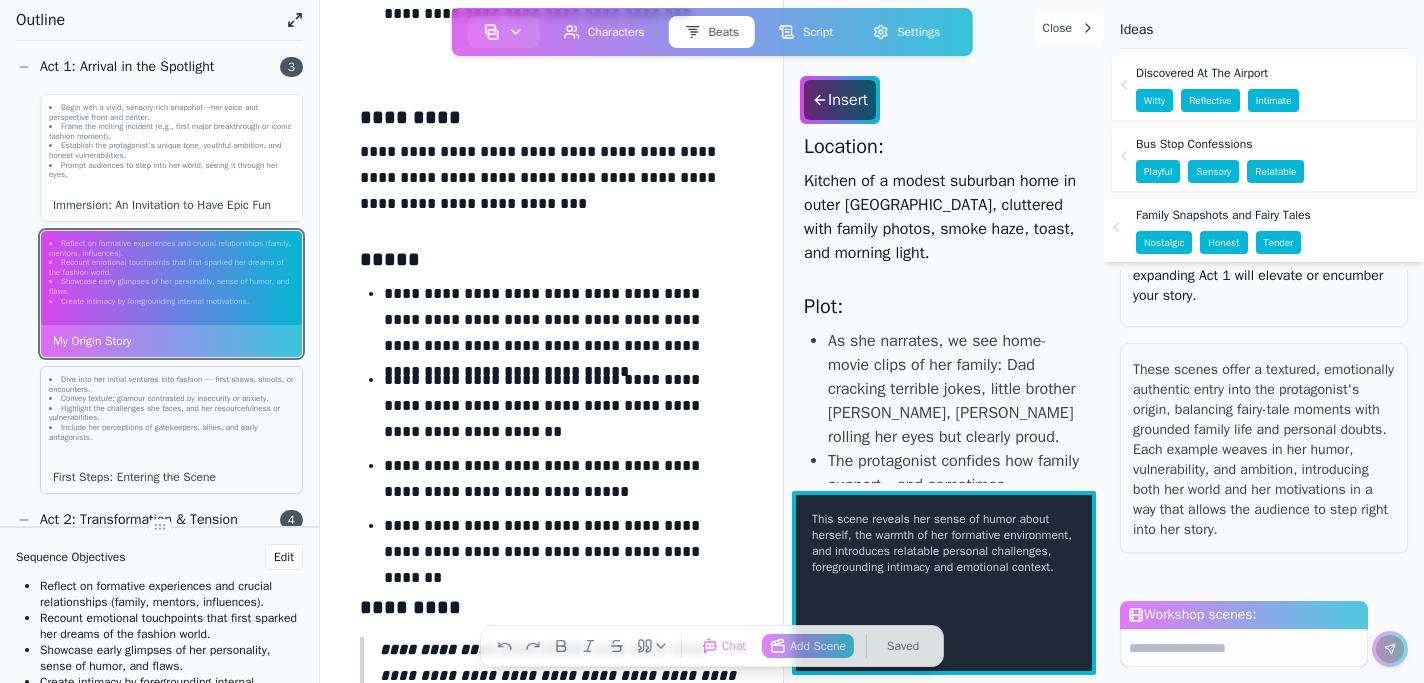 click on "Include her perceptions of gatekeepers, allies, and early antagonists." 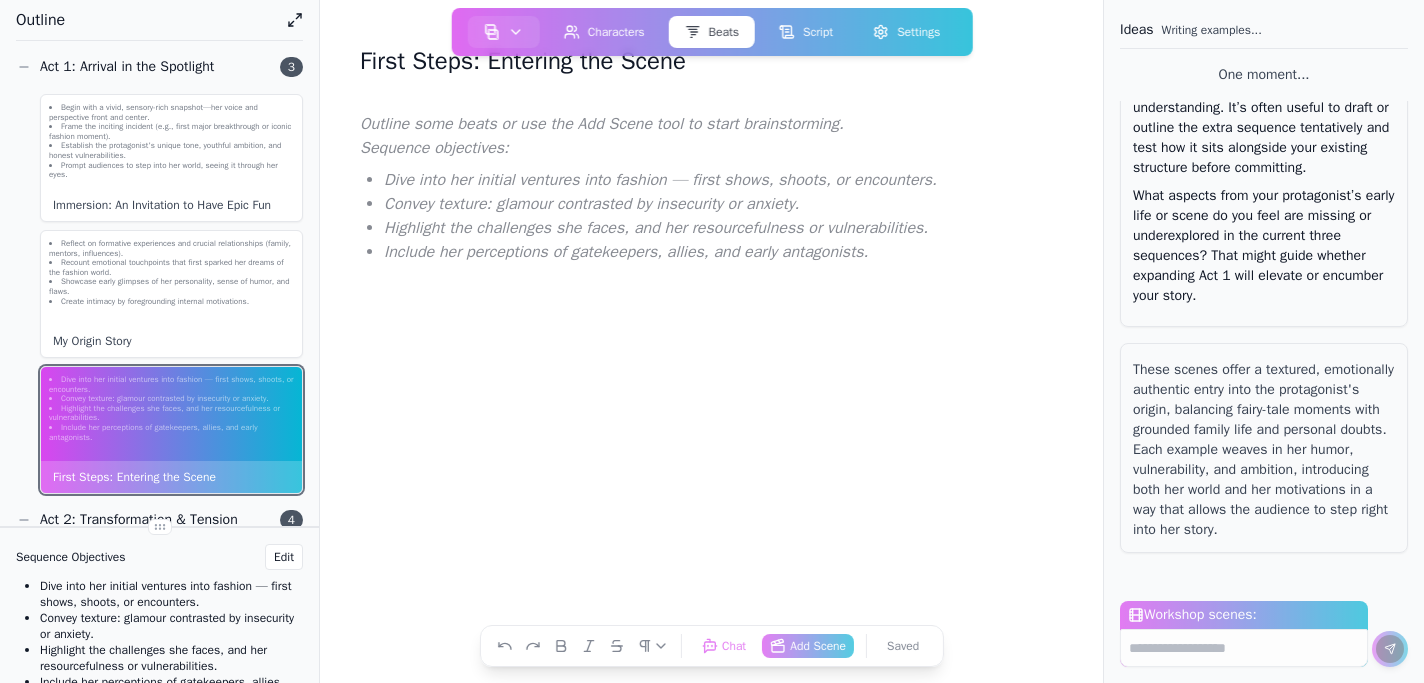 scroll, scrollTop: 38, scrollLeft: 0, axis: vertical 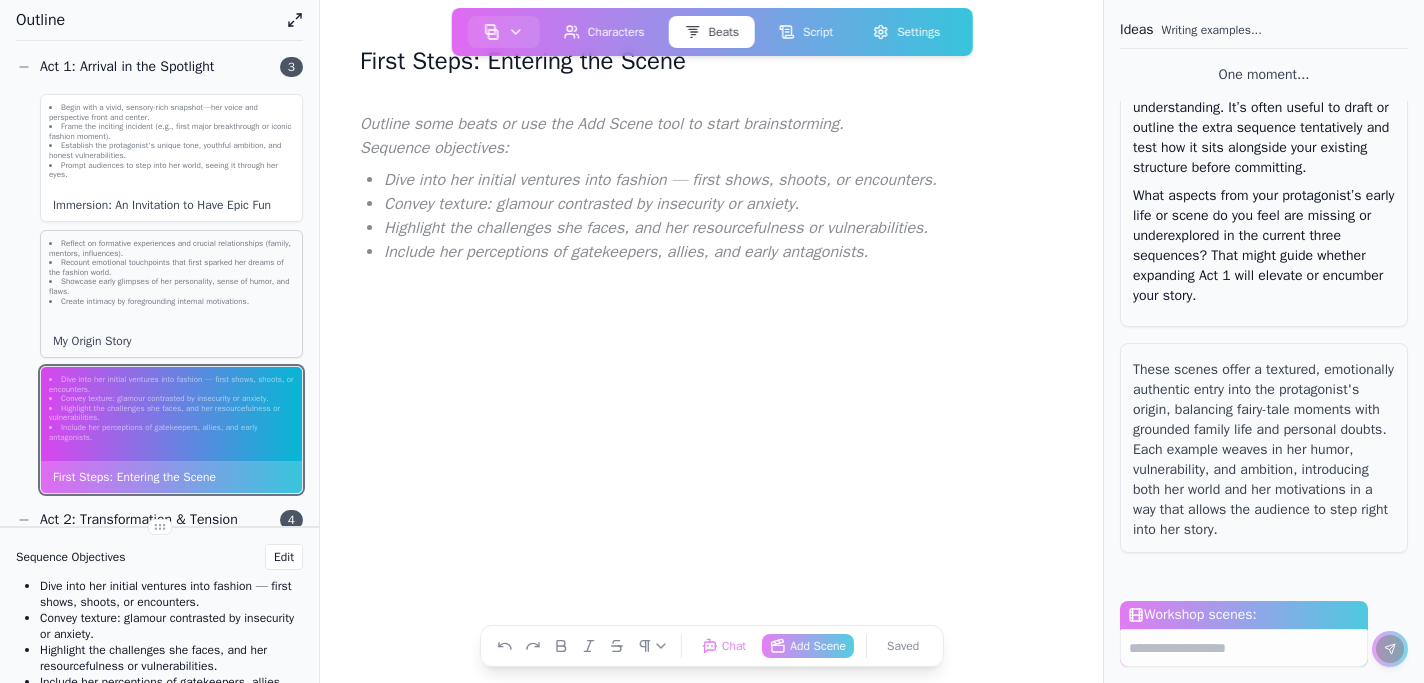 click on "Showcase early glimpses of her personality, sense of humor, and flaws." 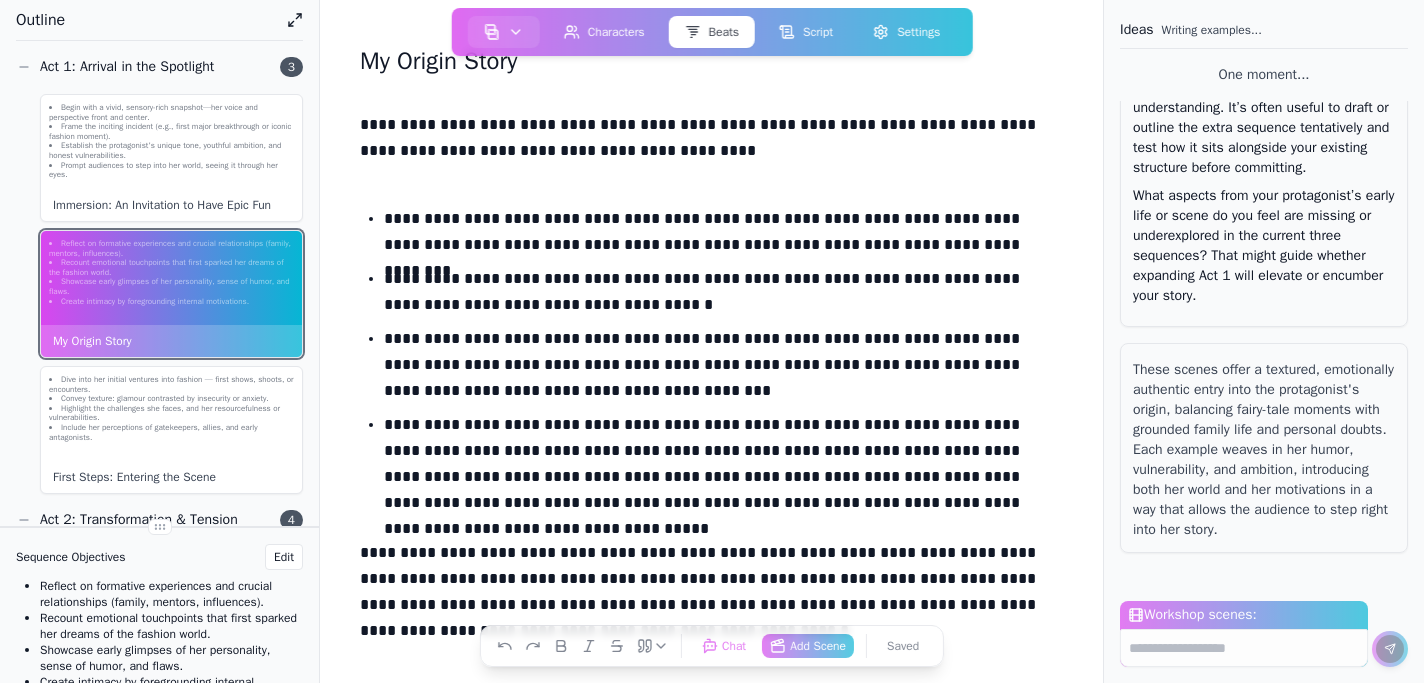 scroll, scrollTop: 1001, scrollLeft: 0, axis: vertical 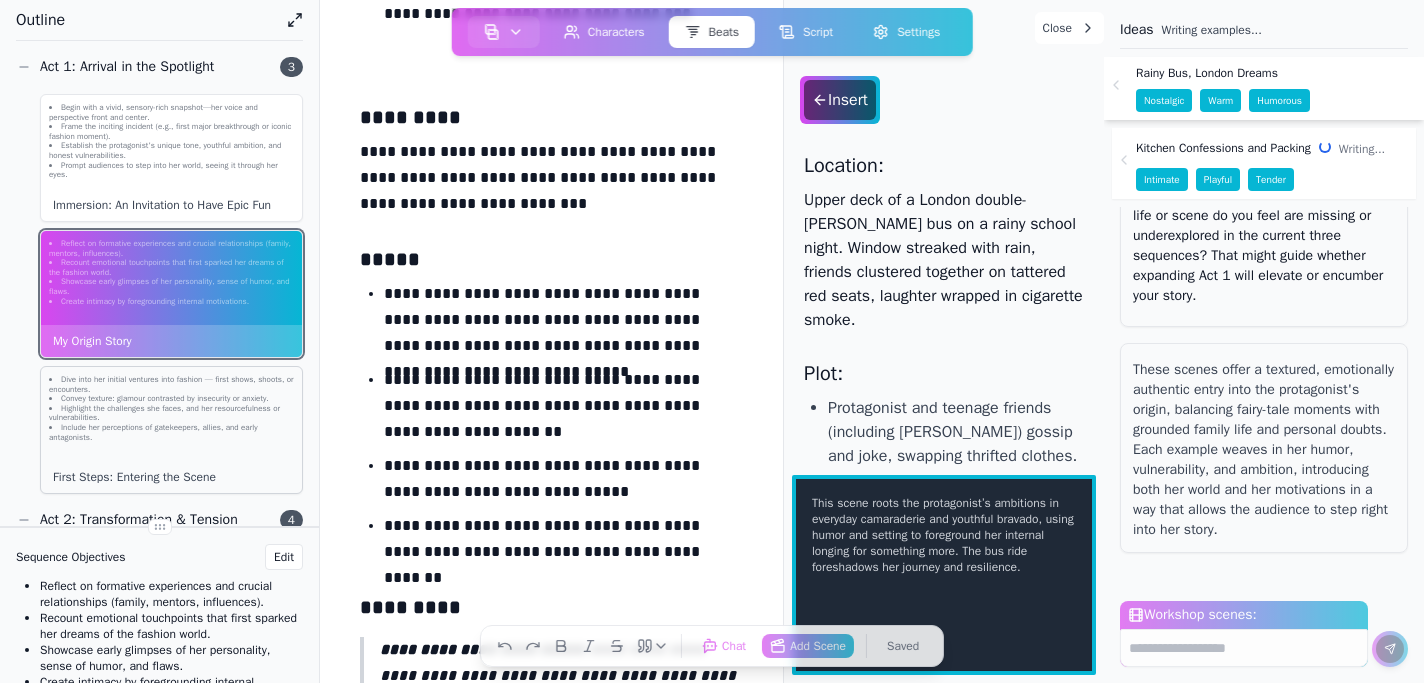 click on "Highlight the challenges she faces, and her resourcefulness or vulnerabilities." 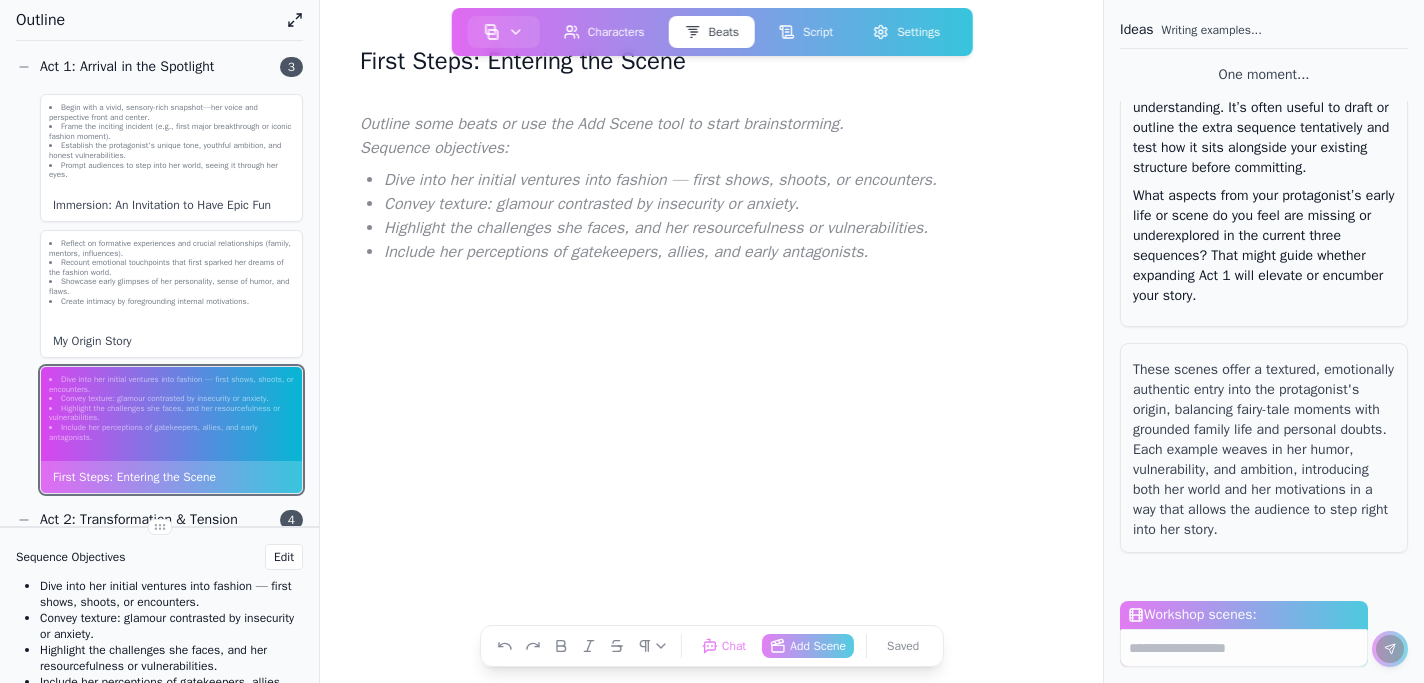 scroll, scrollTop: 38, scrollLeft: 0, axis: vertical 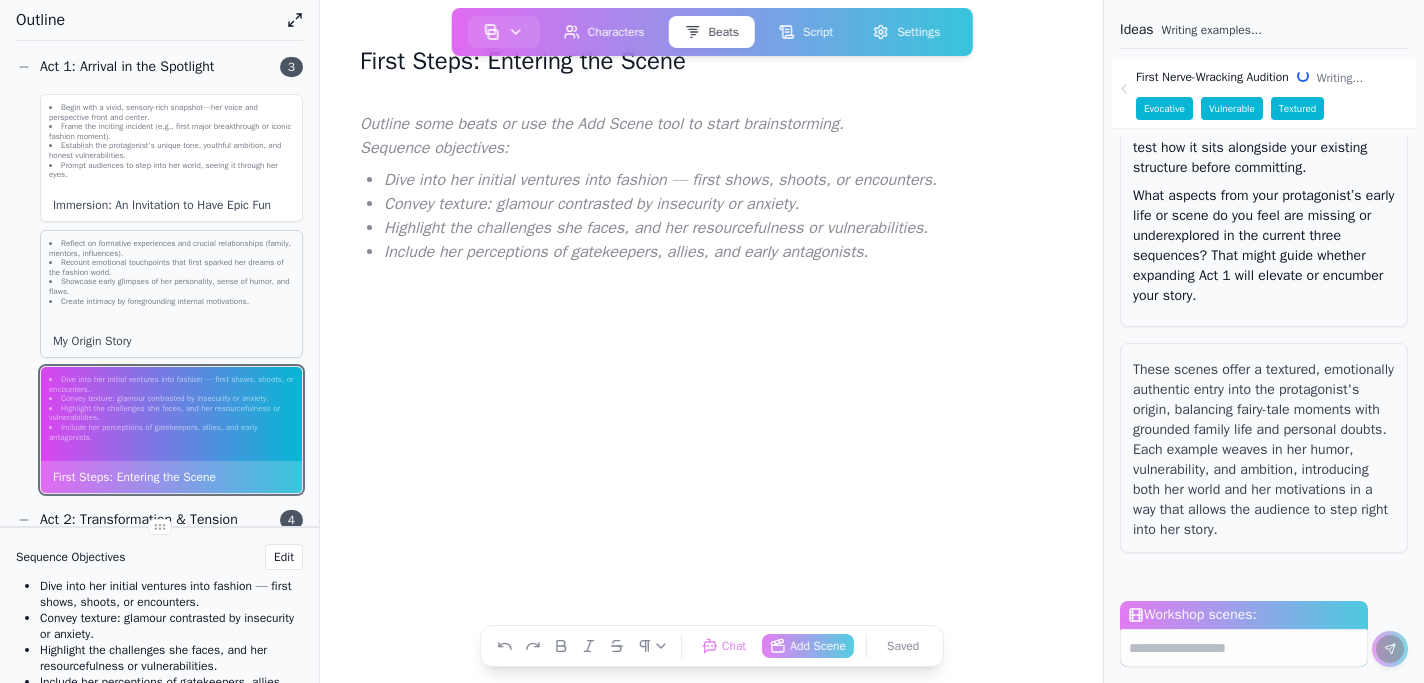 click on "Reflect on formative experiences and crucial relationships (family, mentors, influences). Recount emotional touchpoints that first sparked her dreams of the fashion world. Showcase early glimpses of her personality, sense of humor, and flaws. Create intimacy by foregrounding internal motivations." 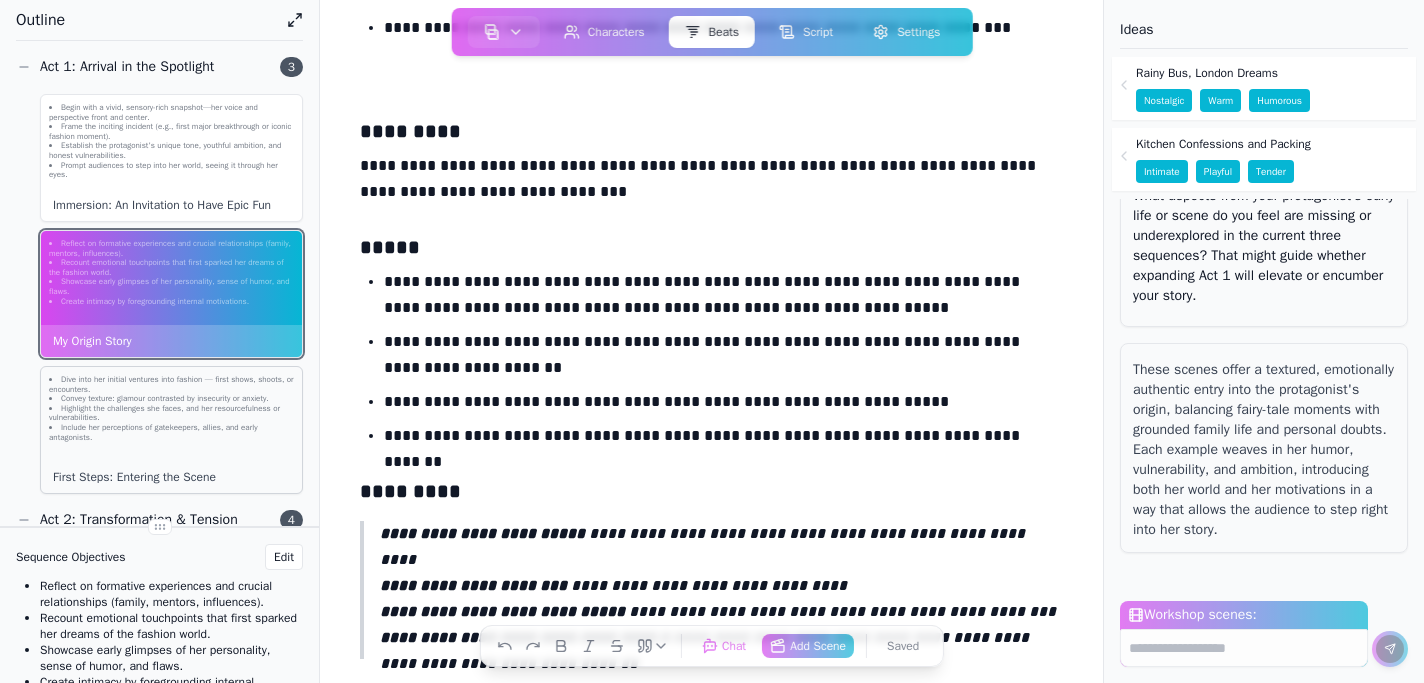 click on "Convey texture: glamour contrasted by insecurity or anxiety." 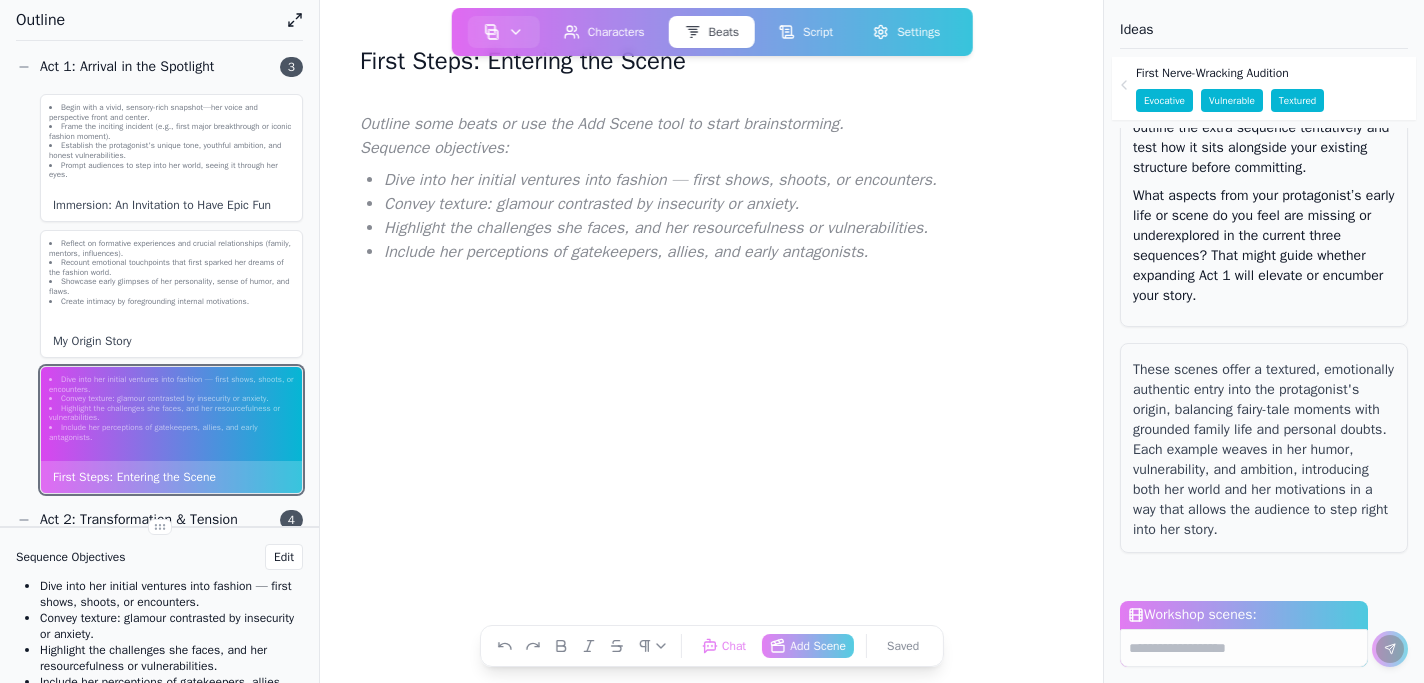 click 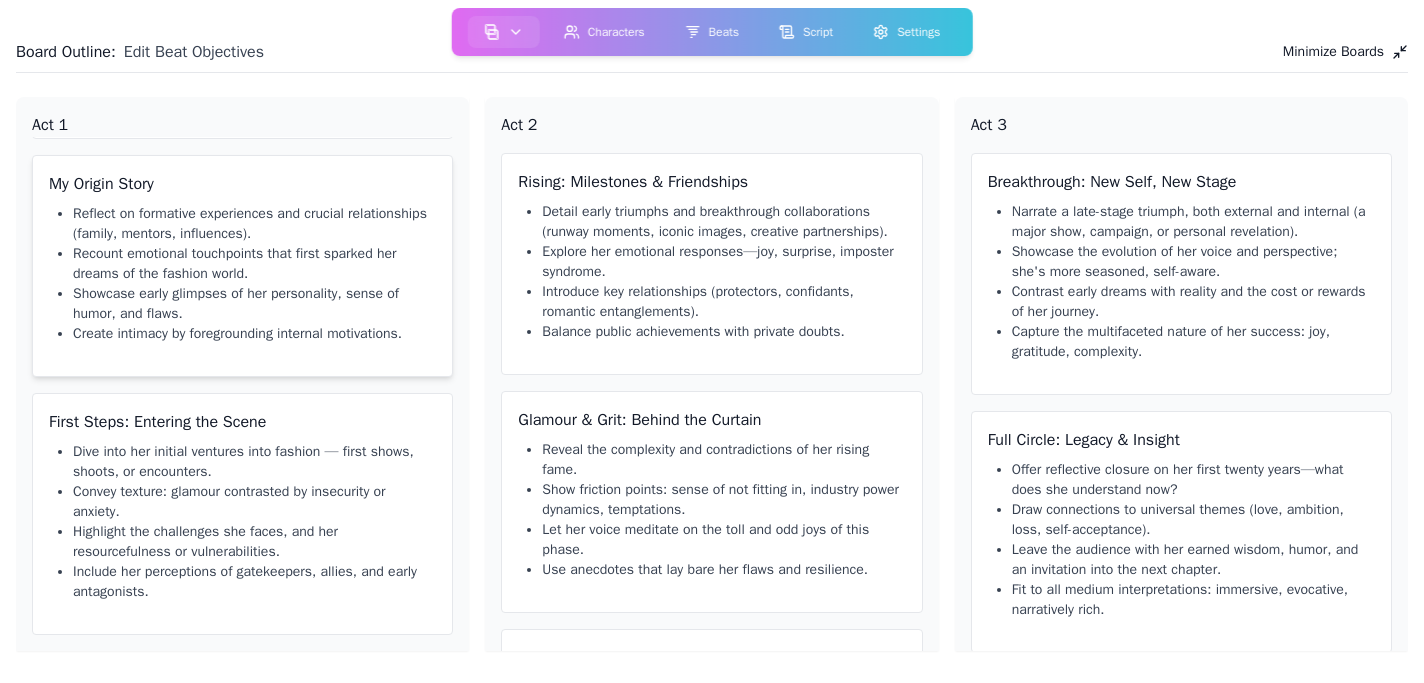 scroll, scrollTop: 0, scrollLeft: 0, axis: both 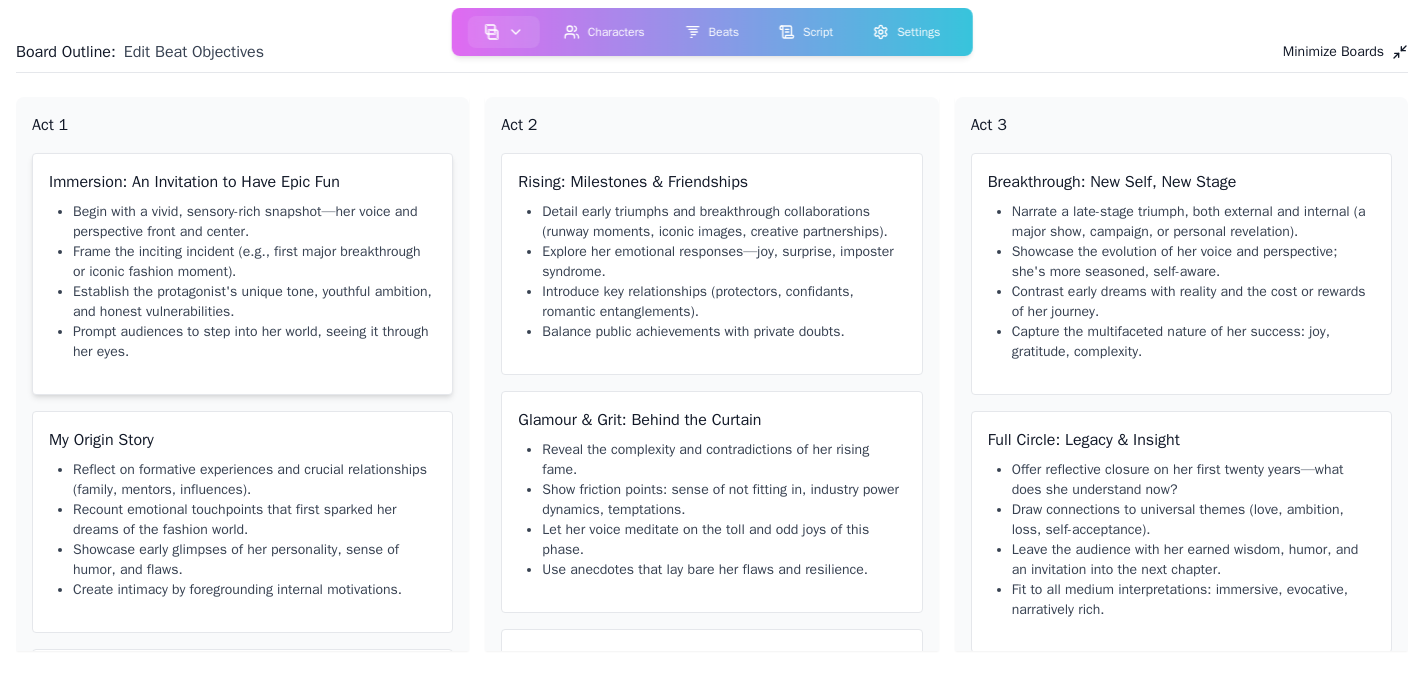 click on "Begin with a vivid, sensory-rich snapshot—her voice and perspective front and center." at bounding box center [254, 222] 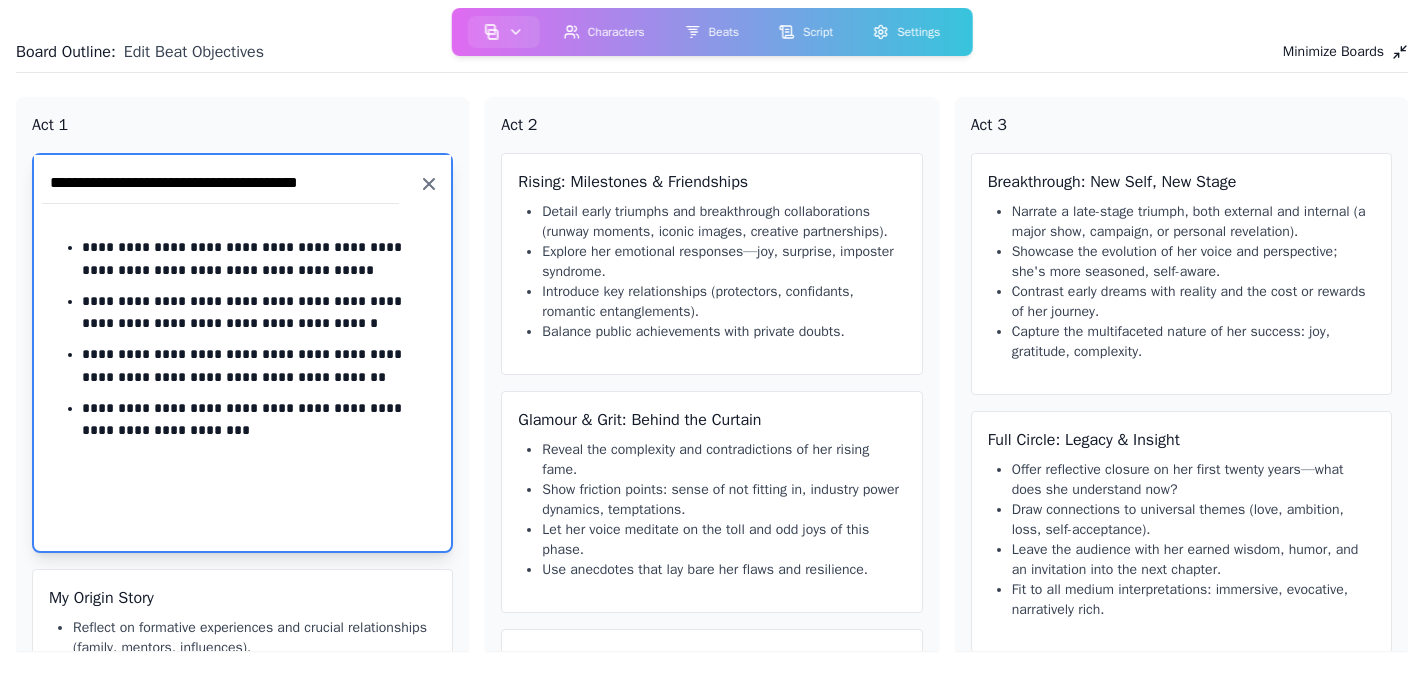 click on "**********" at bounding box center [254, 263] 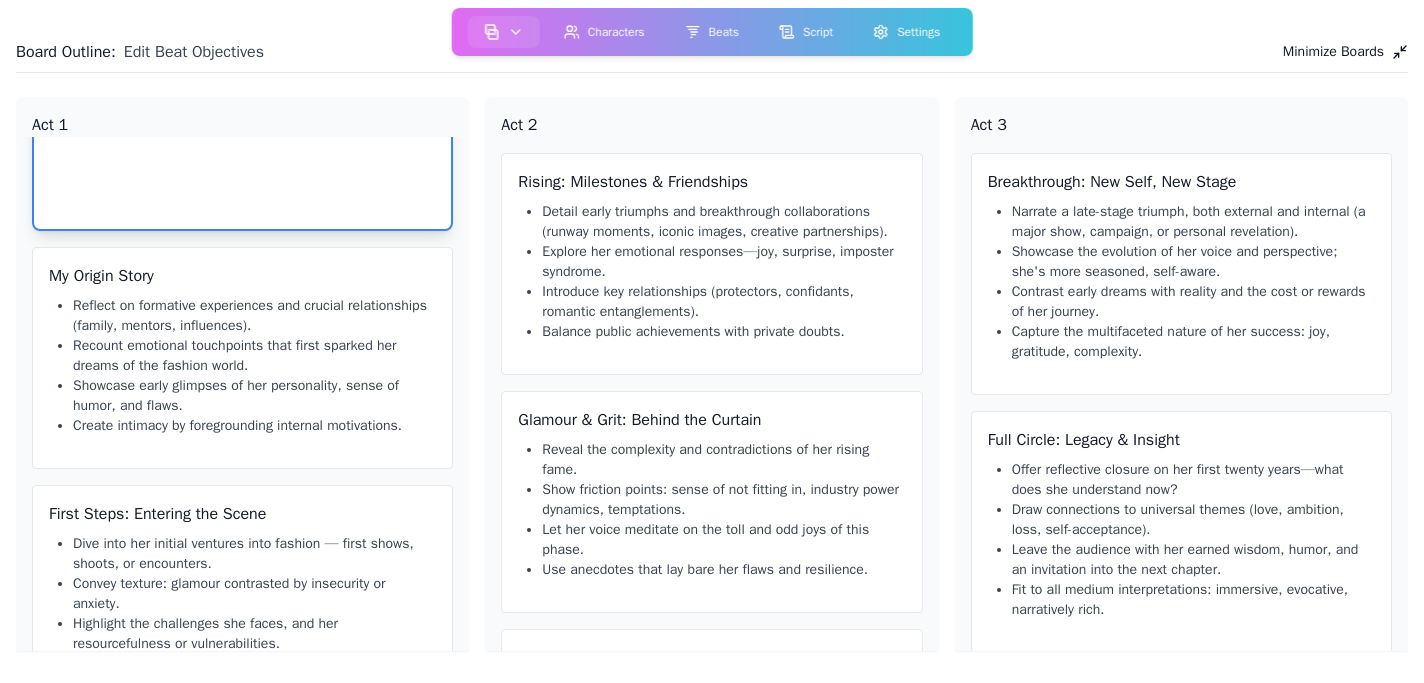 scroll, scrollTop: 414, scrollLeft: 0, axis: vertical 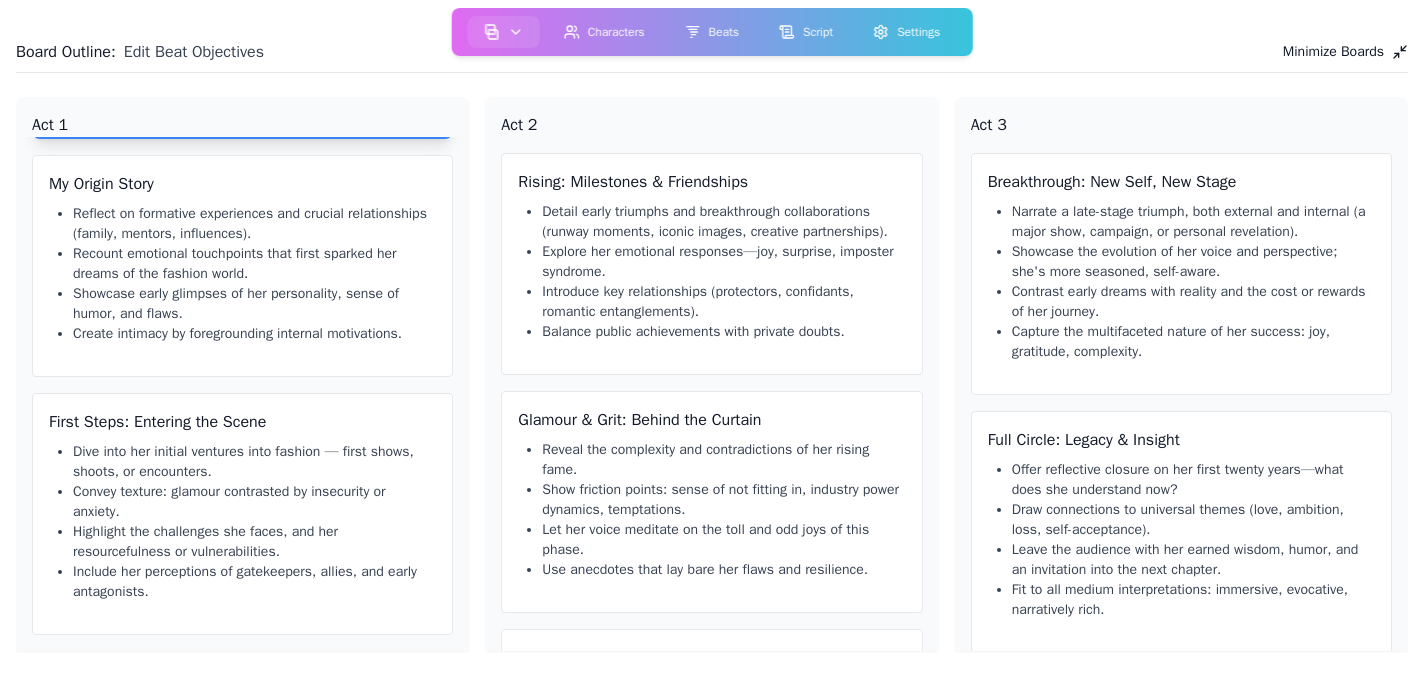 click on "**********" at bounding box center (242, 394) 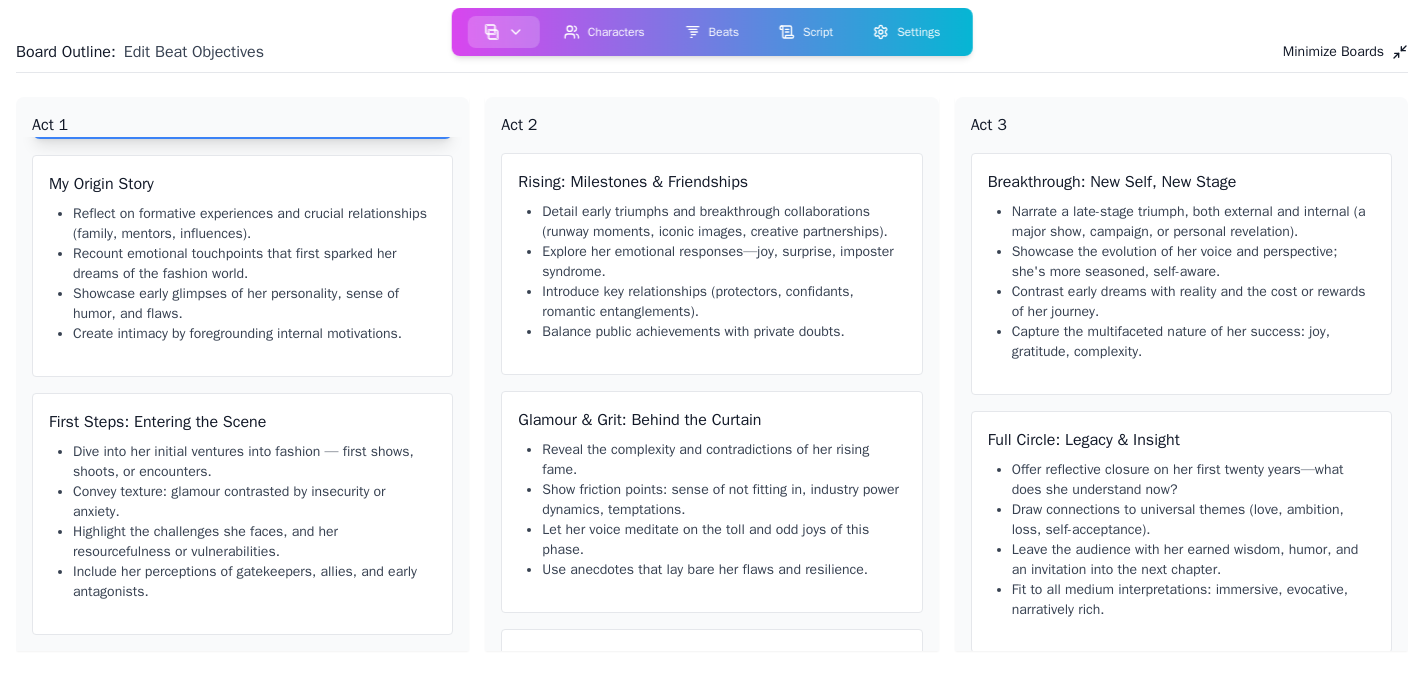 click 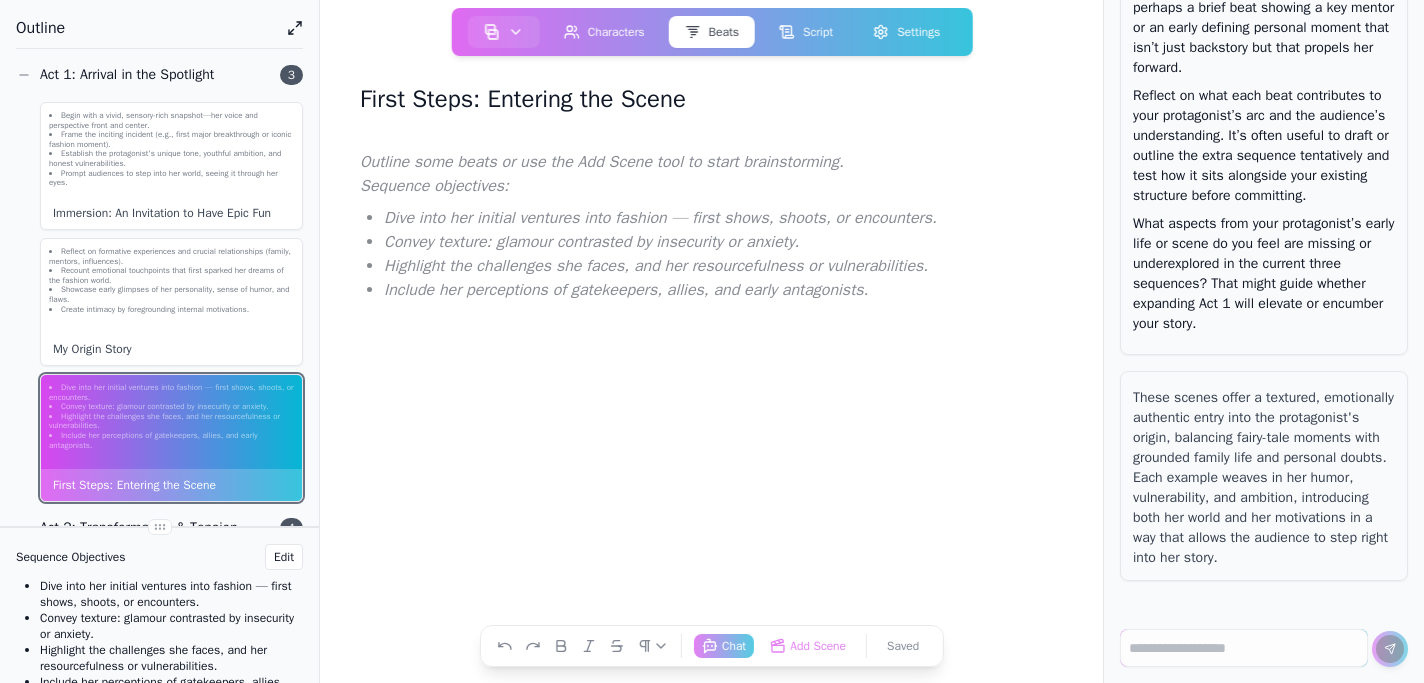 scroll, scrollTop: 4585, scrollLeft: 0, axis: vertical 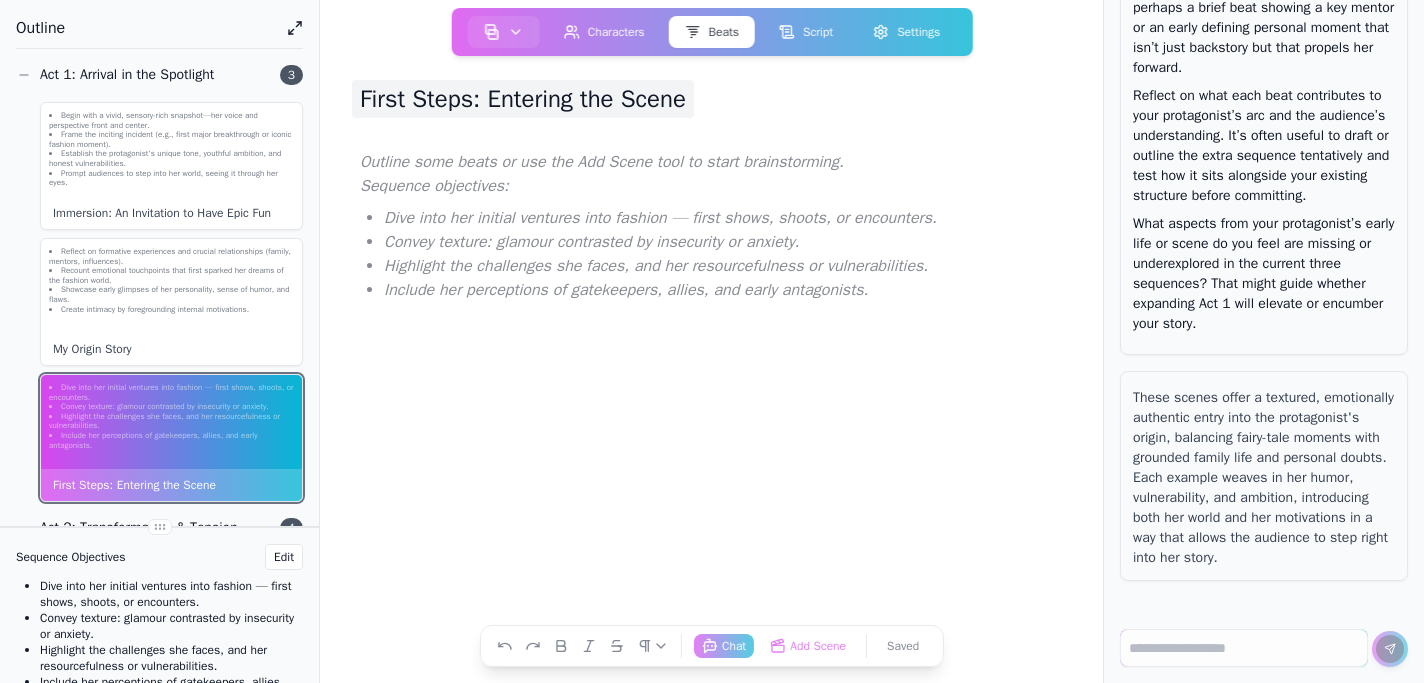 click on "First Steps: Entering the Scene" at bounding box center [523, 99] 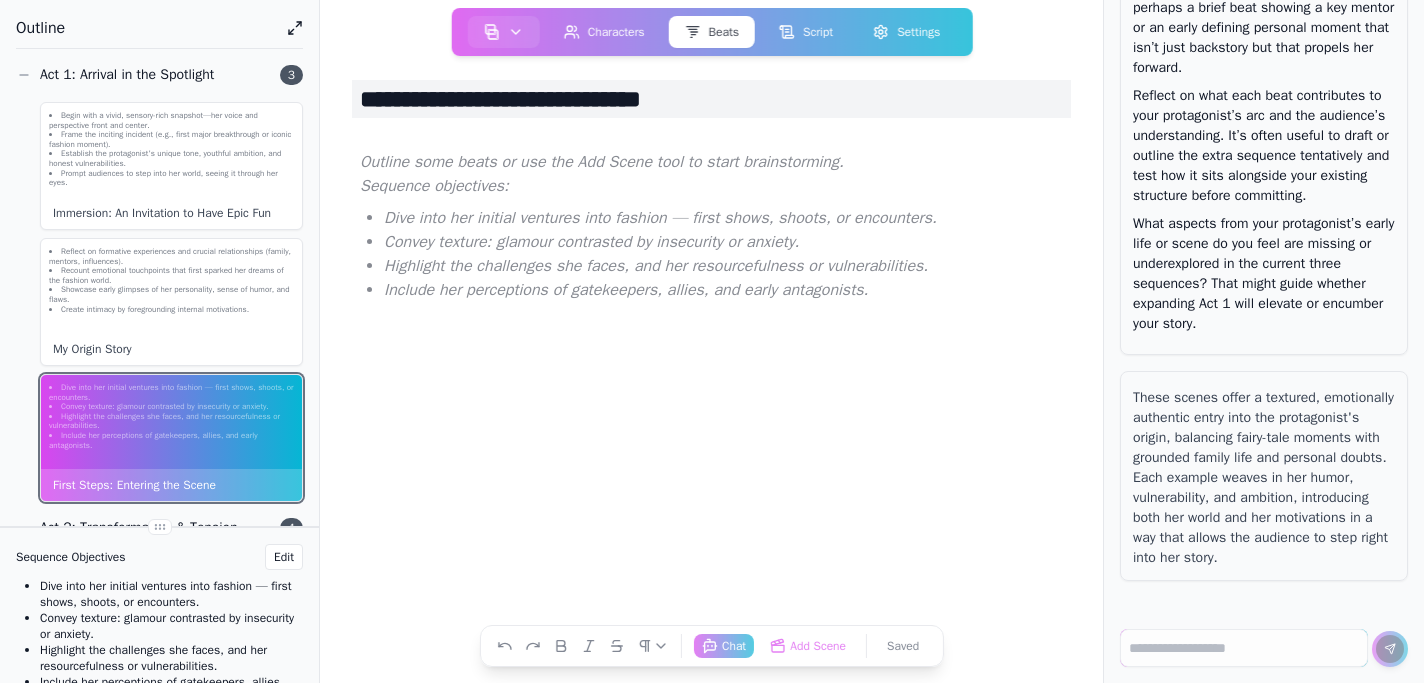 click on "**********" at bounding box center [711, 99] 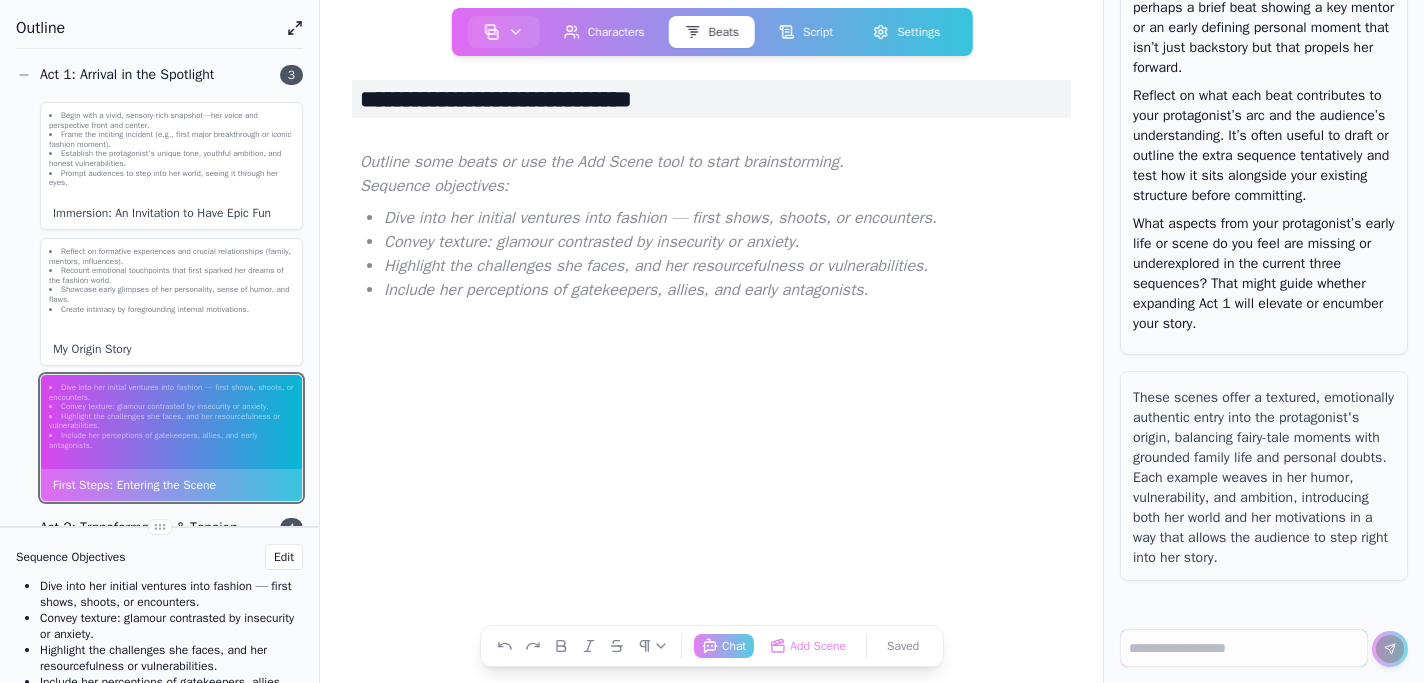 type on "**********" 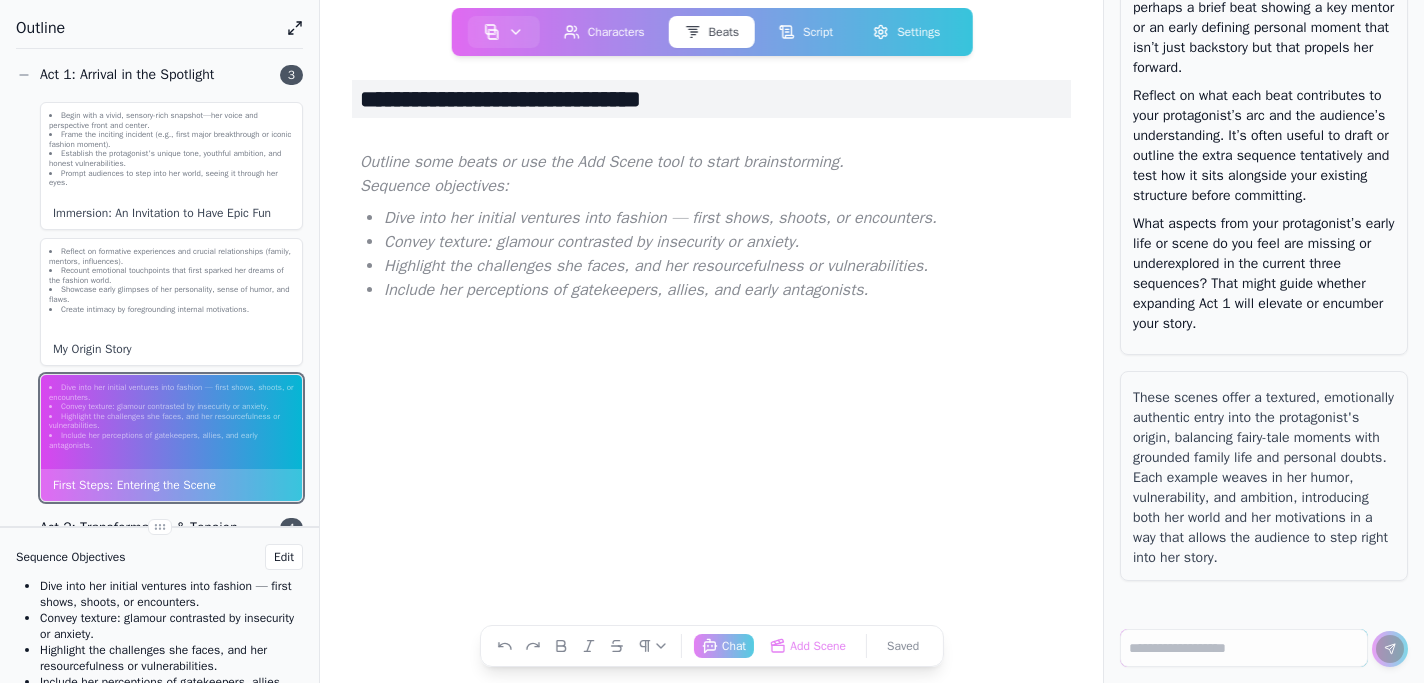 click at bounding box center (711, 359) 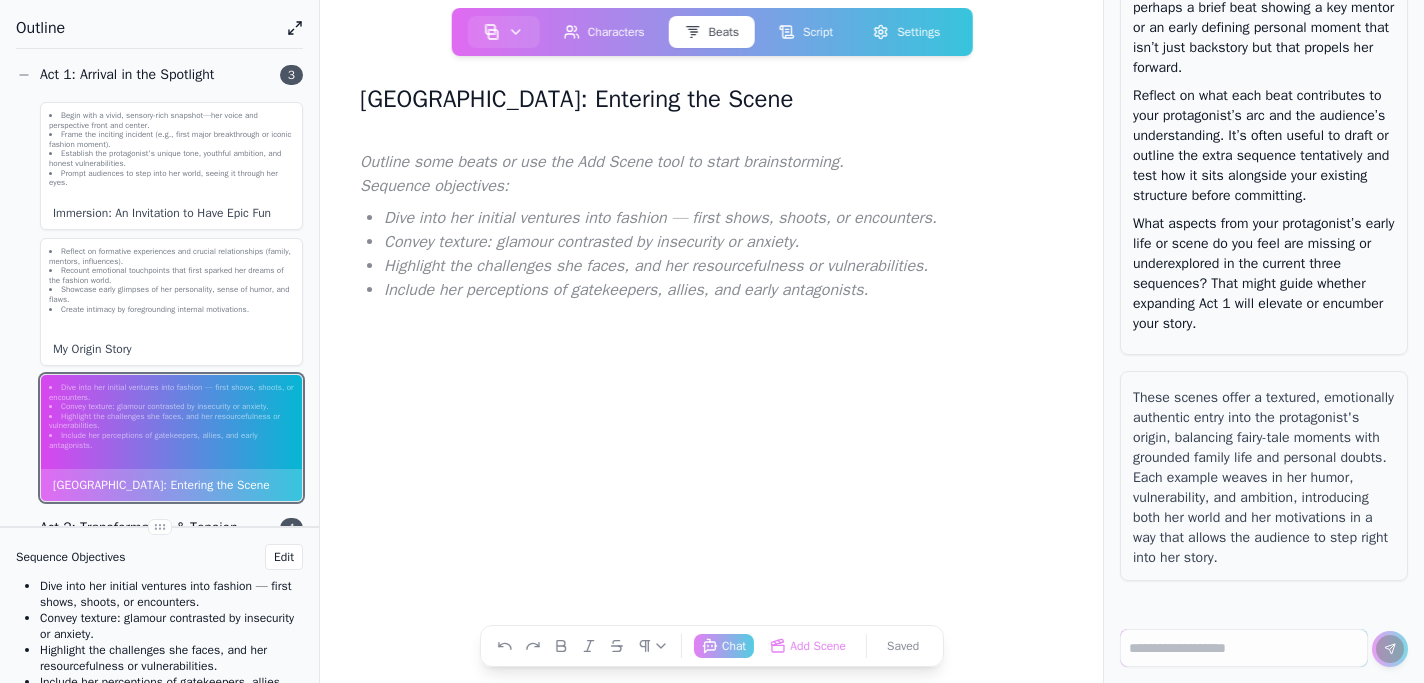 type 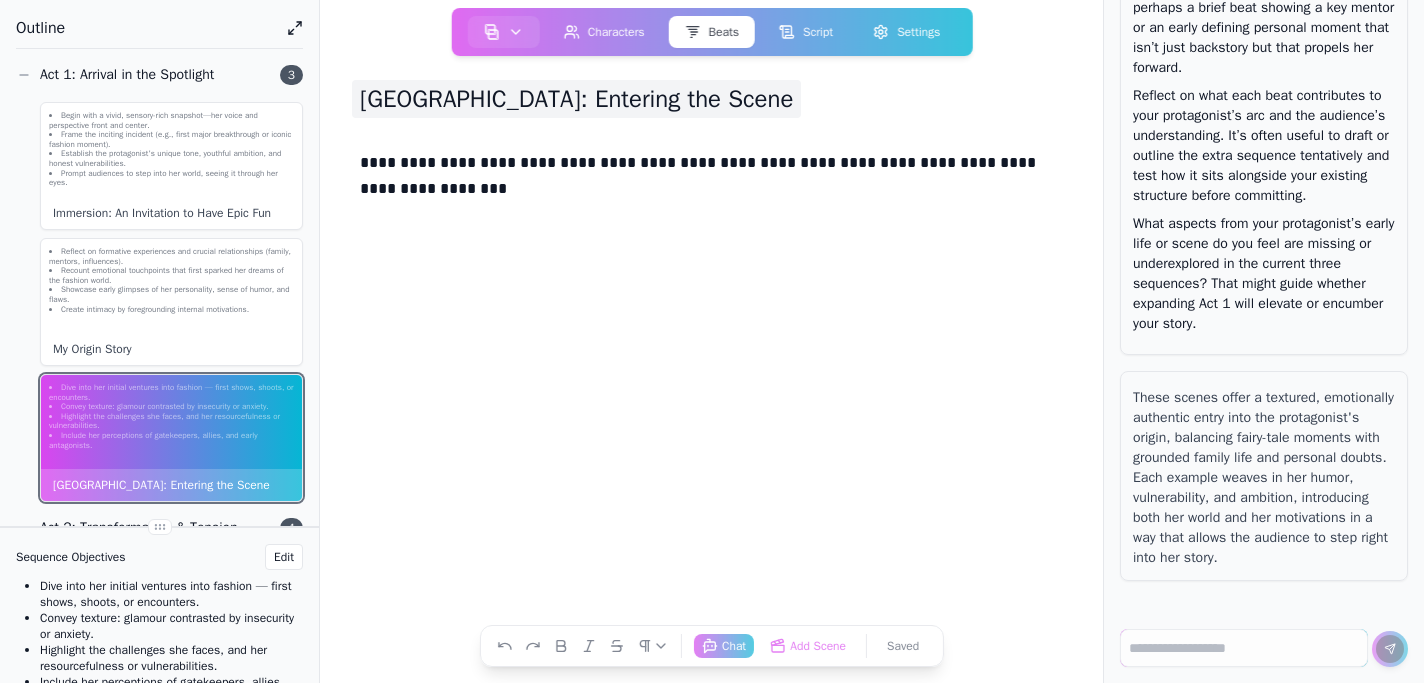 click on "[GEOGRAPHIC_DATA]: Entering the Scene" at bounding box center (576, 99) 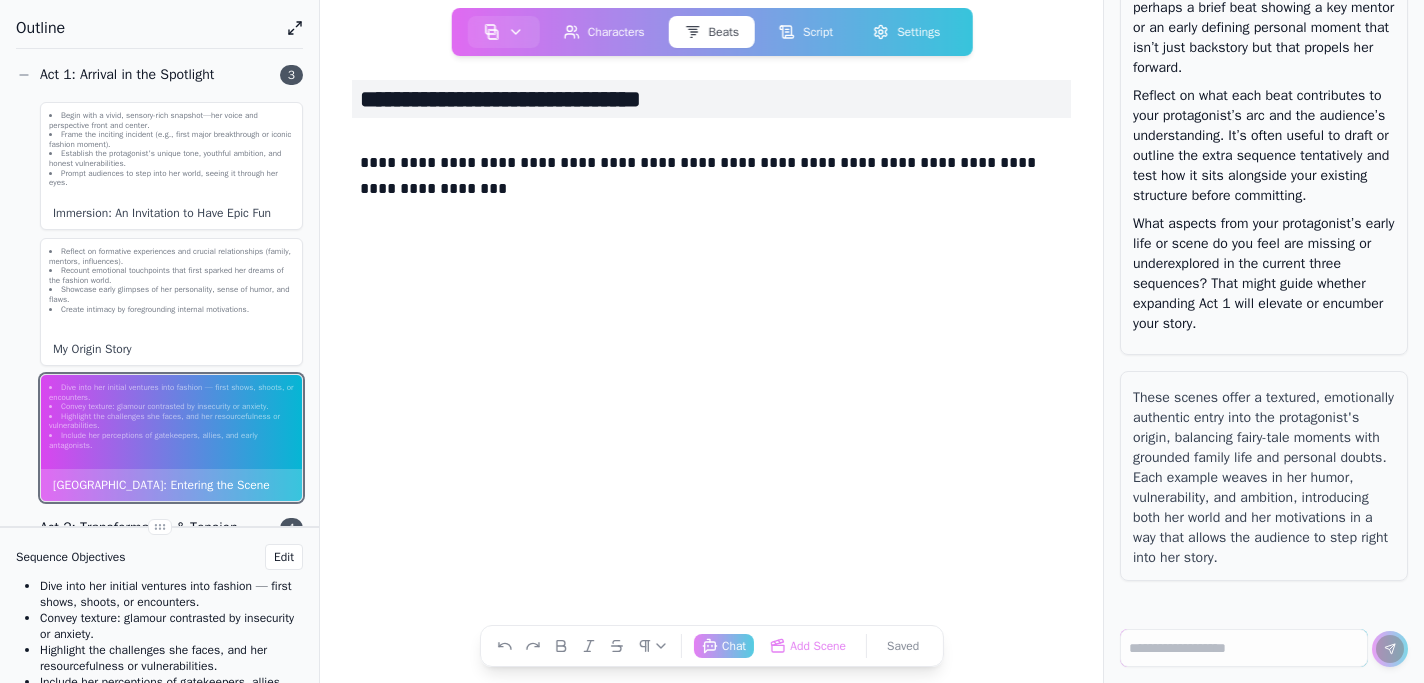 click on "**********" at bounding box center [711, 99] 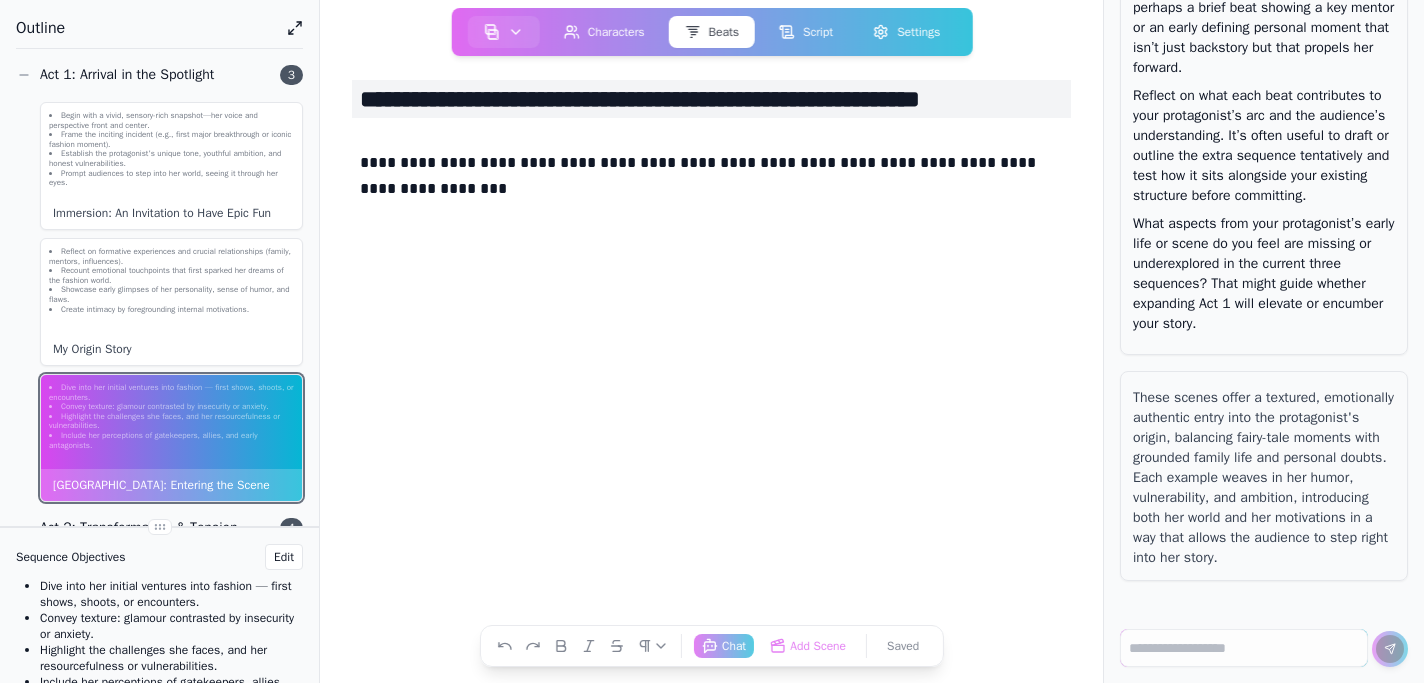 drag, startPoint x: 840, startPoint y: 99, endPoint x: 1067, endPoint y: 108, distance: 227.17834 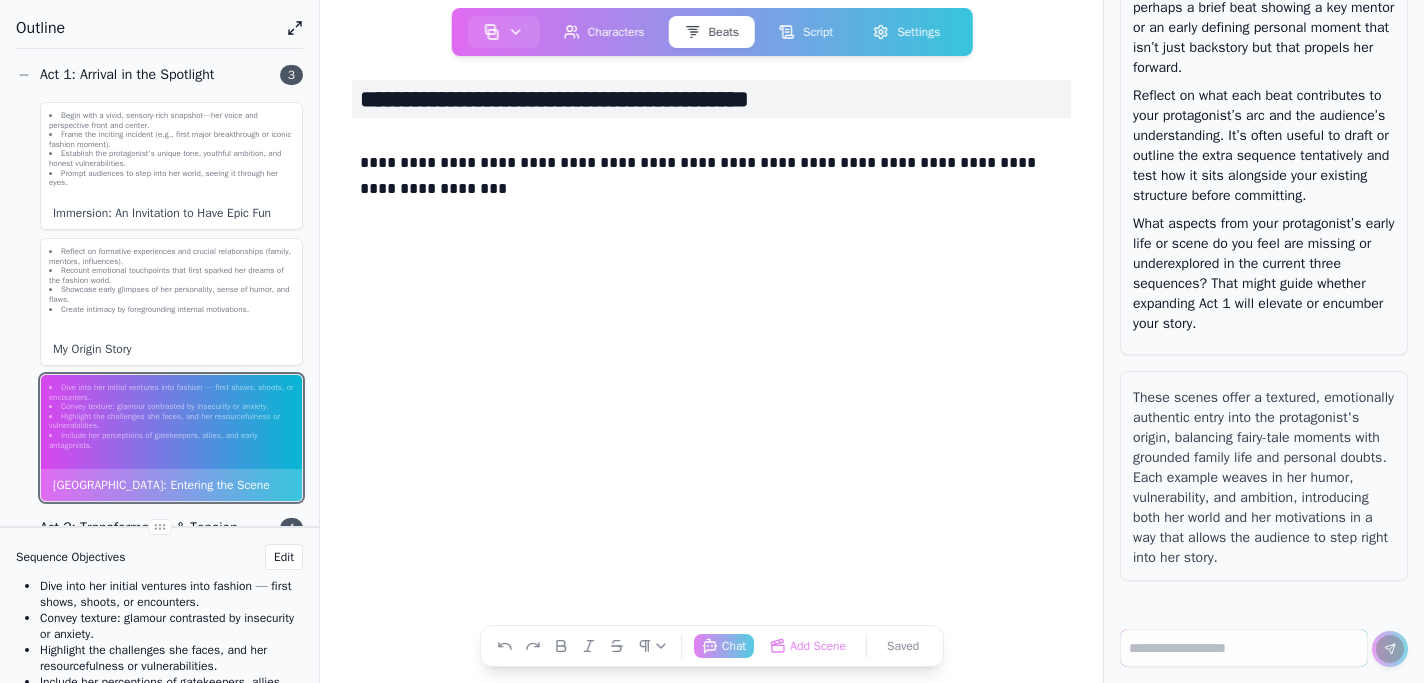 type on "**********" 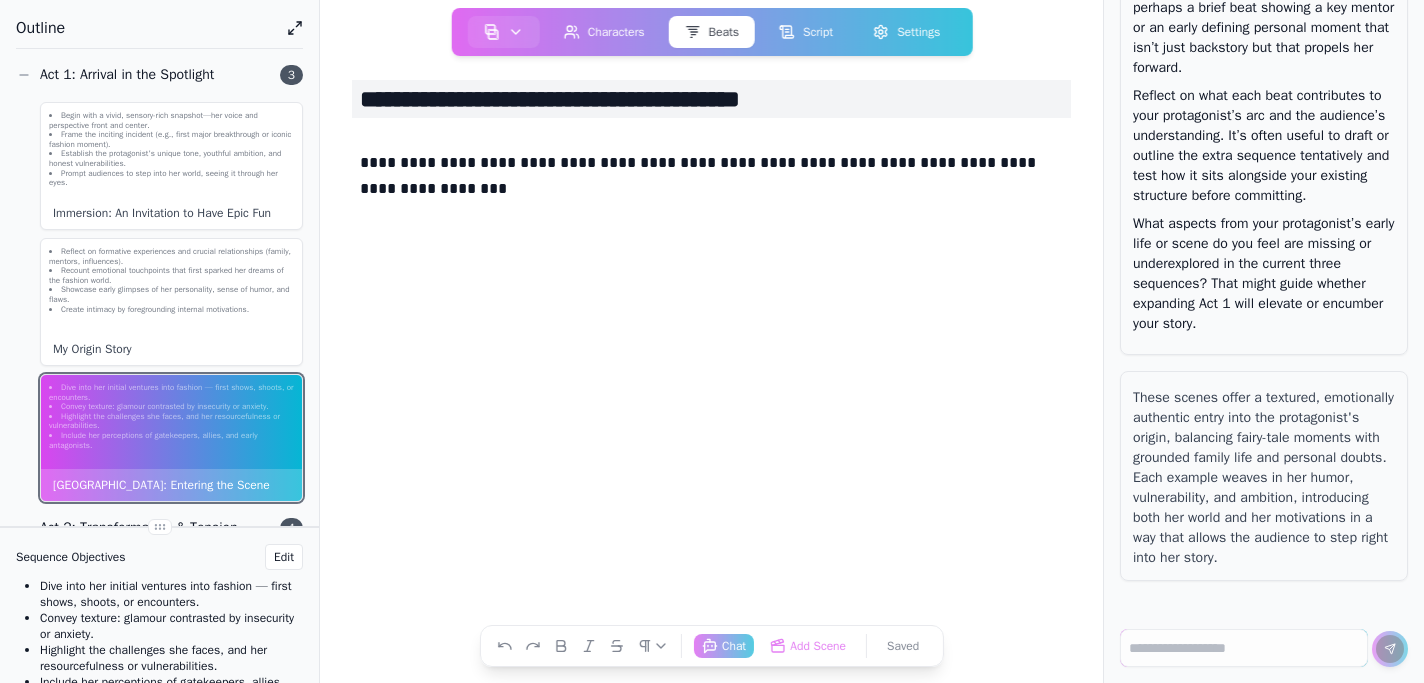click on "**********" at bounding box center (711, 180) 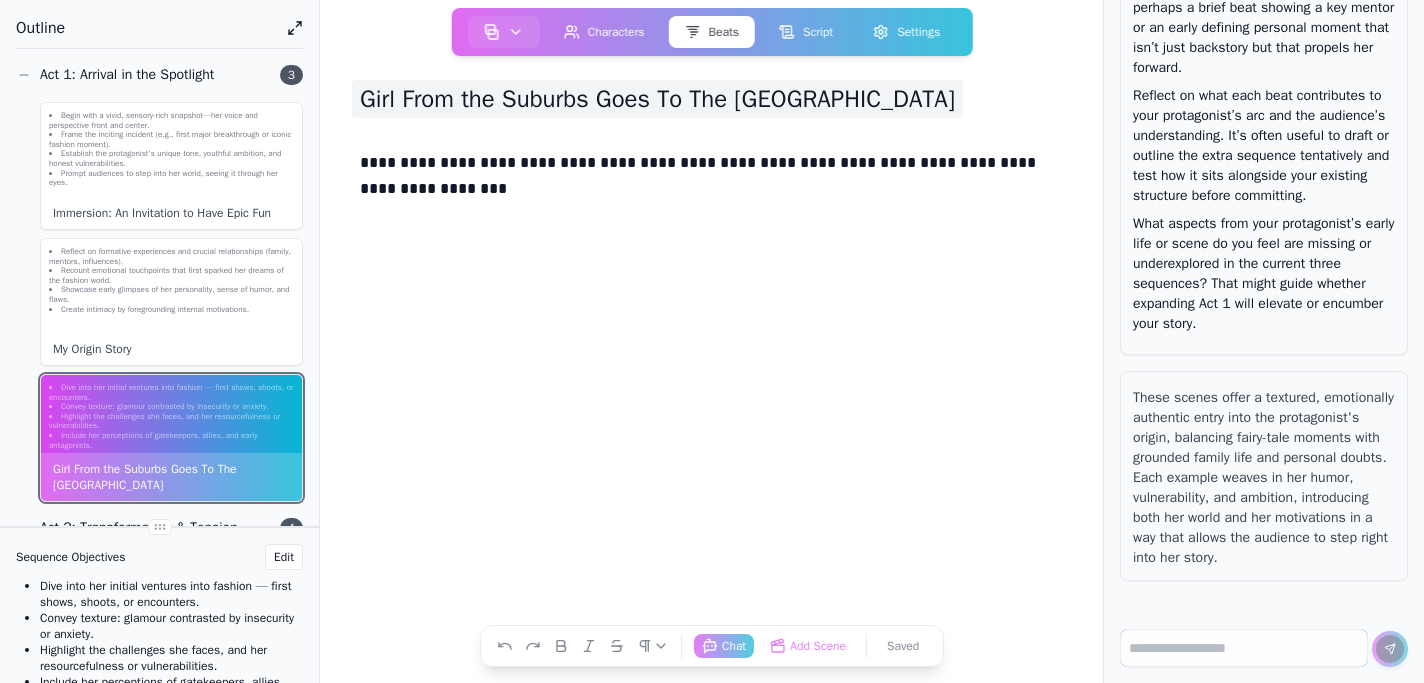 click on "Girl From the Suburbs Goes To The [GEOGRAPHIC_DATA]" at bounding box center (657, 99) 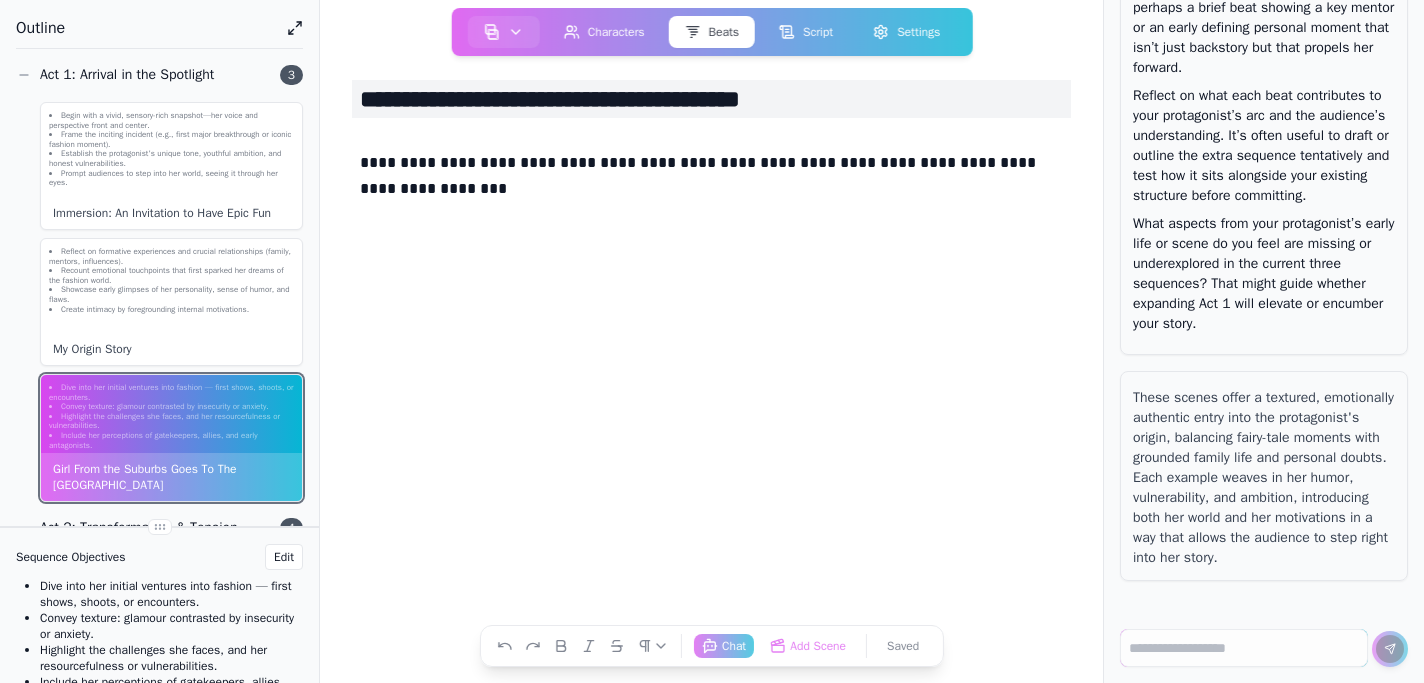 click on "**********" at bounding box center [711, 99] 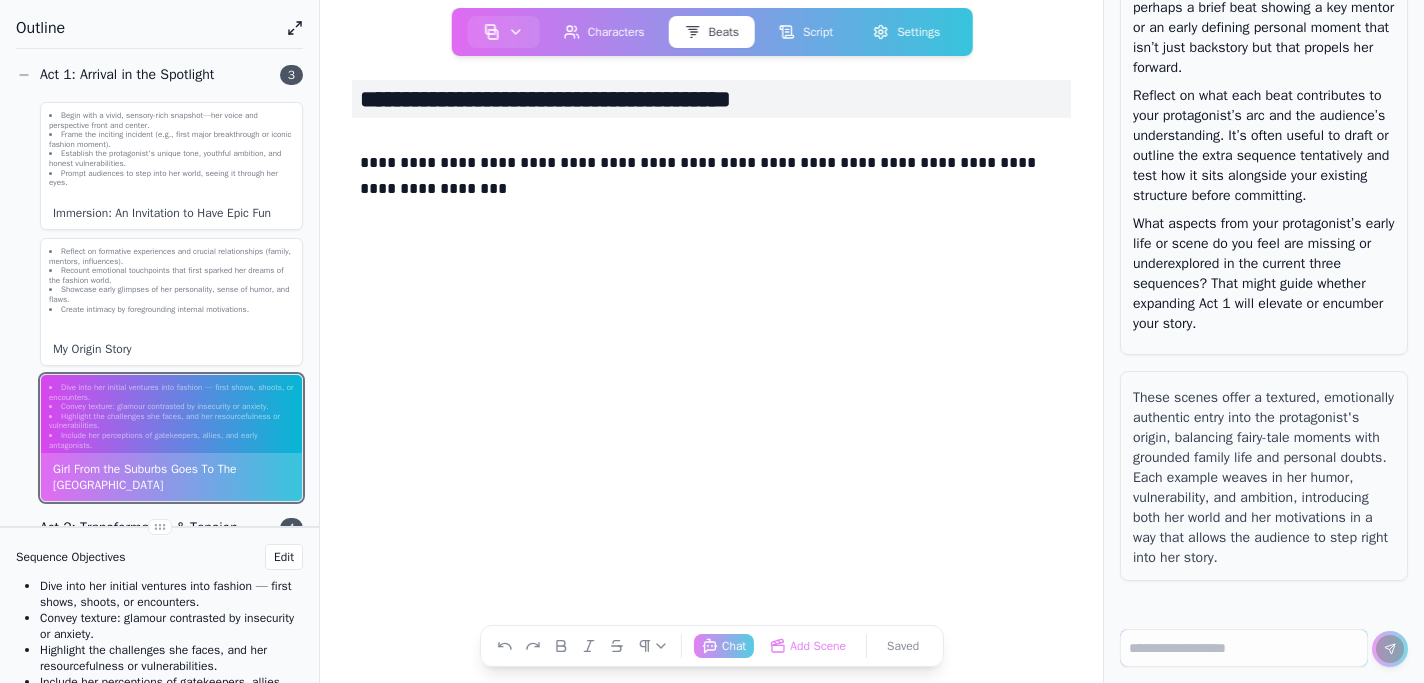 type on "**********" 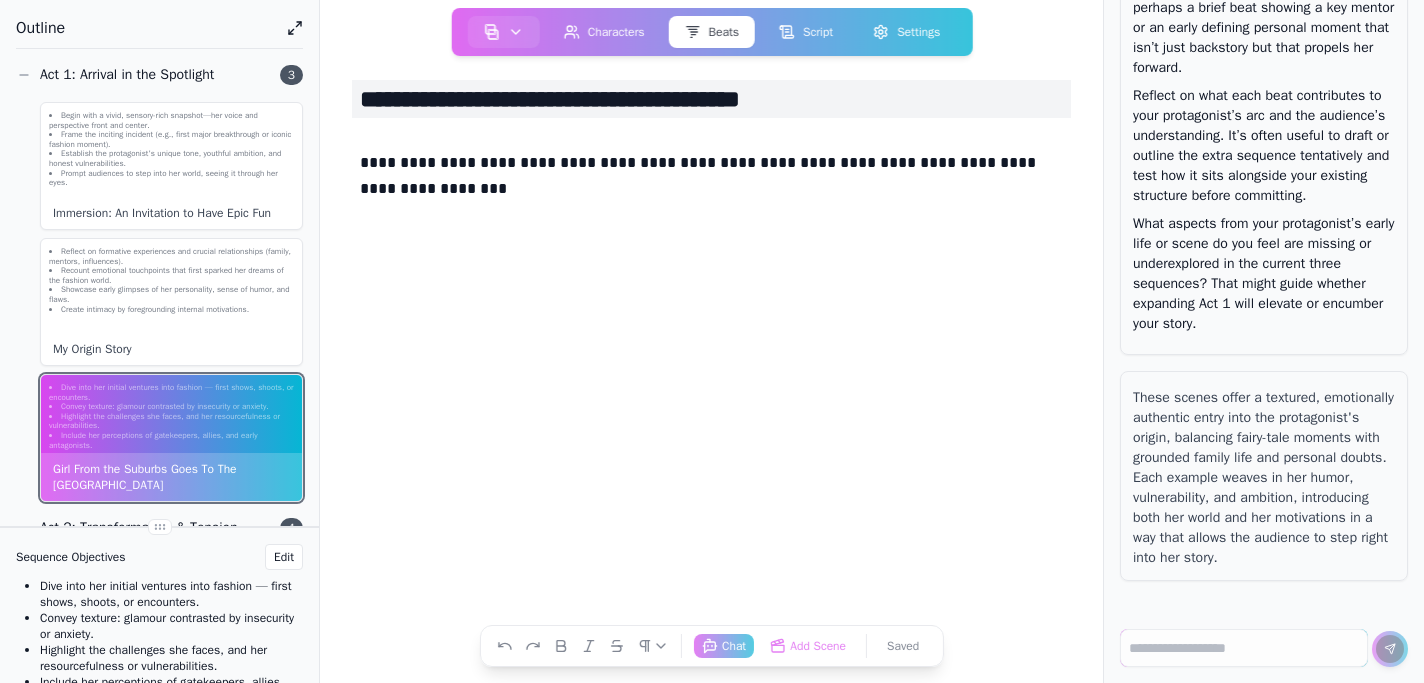click on "**********" at bounding box center (711, 180) 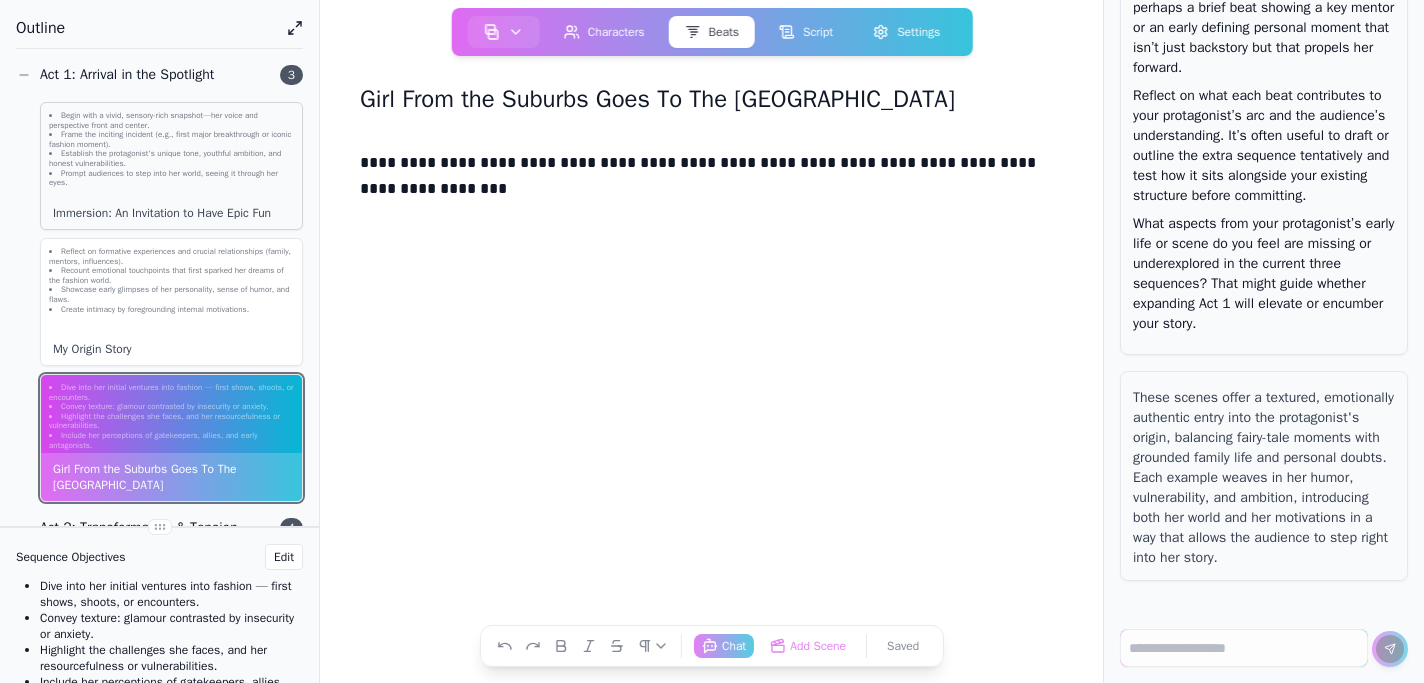 click on "Establish the protagonist's unique tone, youthful ambition, and honest vulnerabilities." 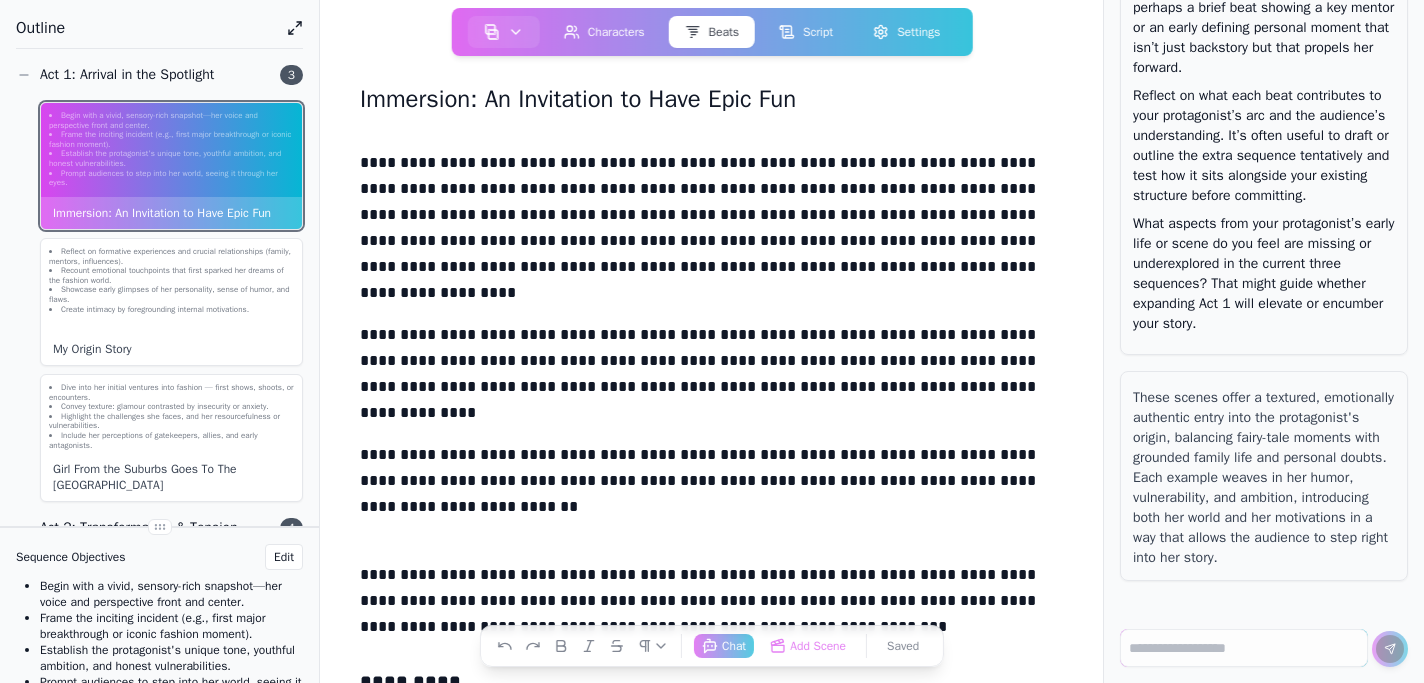 click on "**********" at bounding box center [711, 219] 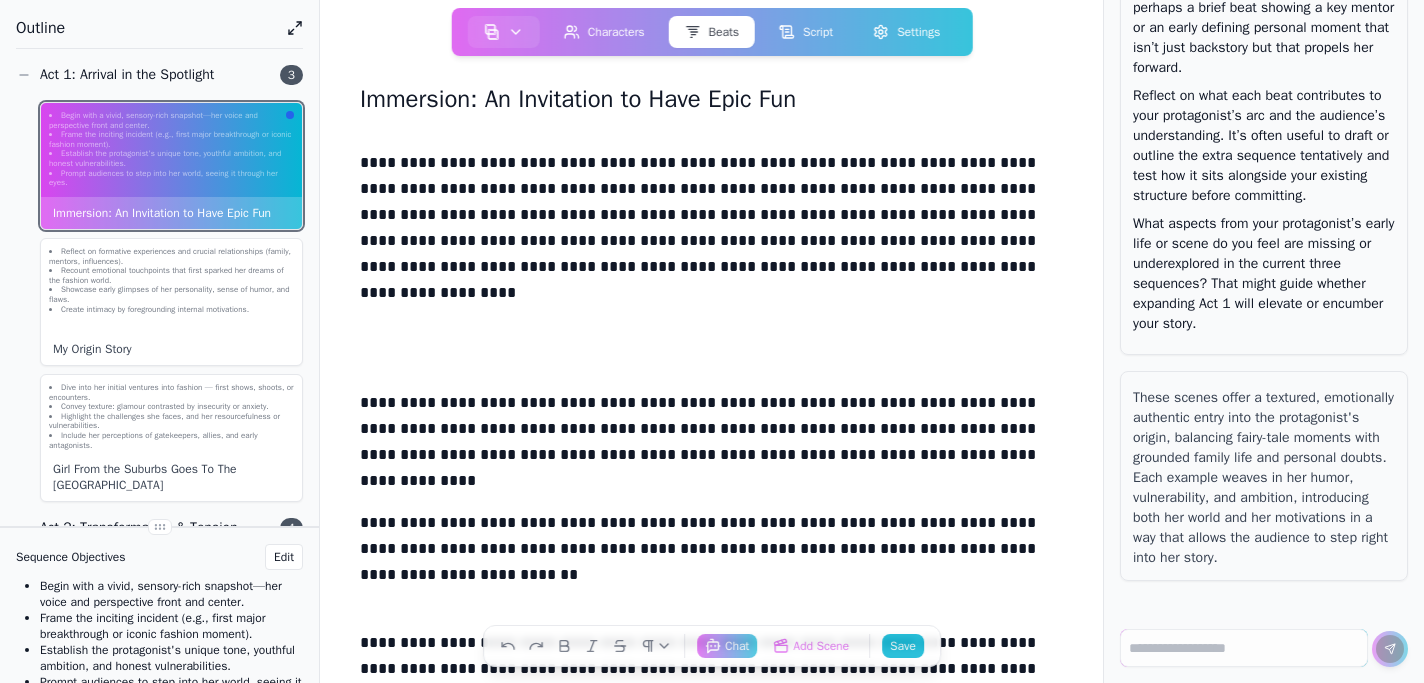 type 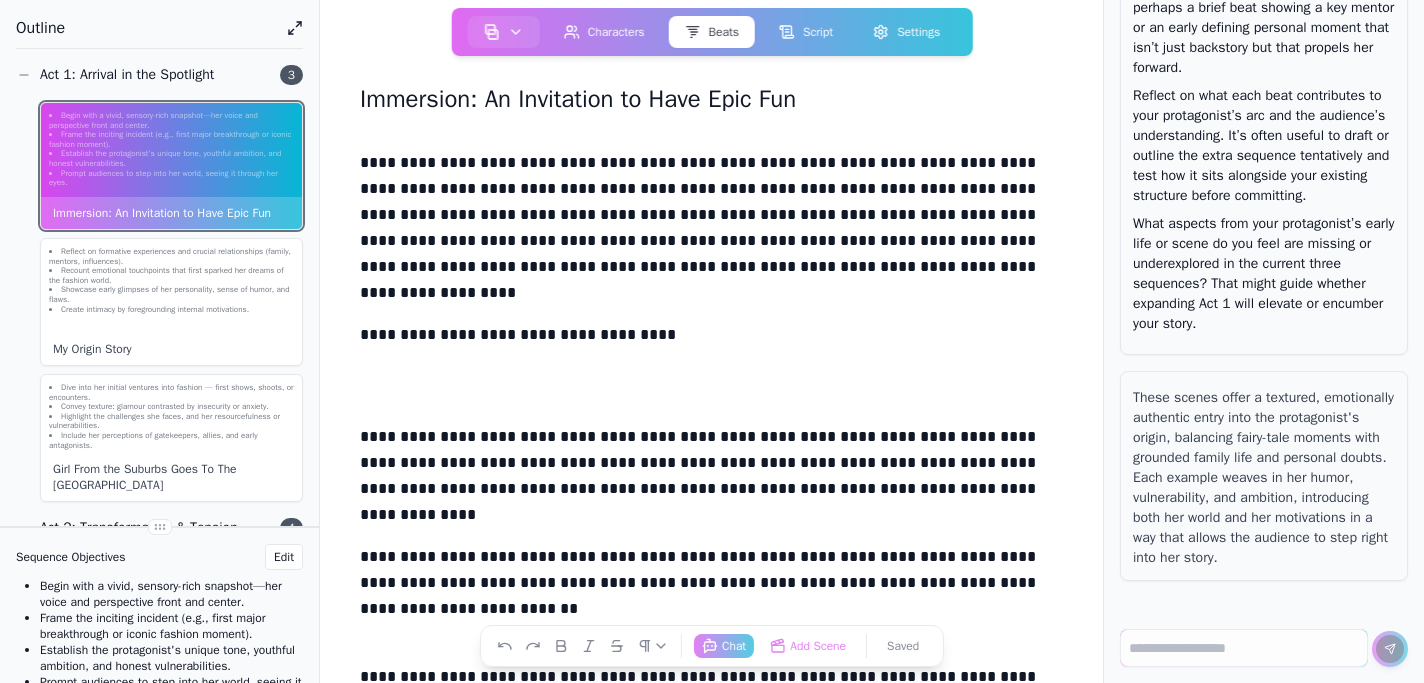 click on "**********" at bounding box center [711, 339] 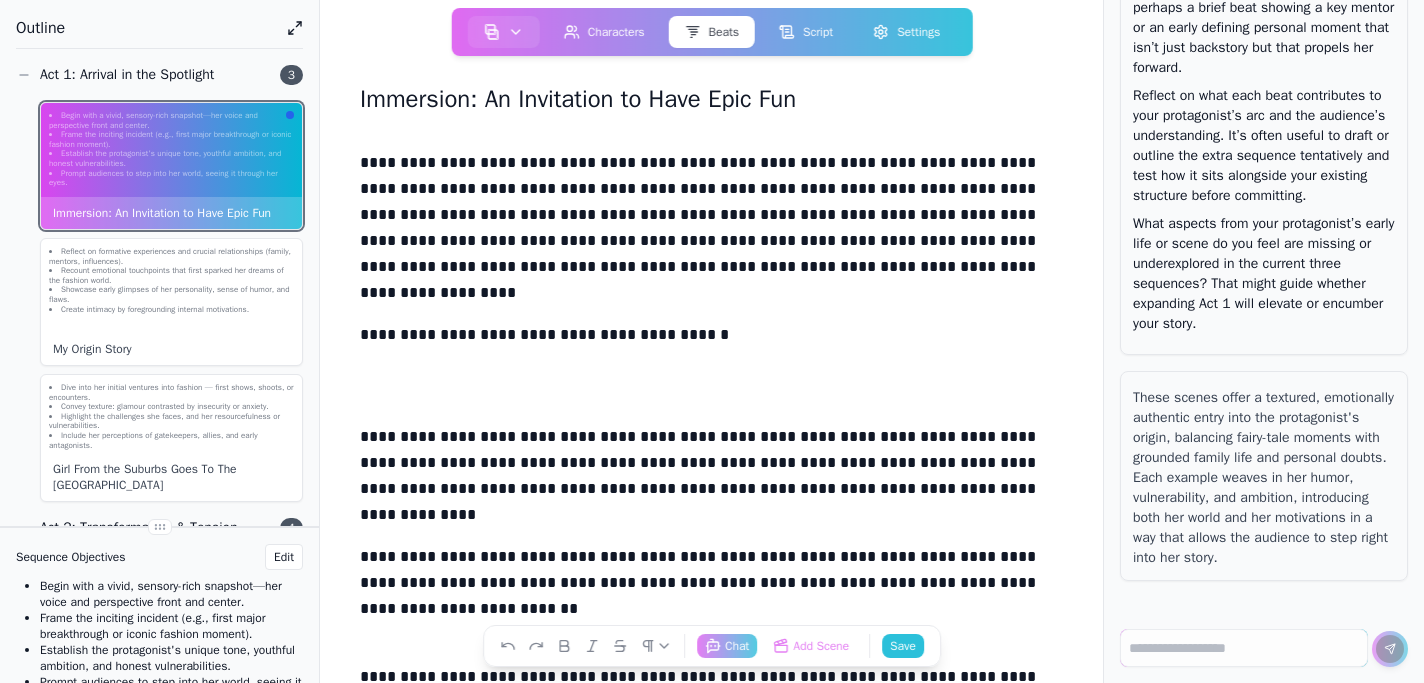 click on "**********" at bounding box center (711, 339) 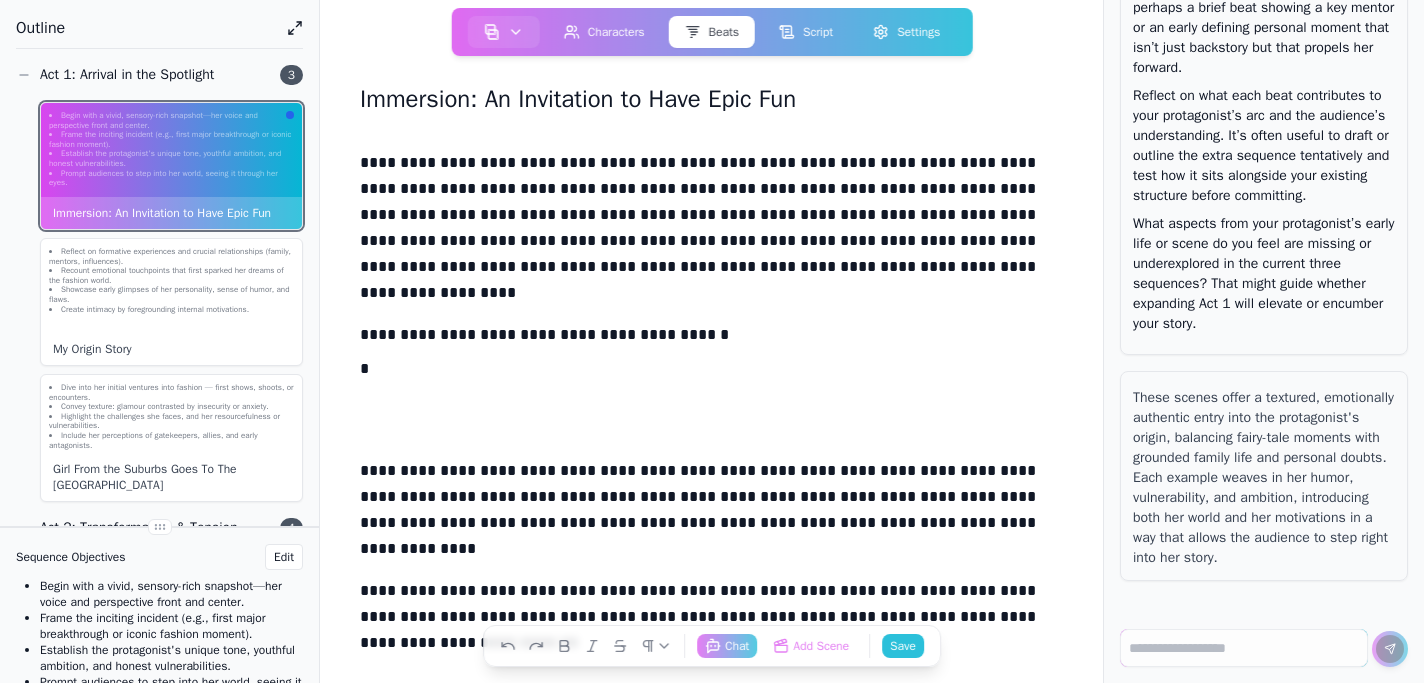 click on "**********" at bounding box center (711, 219) 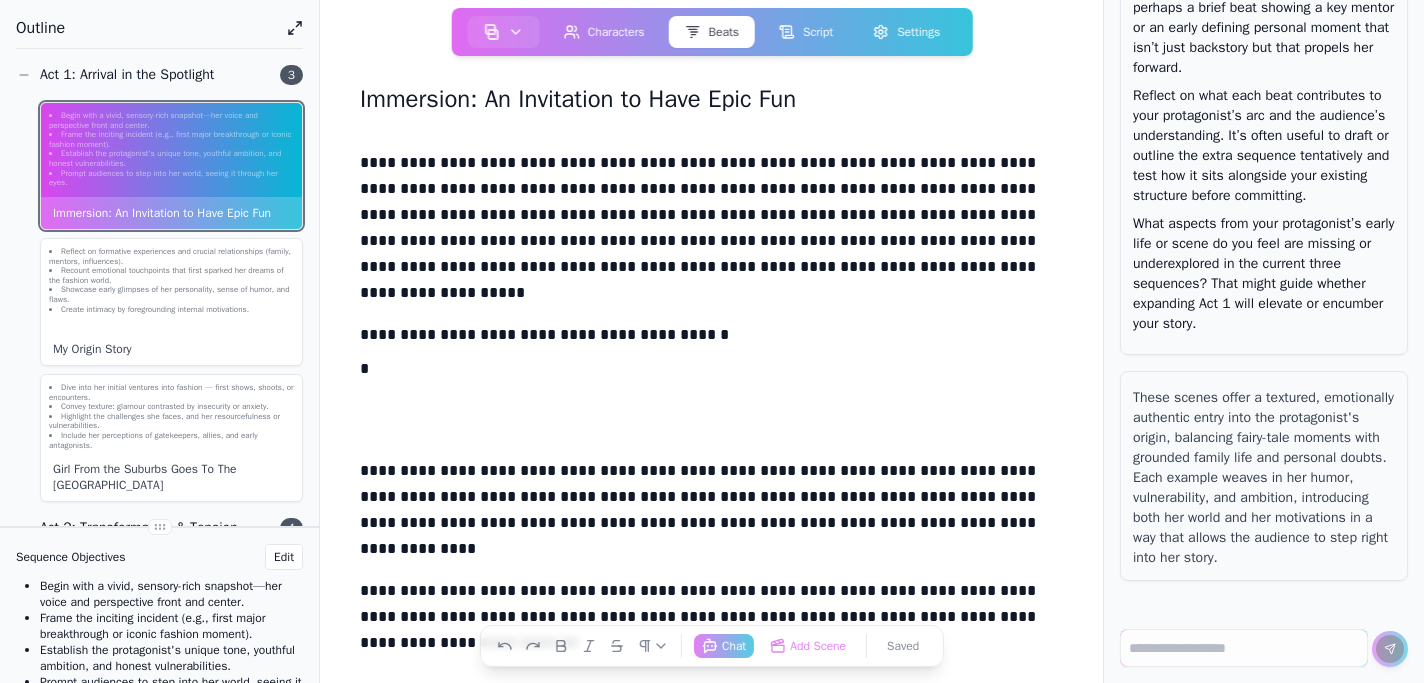 click on "*" at bounding box center [711, 373] 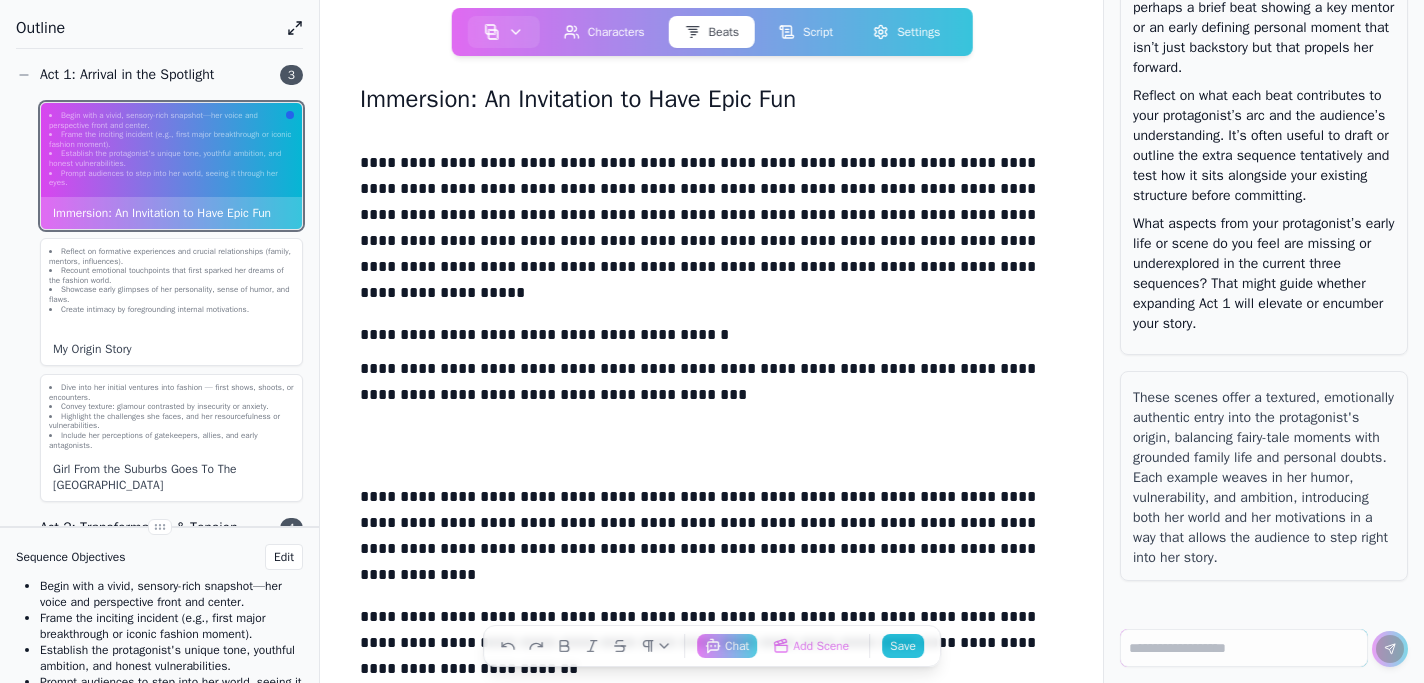 click at bounding box center [711, 467] 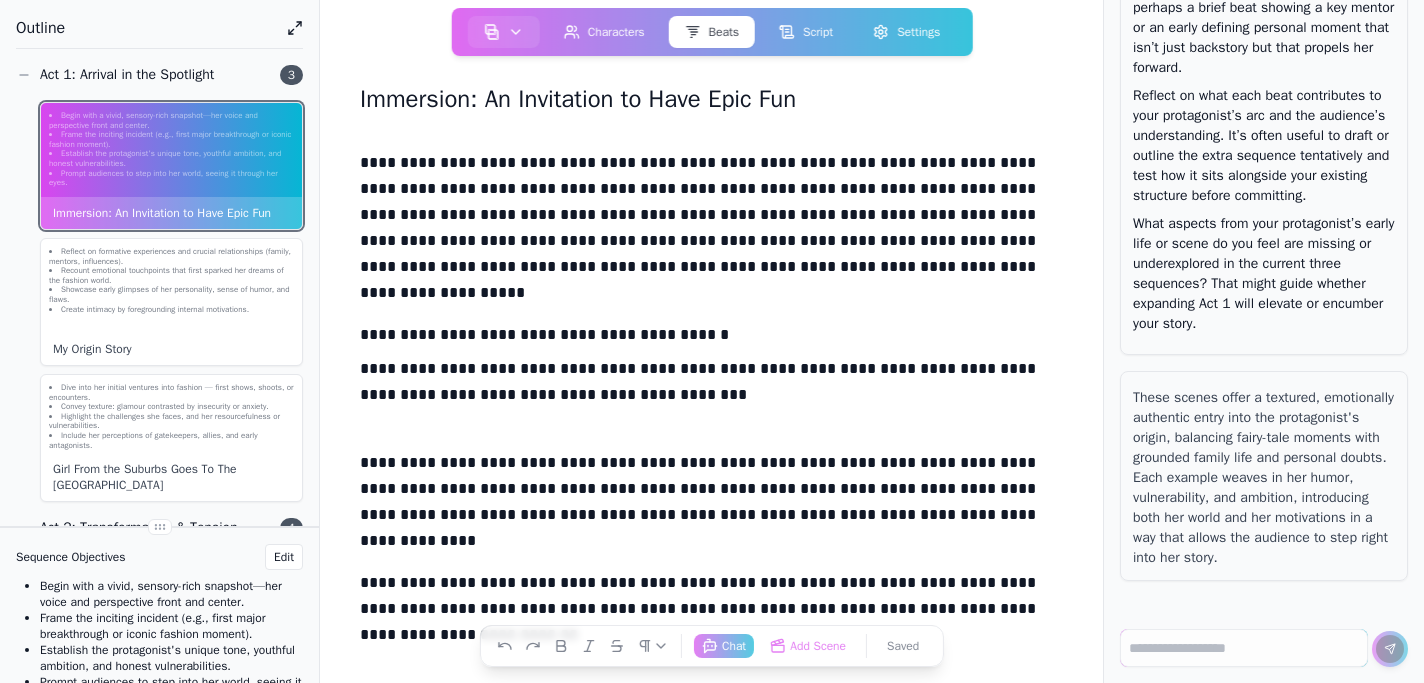 click on "**********" at bounding box center [711, 493] 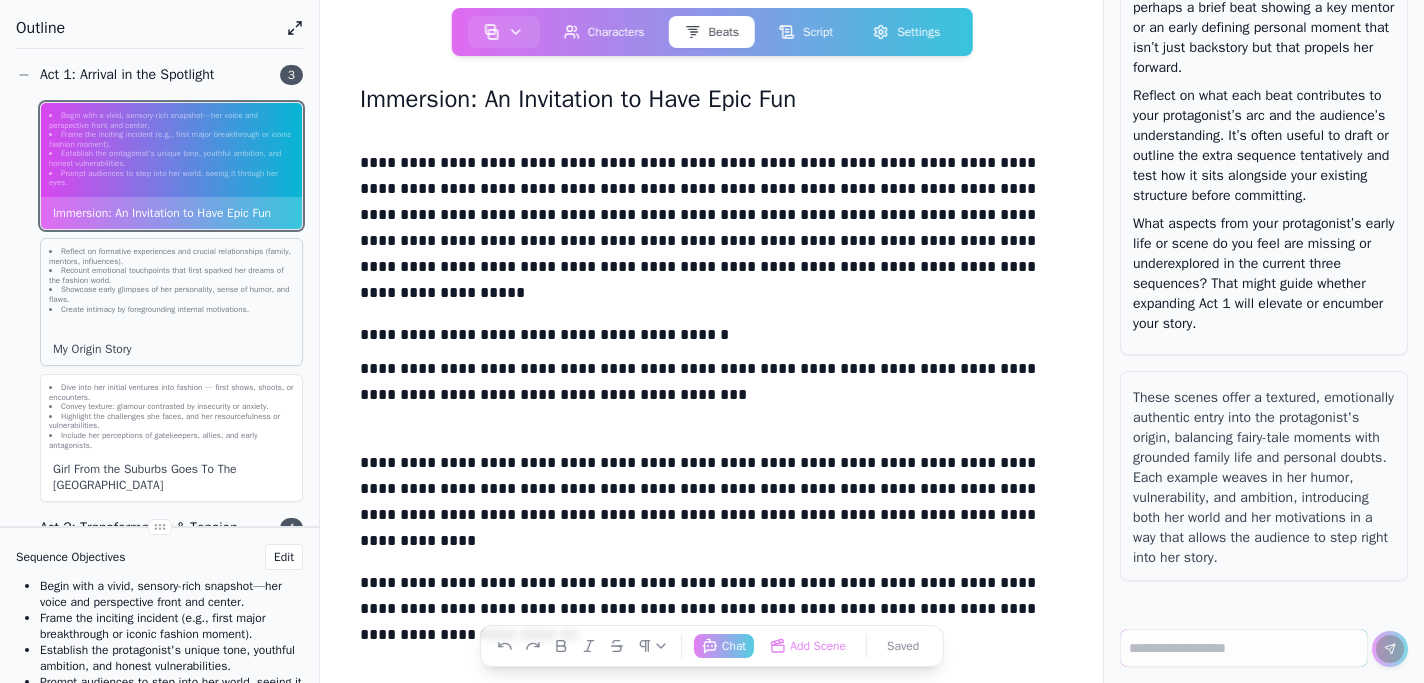 click on "Showcase early glimpses of her personality, sense of humor, and flaws." 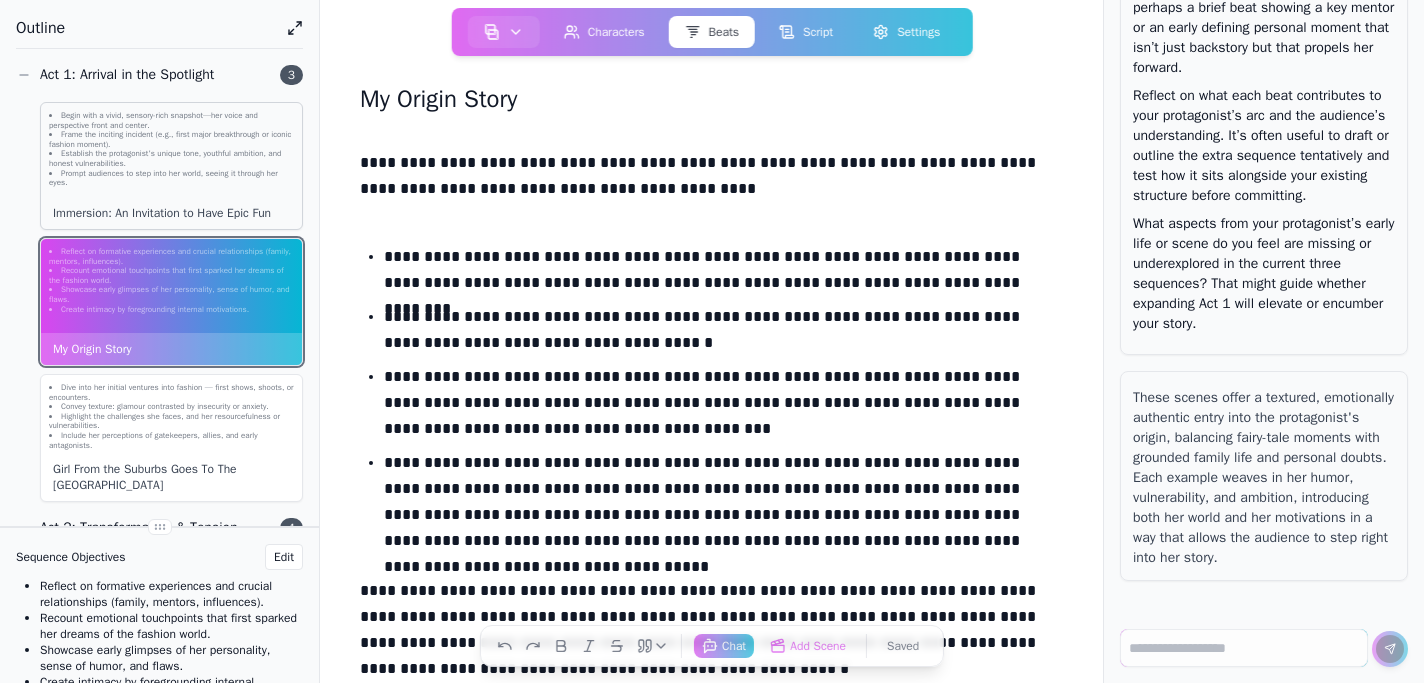 click on "Prompt audiences to step into her world, seeing it through her eyes." 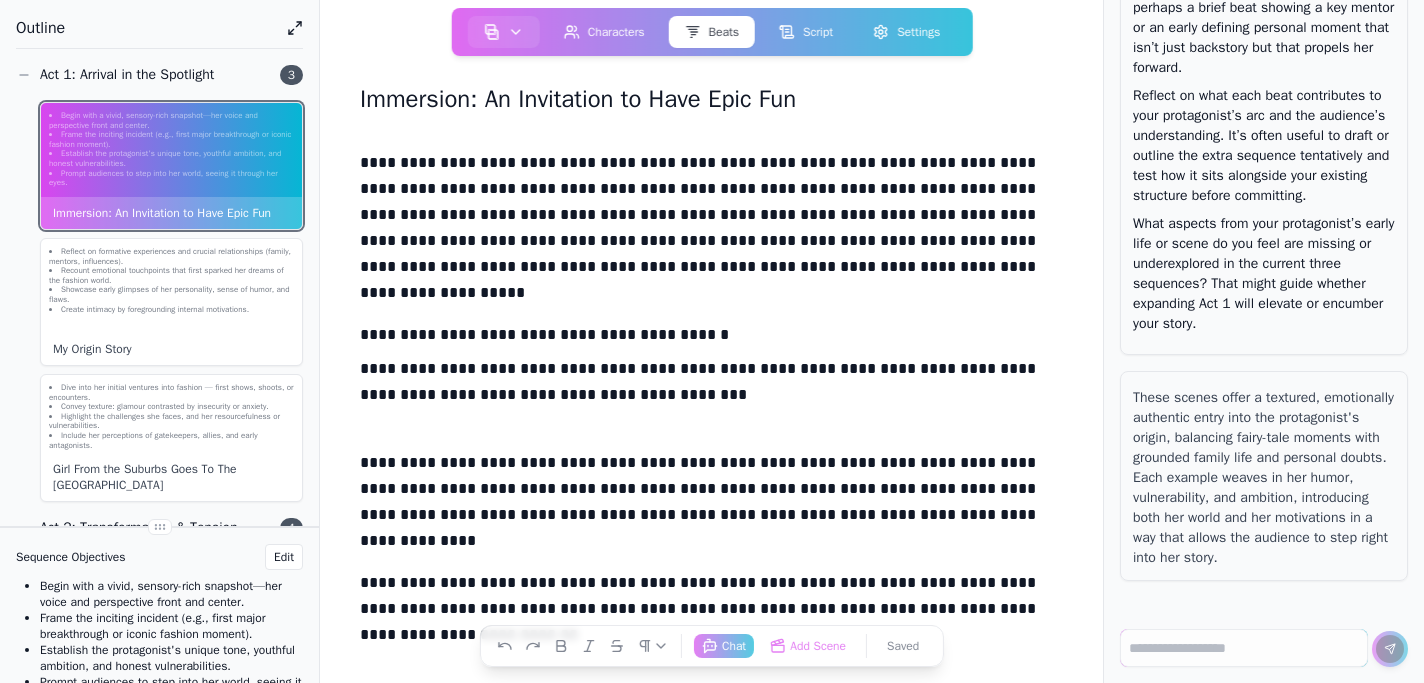click on "**********" at bounding box center (711, 386) 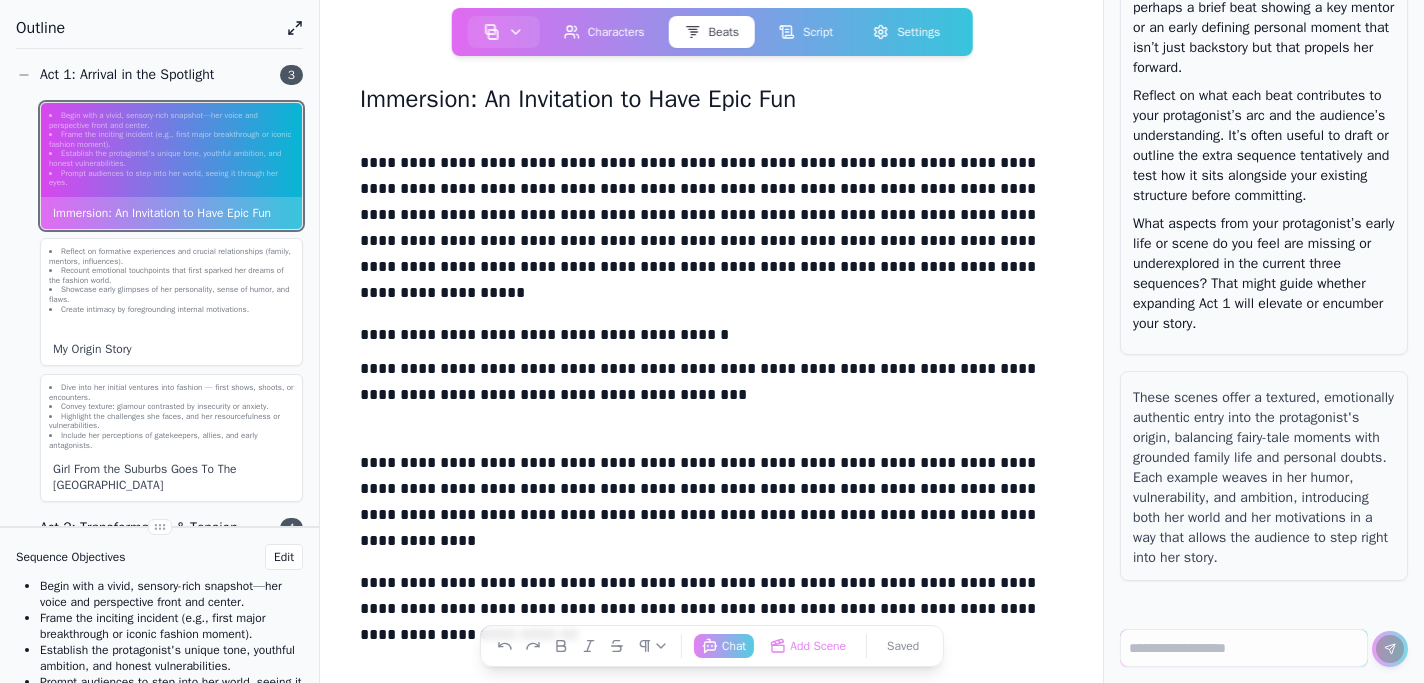 click on "What aspects from your protagonist’s early life or scene do you feel are missing or underexplored in the current three sequences? That might guide whether expanding Act 1 will elevate or encumber your story." at bounding box center [1264, 278] 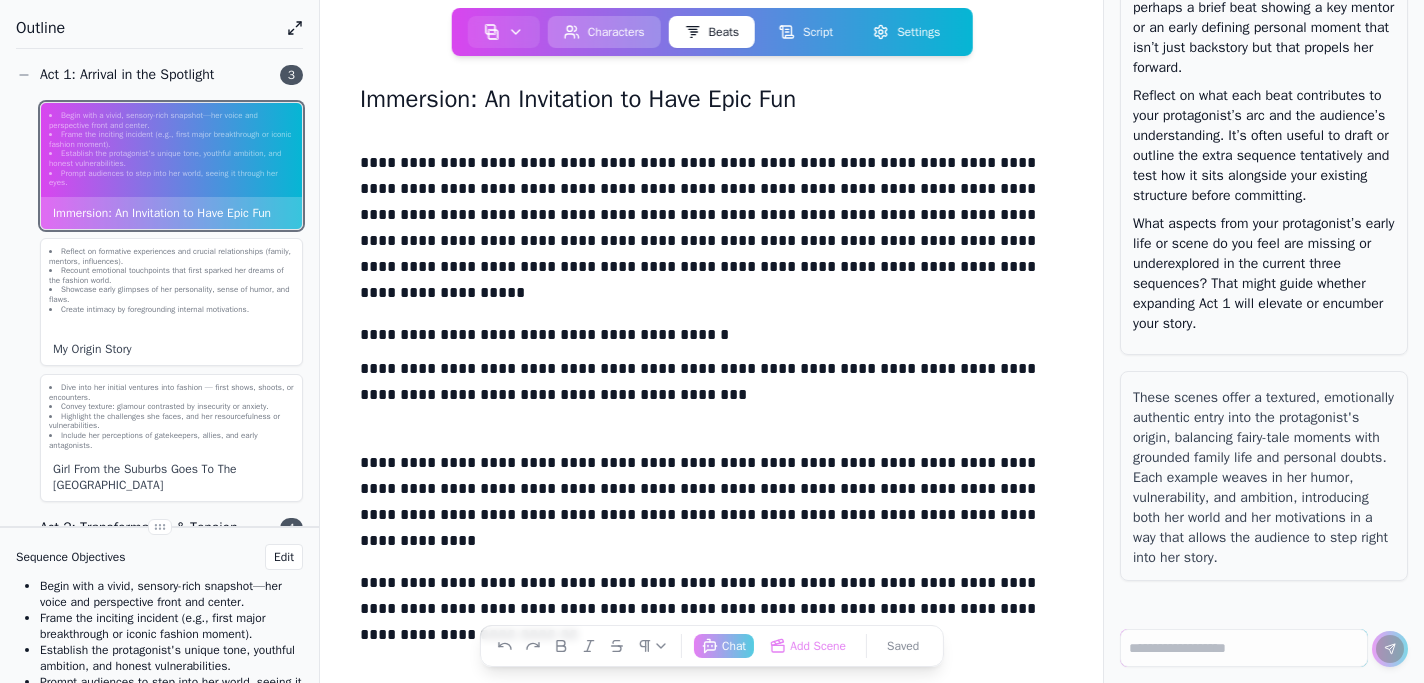 click on "Characters" at bounding box center (604, 32) 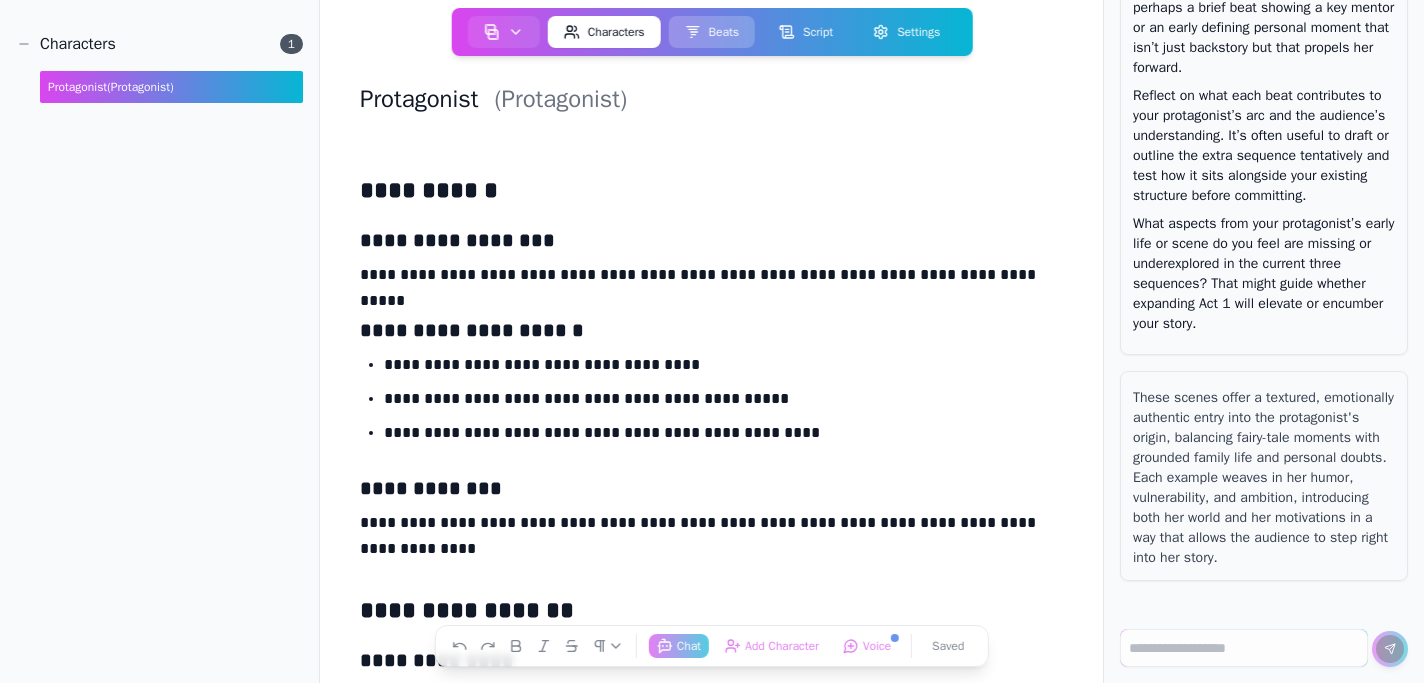 click 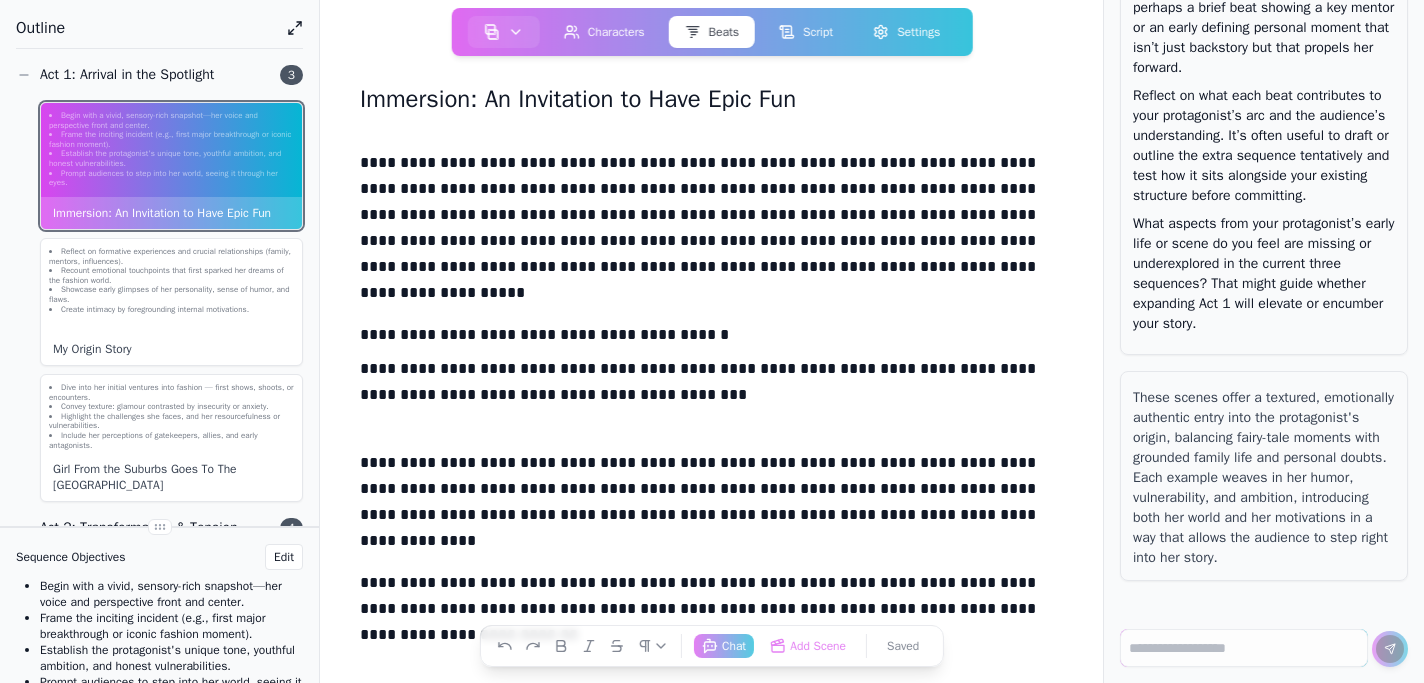 click at bounding box center [711, 553] 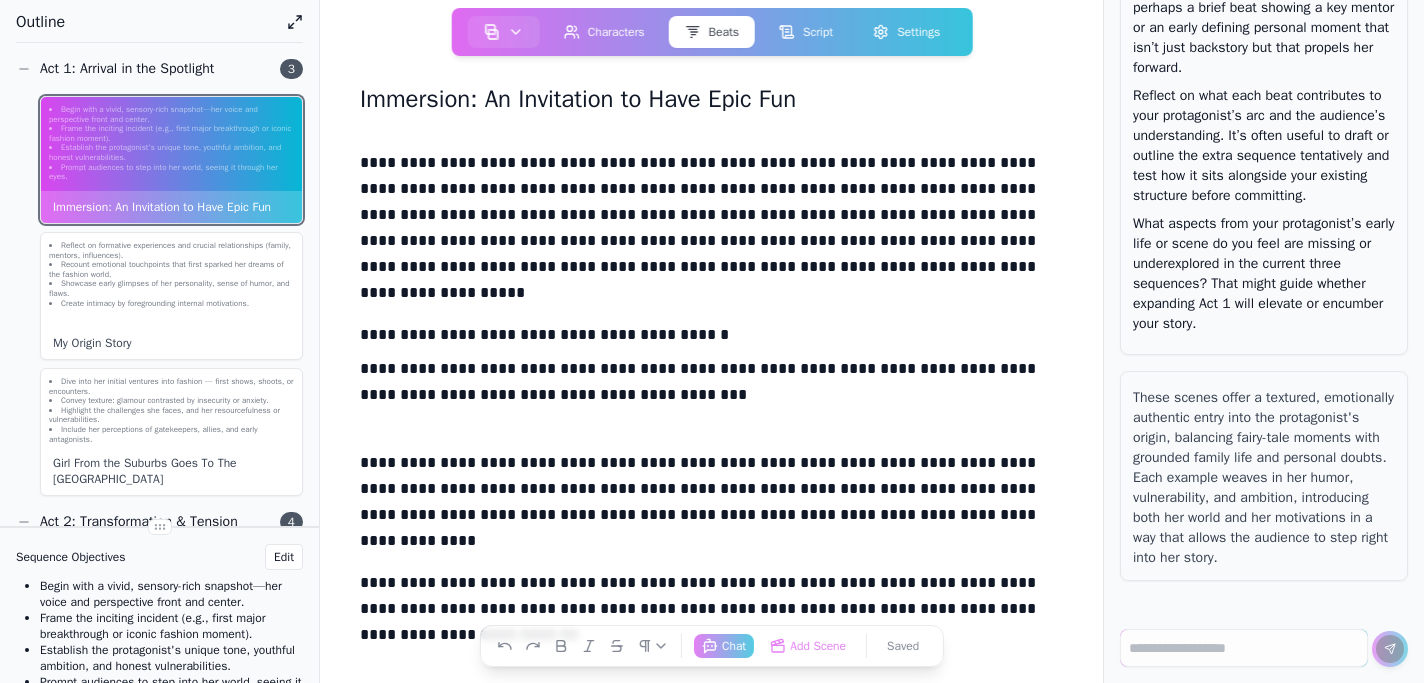 scroll, scrollTop: 0, scrollLeft: 0, axis: both 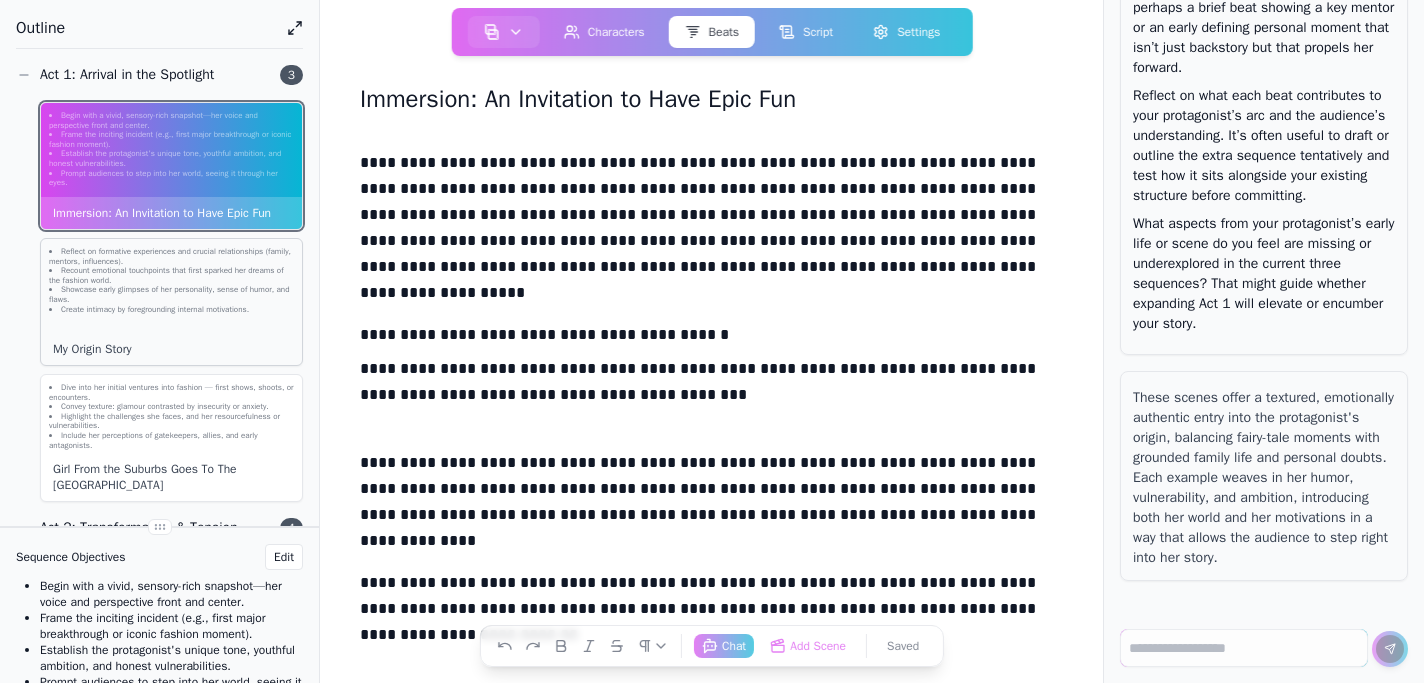 click on "Showcase early glimpses of her personality, sense of humor, and flaws." 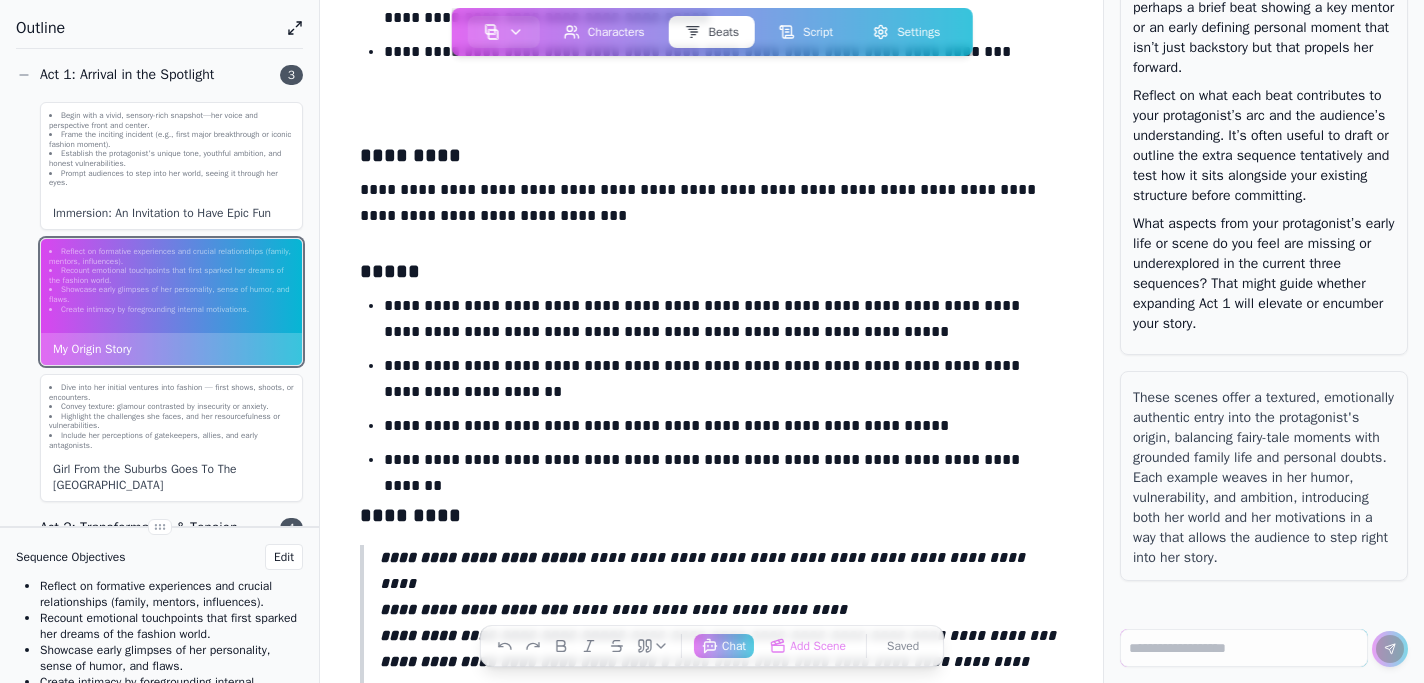 scroll, scrollTop: 1001, scrollLeft: 0, axis: vertical 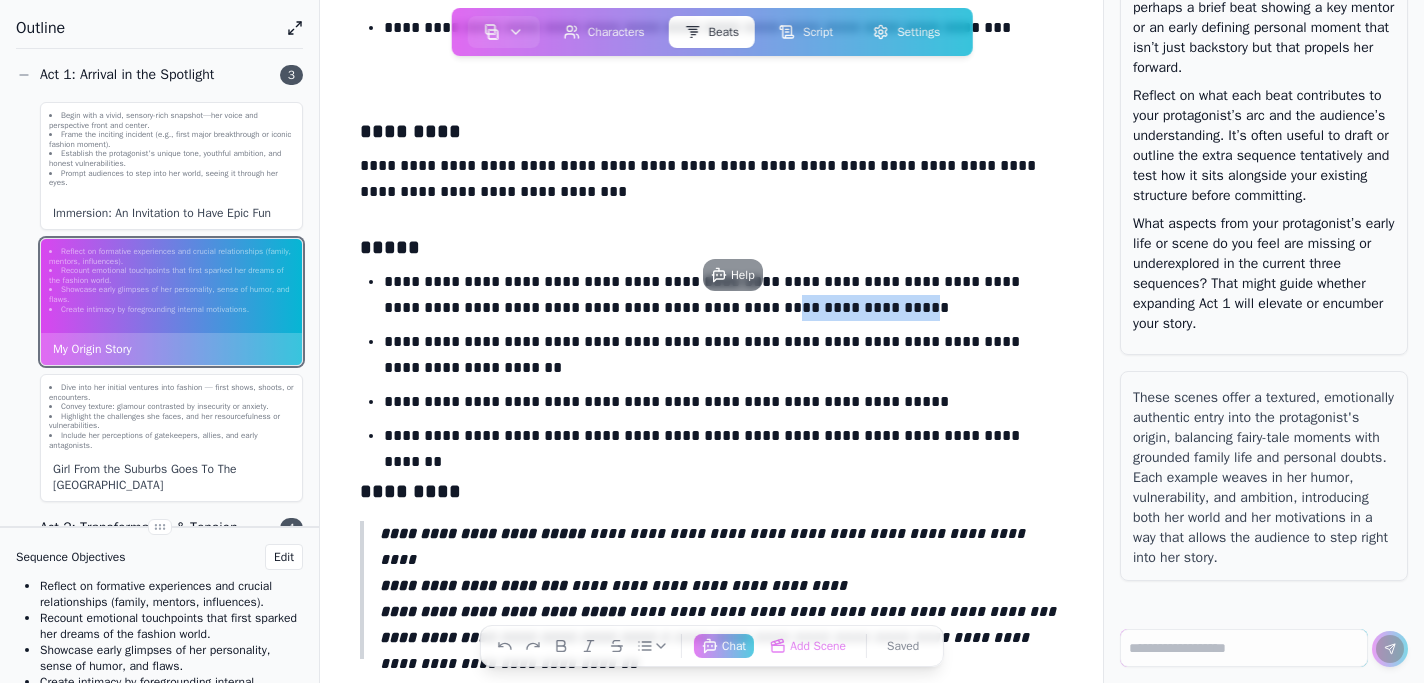 drag, startPoint x: 795, startPoint y: 305, endPoint x: 675, endPoint y: 301, distance: 120.06665 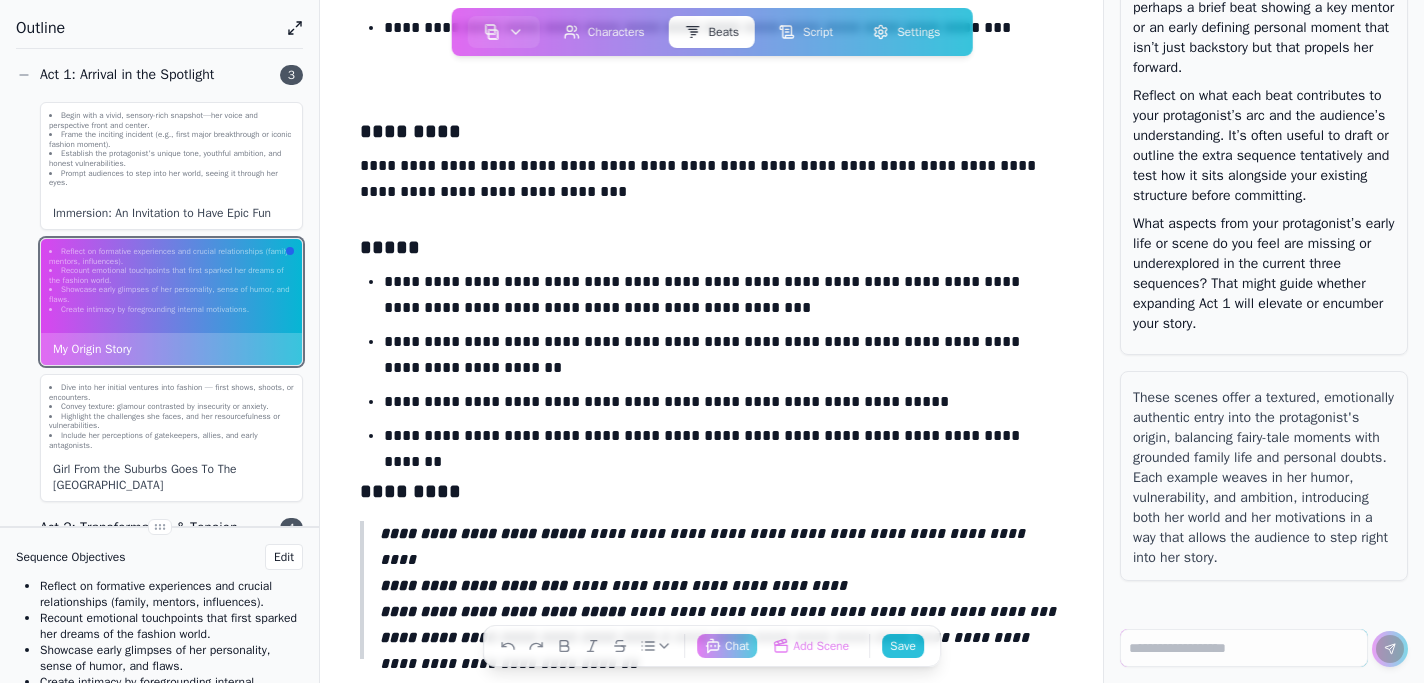 type 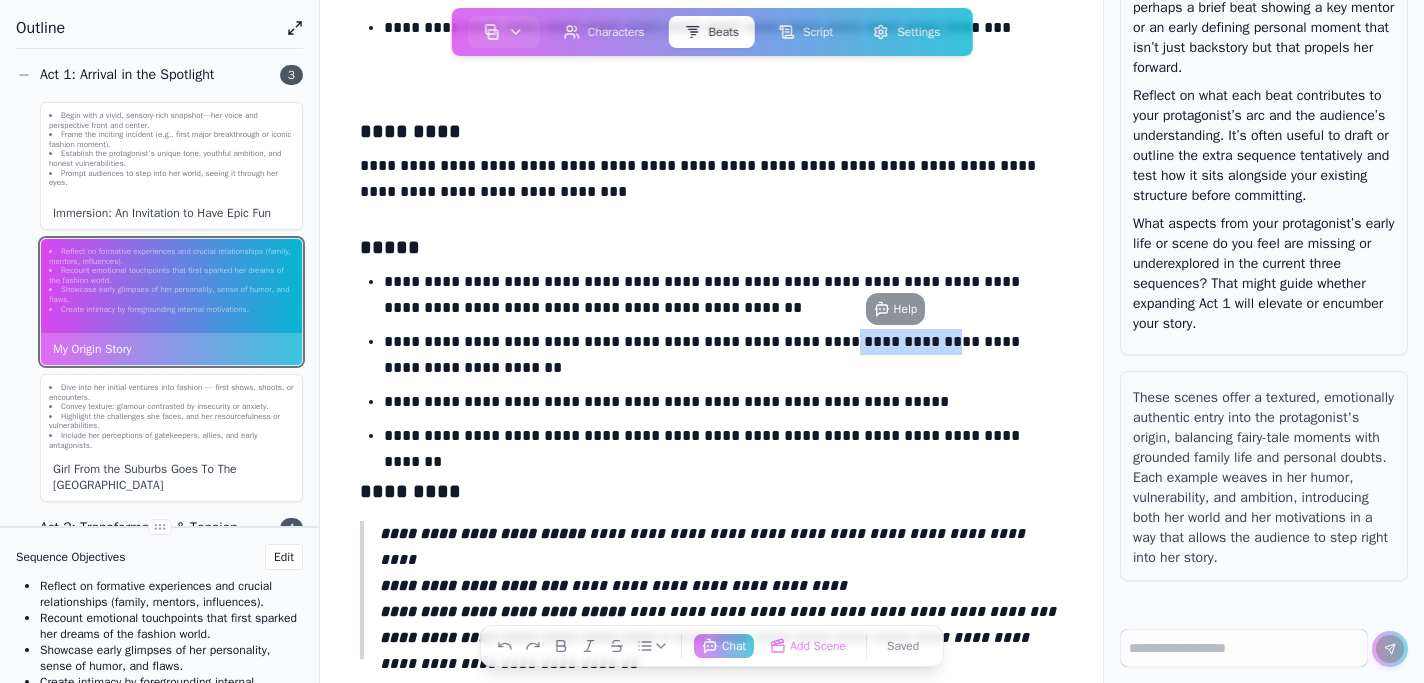 drag, startPoint x: 952, startPoint y: 340, endPoint x: 840, endPoint y: 335, distance: 112.11155 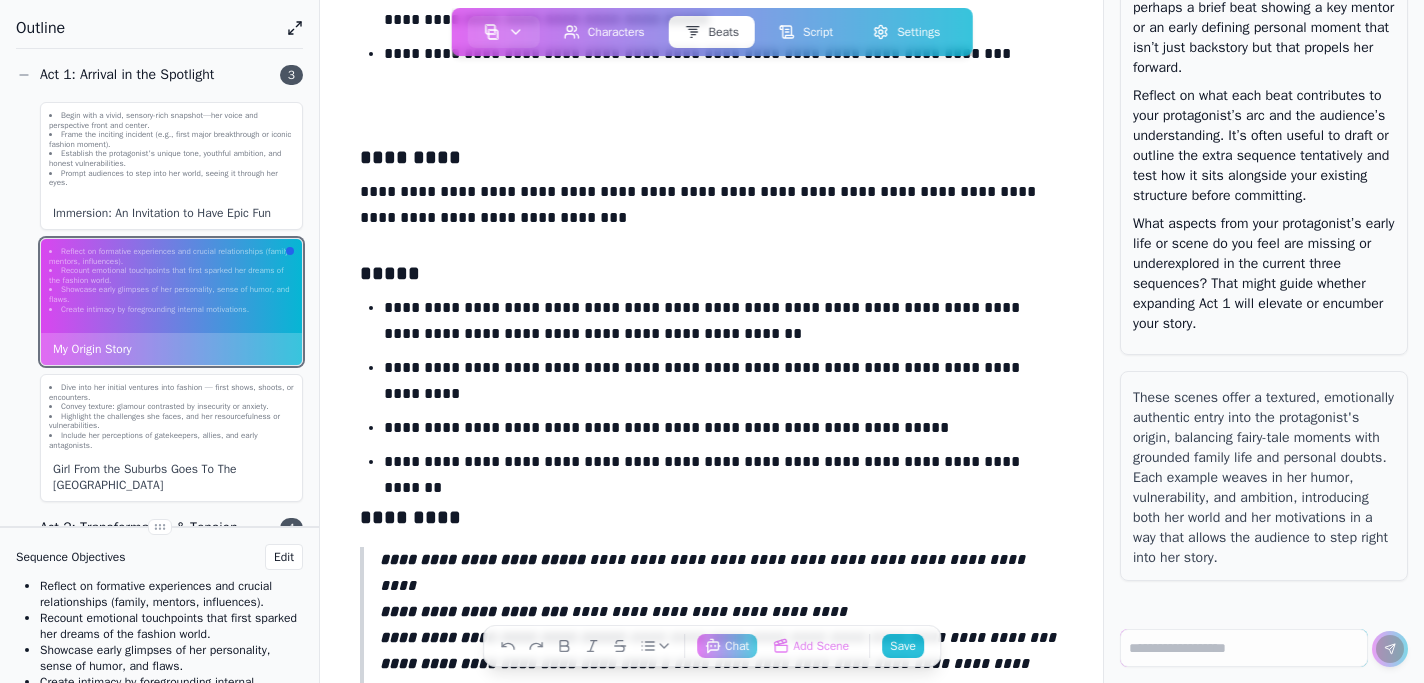 scroll, scrollTop: 1001, scrollLeft: 0, axis: vertical 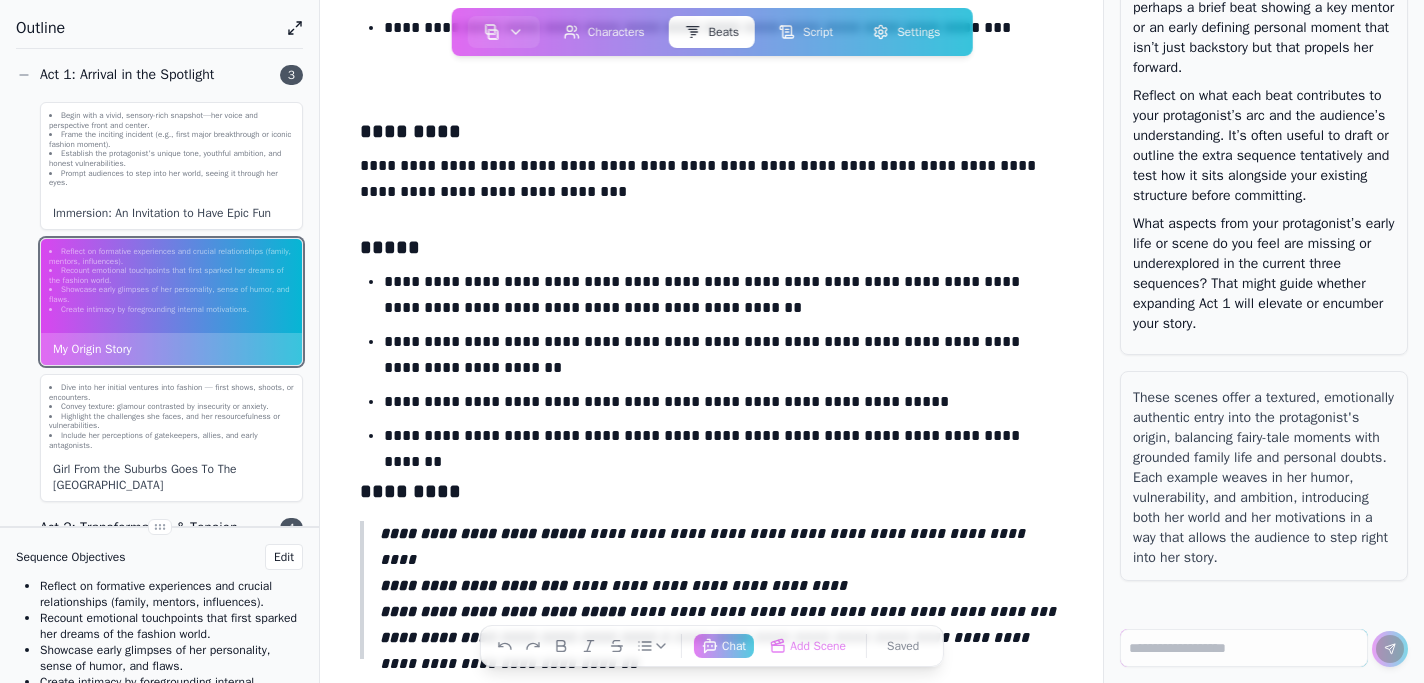 click on "**********" at bounding box center [723, 440] 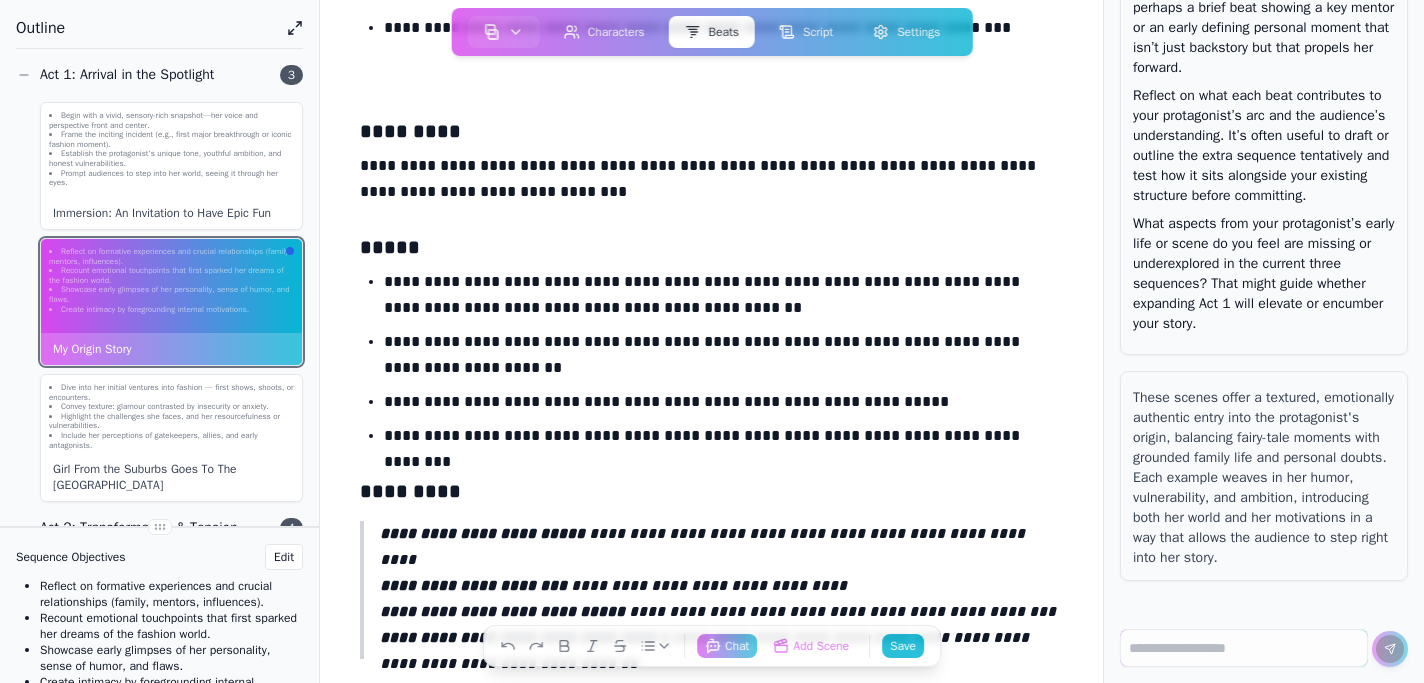 click on "*********" at bounding box center [711, 491] 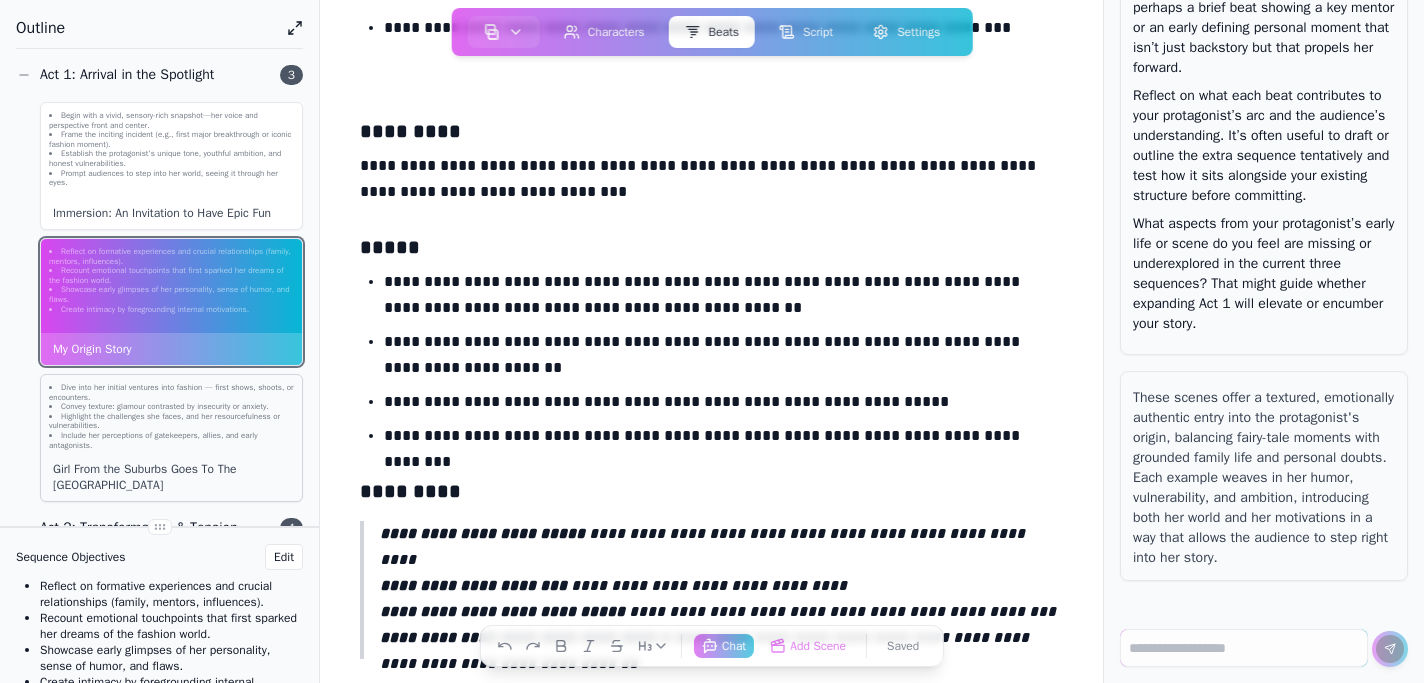click on "Include her perceptions of gatekeepers, allies, and early antagonists." 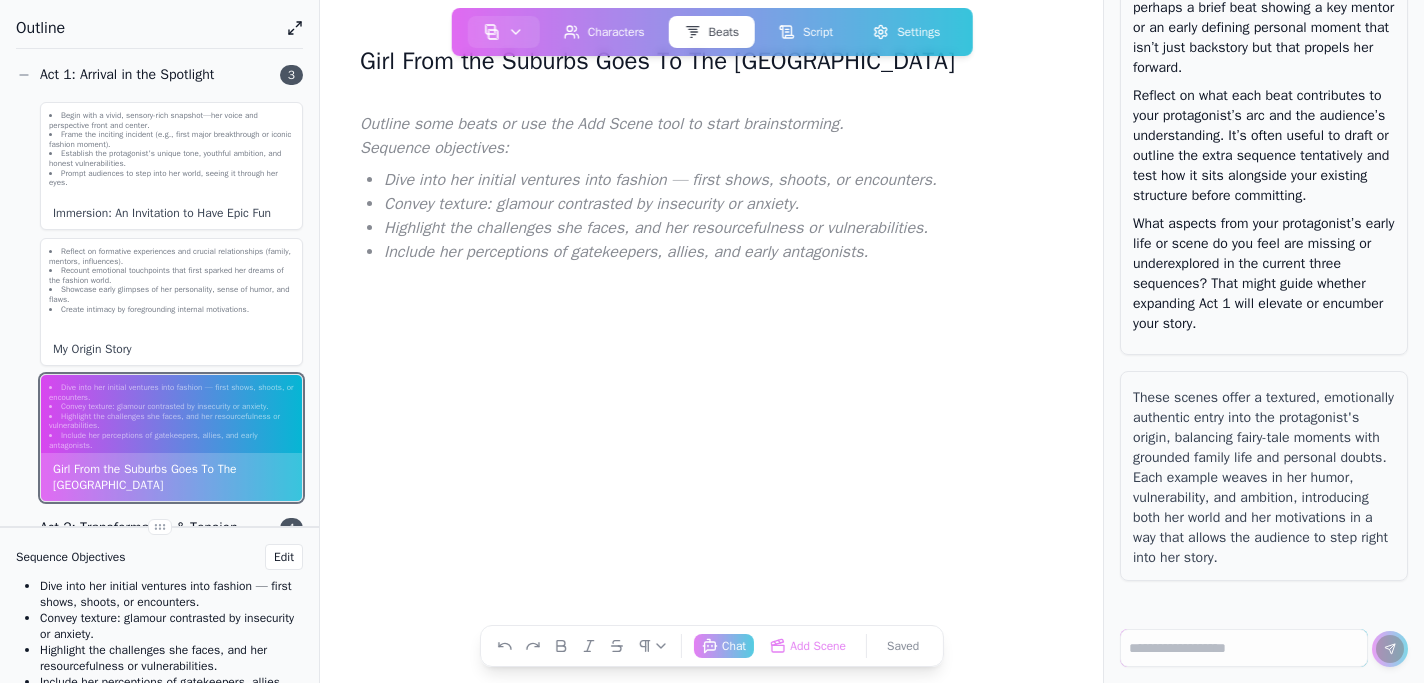 scroll, scrollTop: 2, scrollLeft: 0, axis: vertical 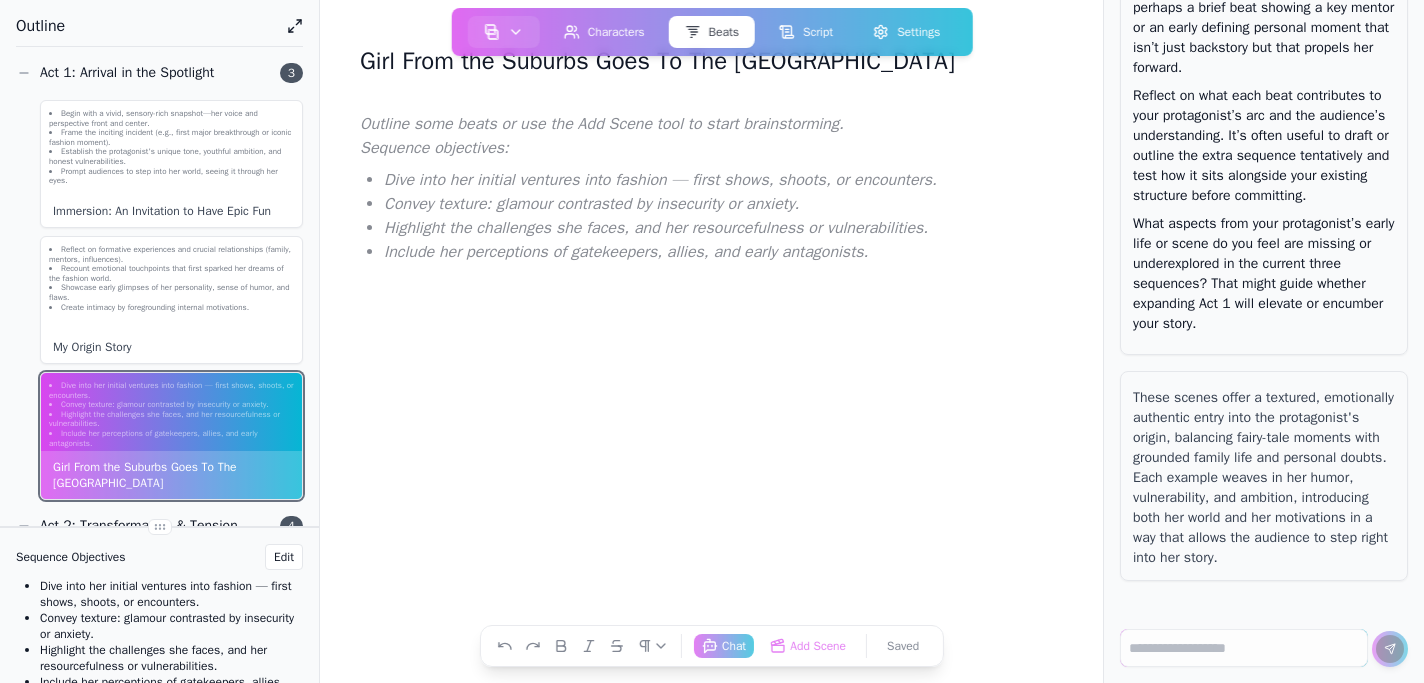 click at bounding box center (711, 129) 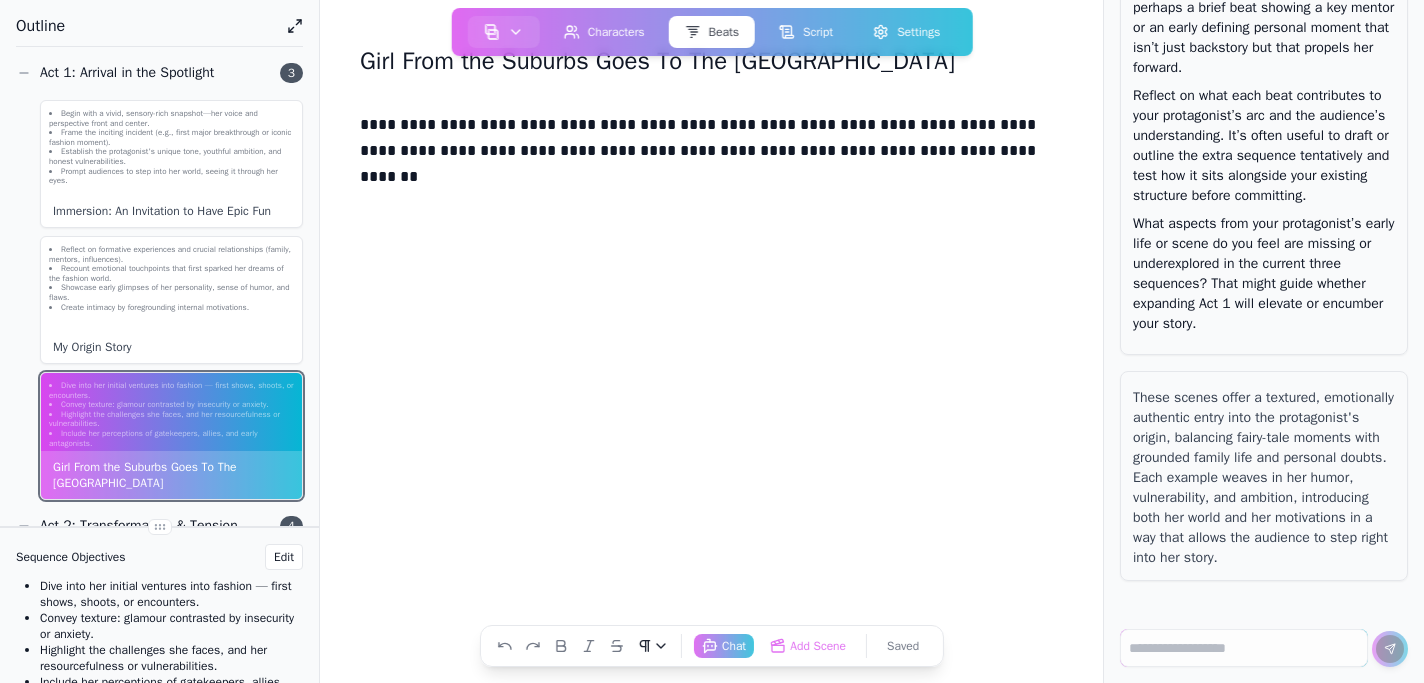 click 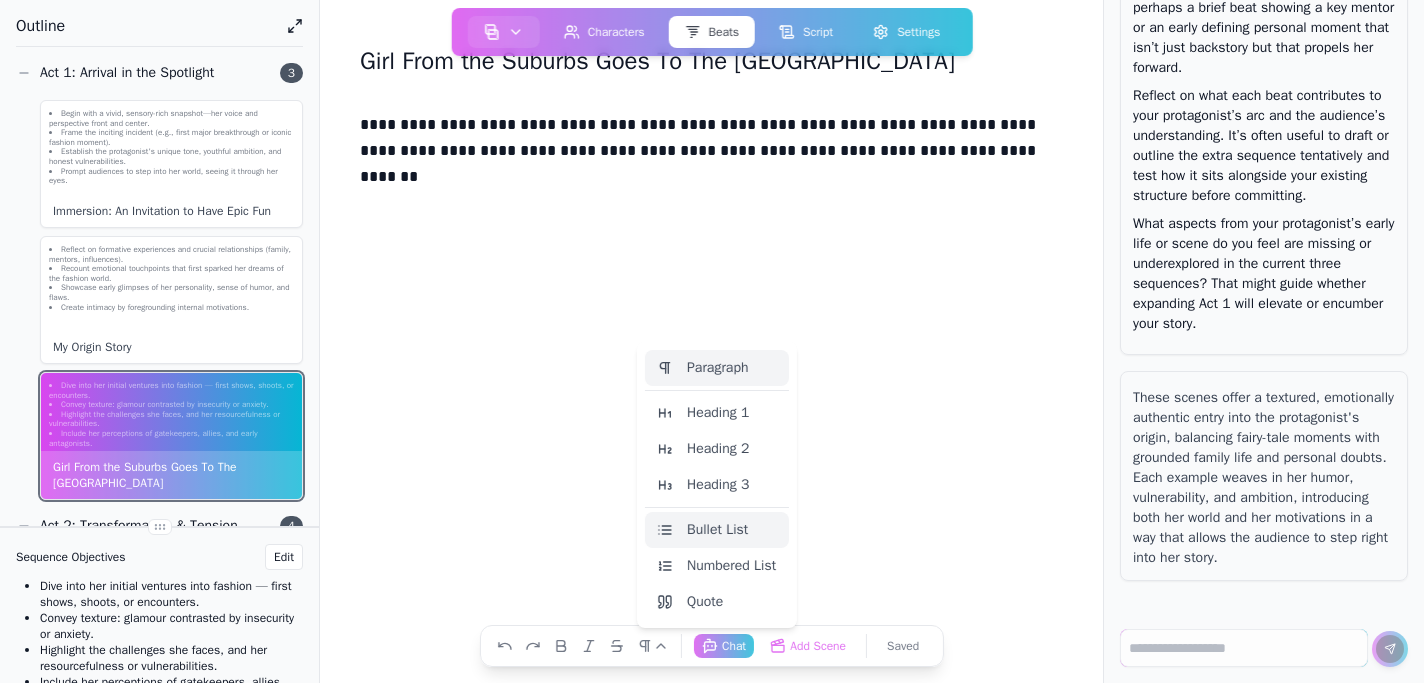 click on "Bullet List" at bounding box center (717, 530) 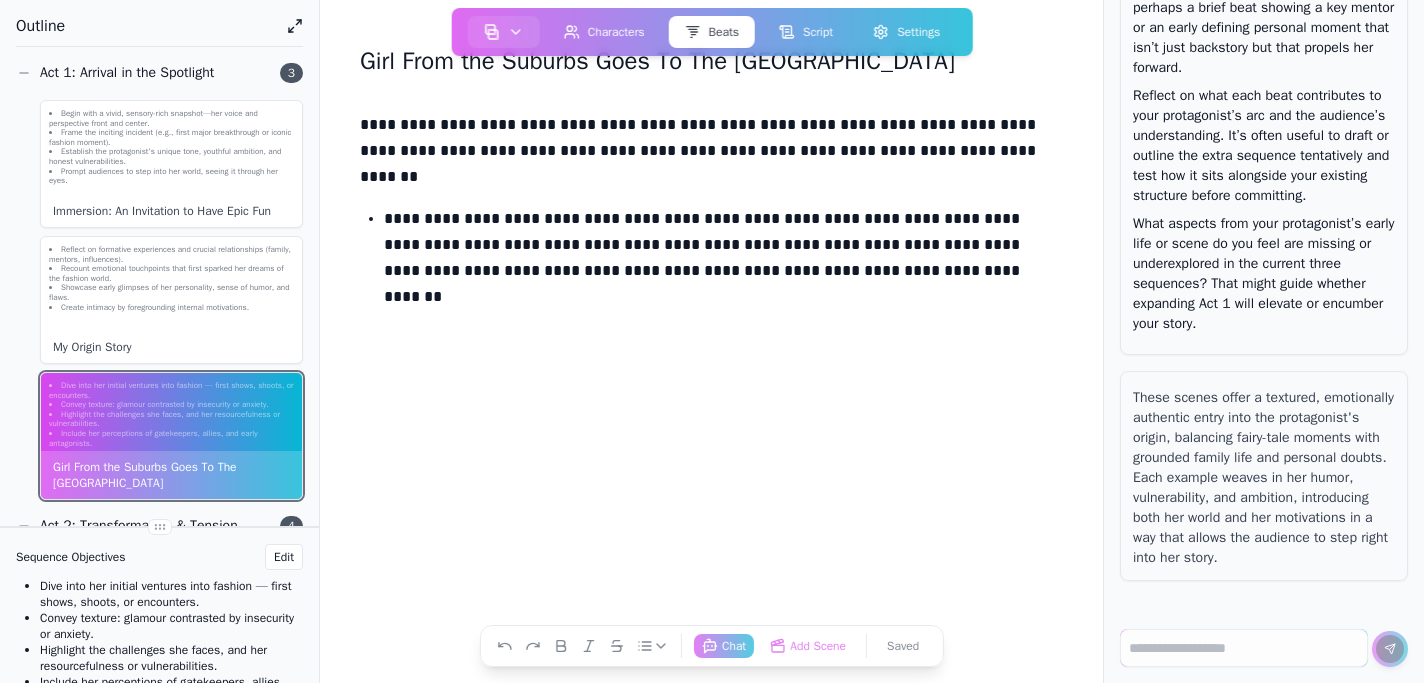 click on "**********" at bounding box center (723, 249) 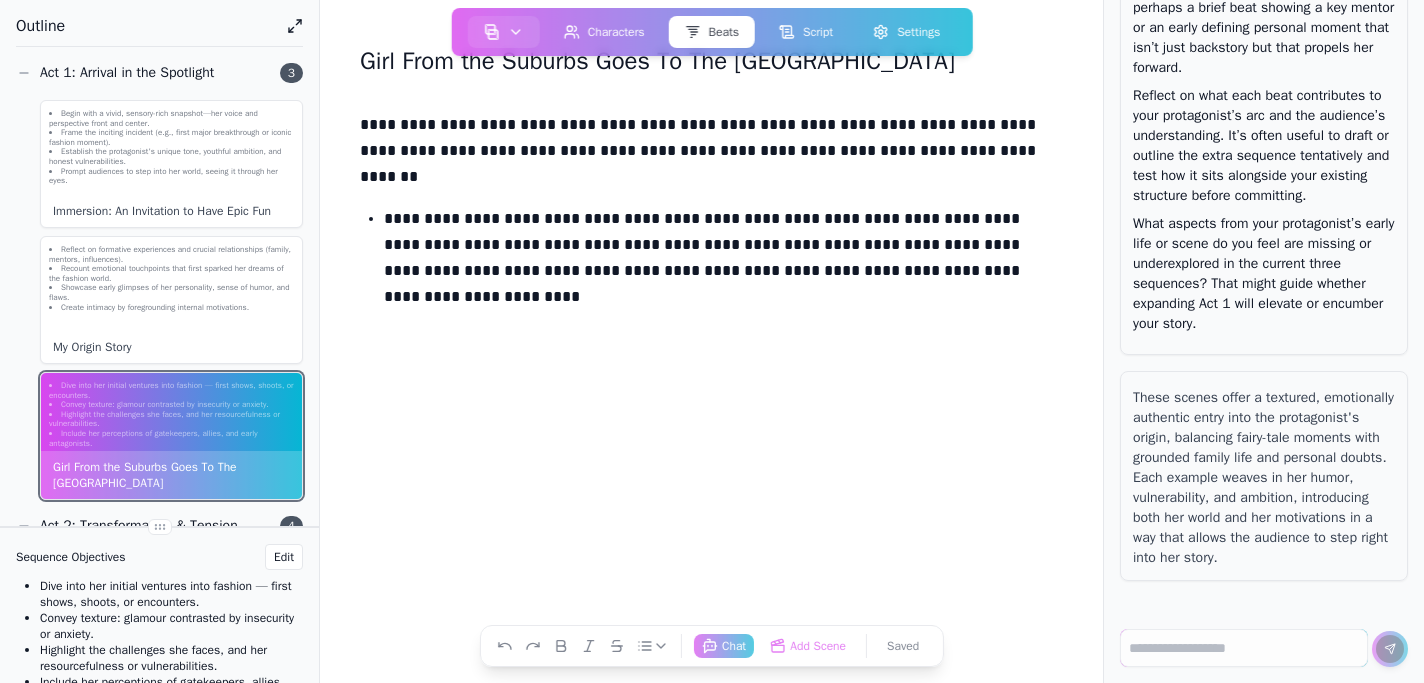 click on "**********" at bounding box center (723, 249) 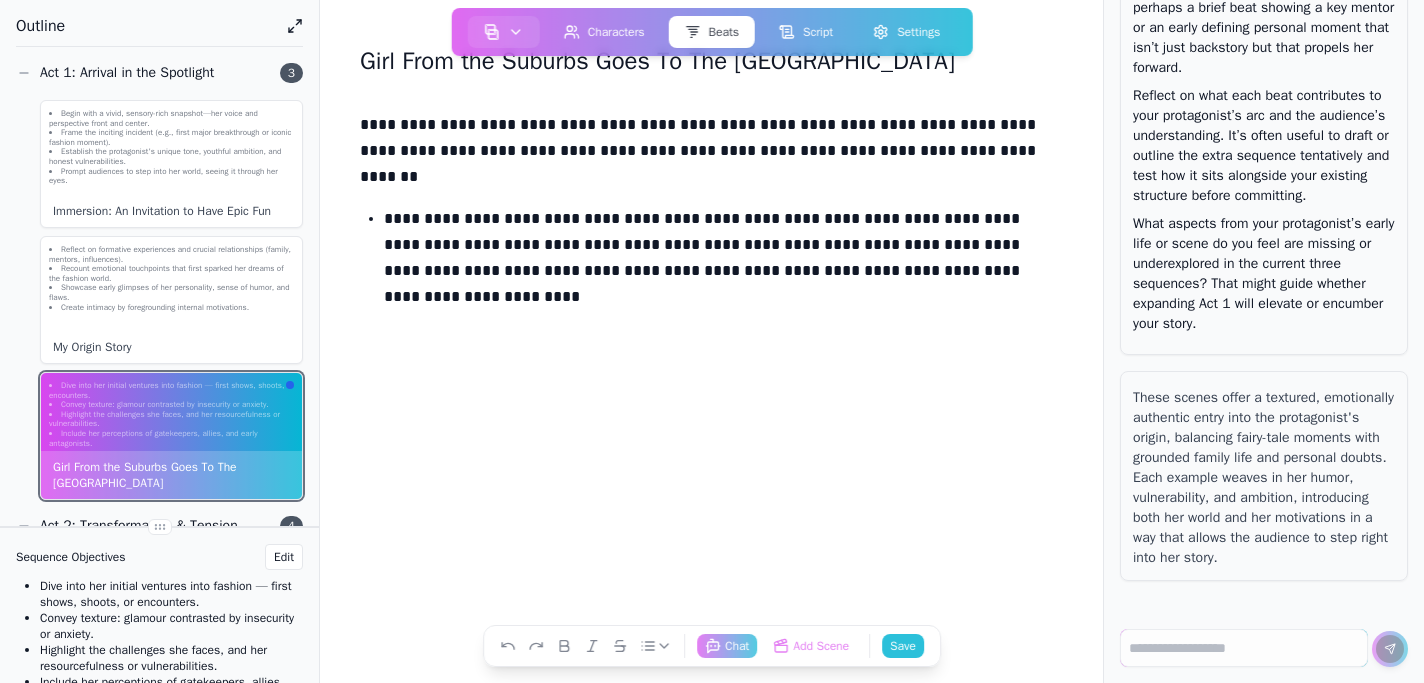 click on "**********" at bounding box center [723, 249] 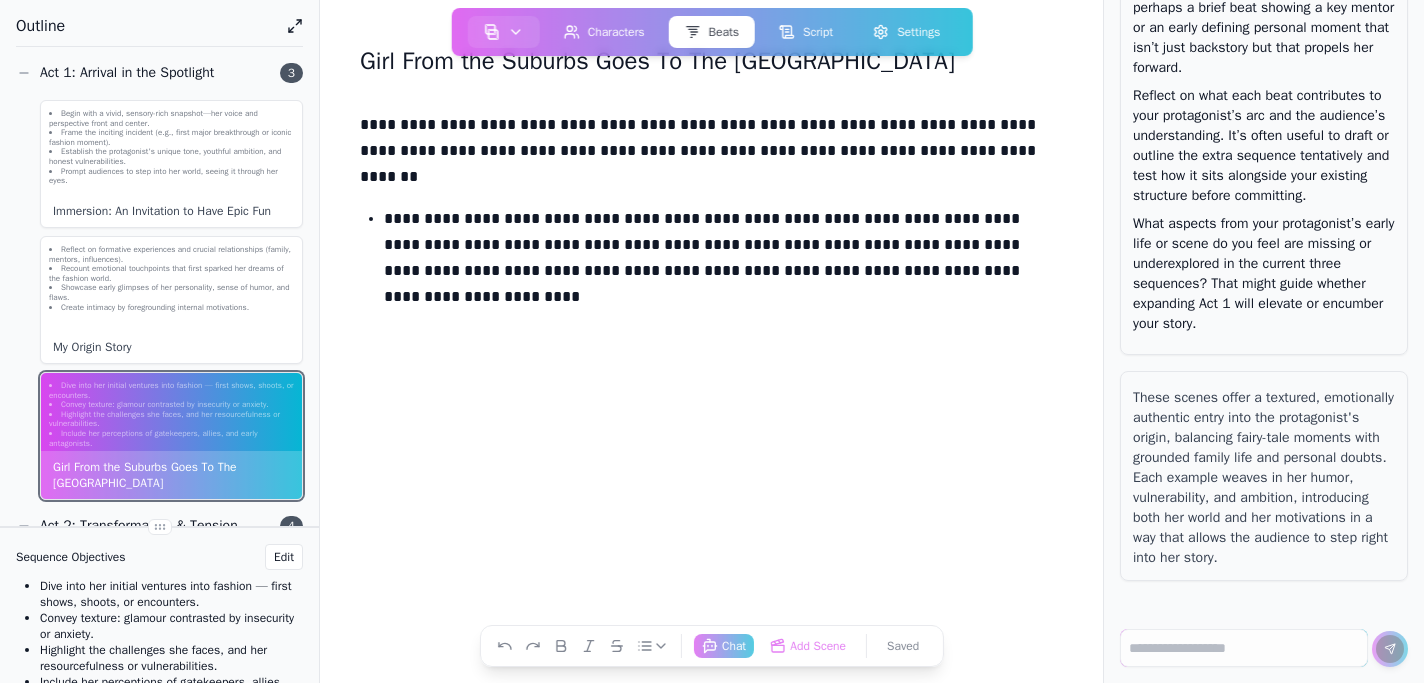 click on "**********" at bounding box center [723, 249] 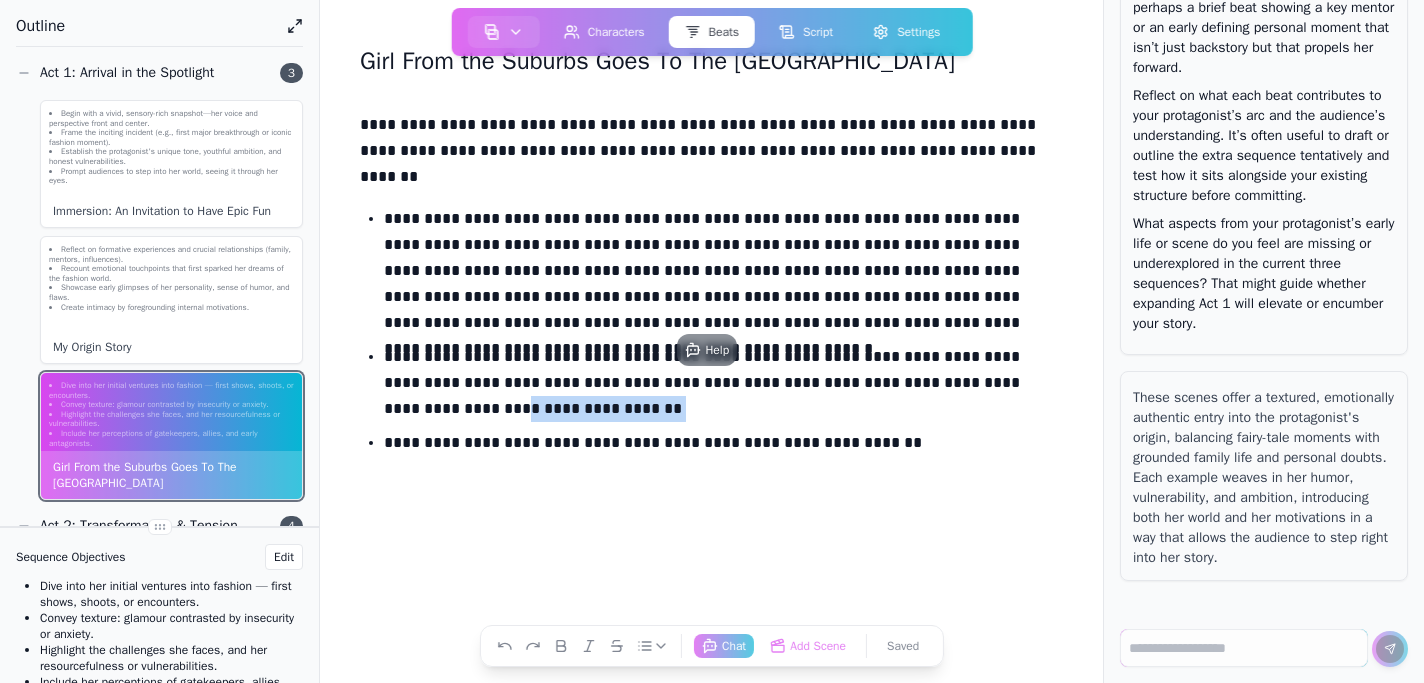 drag, startPoint x: 998, startPoint y: 384, endPoint x: 551, endPoint y: 406, distance: 447.54105 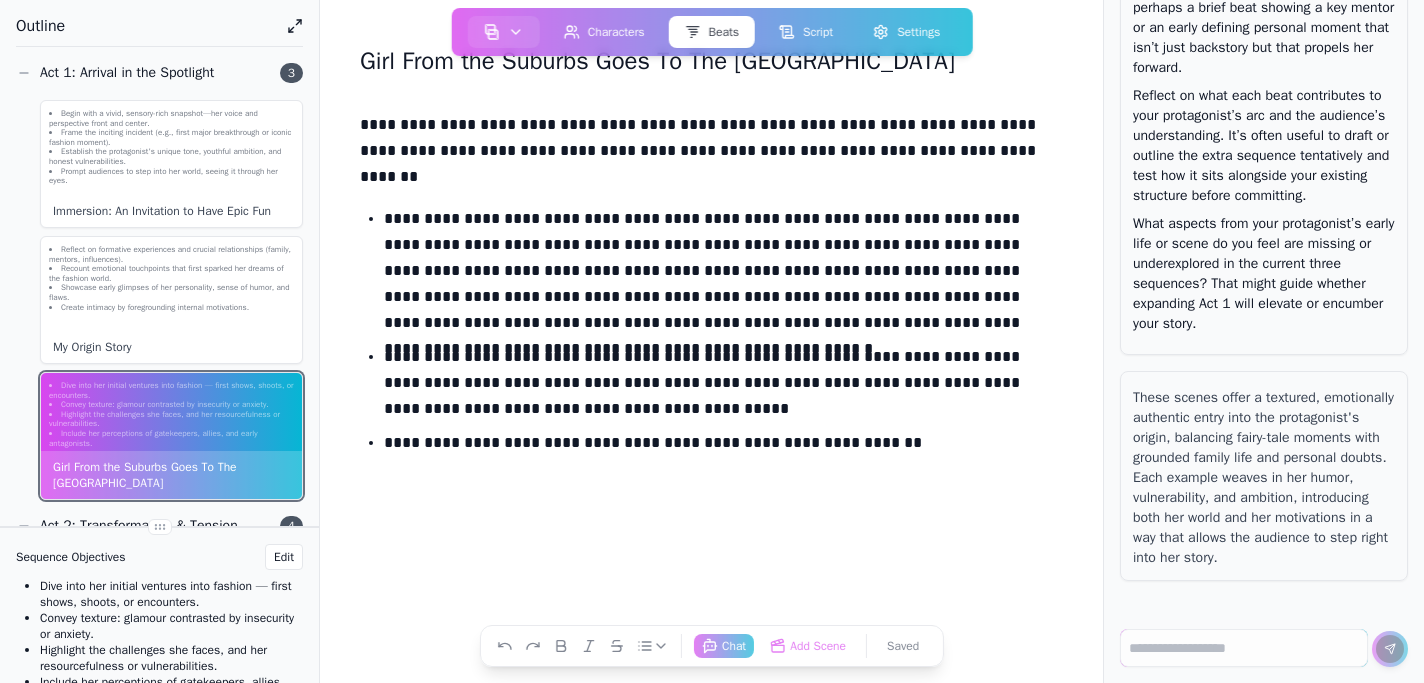 click on "**********" at bounding box center [723, 447] 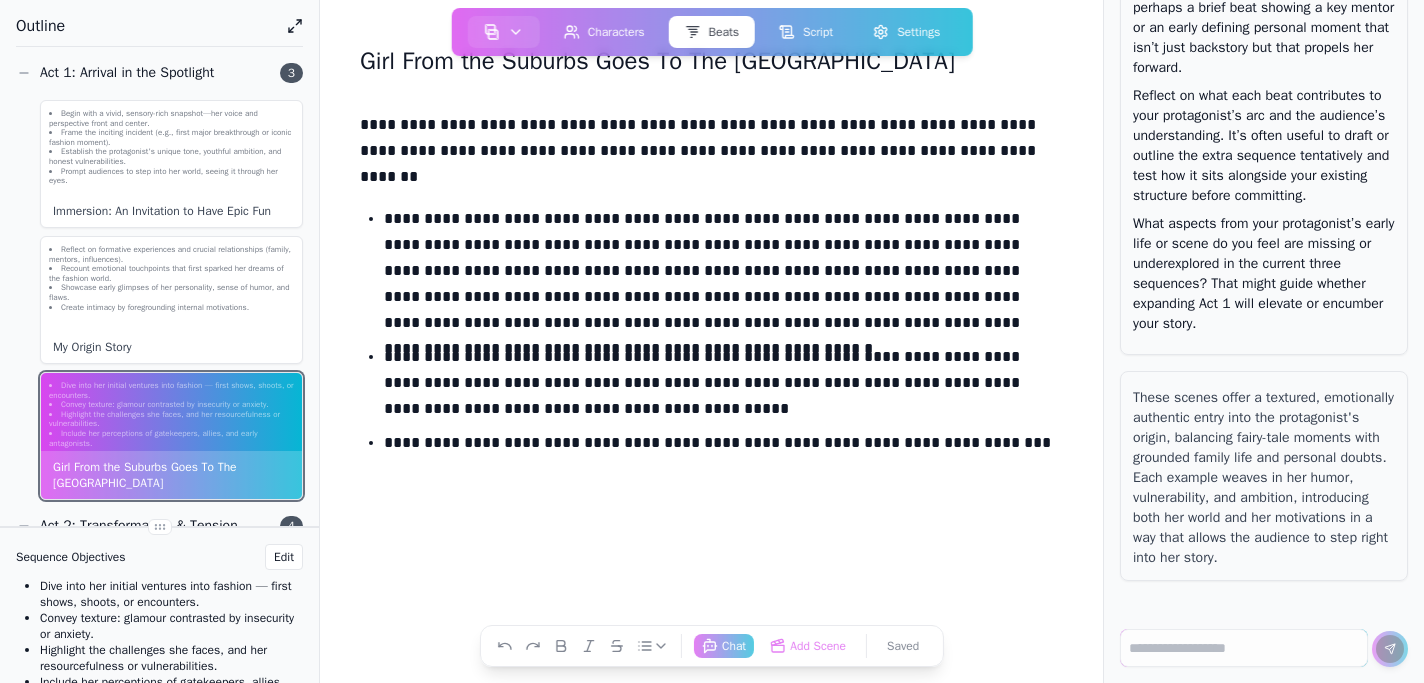click on "**********" at bounding box center [723, 447] 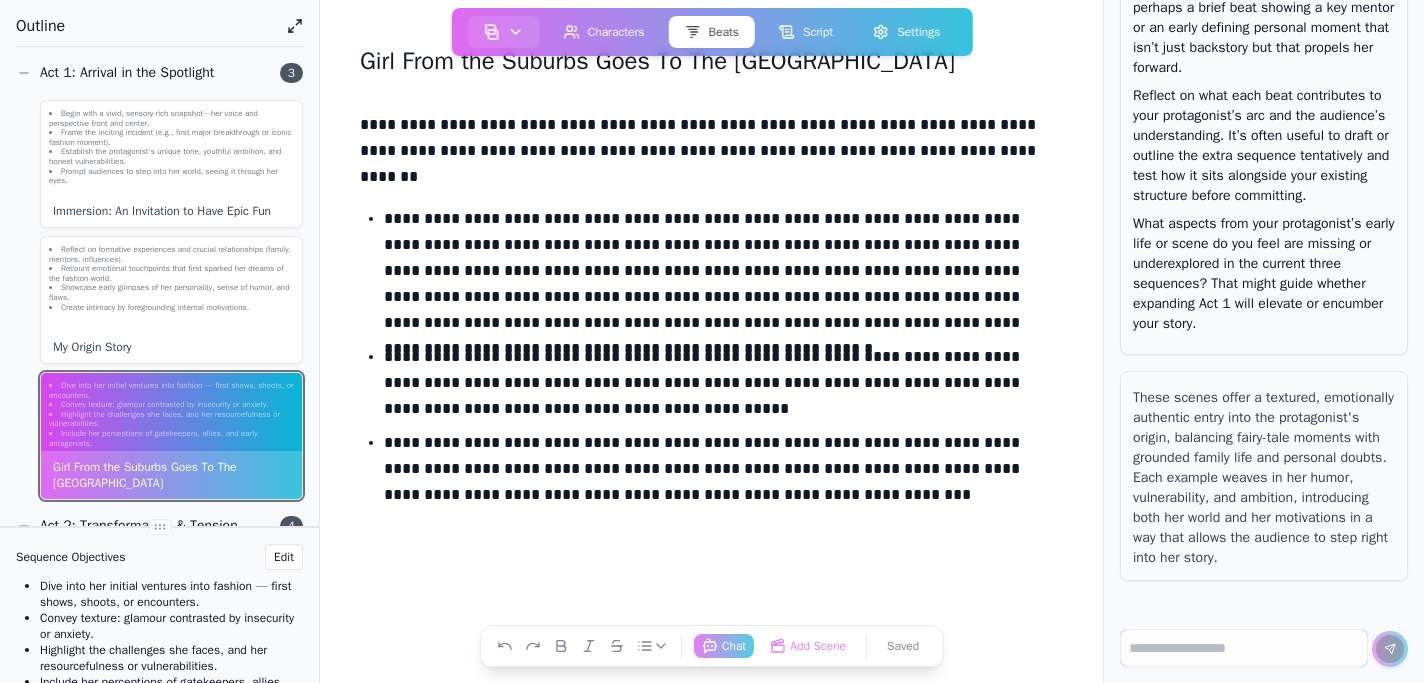click on "**********" at bounding box center [723, 473] 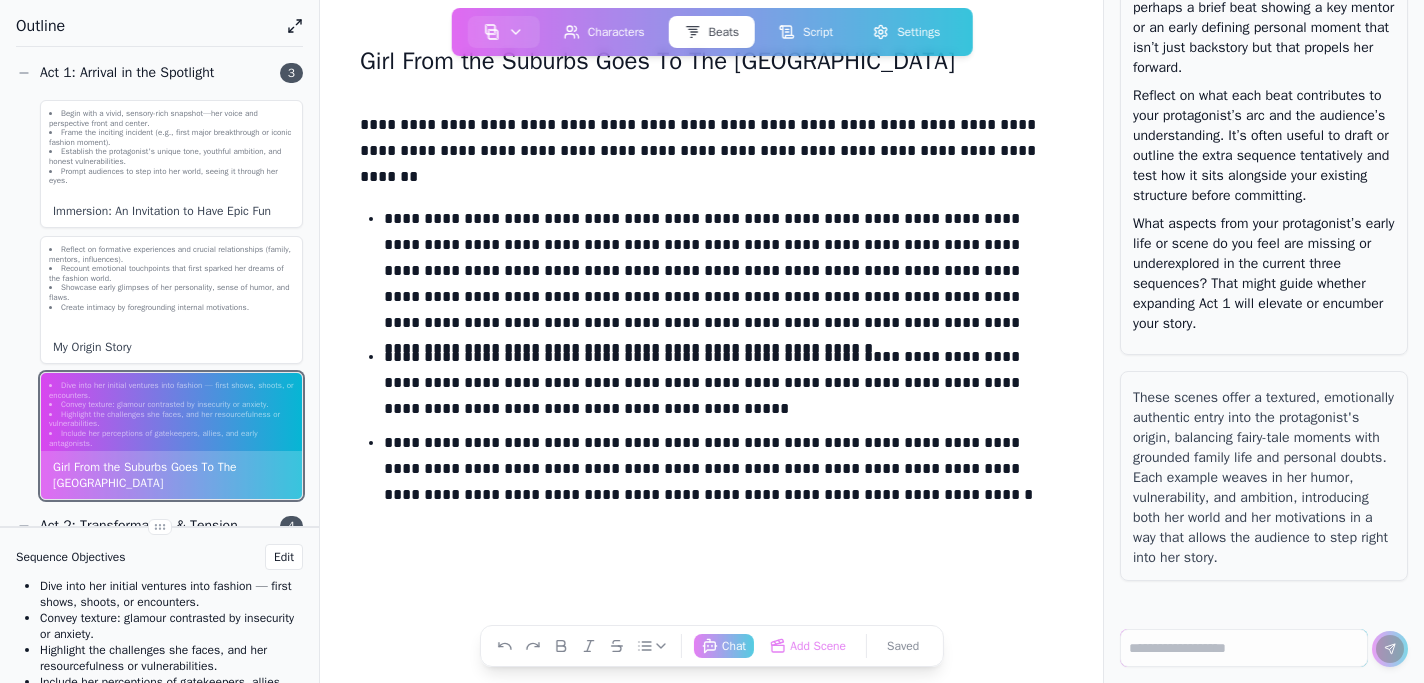 click on "**********" at bounding box center [723, 473] 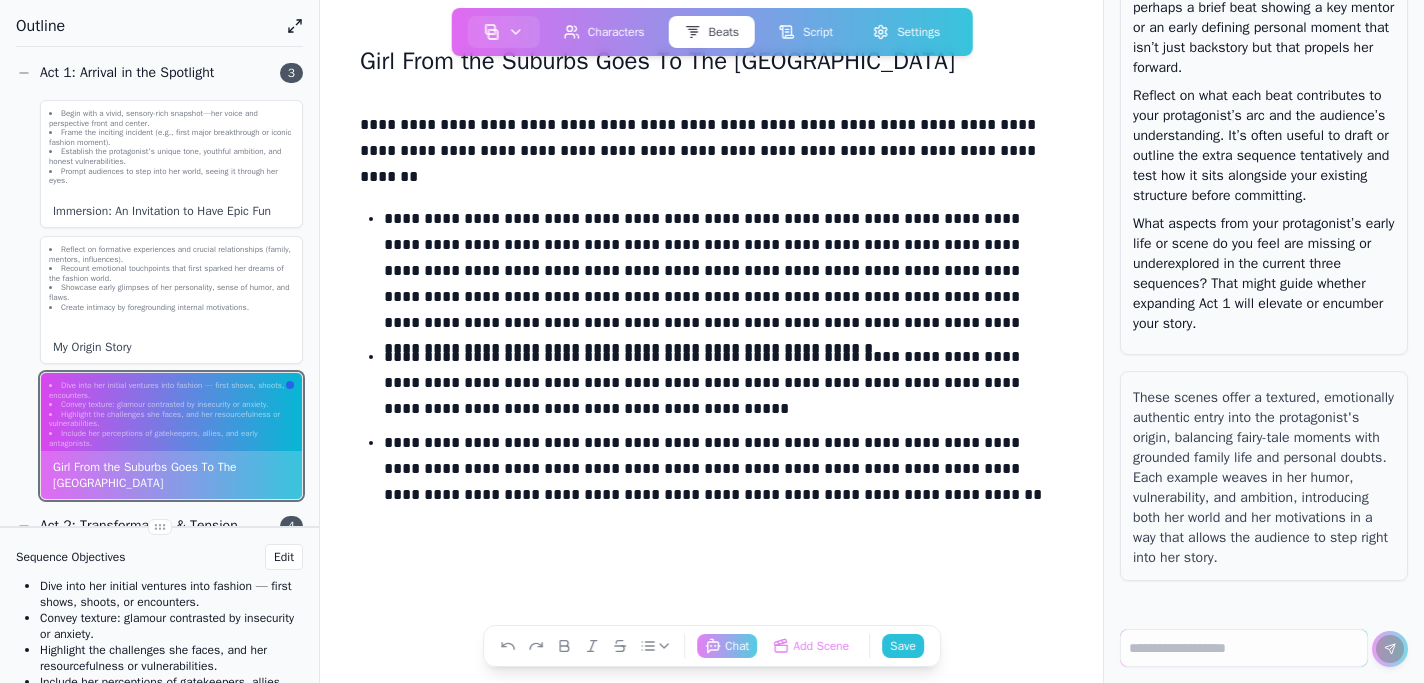 click on "**********" at bounding box center [723, 473] 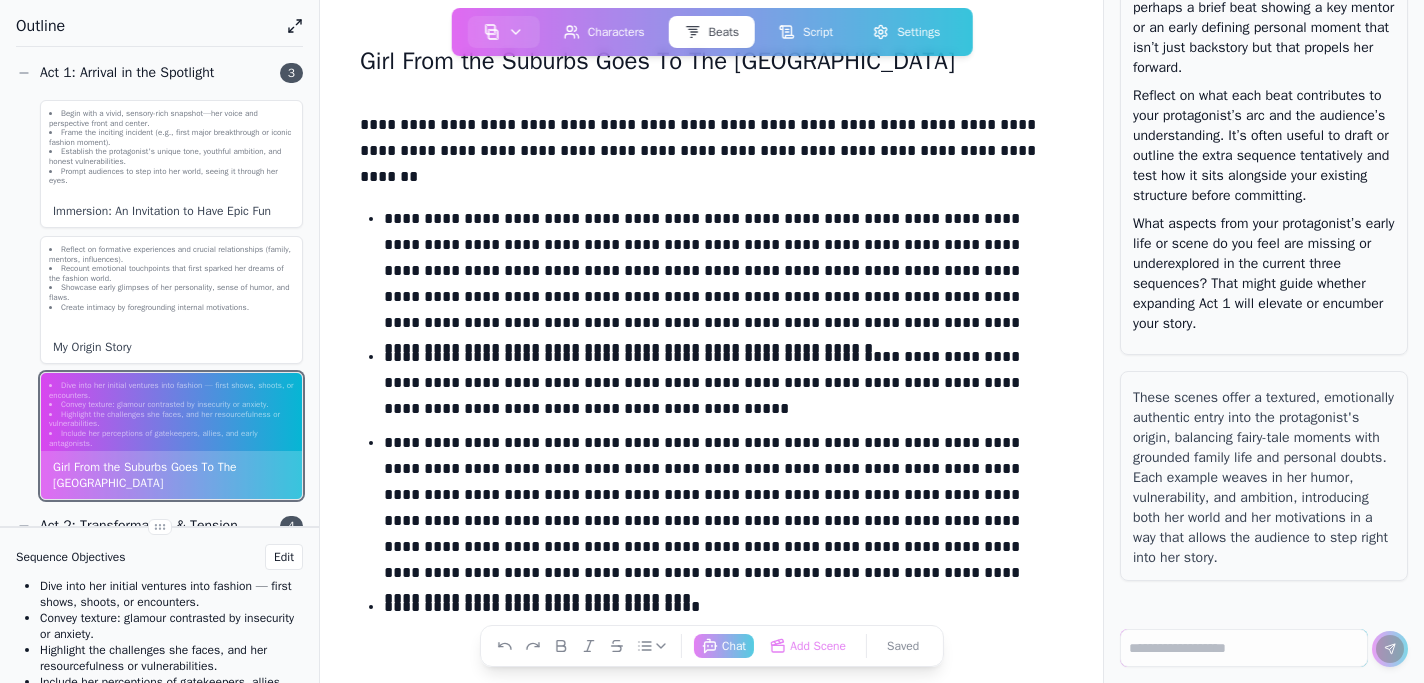 click on "**********" at bounding box center (723, 611) 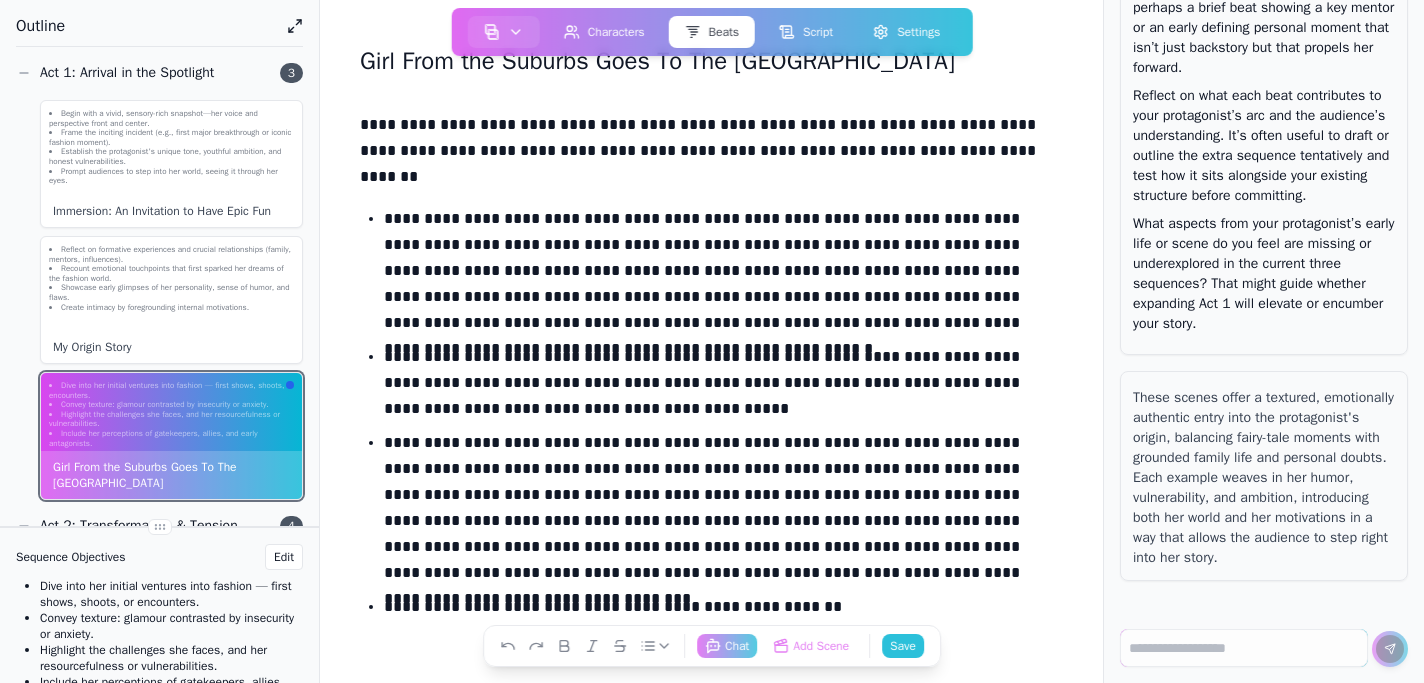click on "**********" at bounding box center [723, 611] 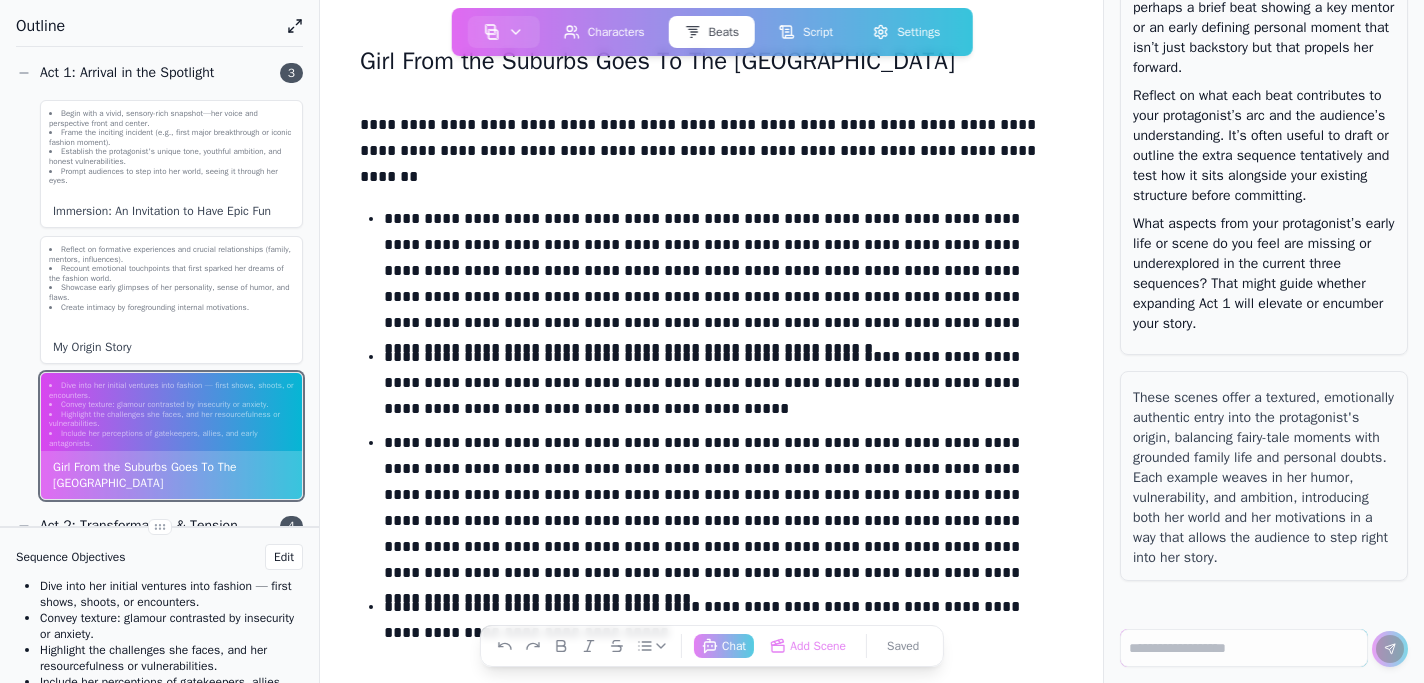 click on "**********" at bounding box center (723, 624) 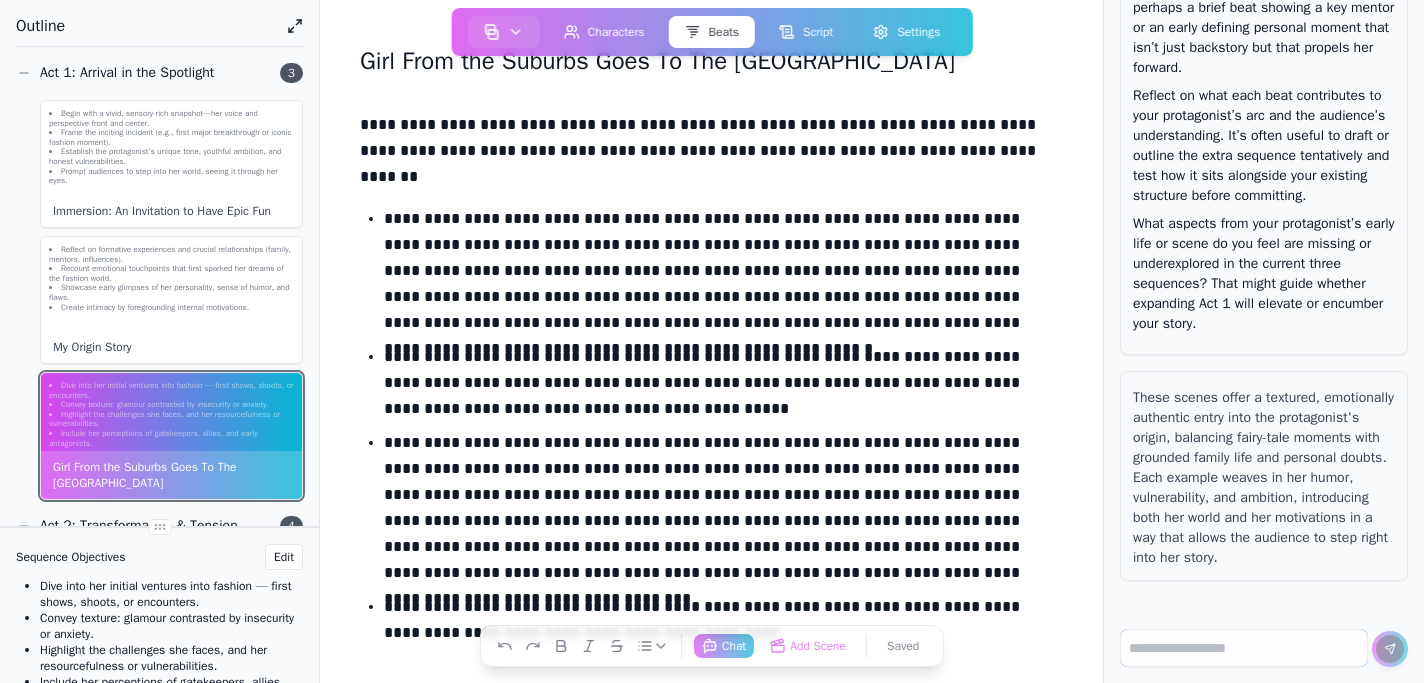 click on "**********" at bounding box center [723, 624] 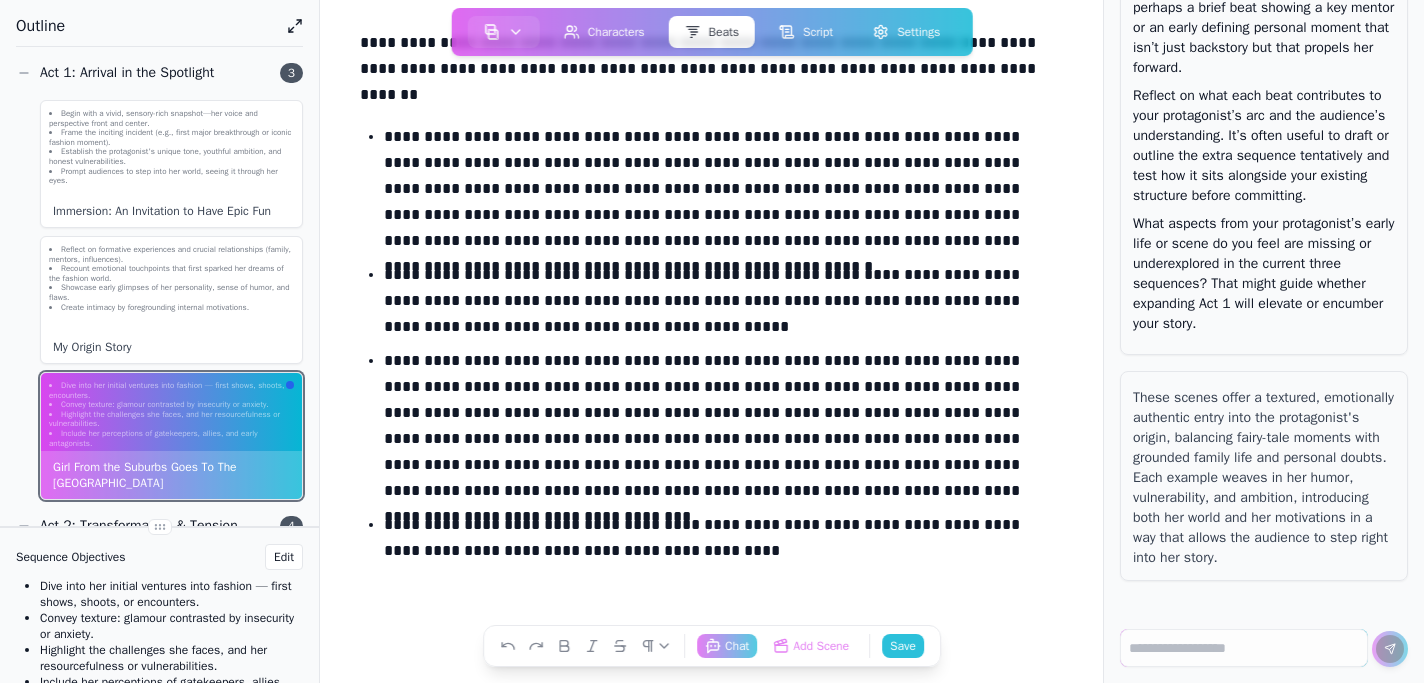 scroll, scrollTop: 154, scrollLeft: 0, axis: vertical 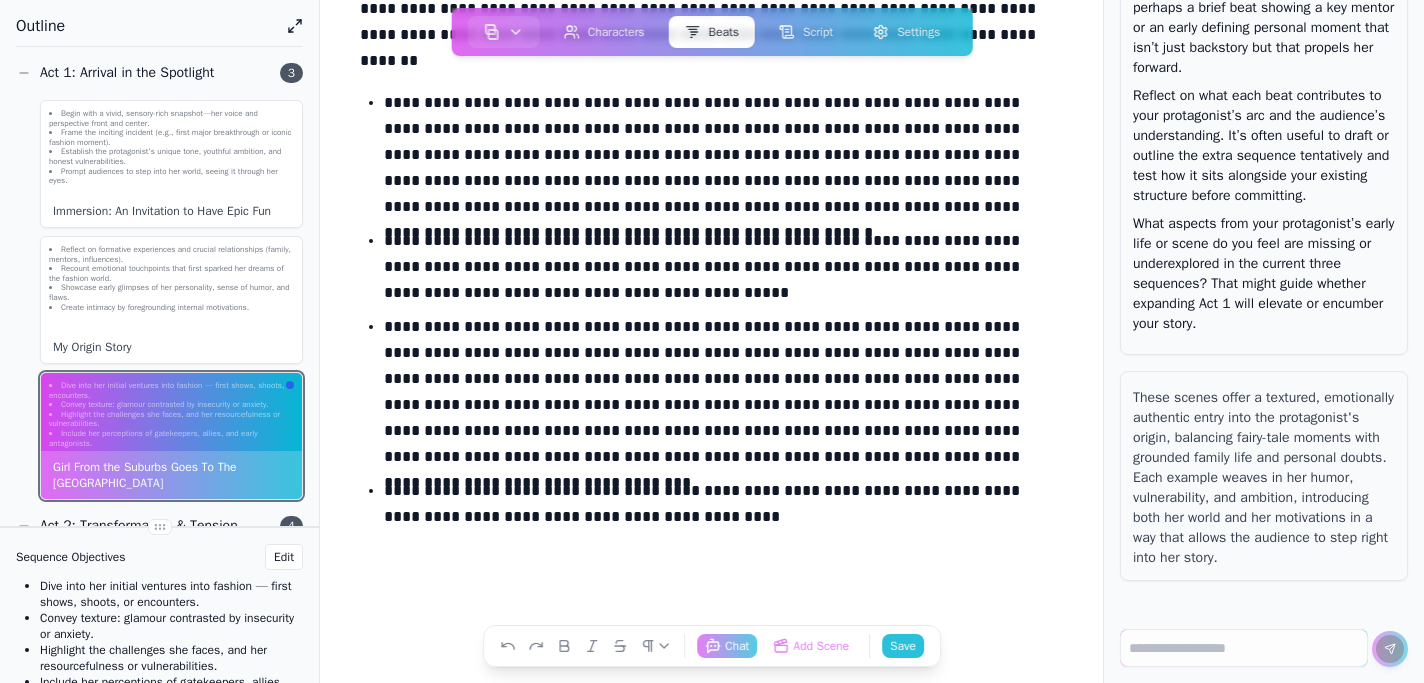 click on "**********" at bounding box center [723, 508] 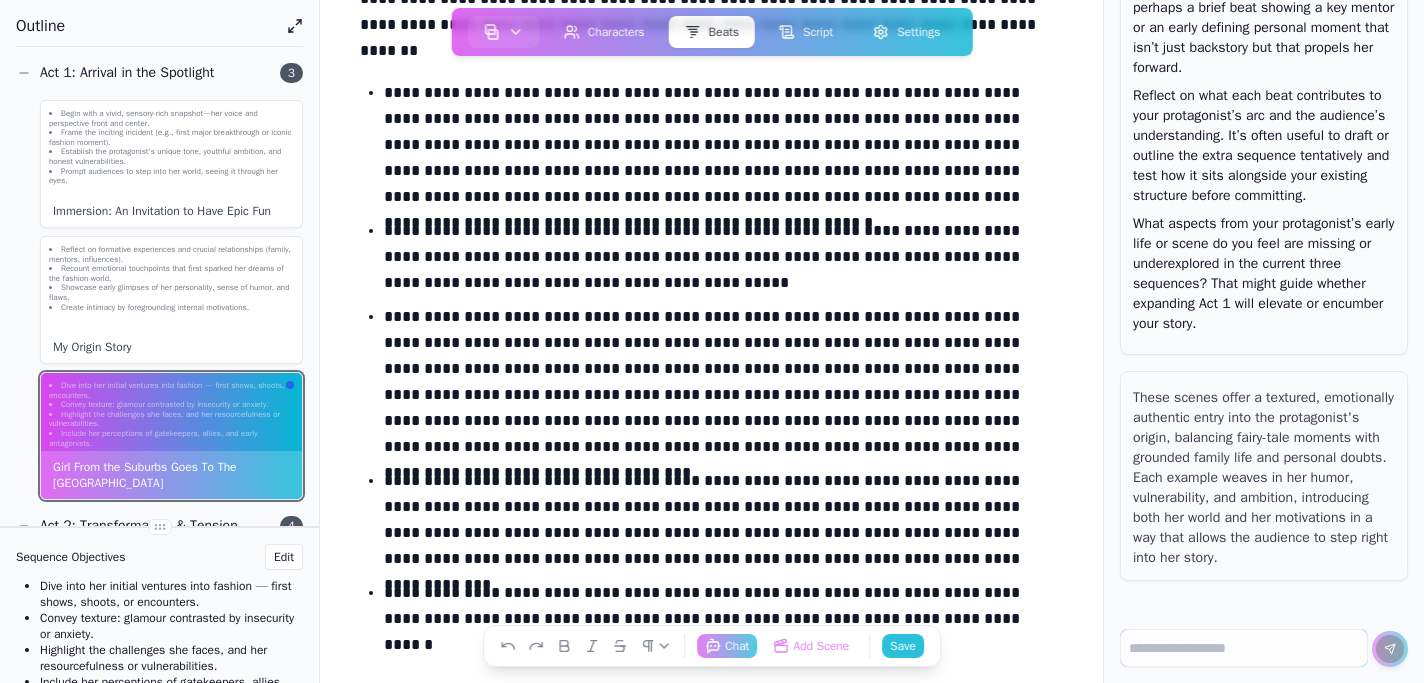 scroll, scrollTop: 198, scrollLeft: 0, axis: vertical 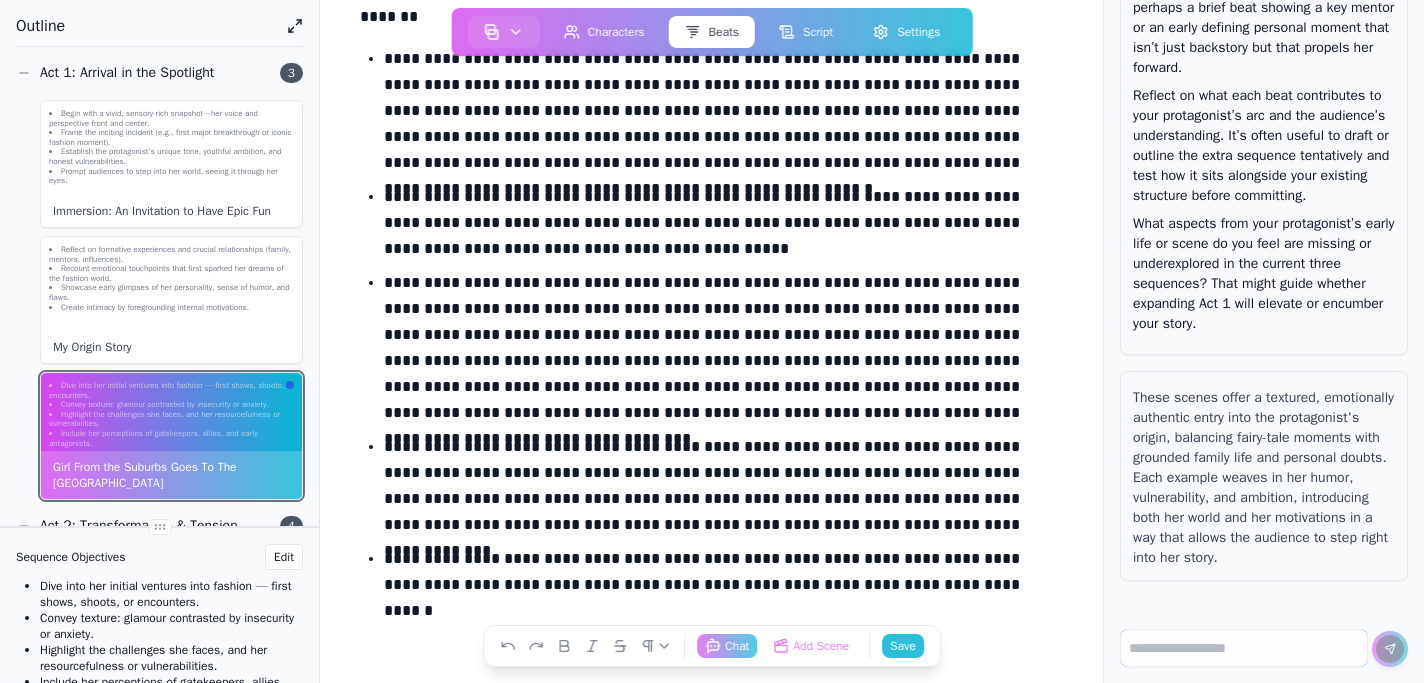 click on "**********" at bounding box center (723, 576) 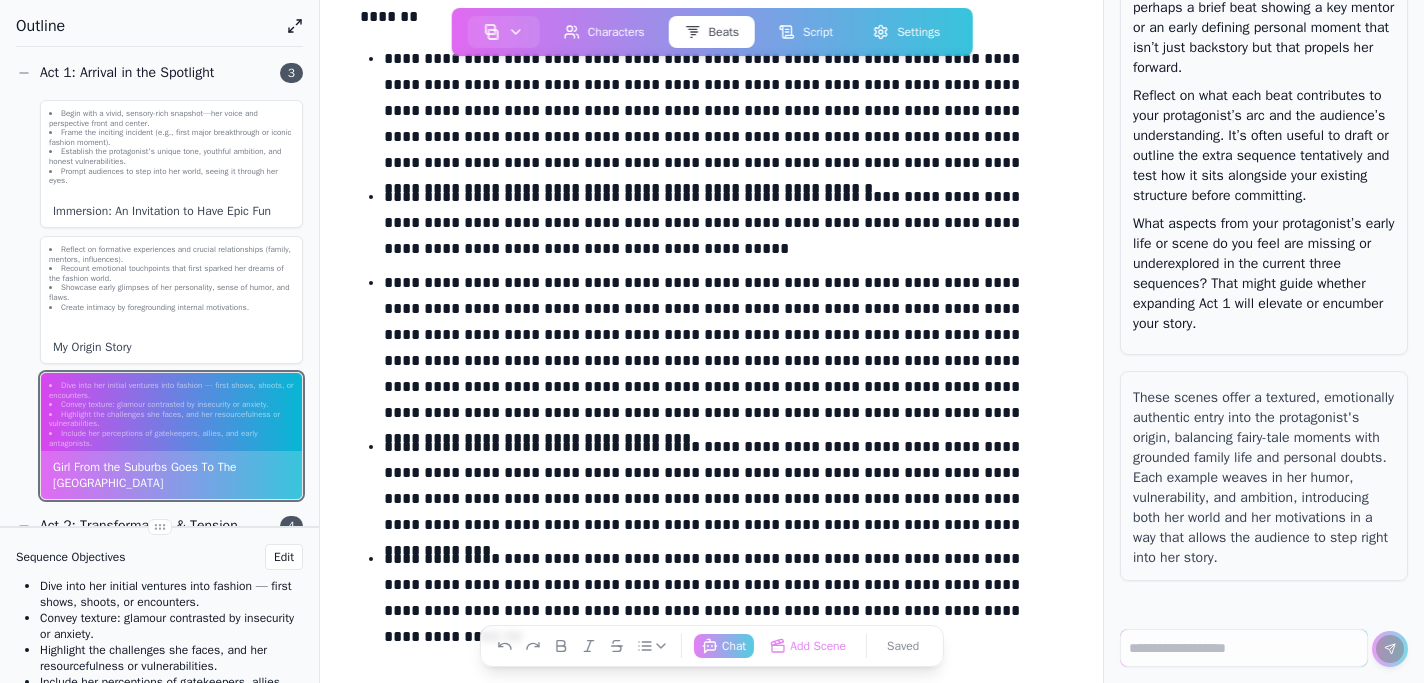 click on "**********" at bounding box center (723, 589) 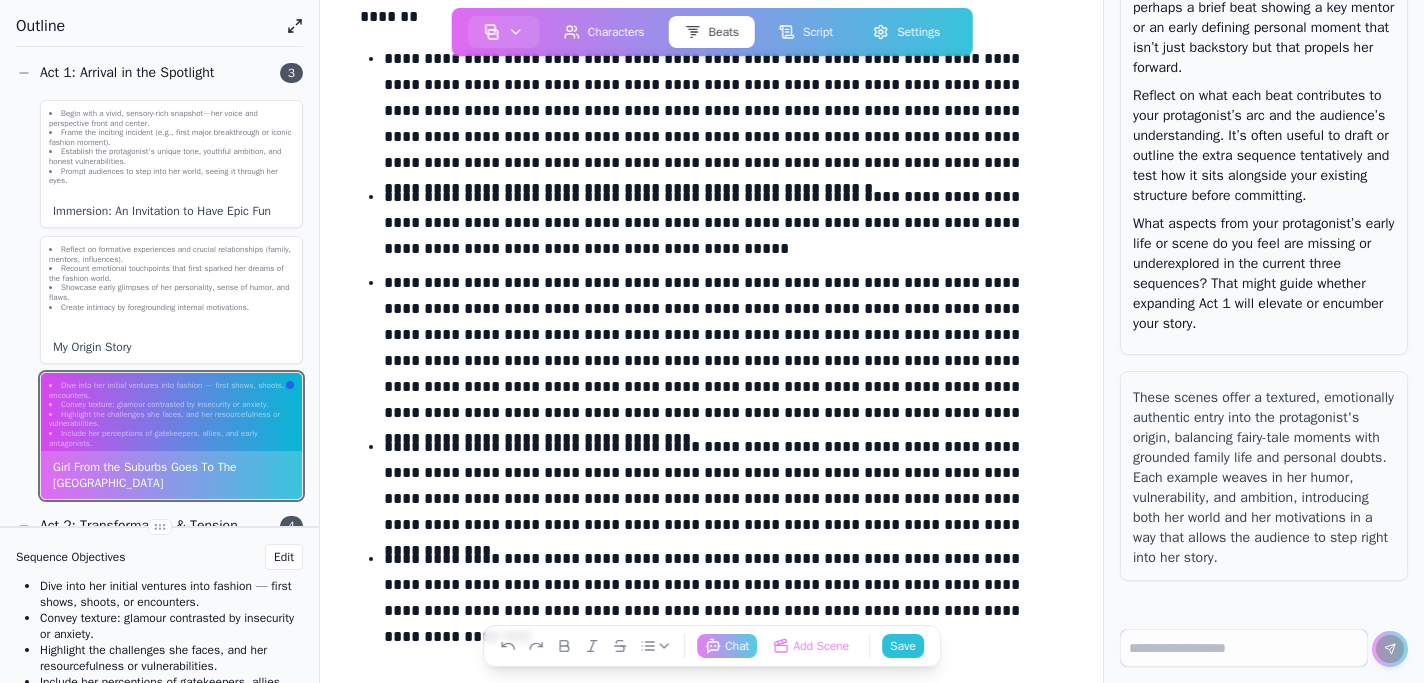 click on "**********" at bounding box center (723, 589) 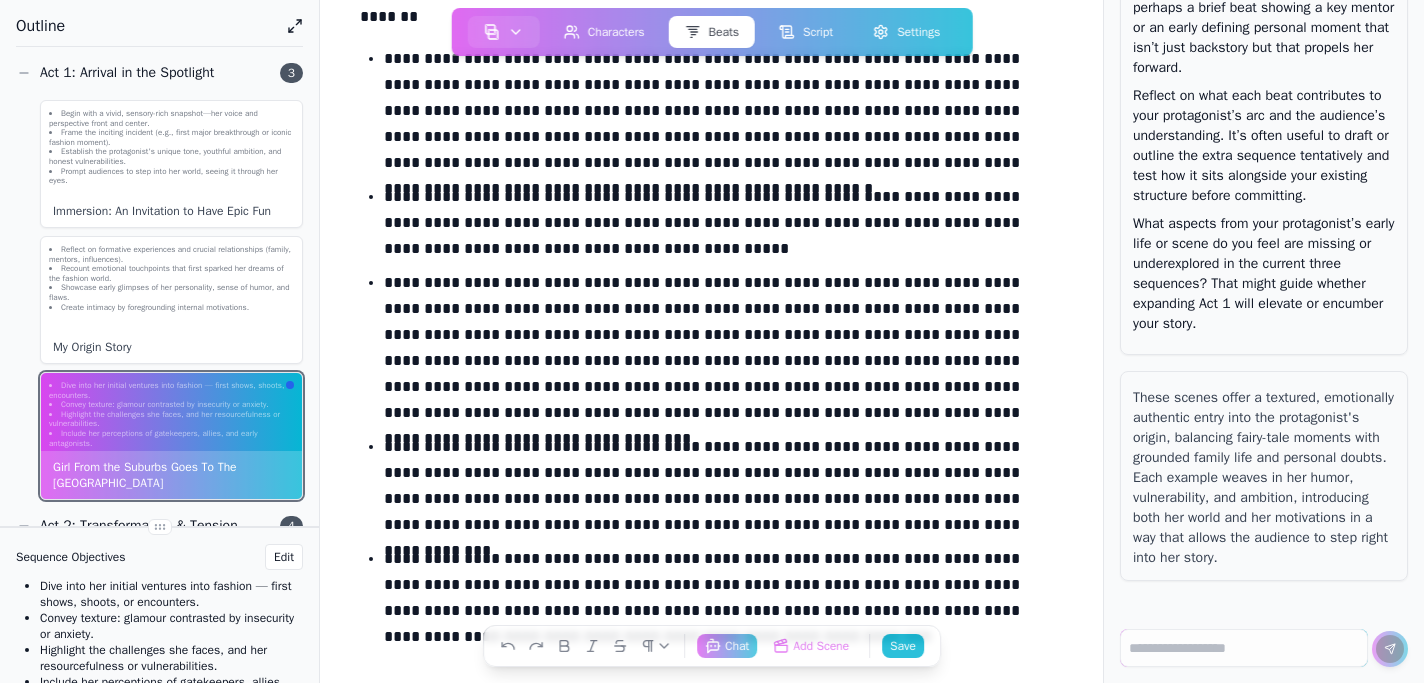 scroll, scrollTop: 216, scrollLeft: 0, axis: vertical 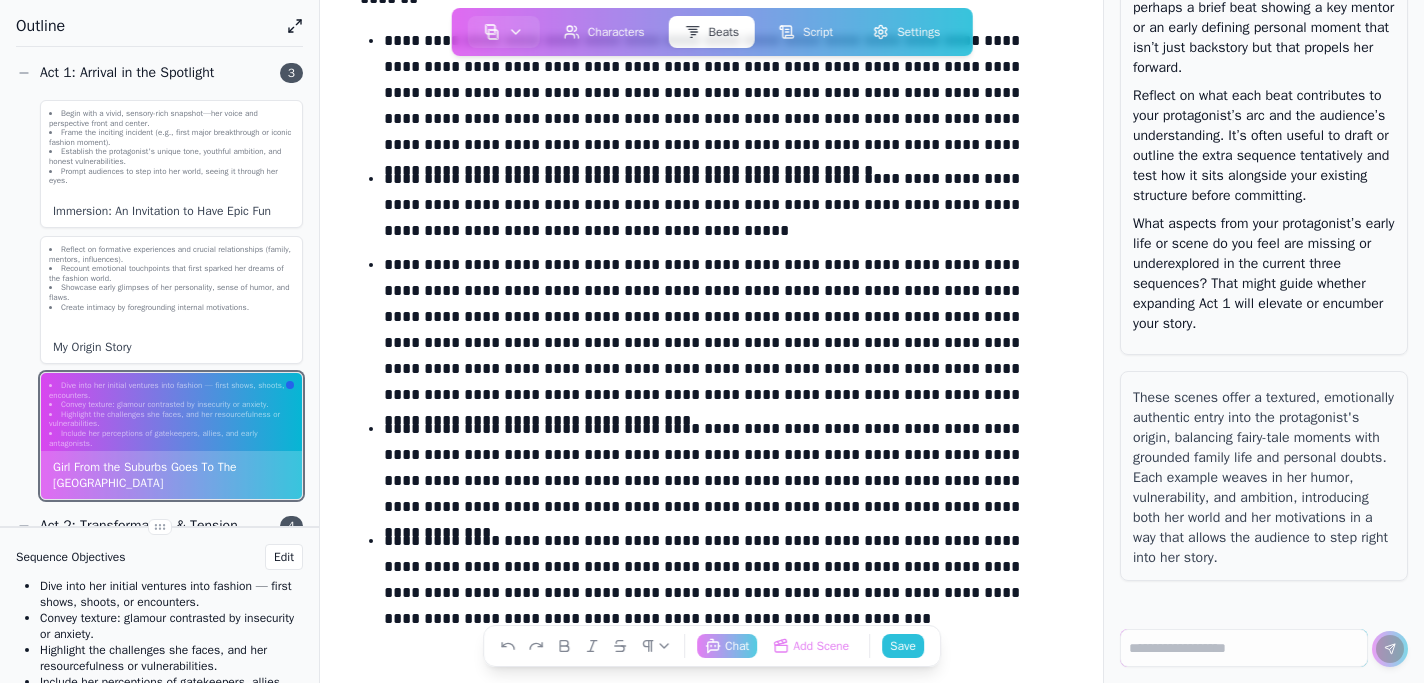 click on "**********" at bounding box center [723, 584] 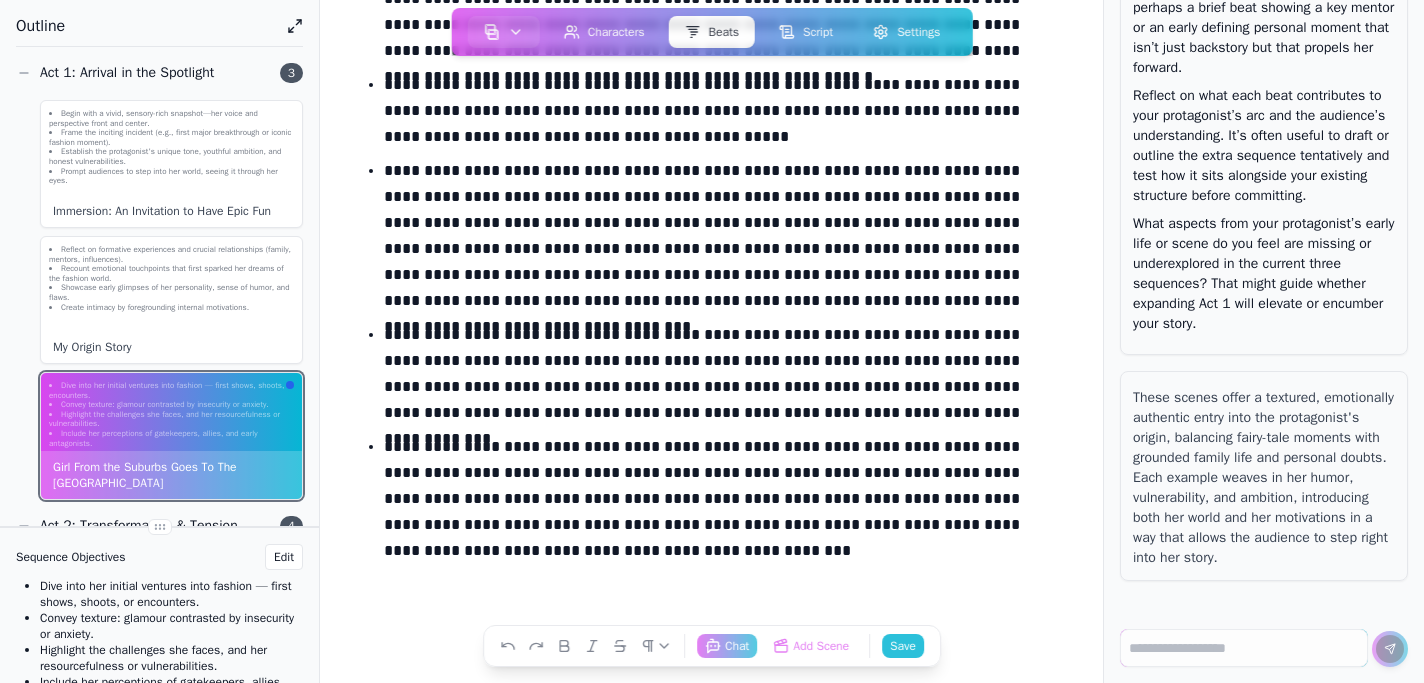 scroll, scrollTop: 344, scrollLeft: 0, axis: vertical 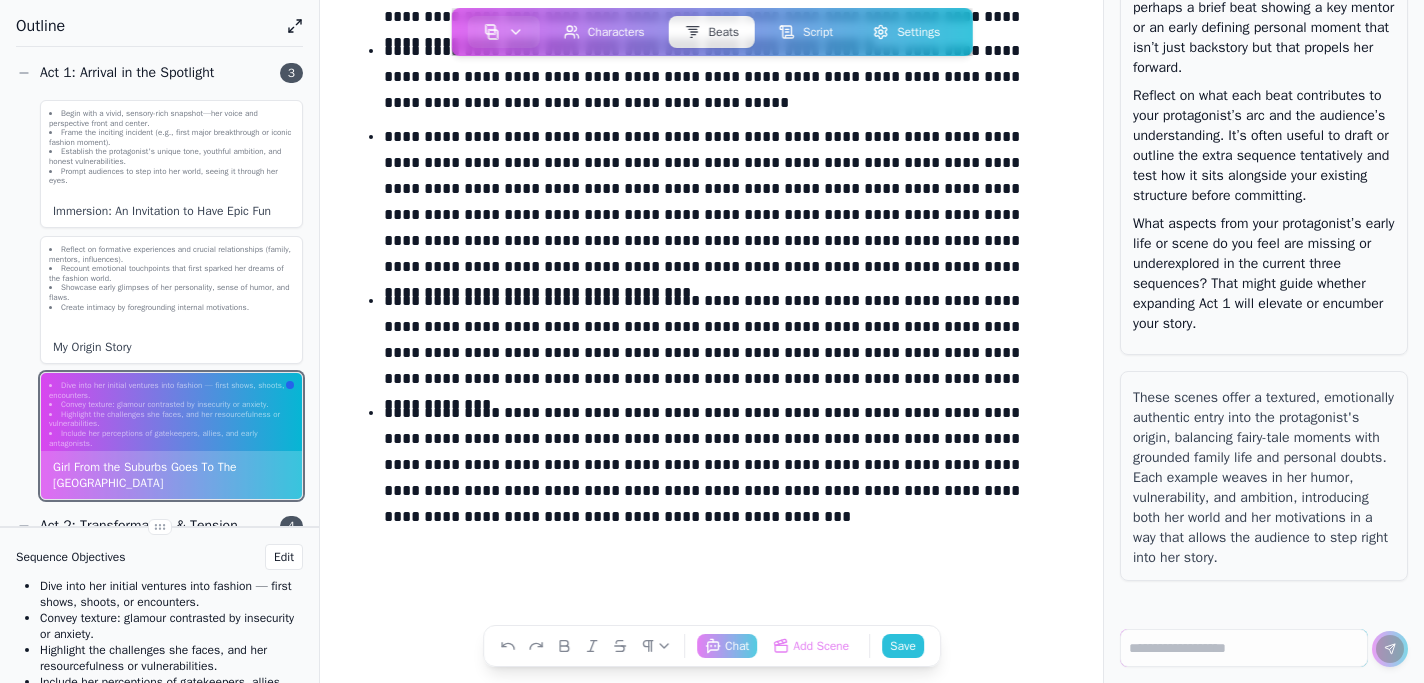 click on "**********" at bounding box center [723, 469] 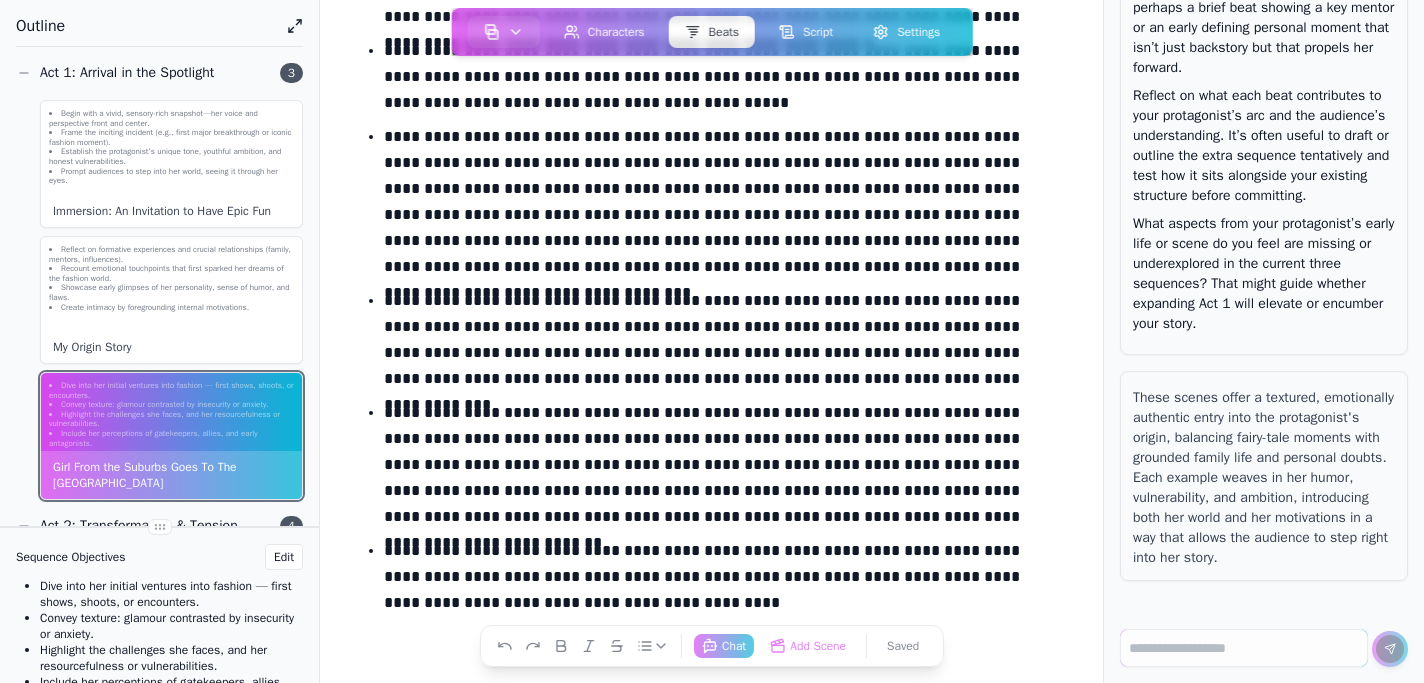 click on "**********" at bounding box center [723, 581] 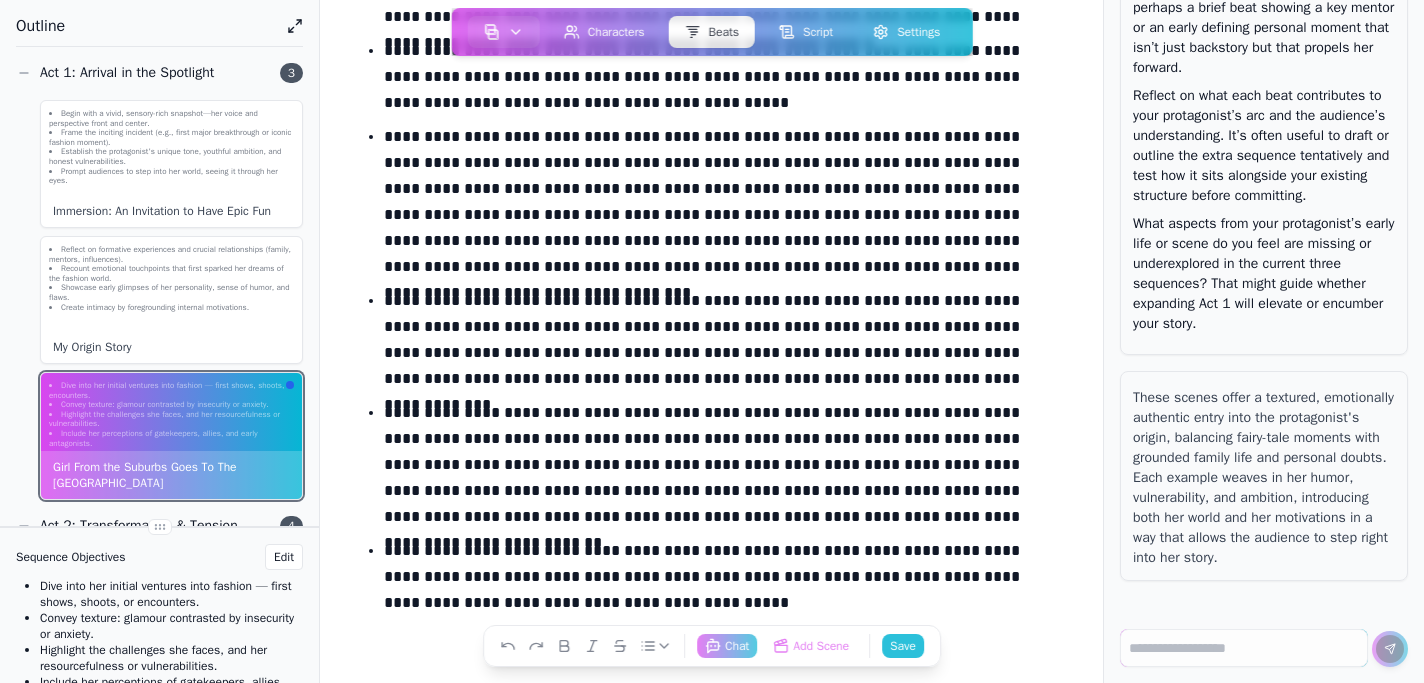 click on "**********" at bounding box center (723, 581) 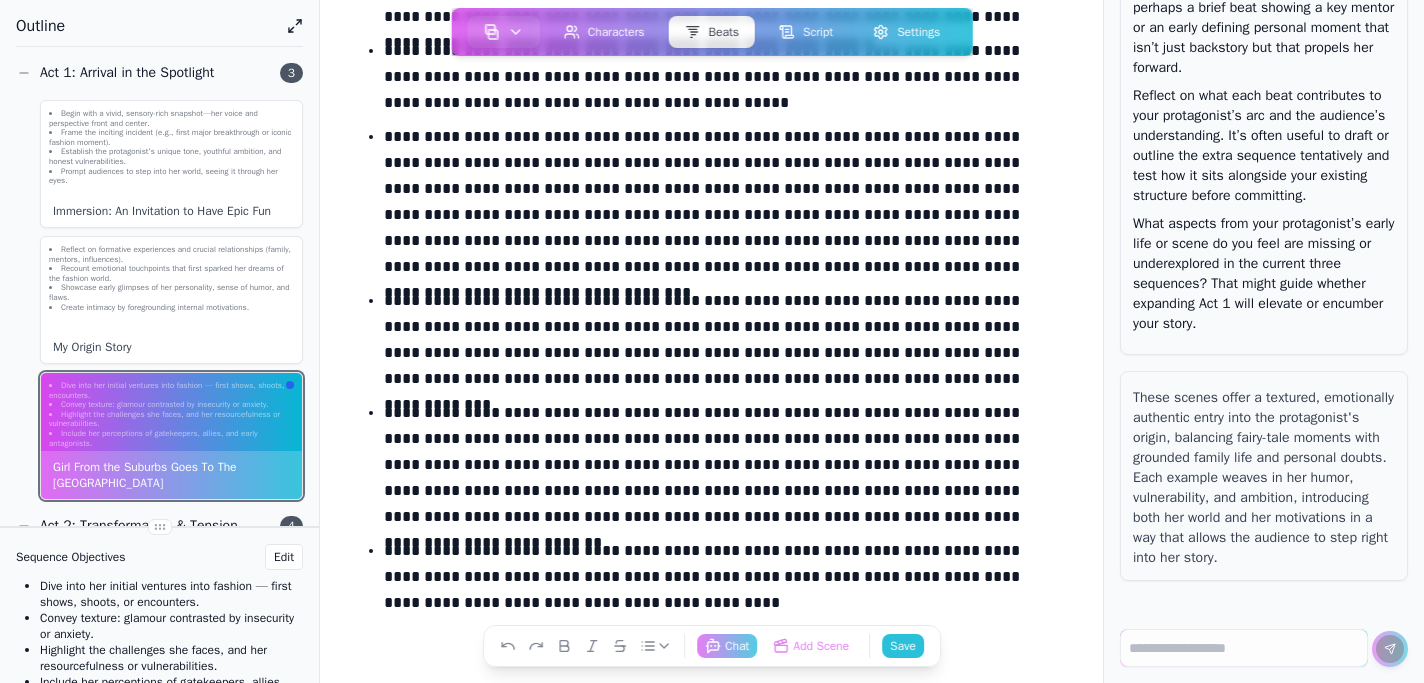 click on "**********" at bounding box center (723, 581) 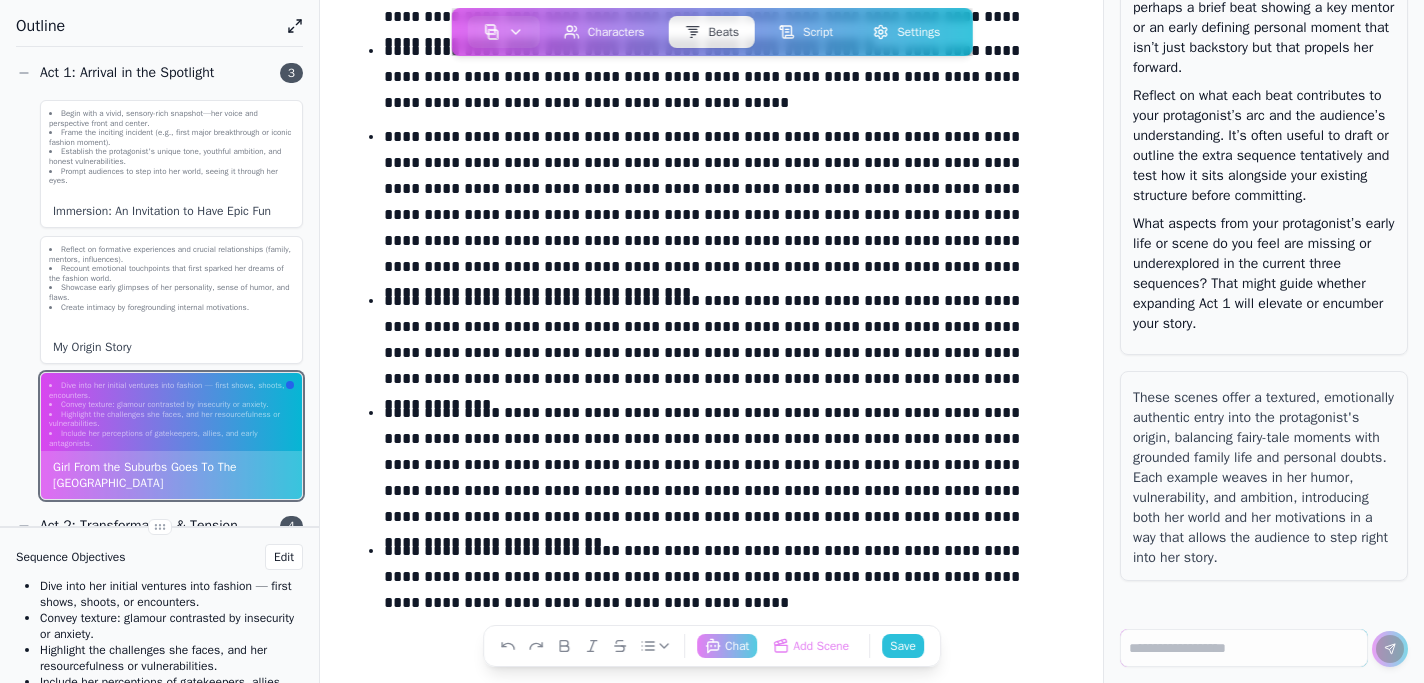 click on "**********" at bounding box center (723, 581) 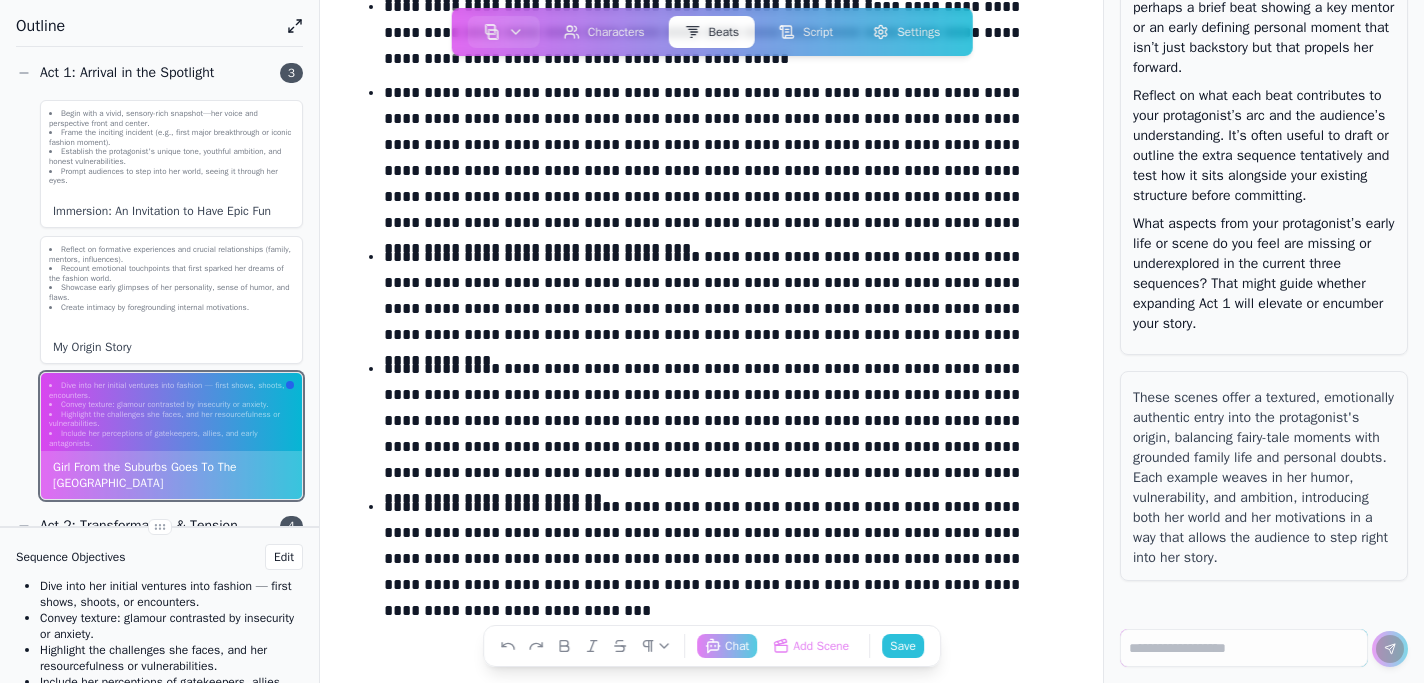 scroll, scrollTop: 422, scrollLeft: 0, axis: vertical 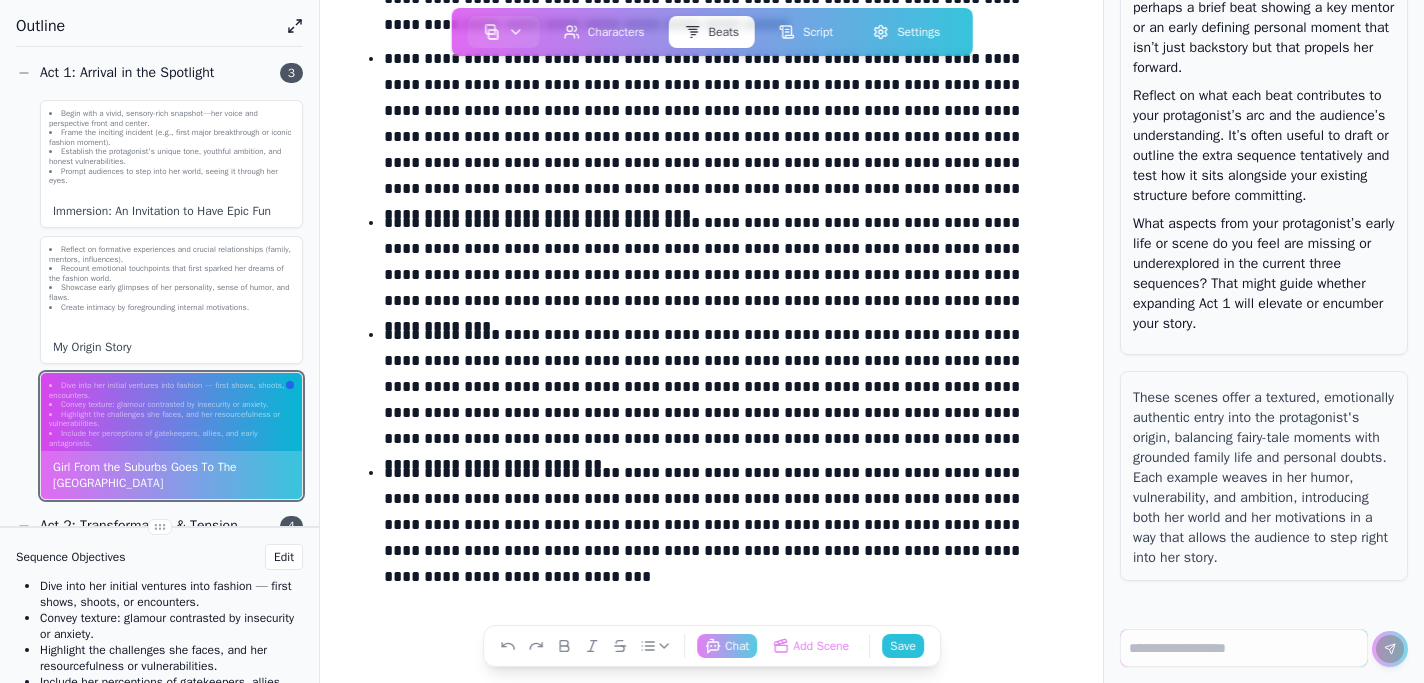 click on "**********" at bounding box center [723, 516] 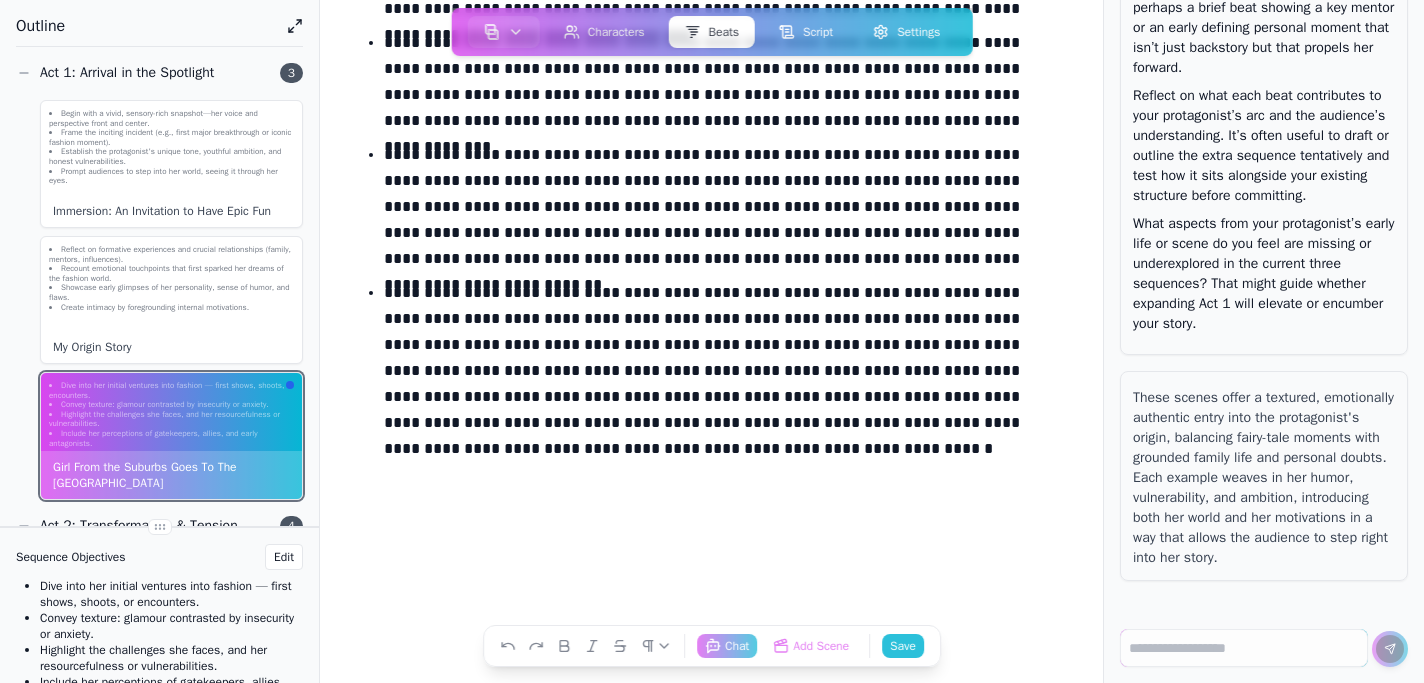 scroll, scrollTop: 636, scrollLeft: 0, axis: vertical 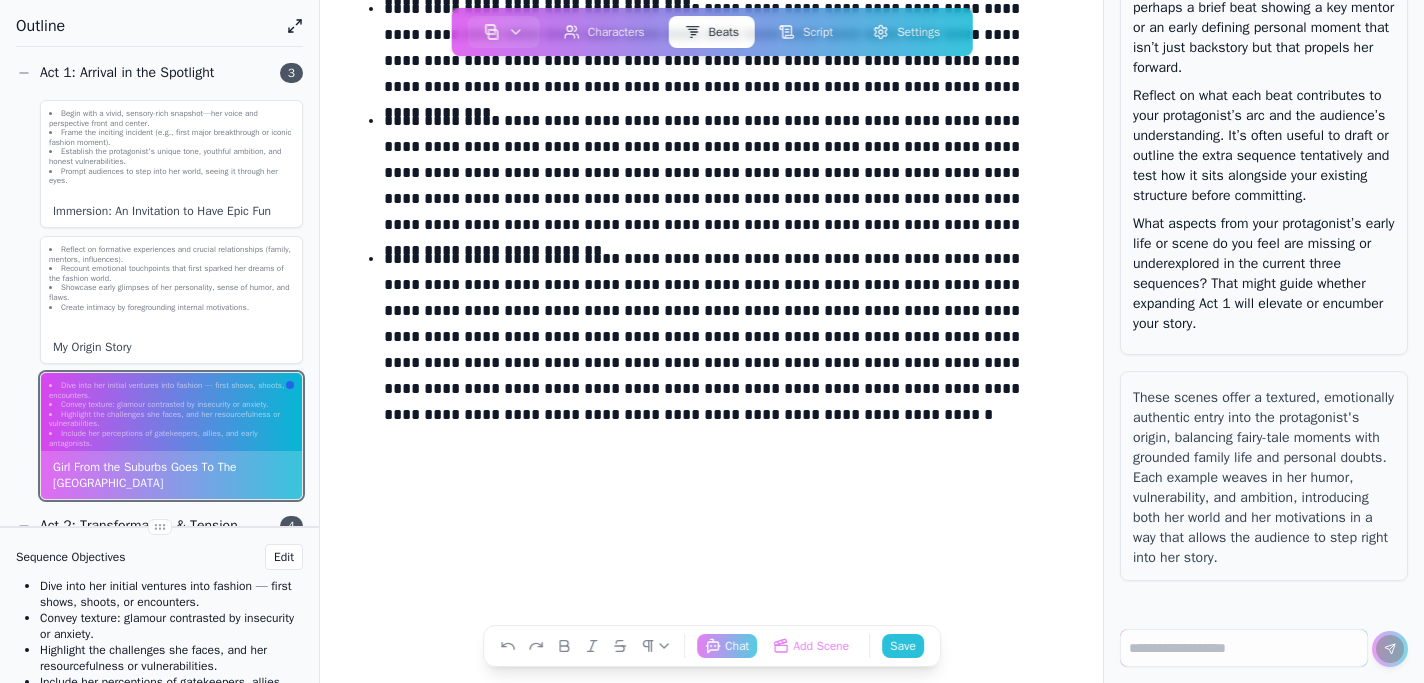 click on "**********" at bounding box center [723, 341] 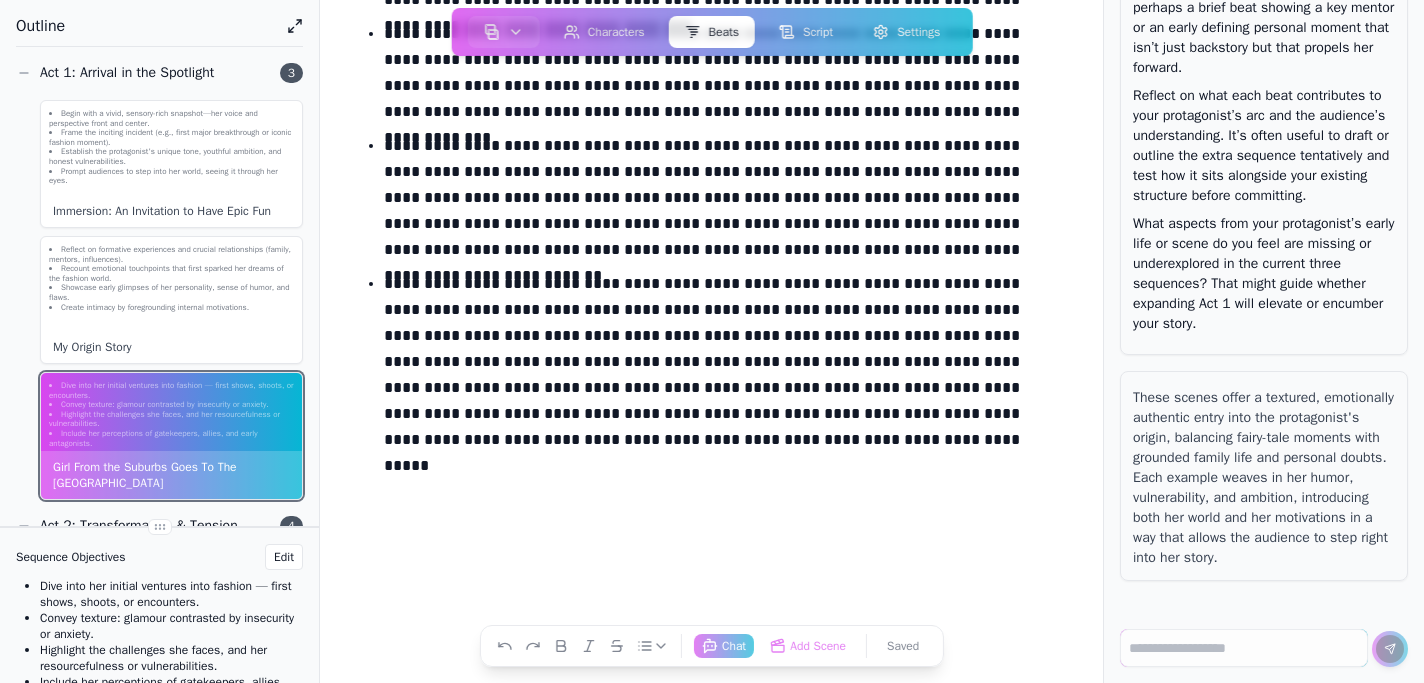 scroll, scrollTop: 618, scrollLeft: 0, axis: vertical 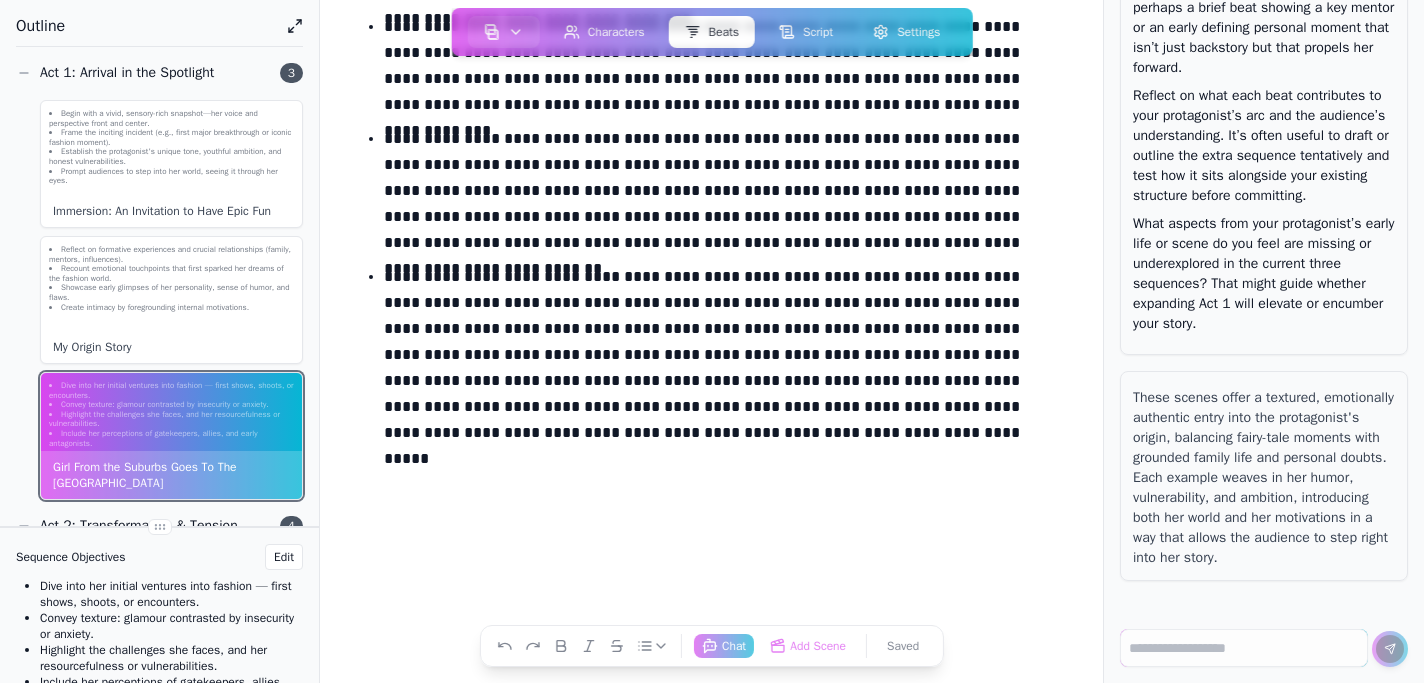 click on "**********" at bounding box center [723, 359] 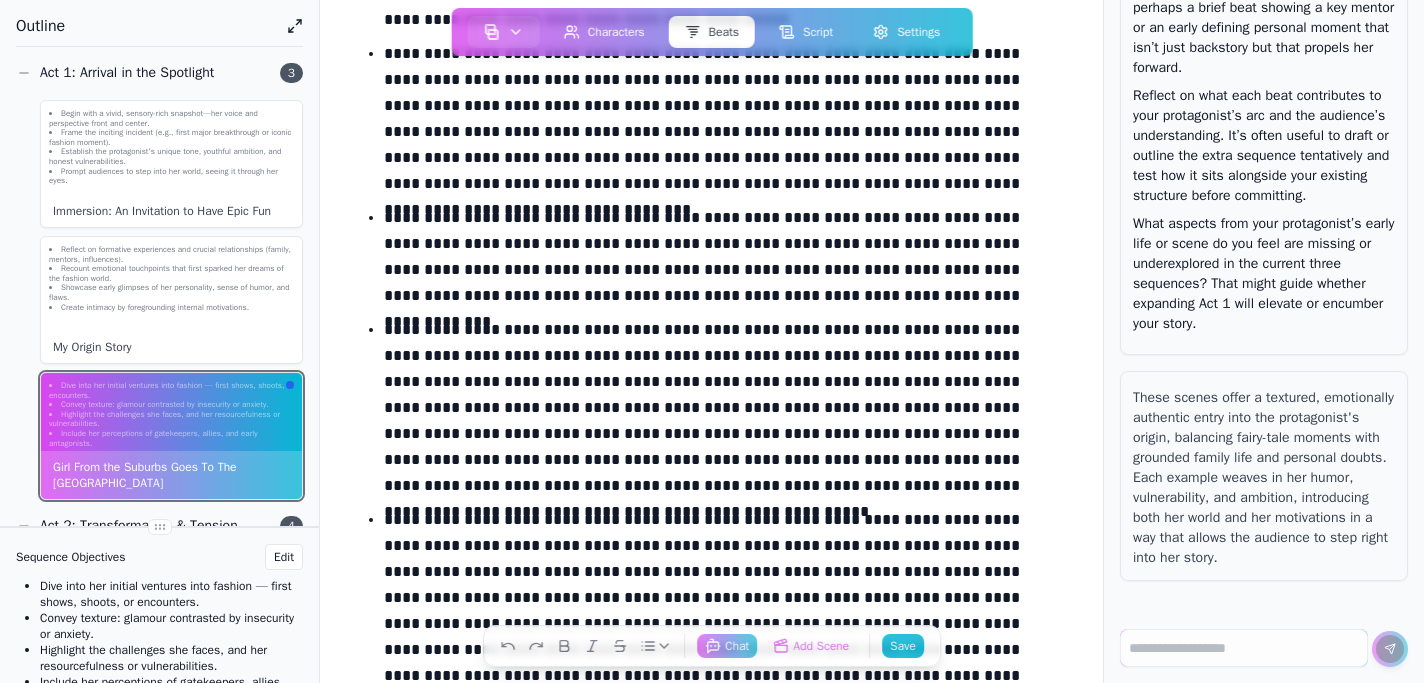 scroll, scrollTop: 421, scrollLeft: 0, axis: vertical 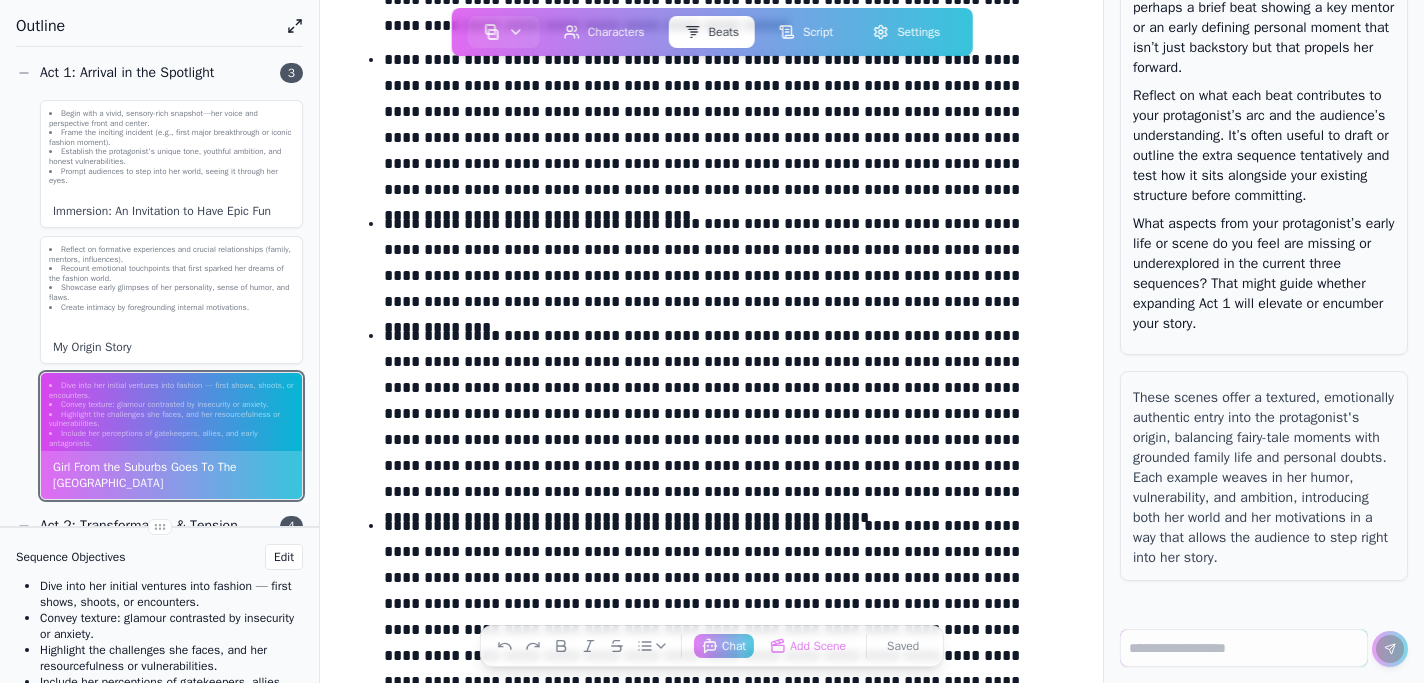 click on "**********" at bounding box center (723, 267) 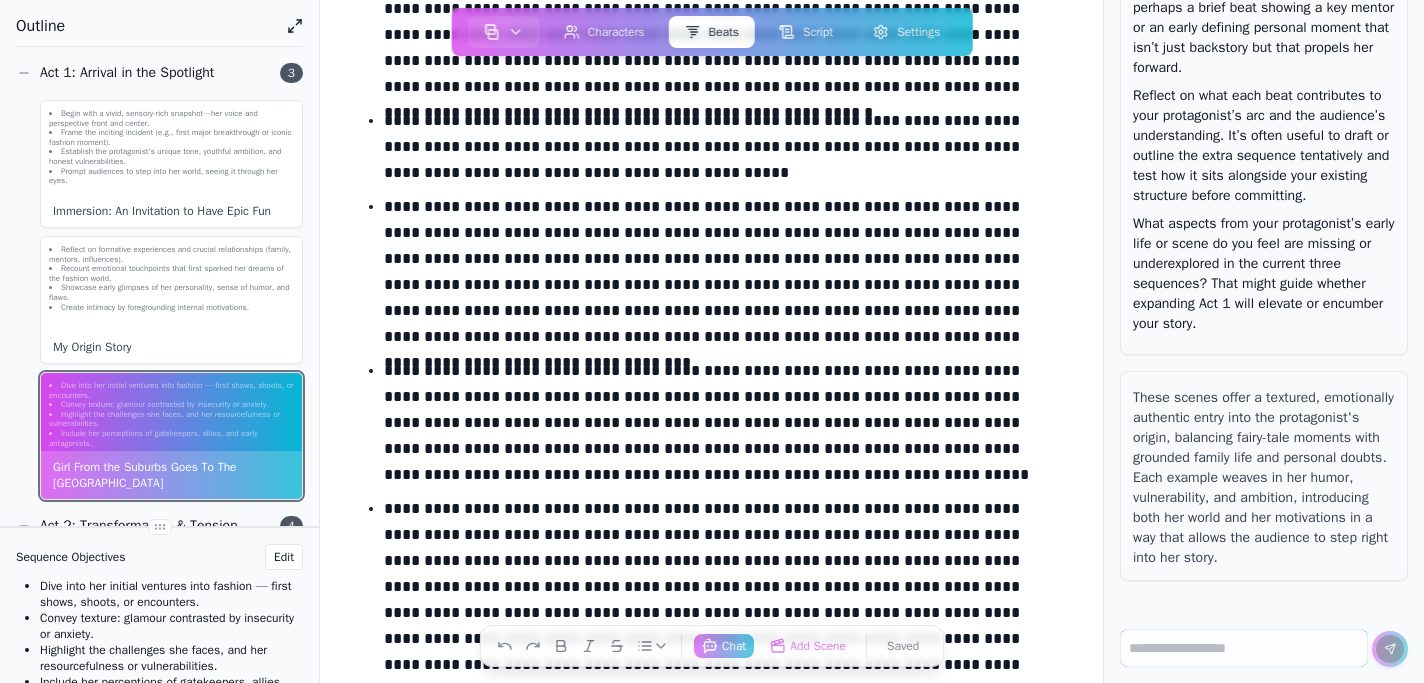 scroll, scrollTop: 280, scrollLeft: 0, axis: vertical 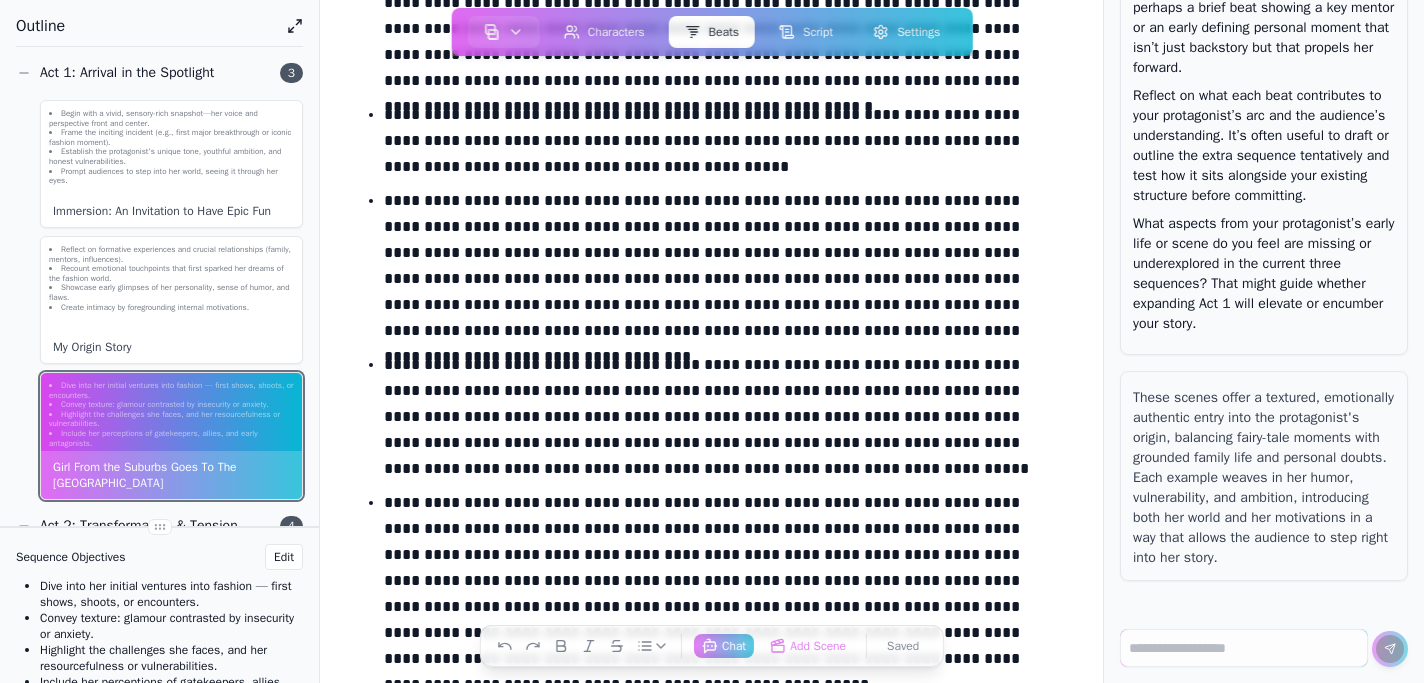 click on "**********" at bounding box center (723, 270) 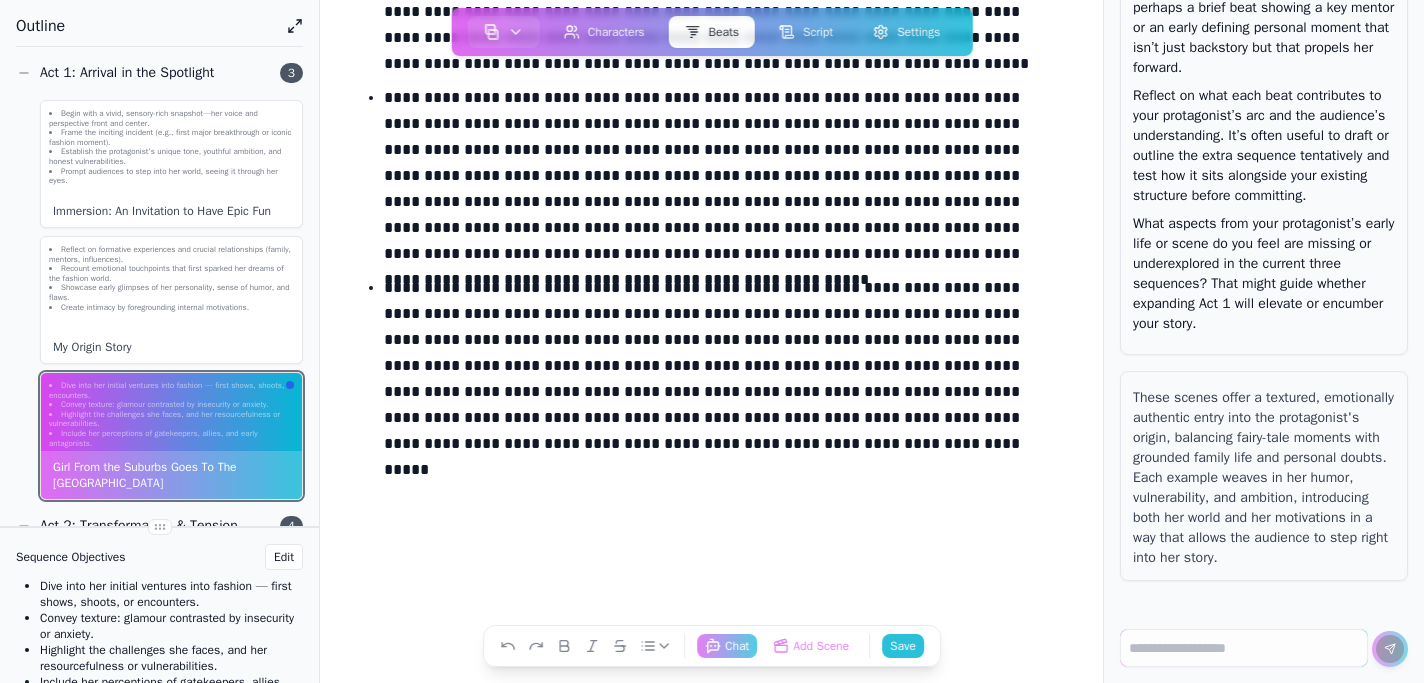 scroll, scrollTop: 714, scrollLeft: 0, axis: vertical 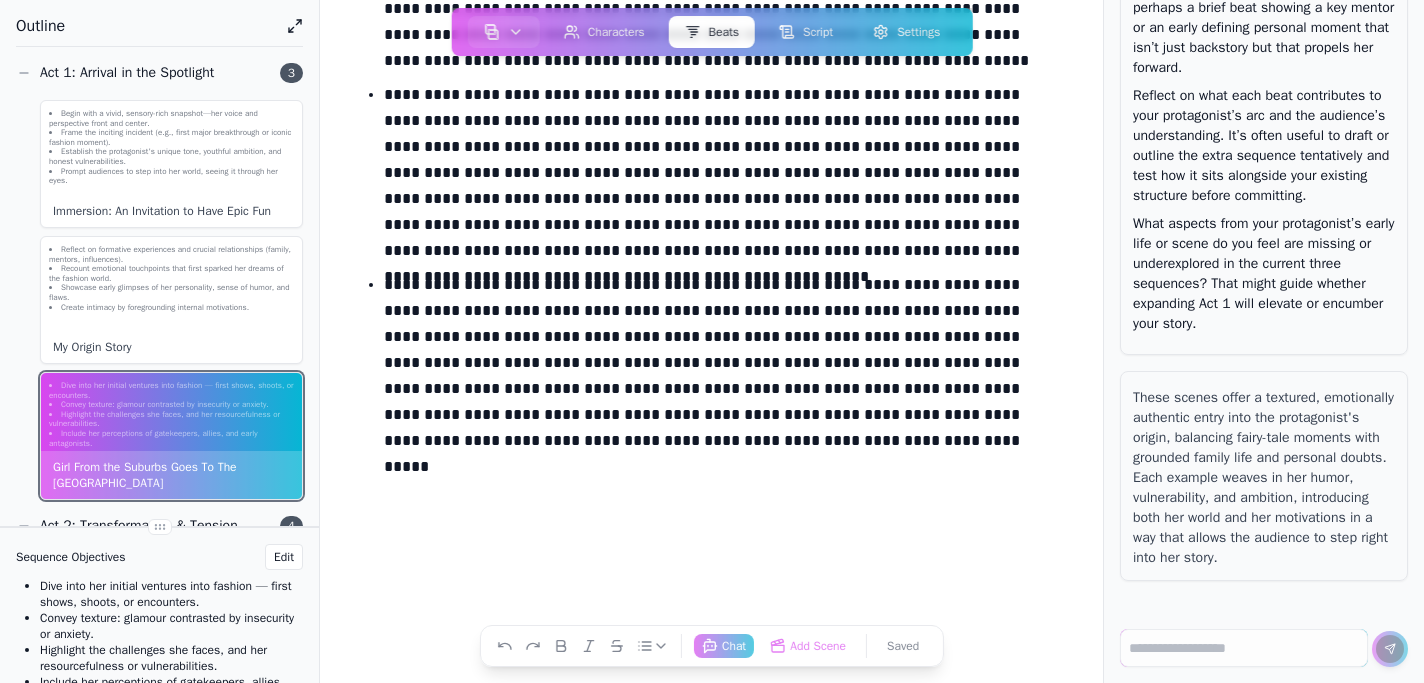 click on "**********" at bounding box center (723, 367) 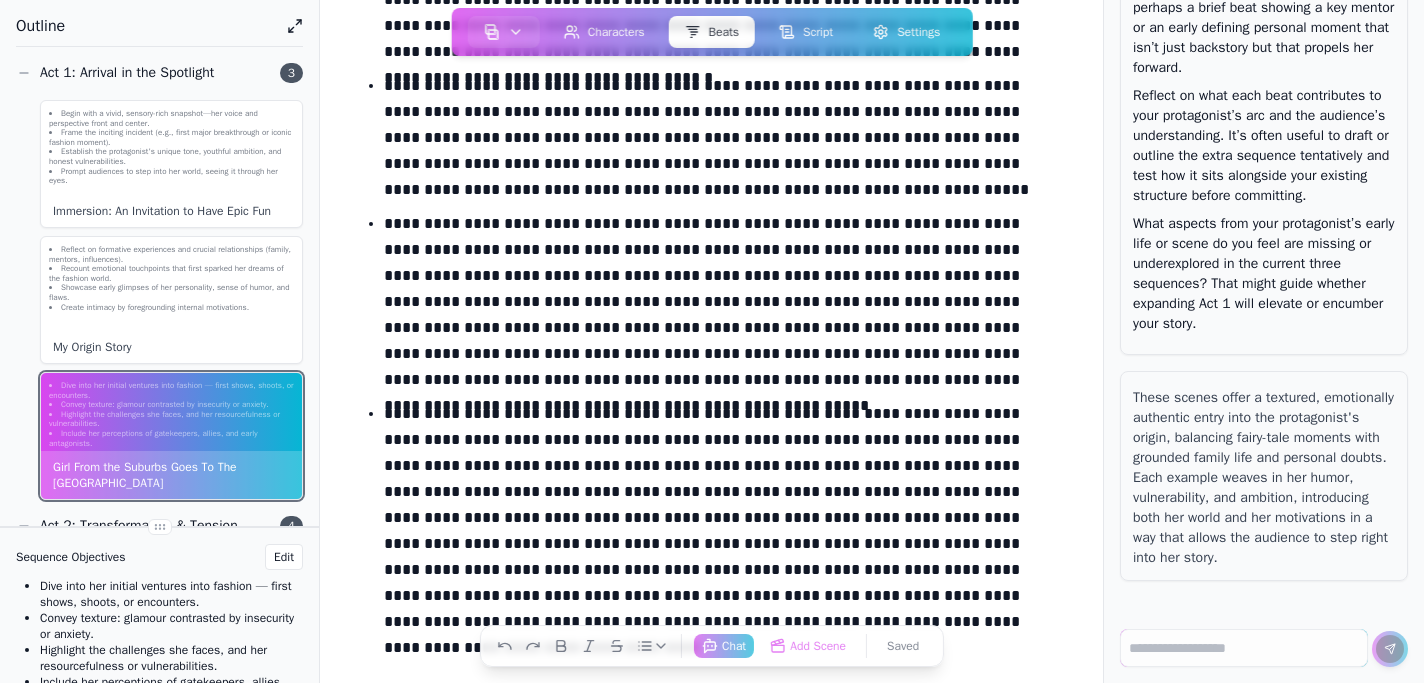 scroll, scrollTop: 592, scrollLeft: 0, axis: vertical 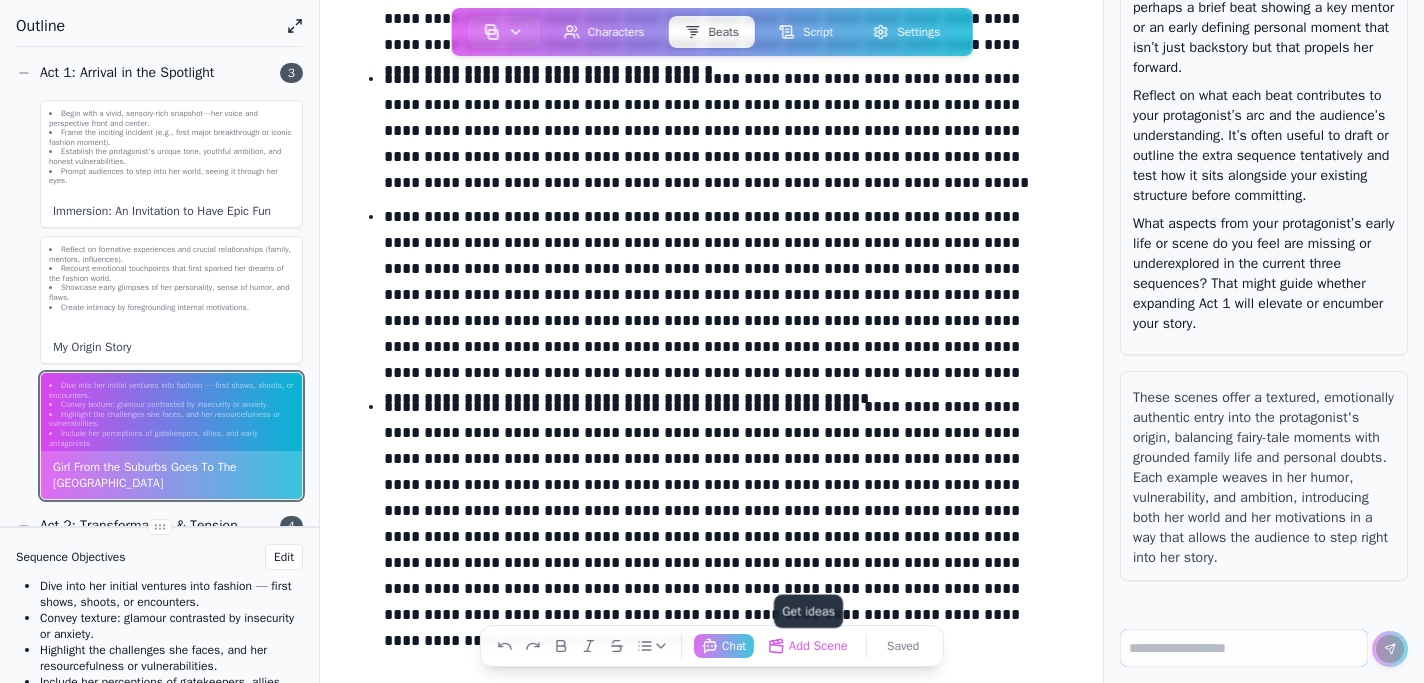 click on "Add Scene  Get ideas" 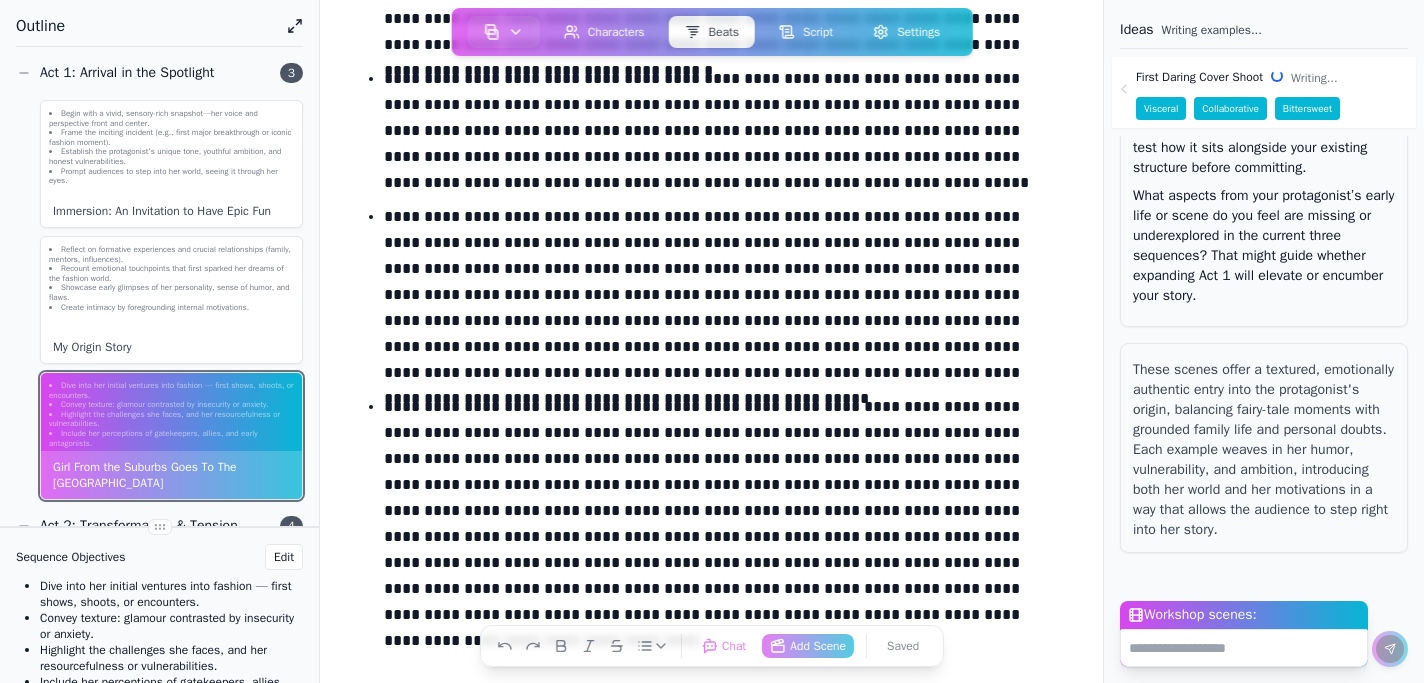 scroll, scrollTop: 856, scrollLeft: 0, axis: vertical 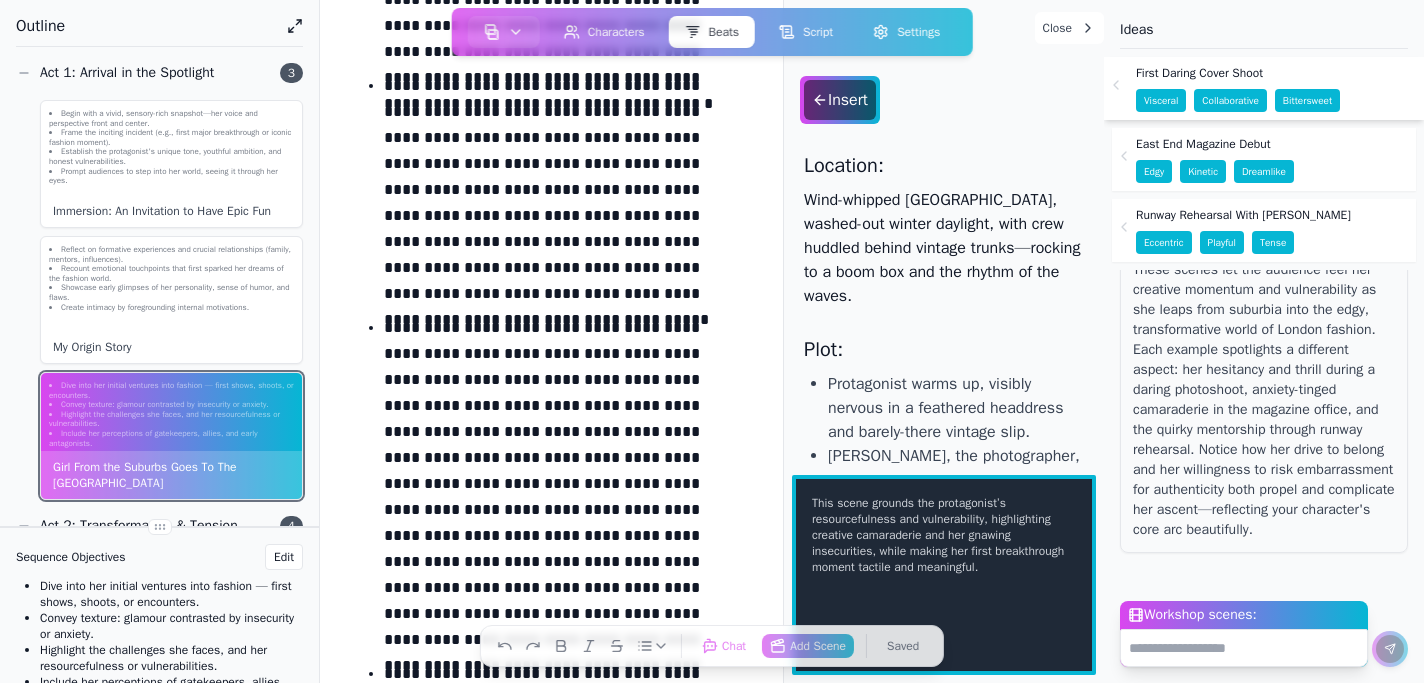 click on "First Daring Cover Shoot" at bounding box center [1238, 73] 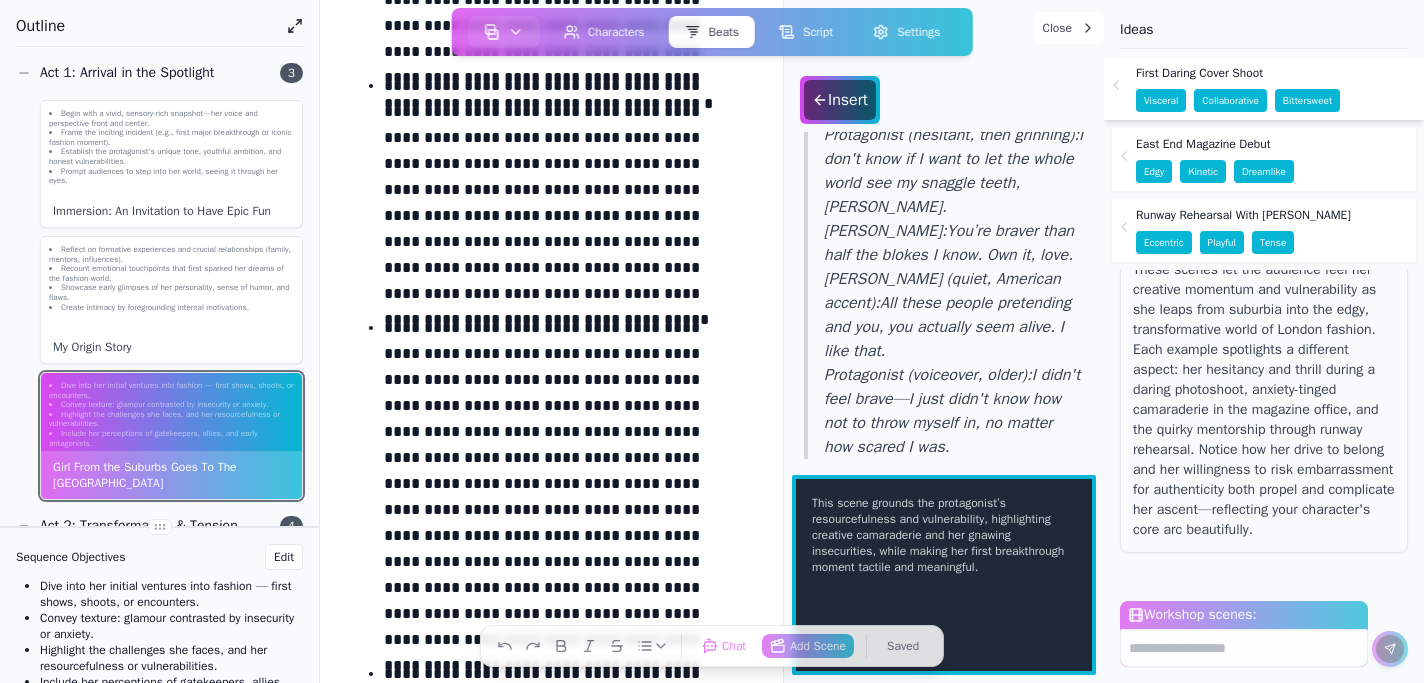 scroll, scrollTop: 773, scrollLeft: 0, axis: vertical 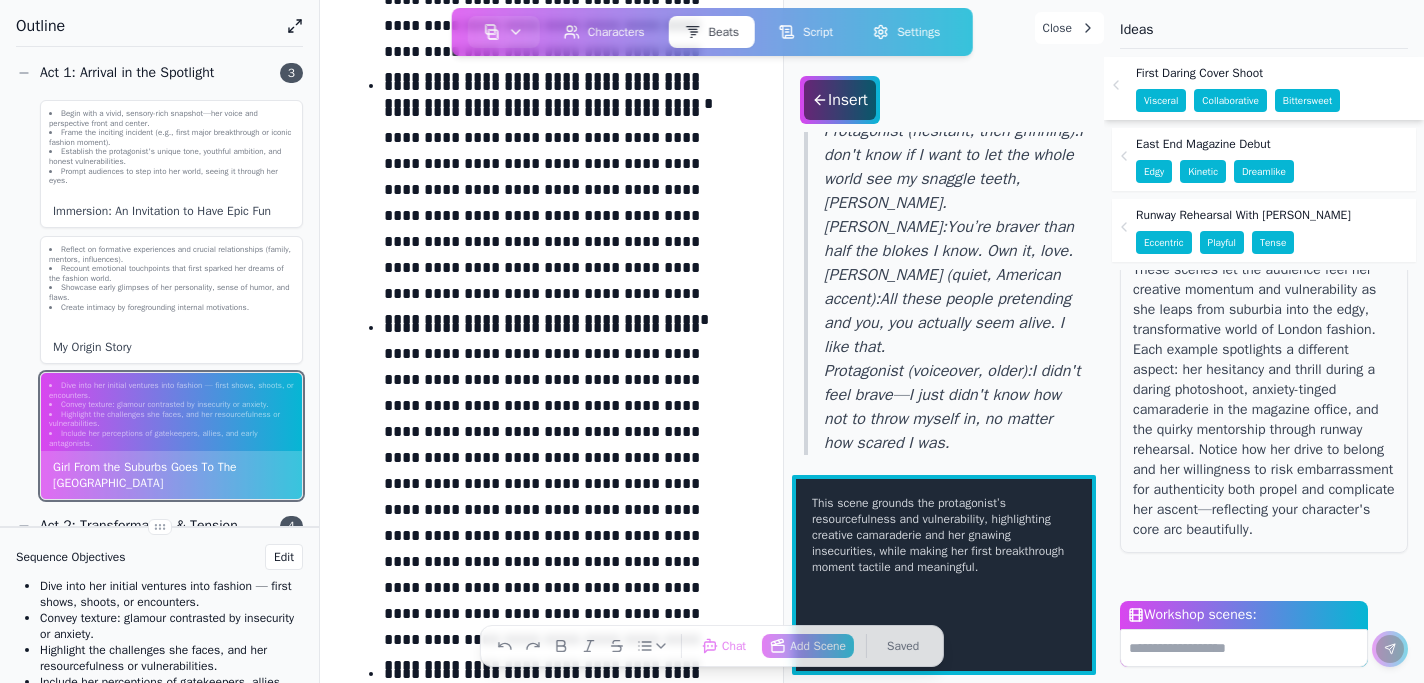 click on "Workshop scenes:" at bounding box center [1244, 648] 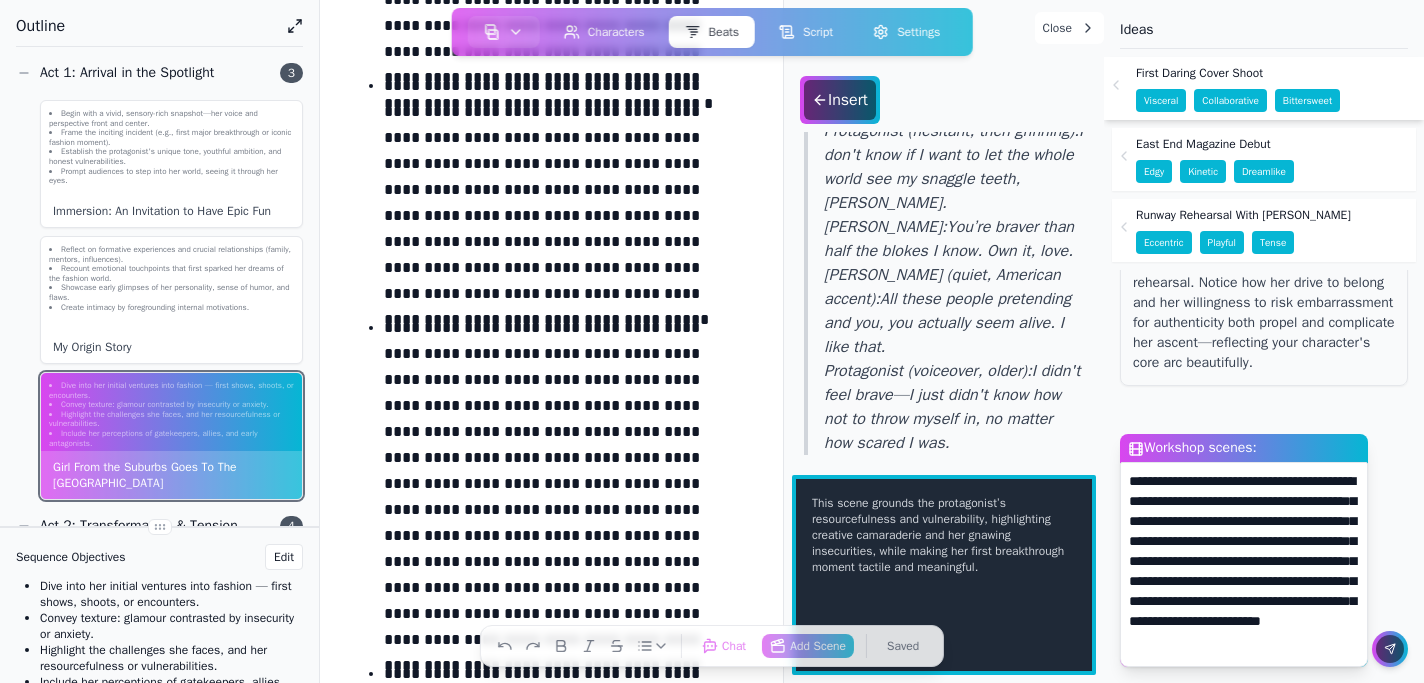 scroll, scrollTop: 23, scrollLeft: 0, axis: vertical 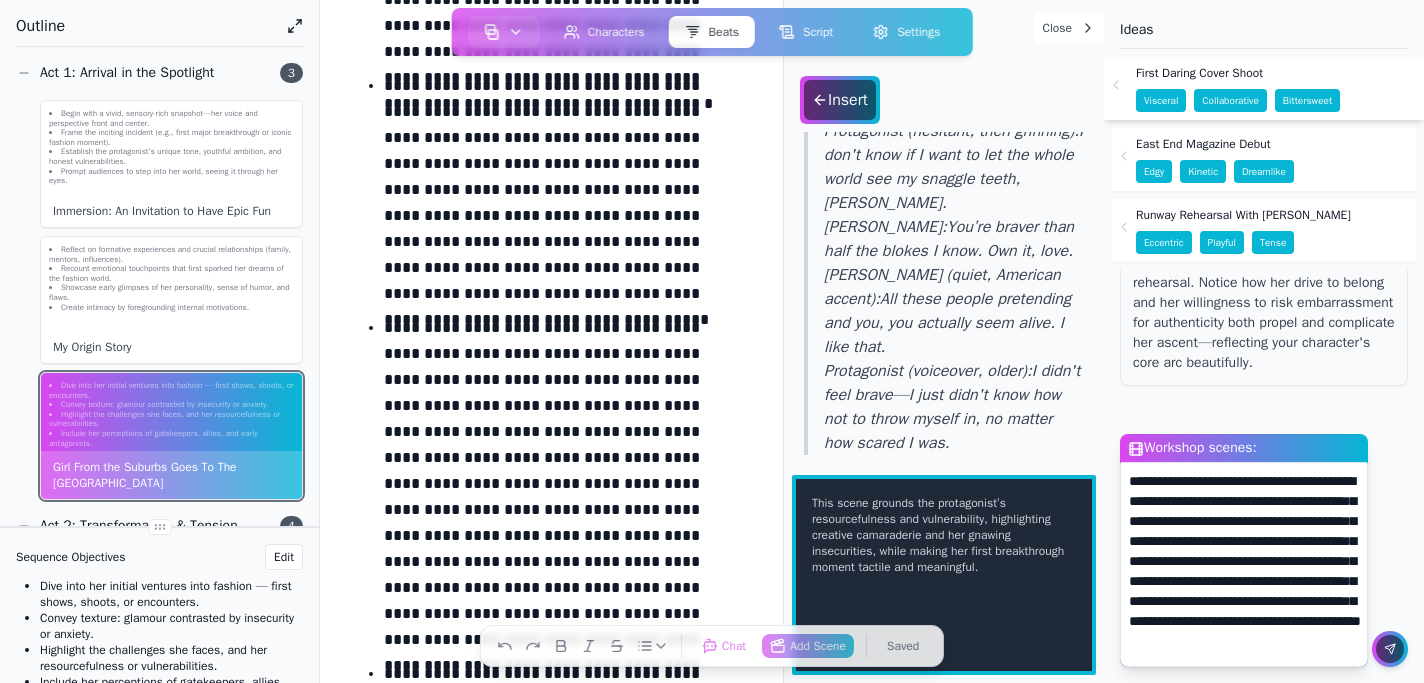 click on "**********" at bounding box center [1244, 564] 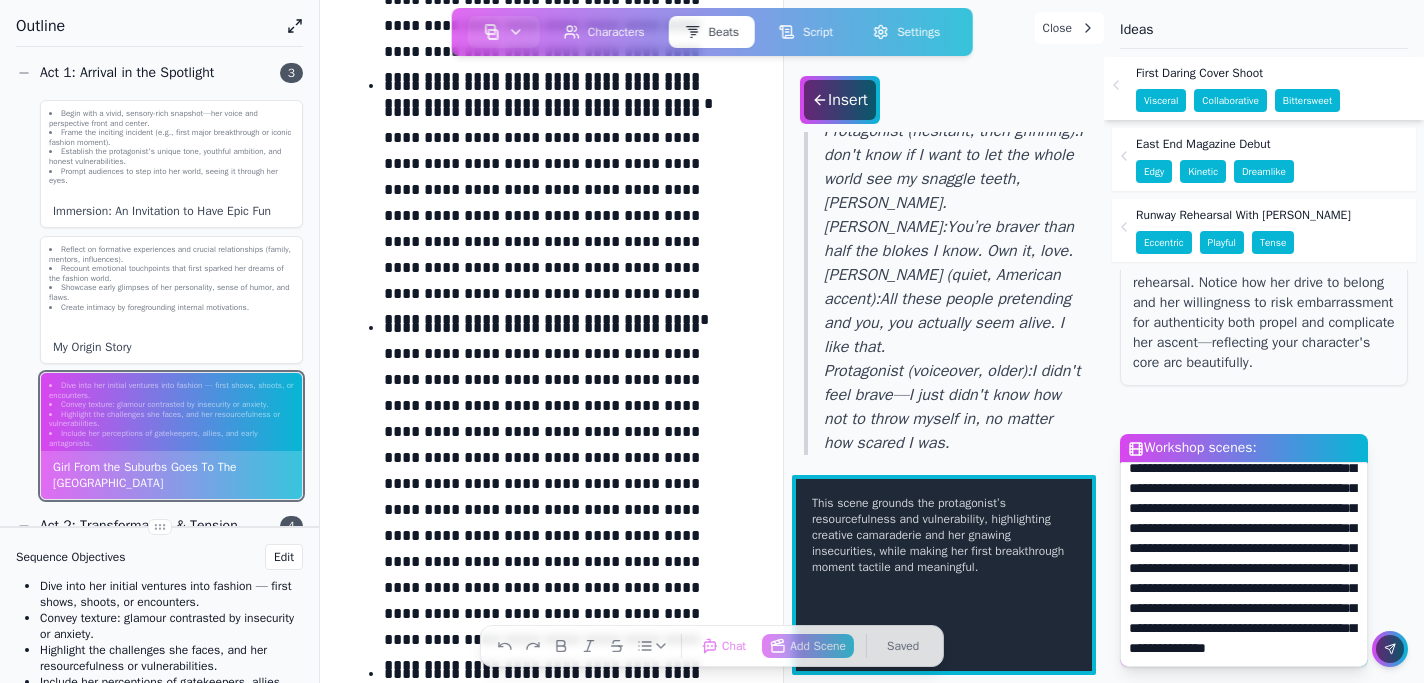 scroll, scrollTop: 183, scrollLeft: 0, axis: vertical 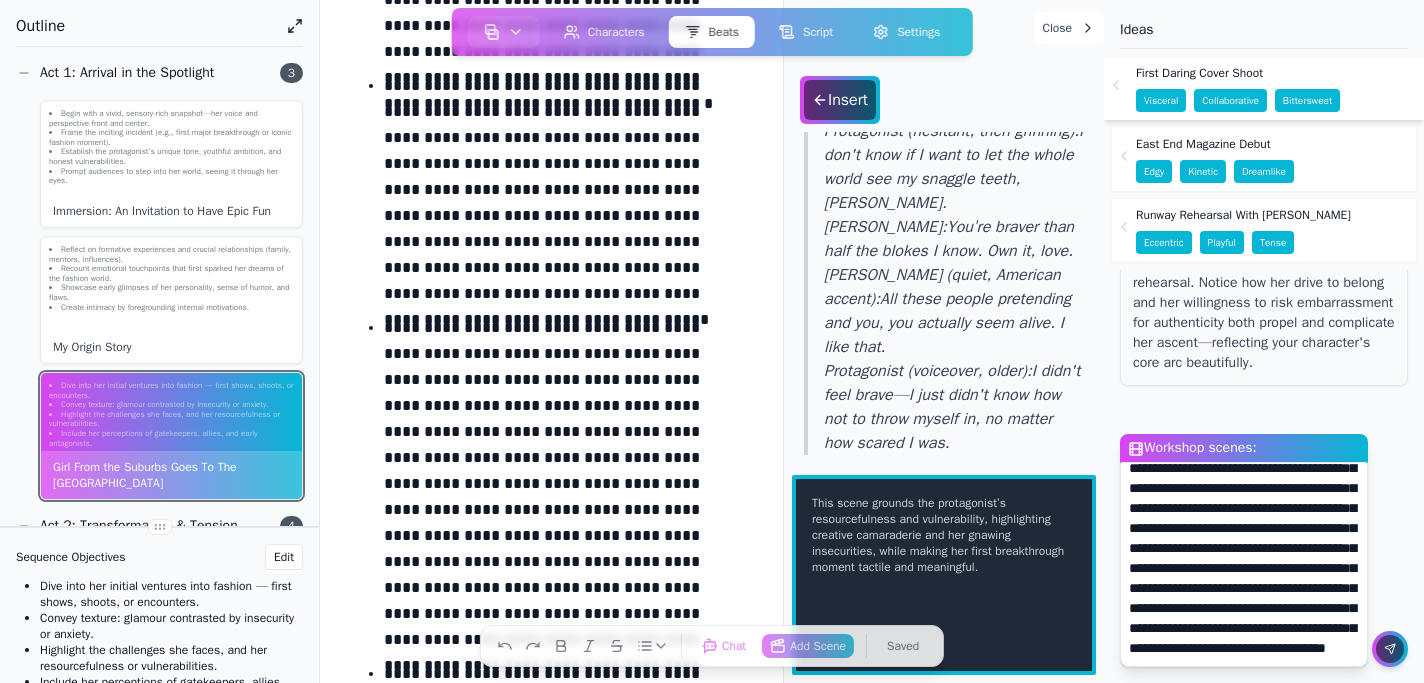 type on "**********" 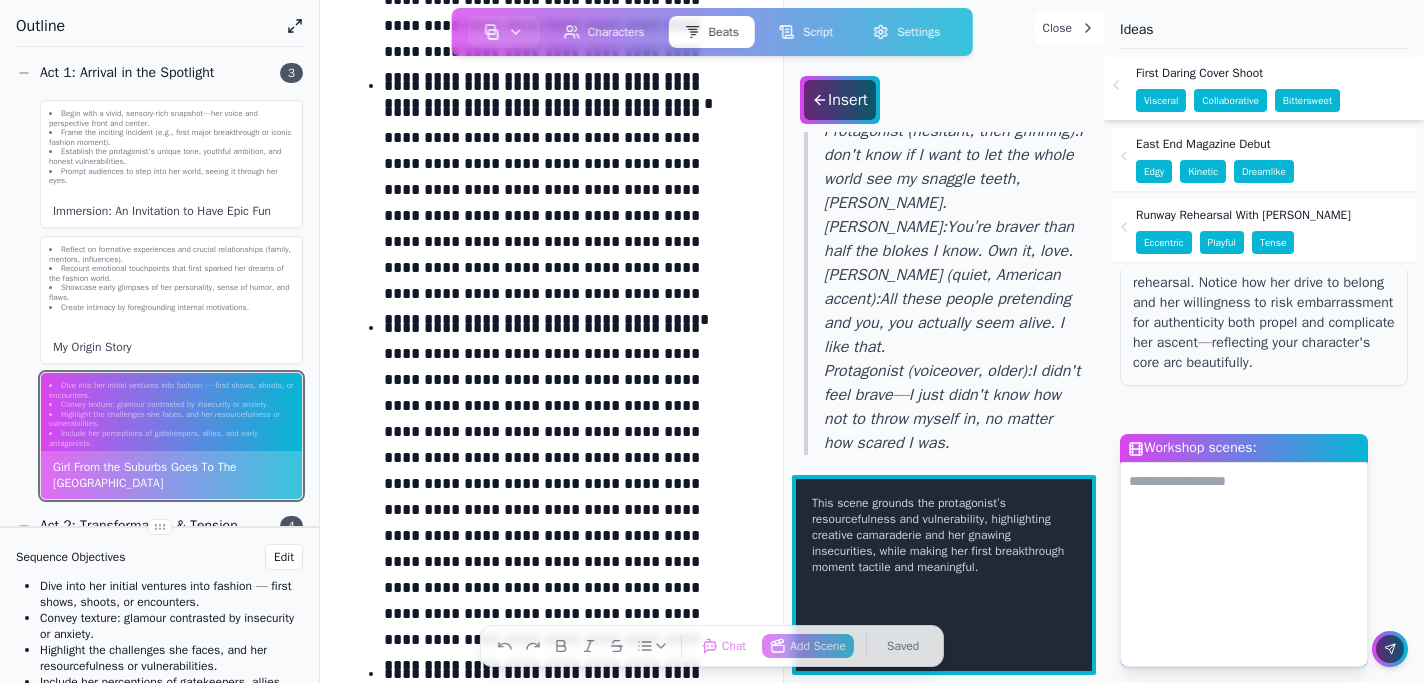scroll, scrollTop: 0, scrollLeft: 0, axis: both 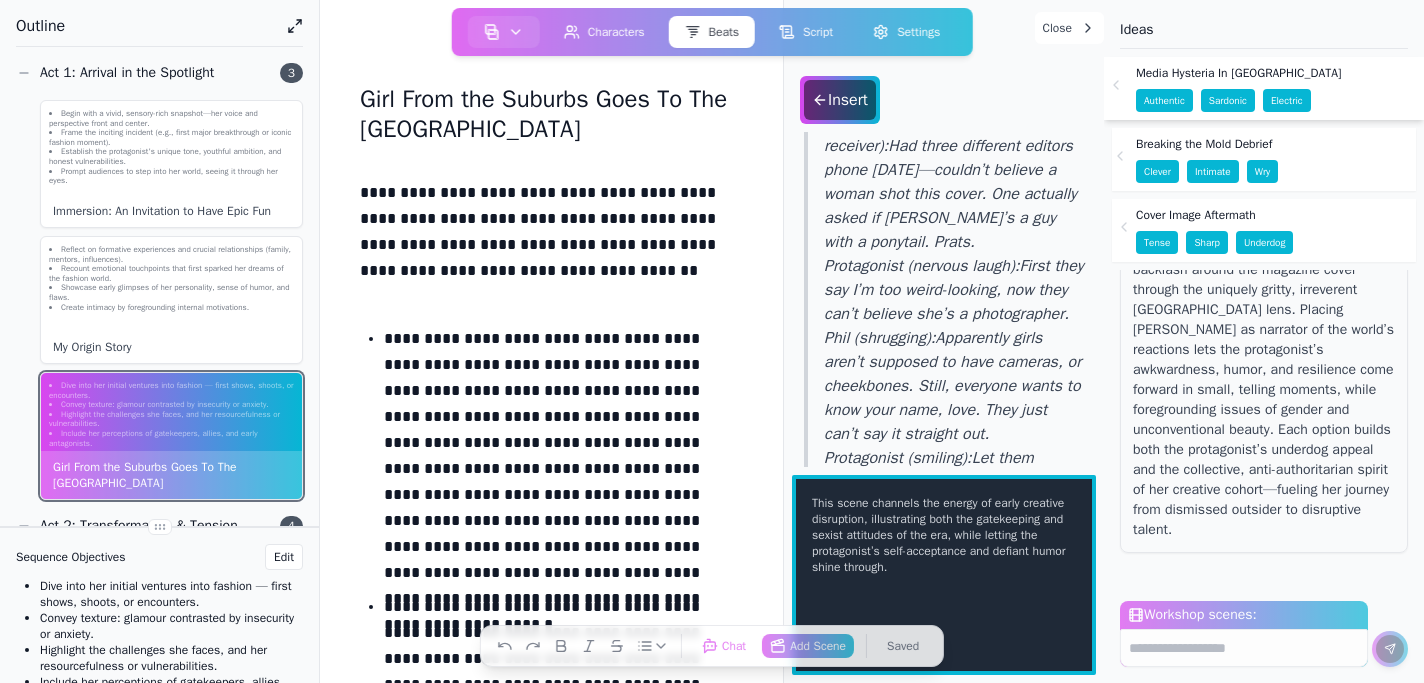 click on "Breaking the Mold Debrief Clever Intimate Wry" at bounding box center (1264, 159) 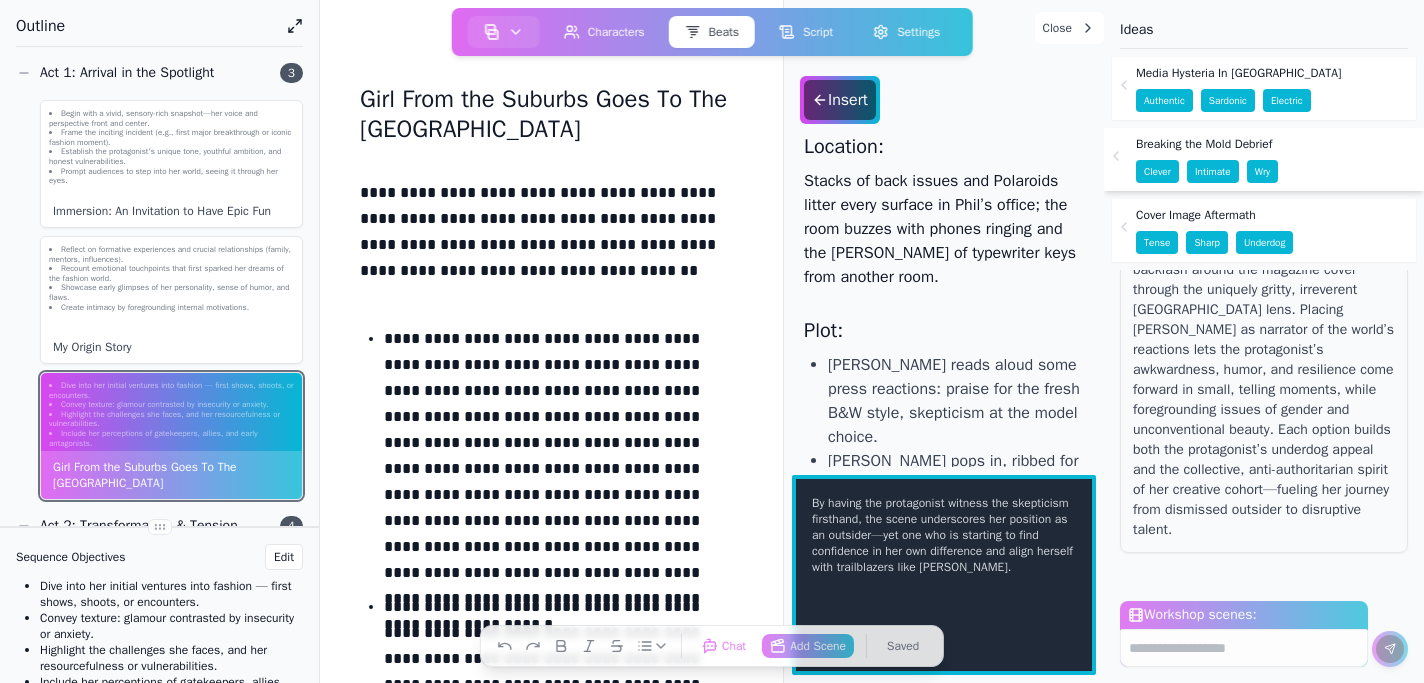 scroll, scrollTop: 18, scrollLeft: 0, axis: vertical 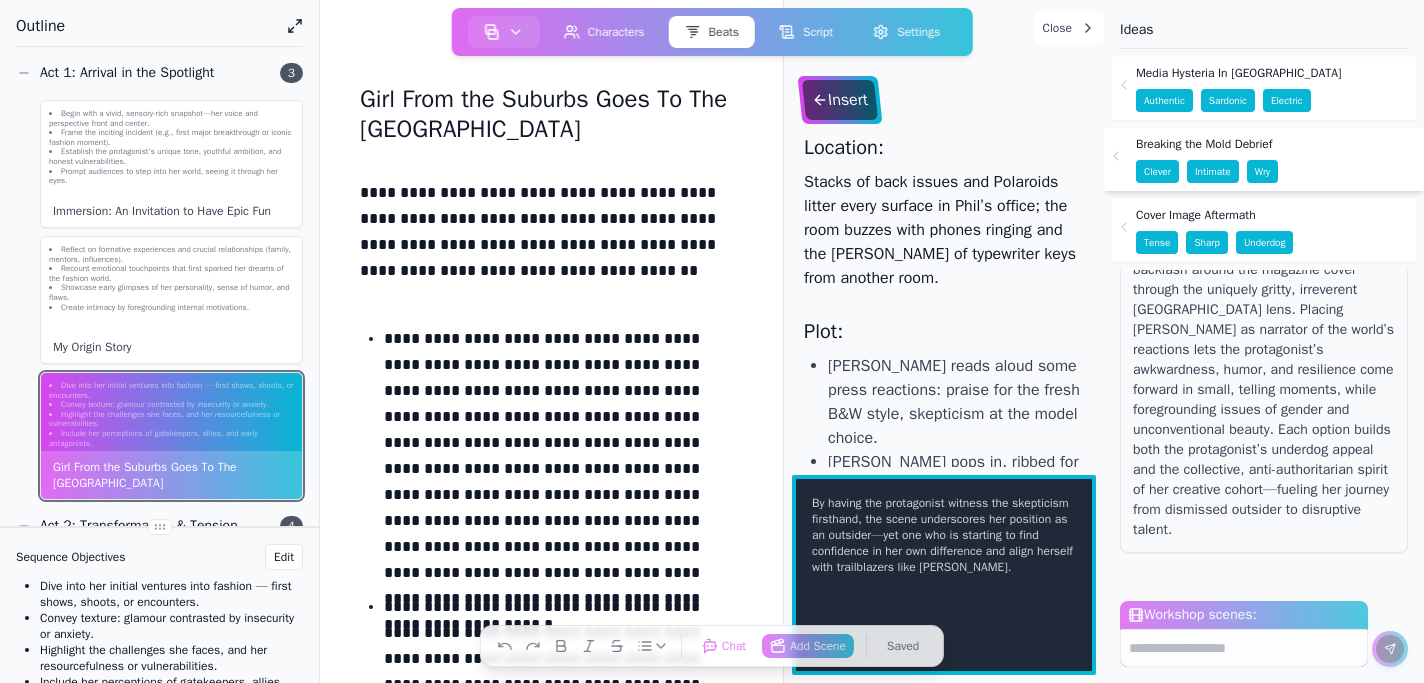 click on "Insert" at bounding box center [840, 100] 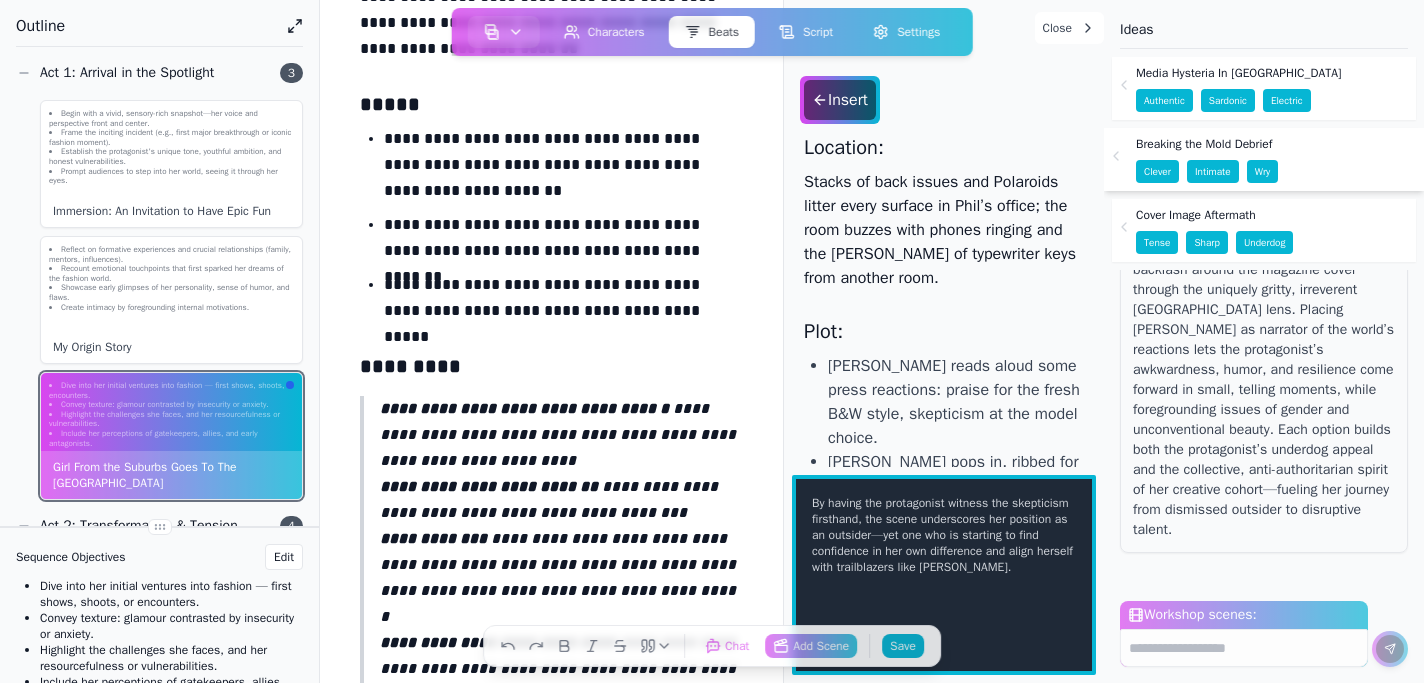 scroll, scrollTop: 2975, scrollLeft: 0, axis: vertical 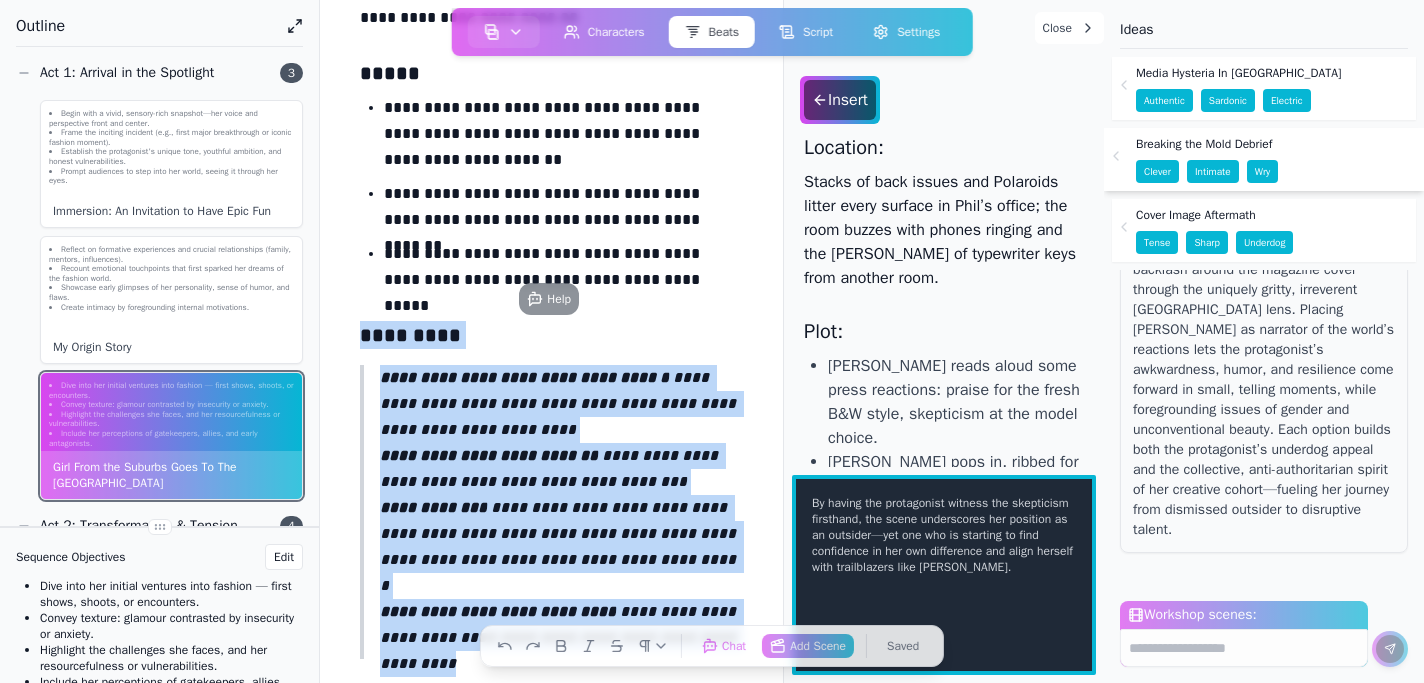 drag, startPoint x: 433, startPoint y: 640, endPoint x: 329, endPoint y: 343, distance: 314.68237 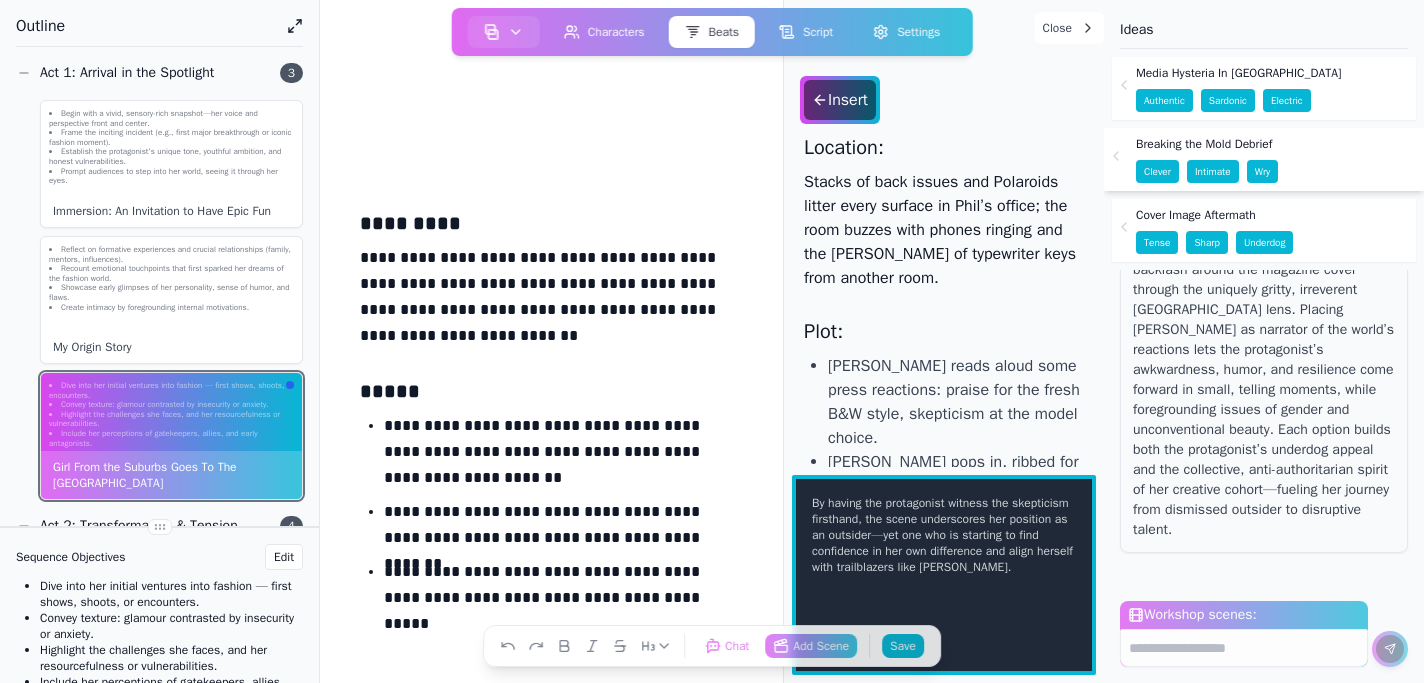scroll, scrollTop: 2657, scrollLeft: 0, axis: vertical 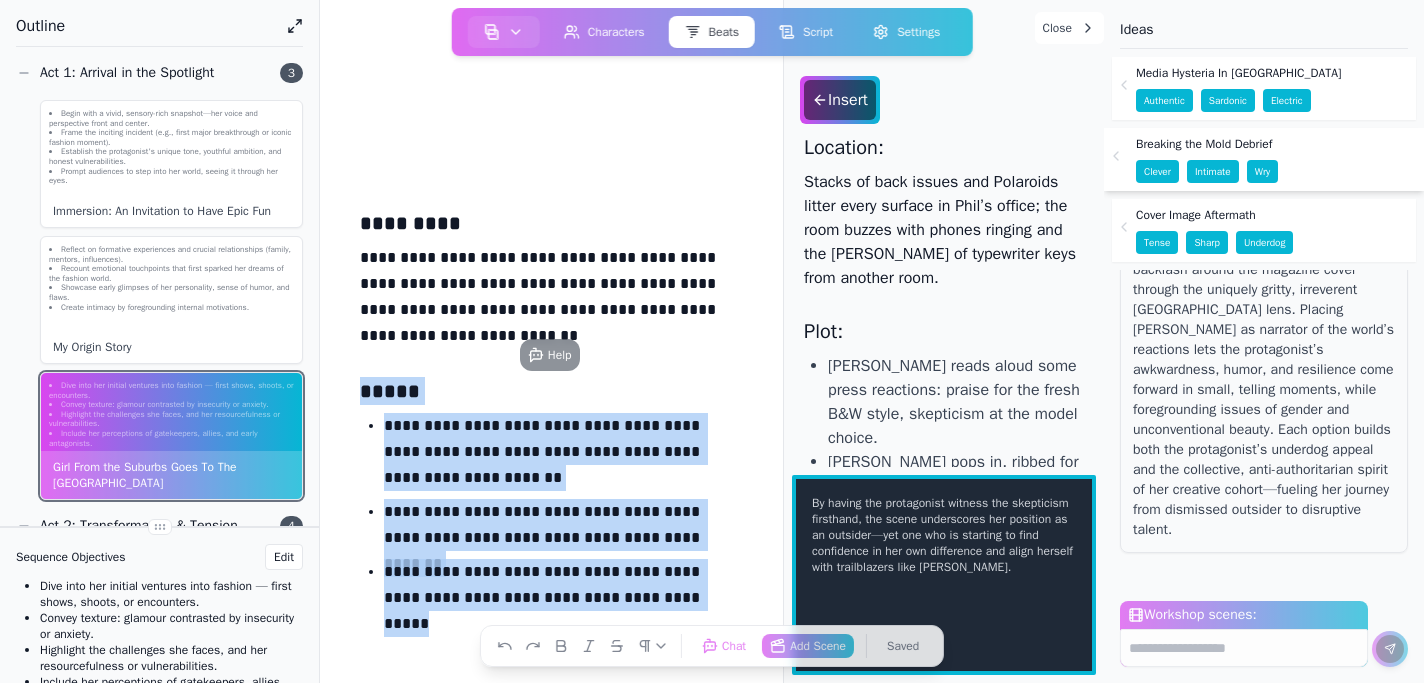 drag, startPoint x: 685, startPoint y: 602, endPoint x: 356, endPoint y: 383, distance: 395.224 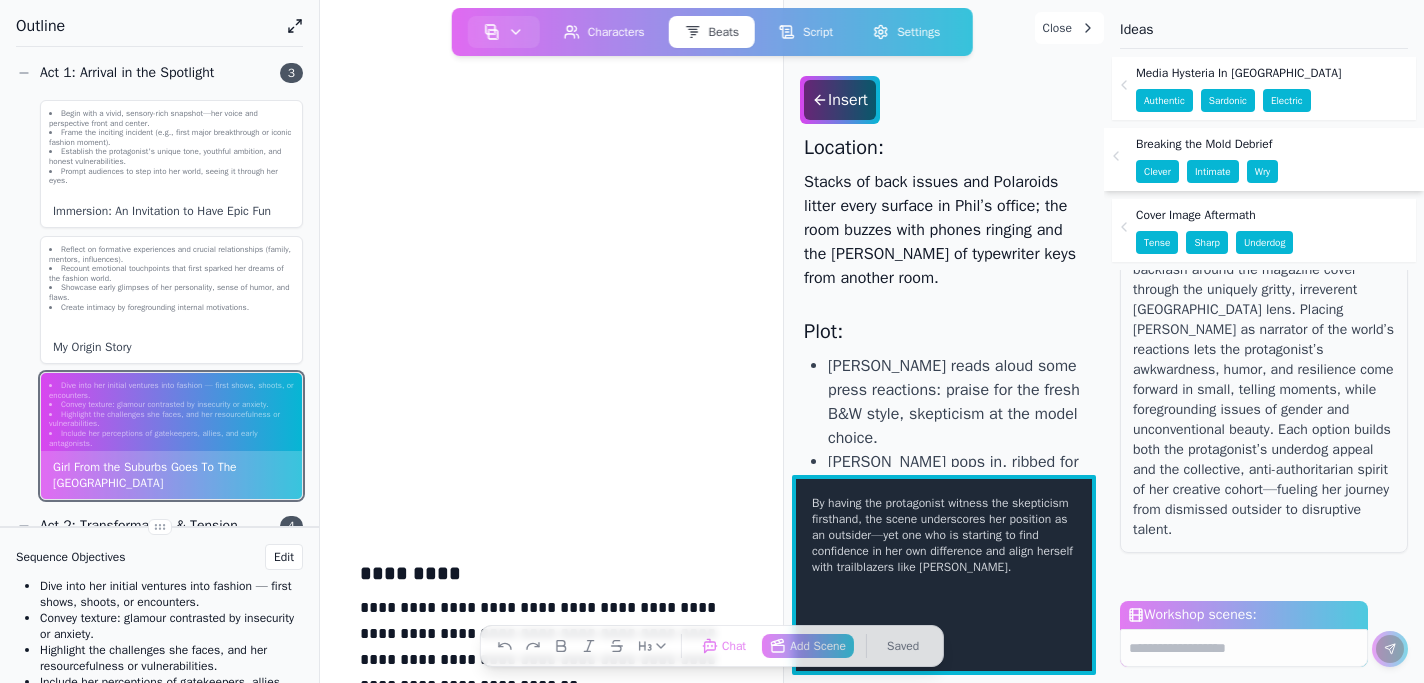 scroll, scrollTop: 2306, scrollLeft: 0, axis: vertical 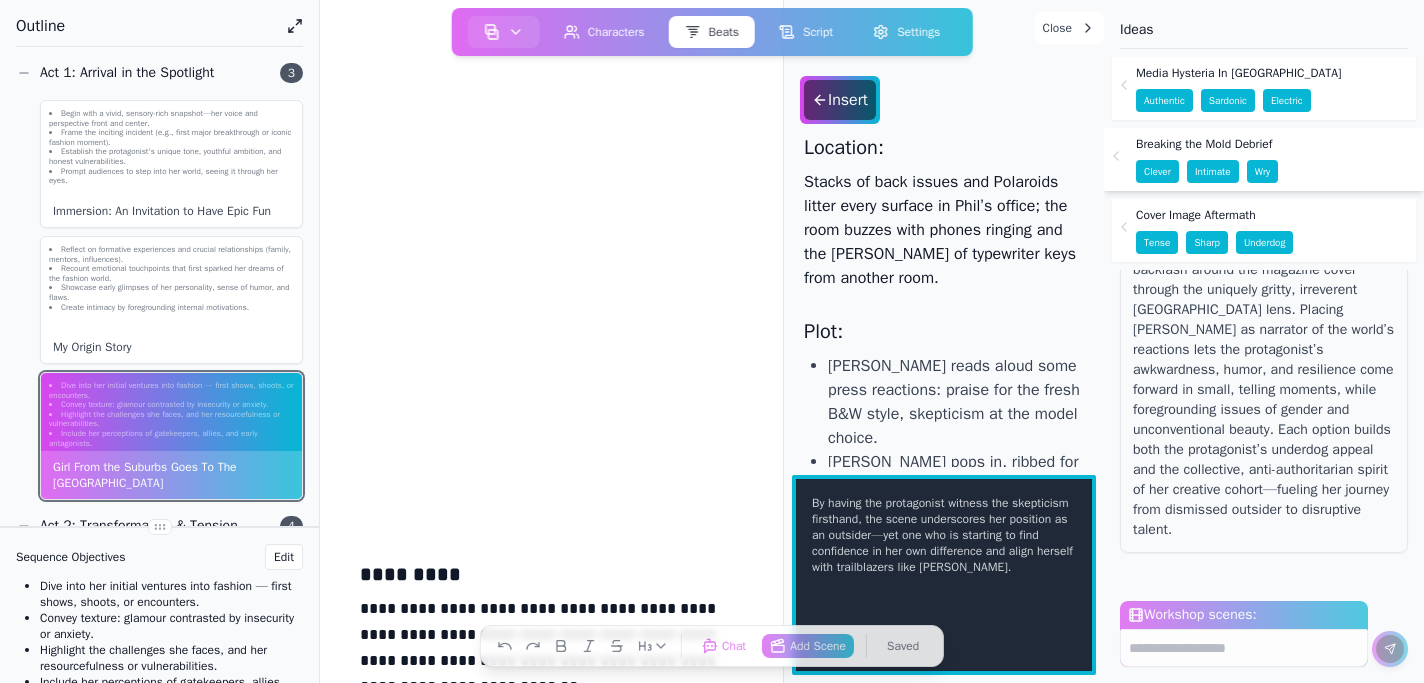 click at bounding box center (551, 523) 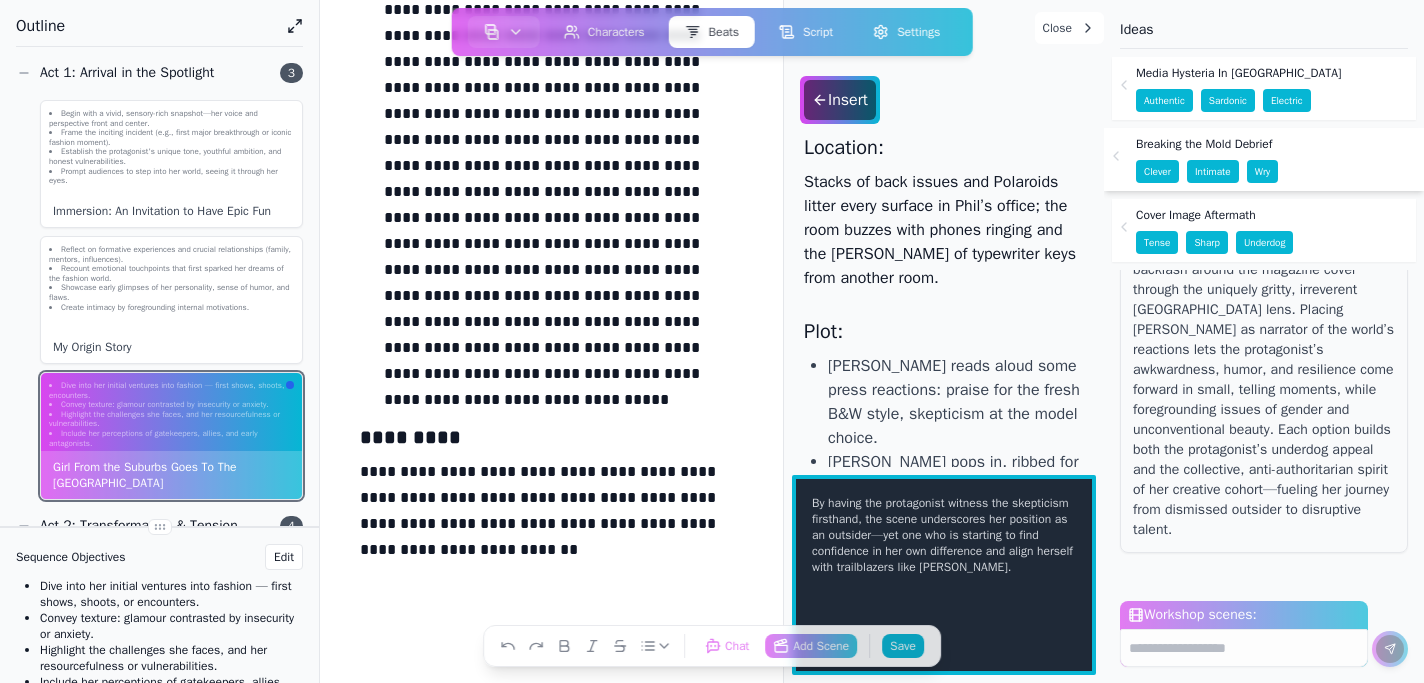 scroll, scrollTop: 1713, scrollLeft: 0, axis: vertical 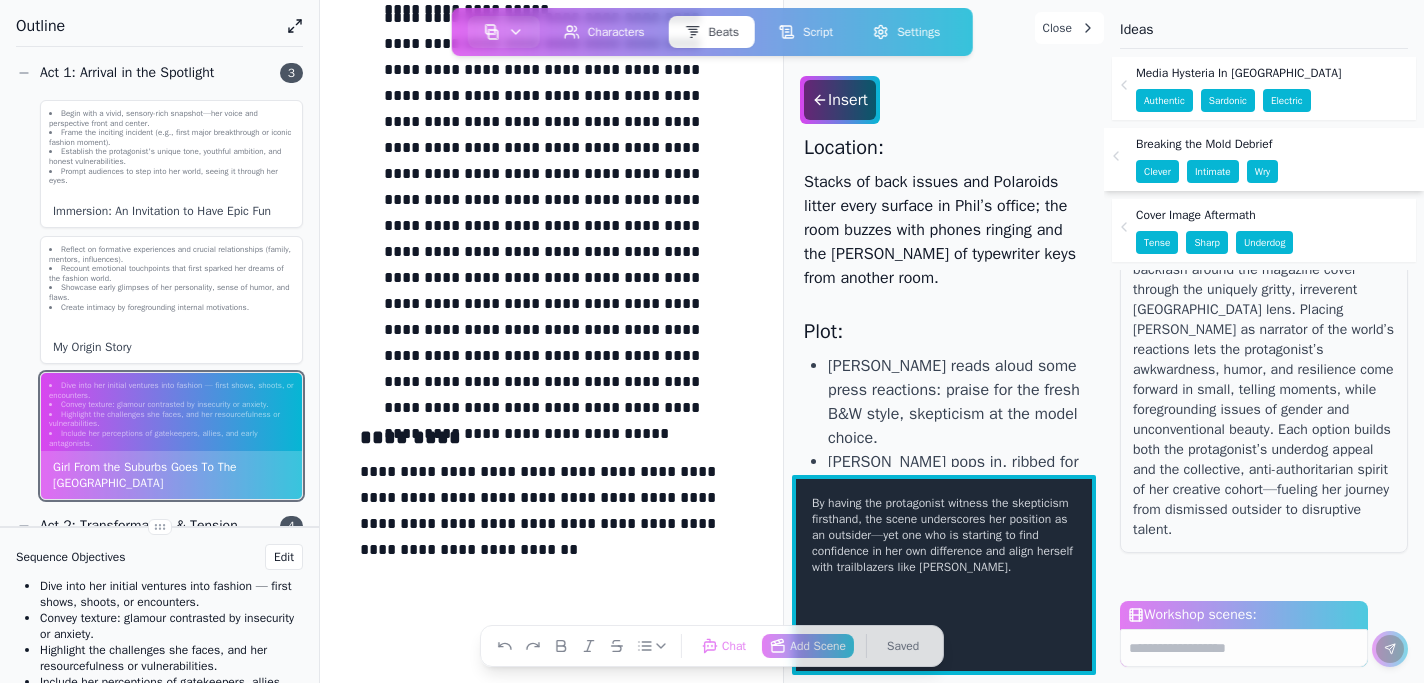 click on "**********" at bounding box center (551, 515) 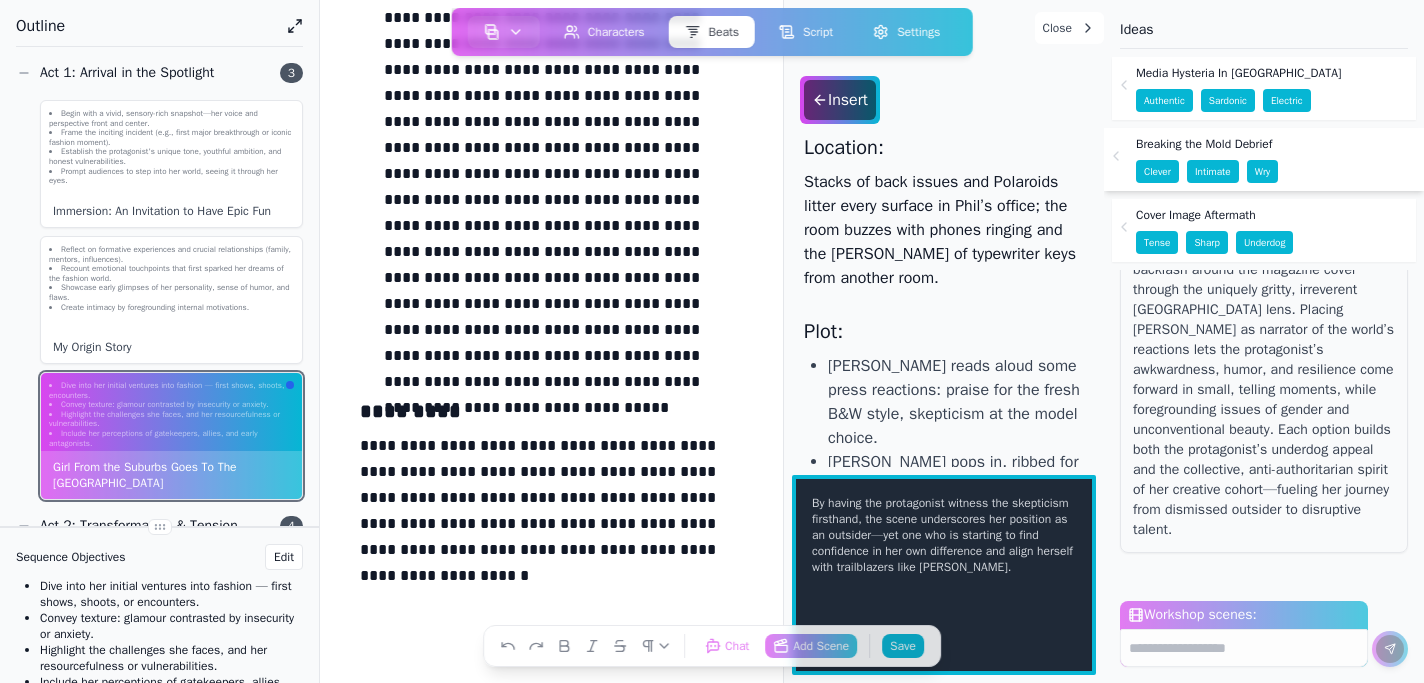 scroll, scrollTop: 1765, scrollLeft: 0, axis: vertical 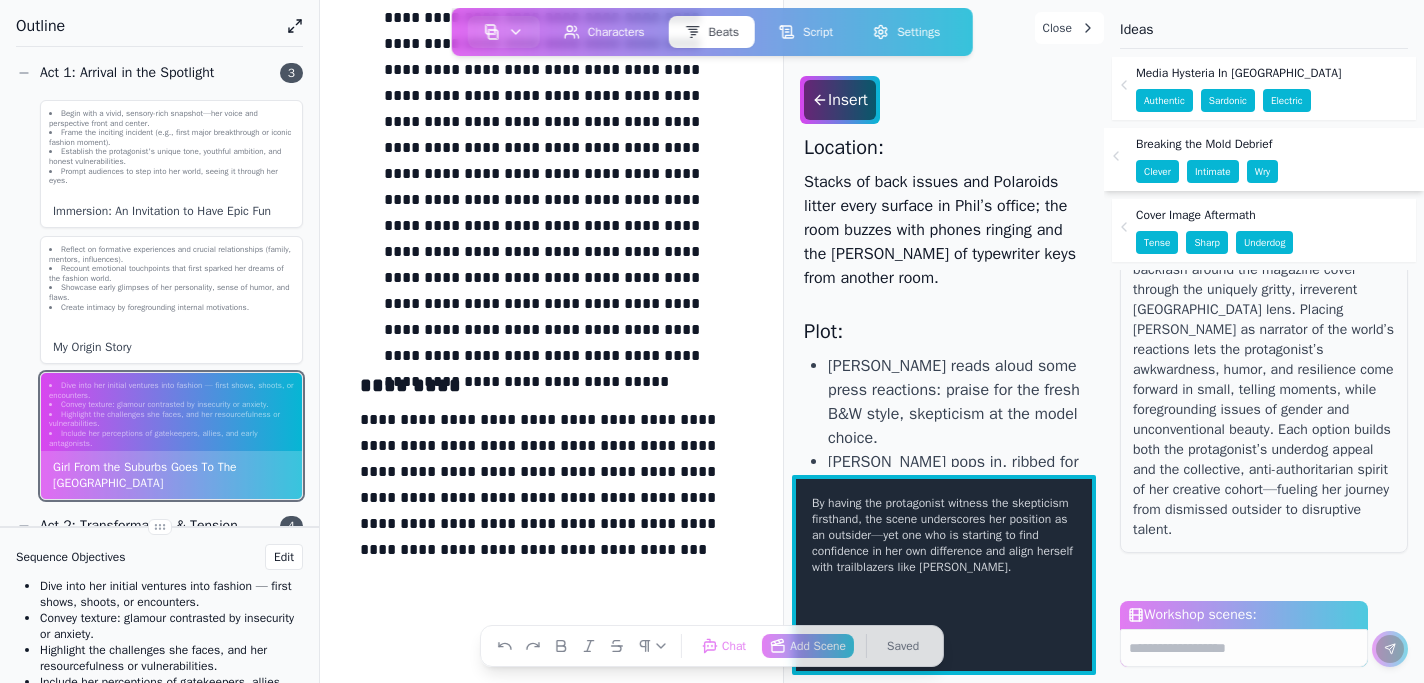 click on "**********" at bounding box center (551, 489) 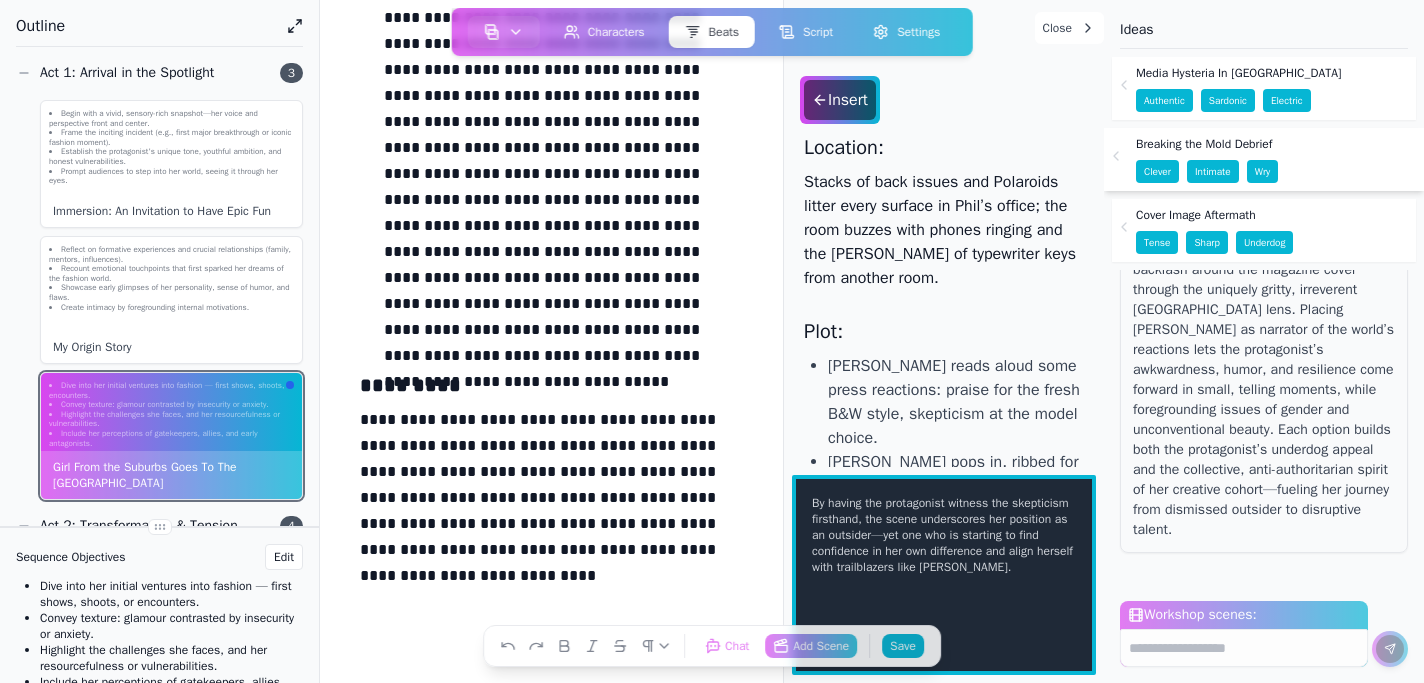 scroll, scrollTop: 1791, scrollLeft: 0, axis: vertical 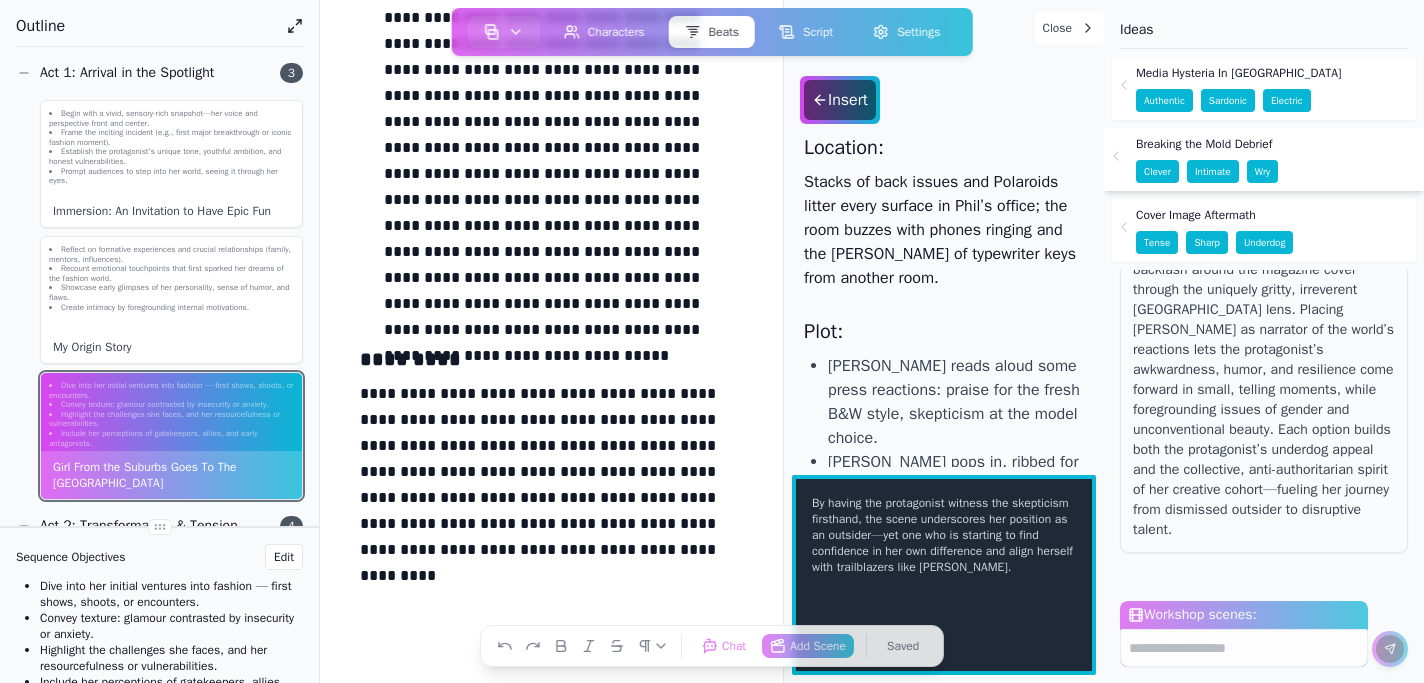 click on "**********" at bounding box center [551, 476] 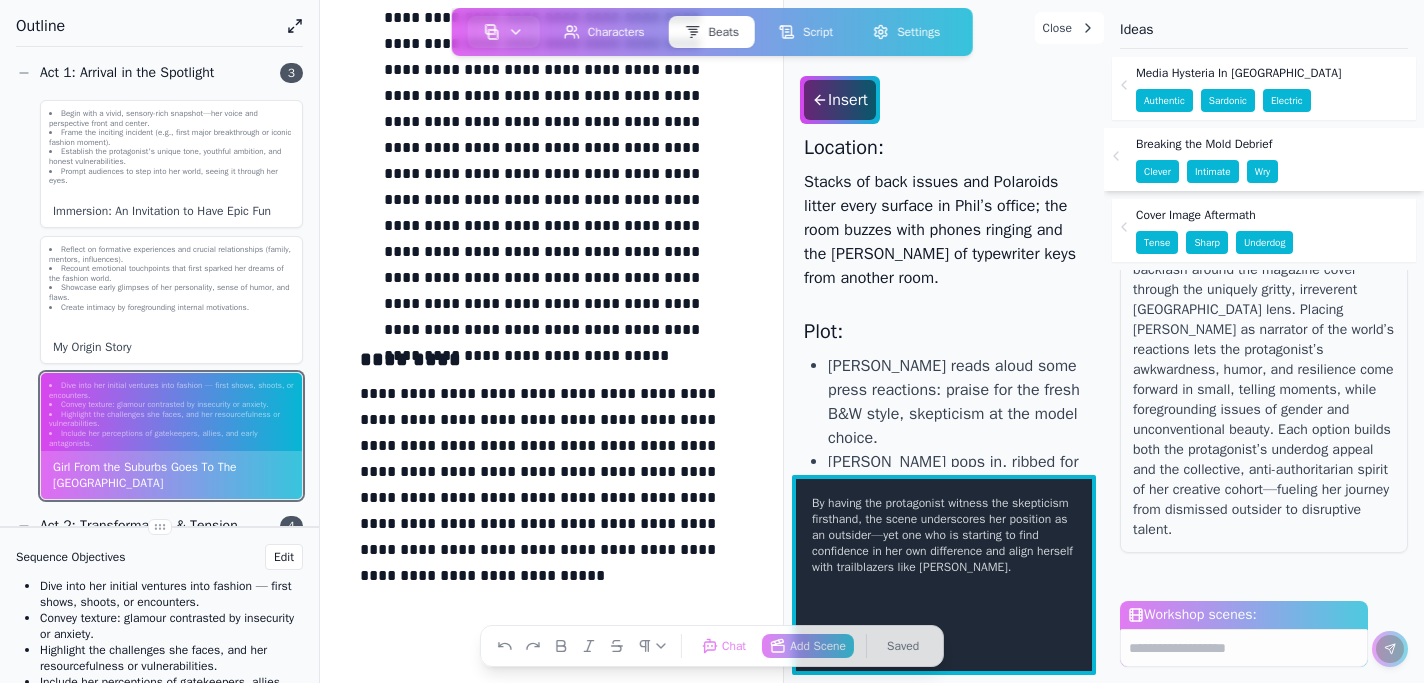 click on "**********" at bounding box center [551, 476] 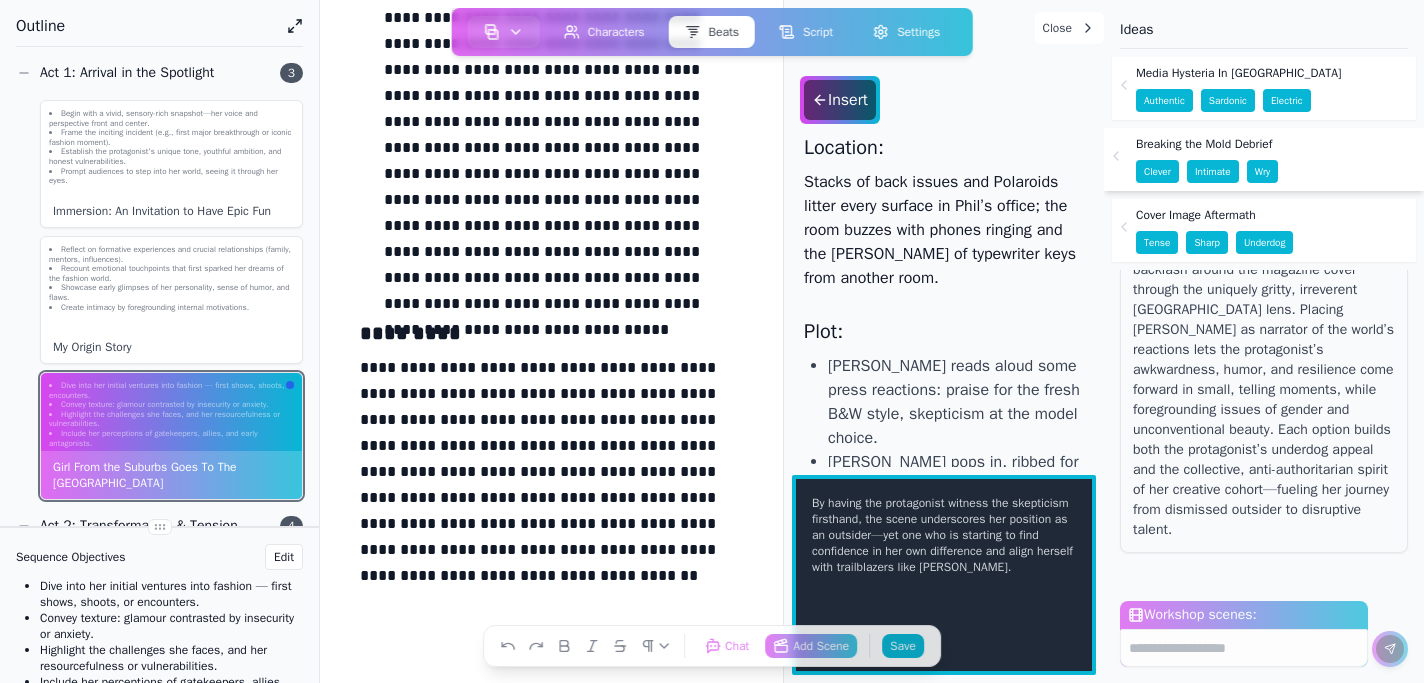 scroll, scrollTop: 1843, scrollLeft: 0, axis: vertical 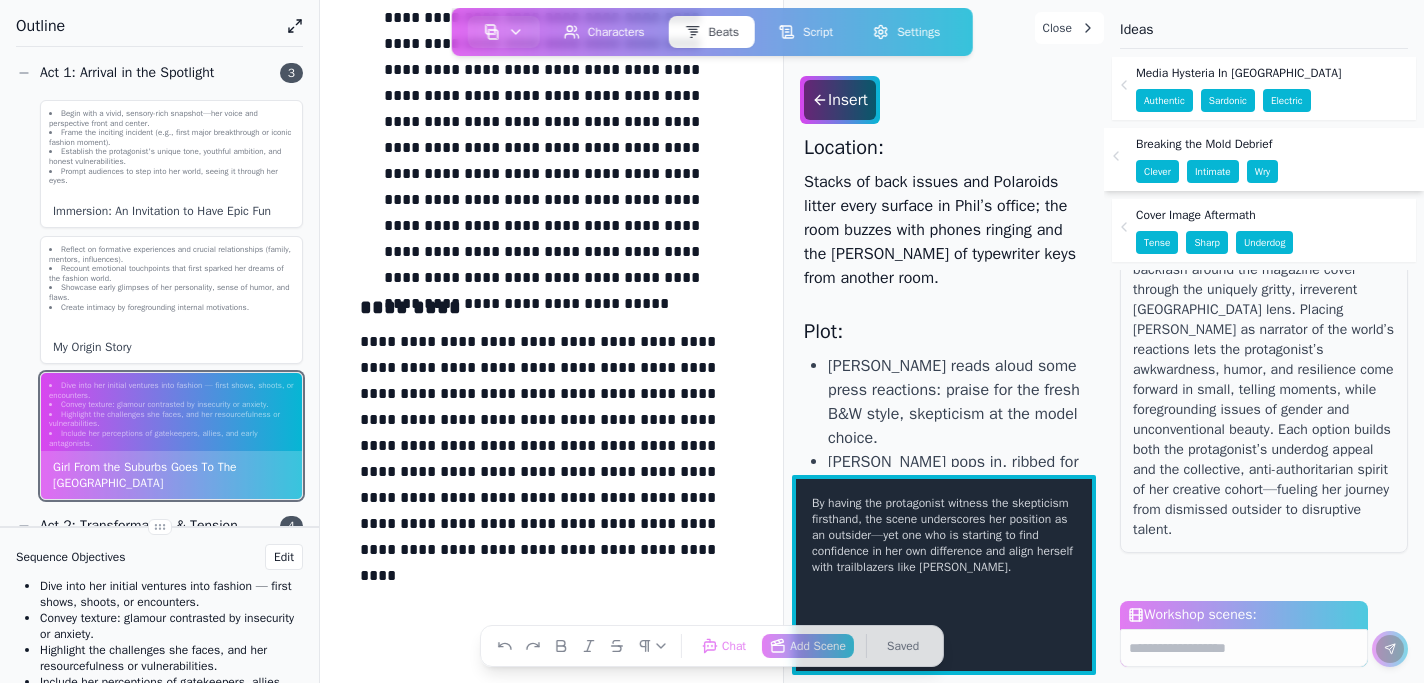 click on "**********" at bounding box center (551, 450) 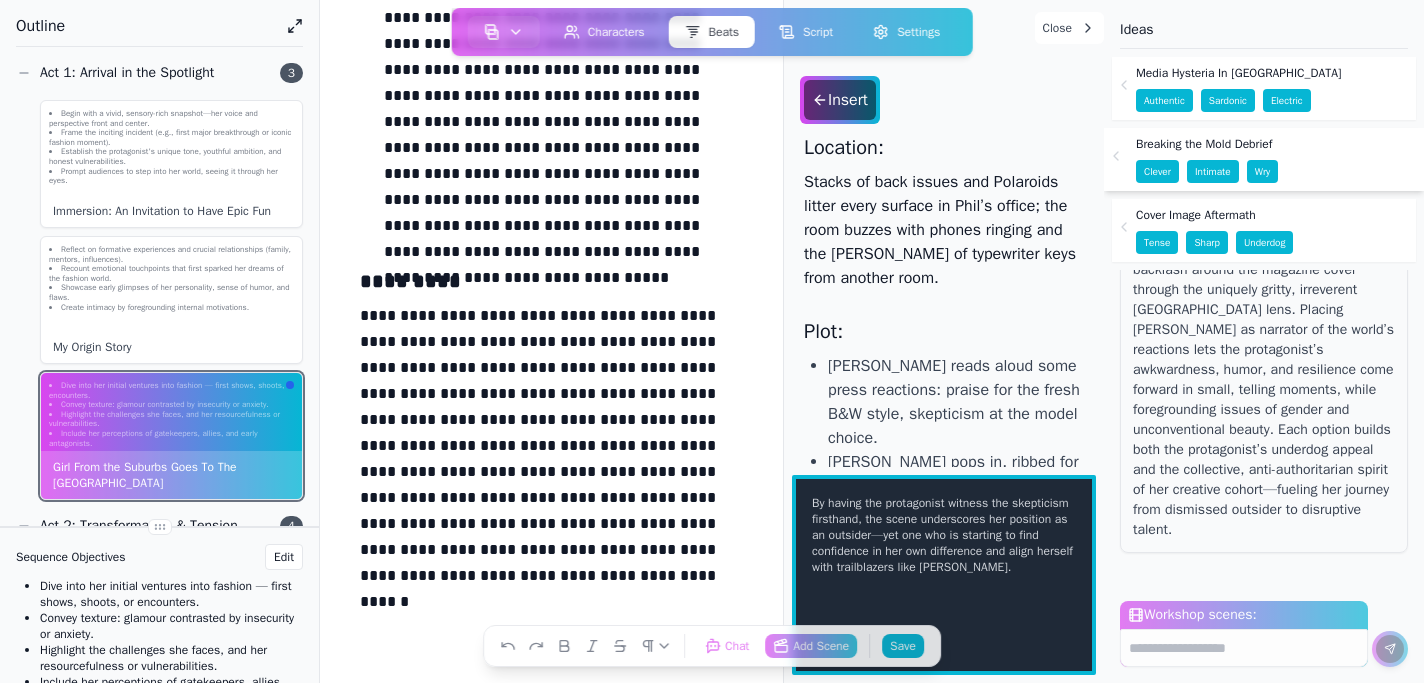 scroll, scrollTop: 1895, scrollLeft: 0, axis: vertical 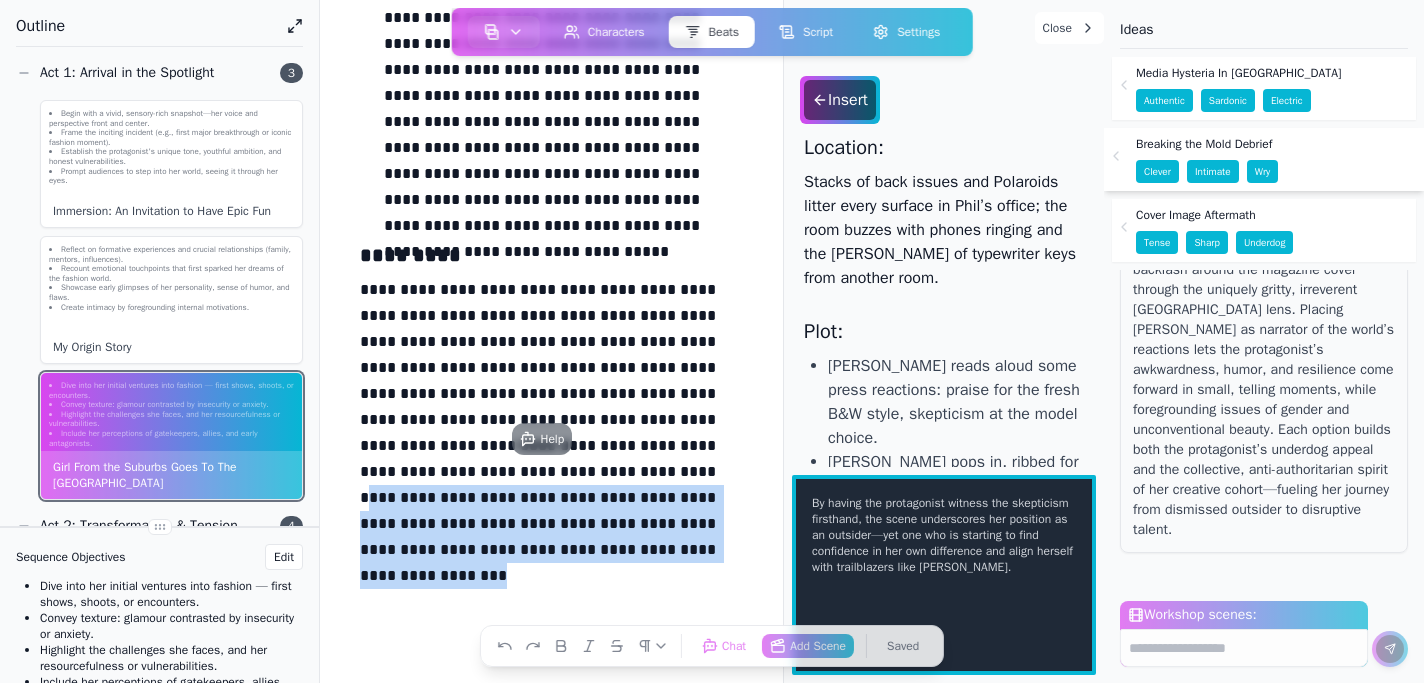 drag, startPoint x: 459, startPoint y: 471, endPoint x: 526, endPoint y: 567, distance: 117.06836 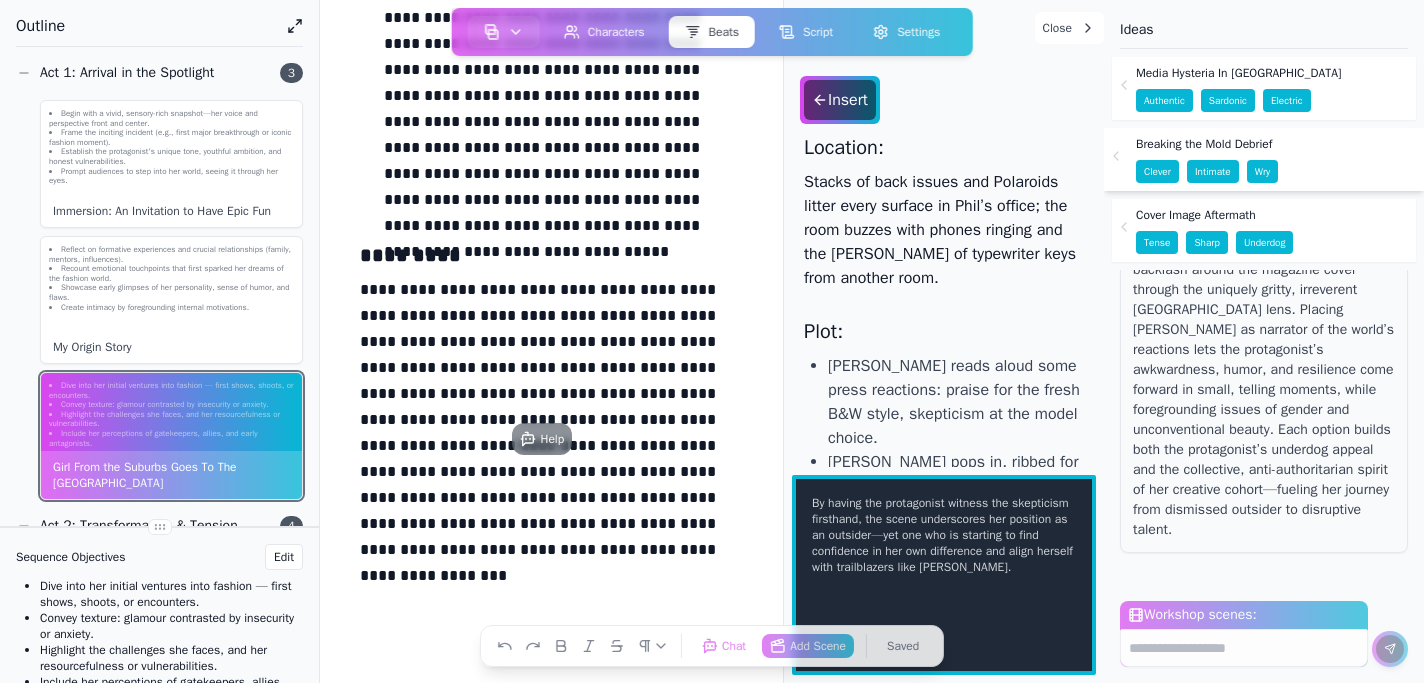 scroll, scrollTop: 1817, scrollLeft: 0, axis: vertical 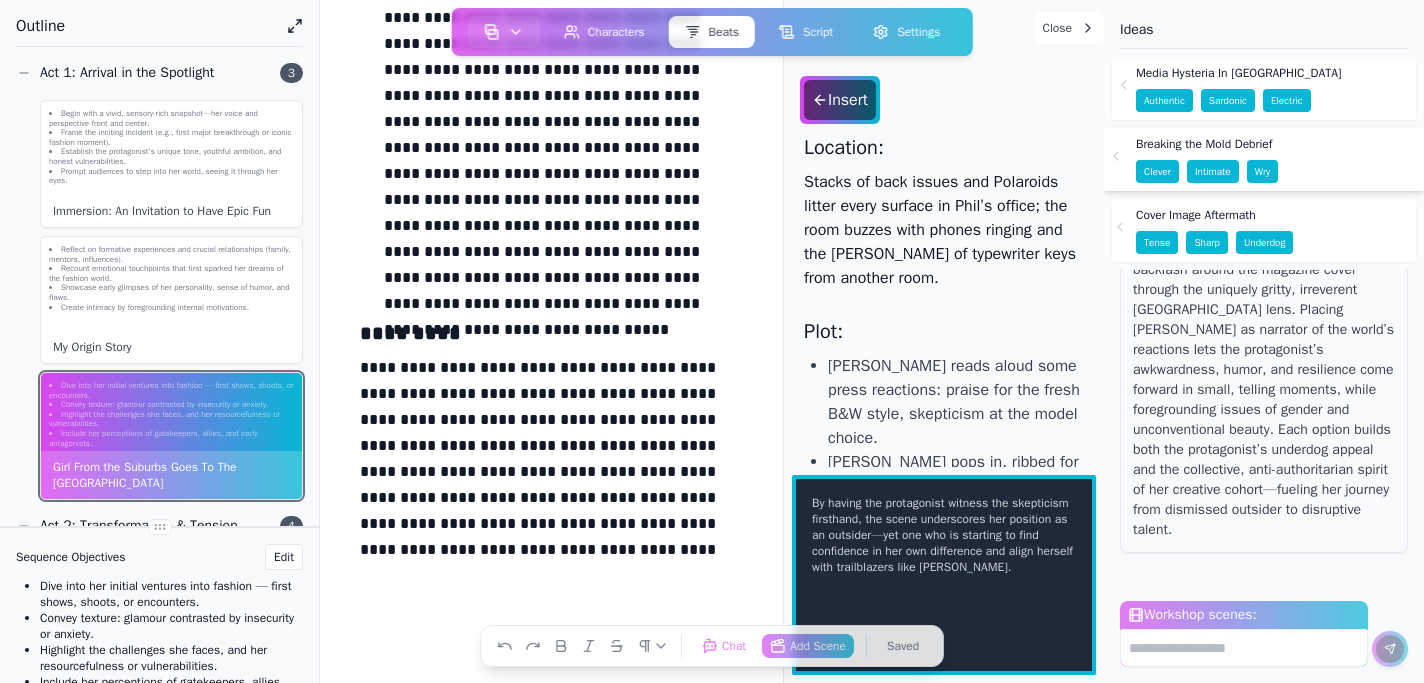 click on "Cover Image Aftermath Tense Sharp Underdog" at bounding box center (1264, 230) 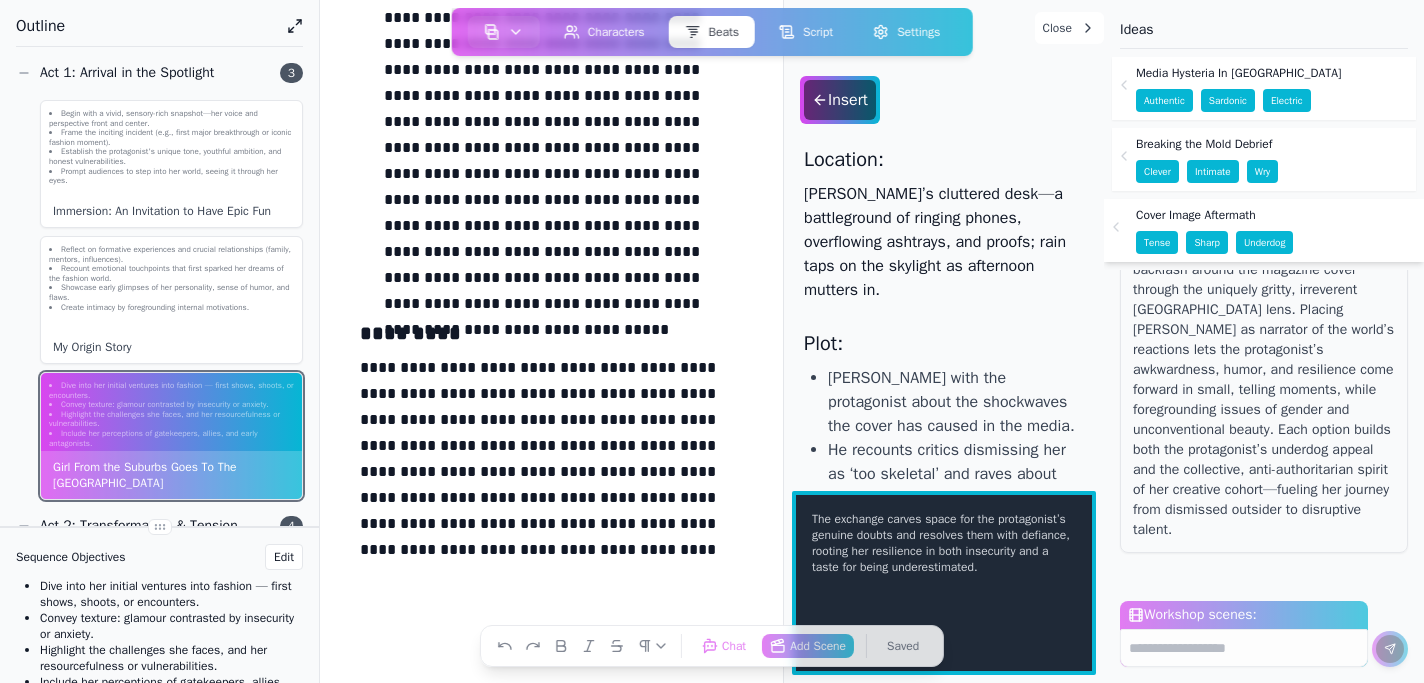 scroll, scrollTop: 1, scrollLeft: 0, axis: vertical 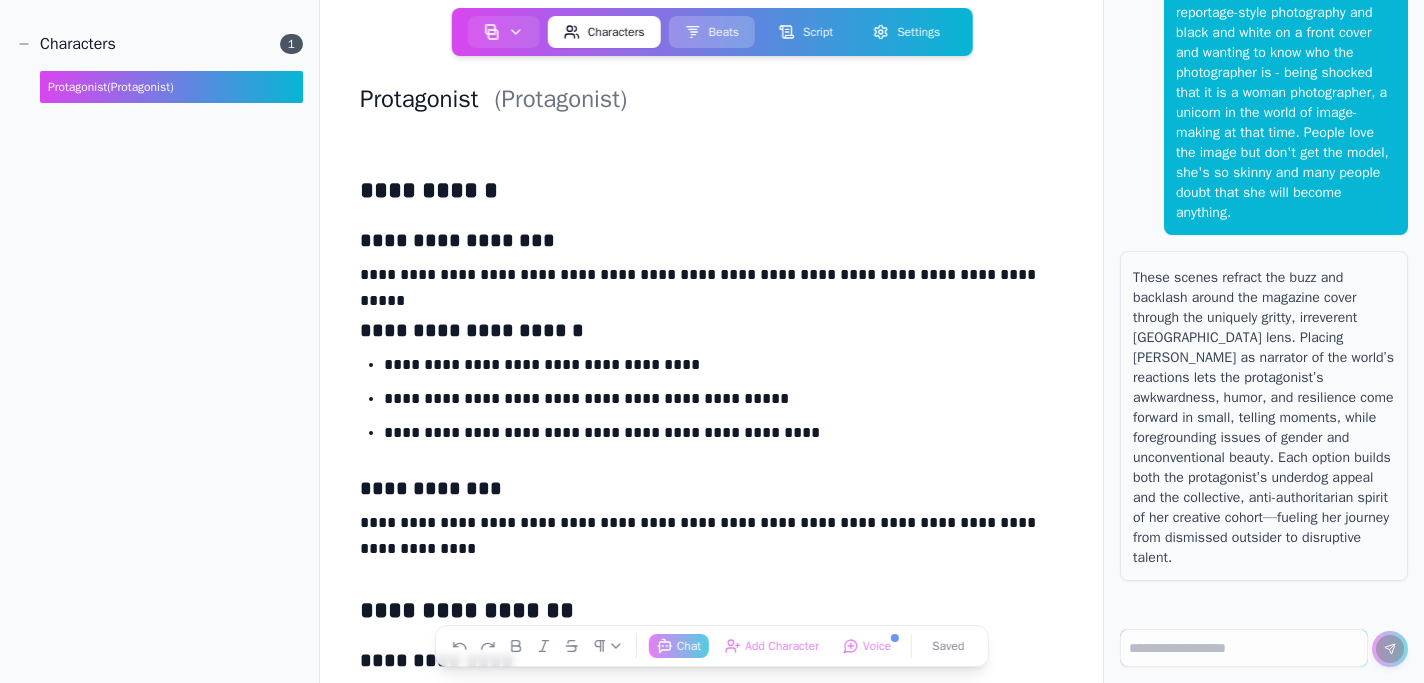 click on "Beats" at bounding box center [712, 32] 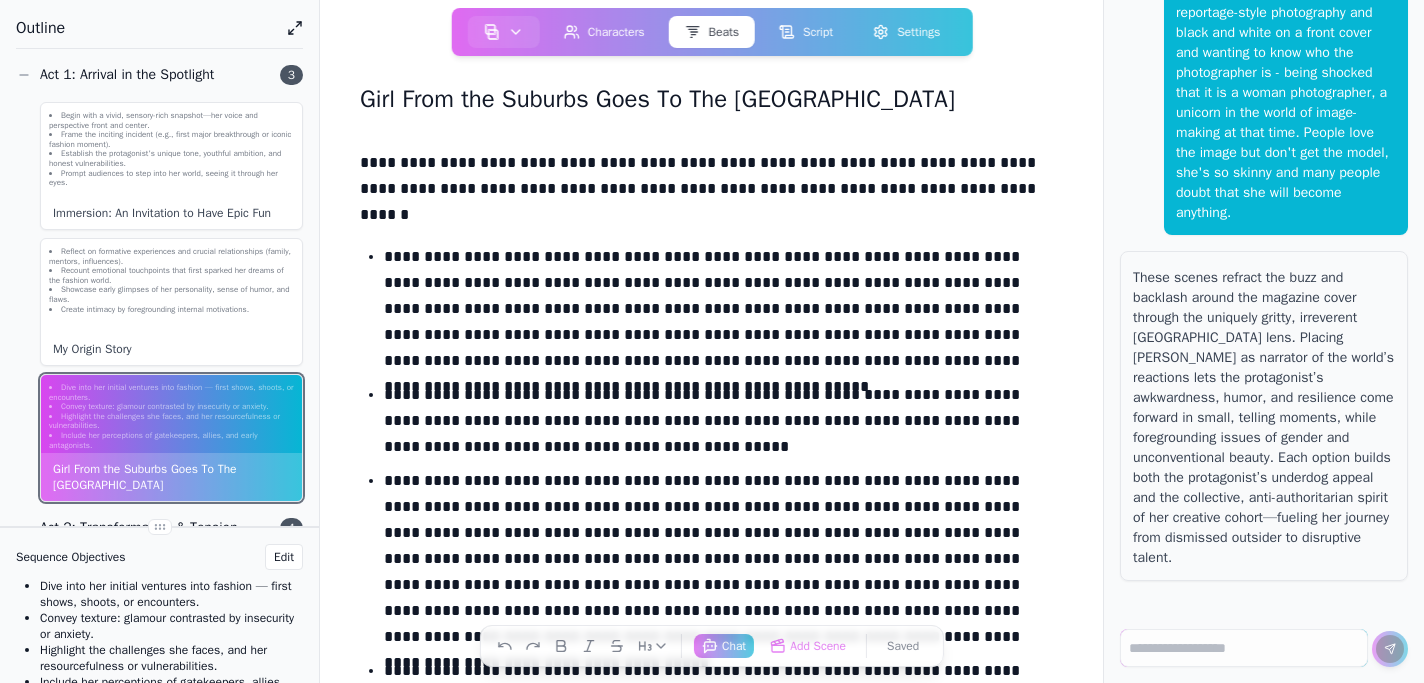 click at bounding box center (711, 227) 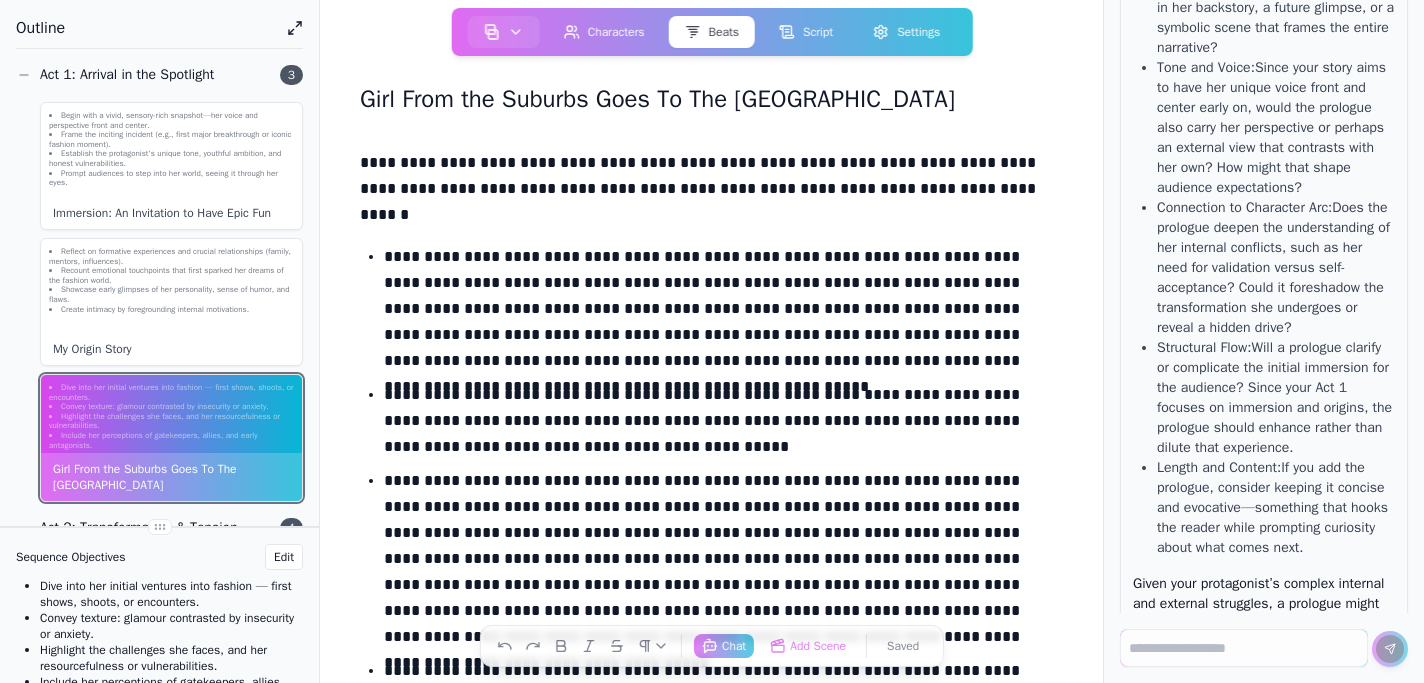 scroll, scrollTop: 748, scrollLeft: 0, axis: vertical 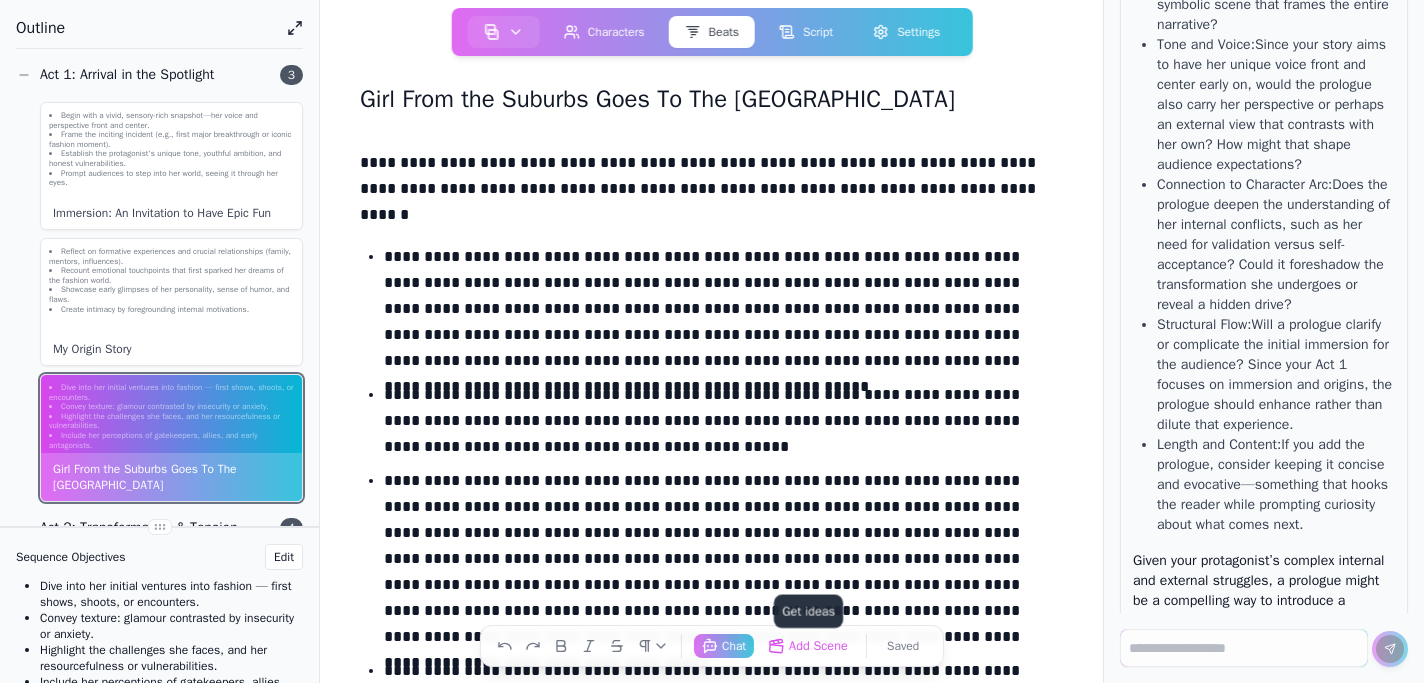 click on "Add Scene  Get ideas" 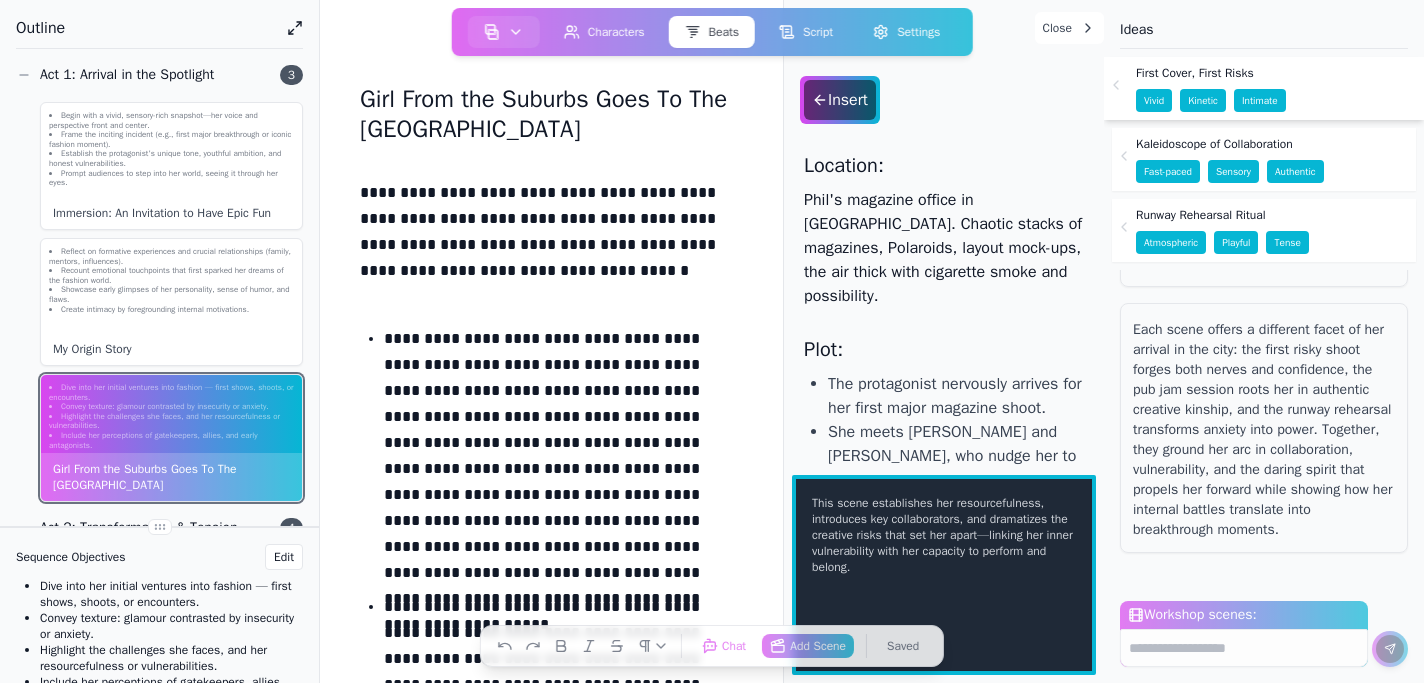 scroll, scrollTop: 6285, scrollLeft: 0, axis: vertical 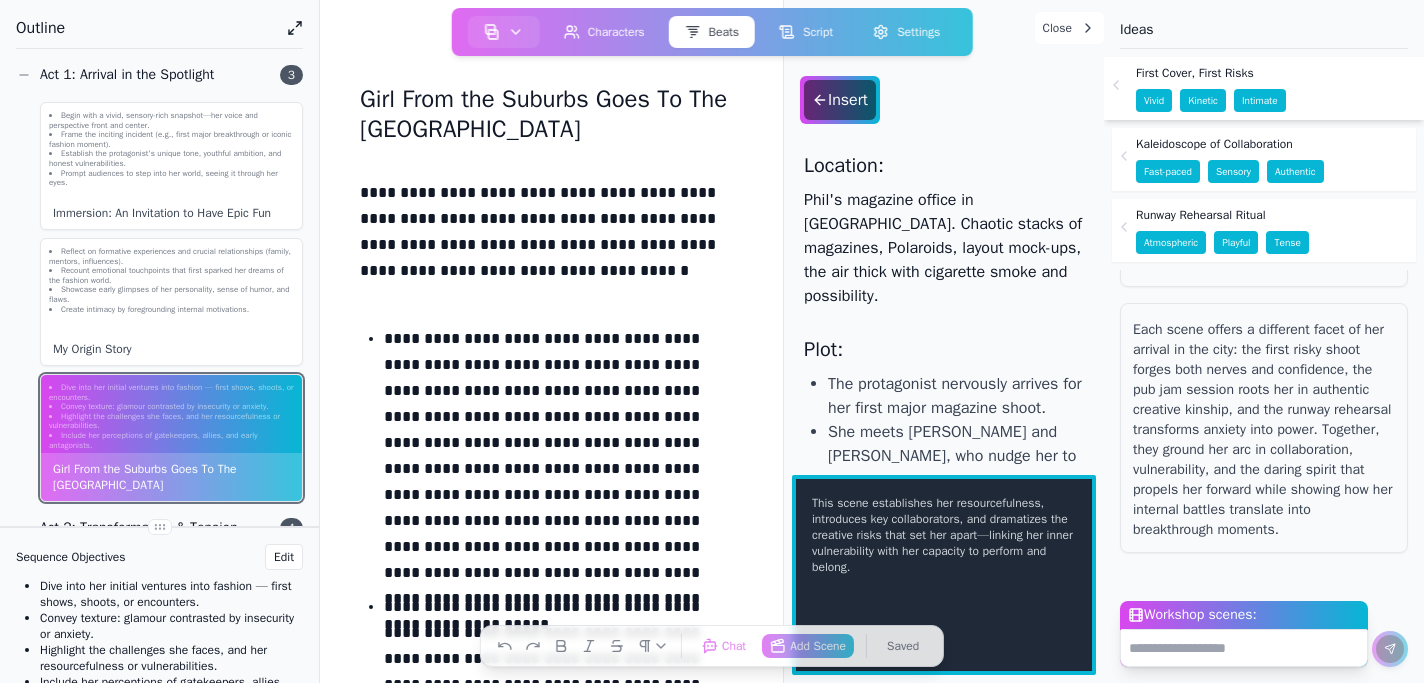 click on "First Cover, First Risks Vivid Kinetic Intimate" at bounding box center [1264, 88] 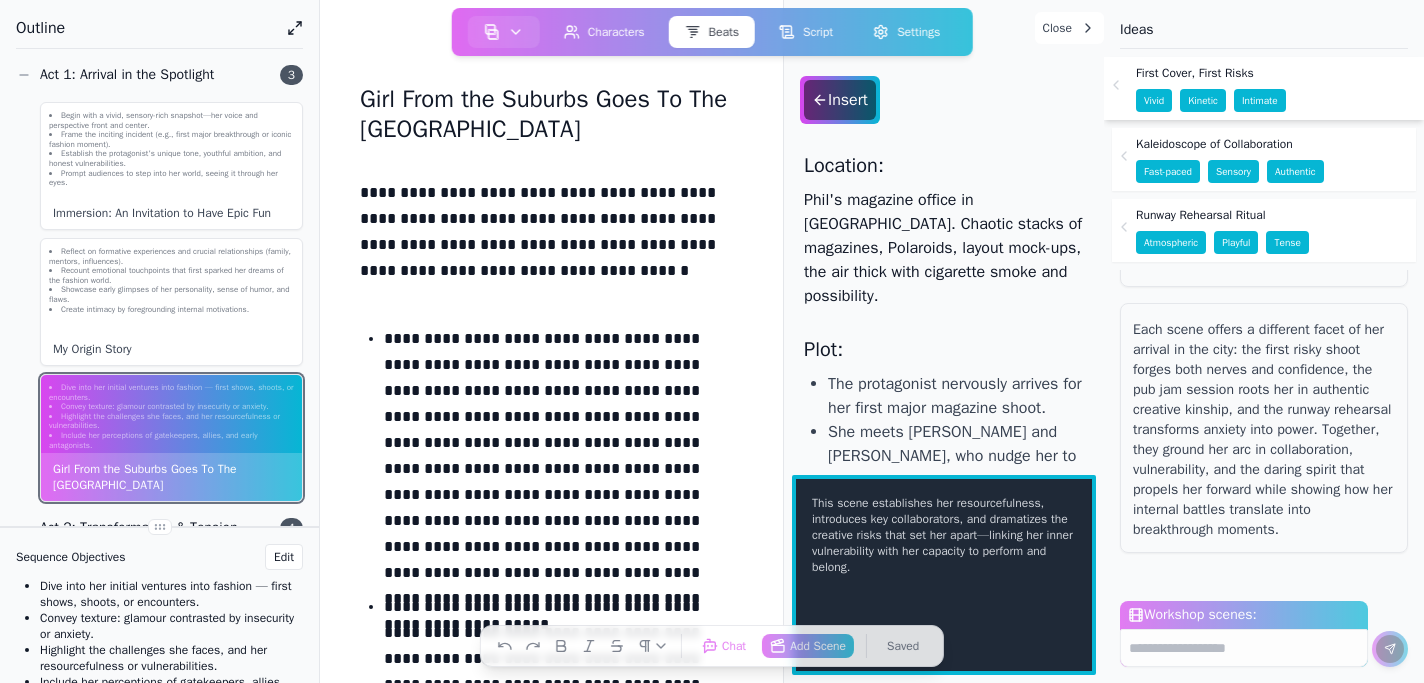 scroll, scrollTop: 6285, scrollLeft: 0, axis: vertical 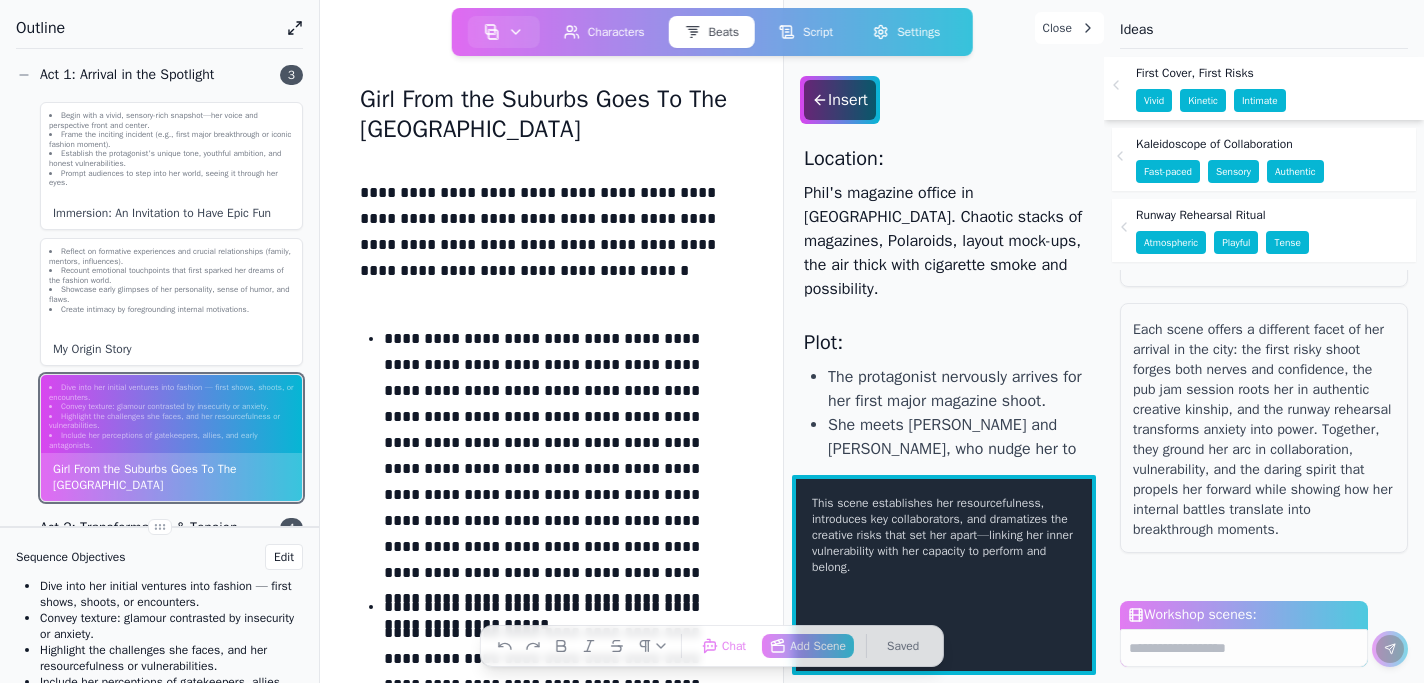 click on "Kaleidoscope of Collaboration" at bounding box center (1214, 144) 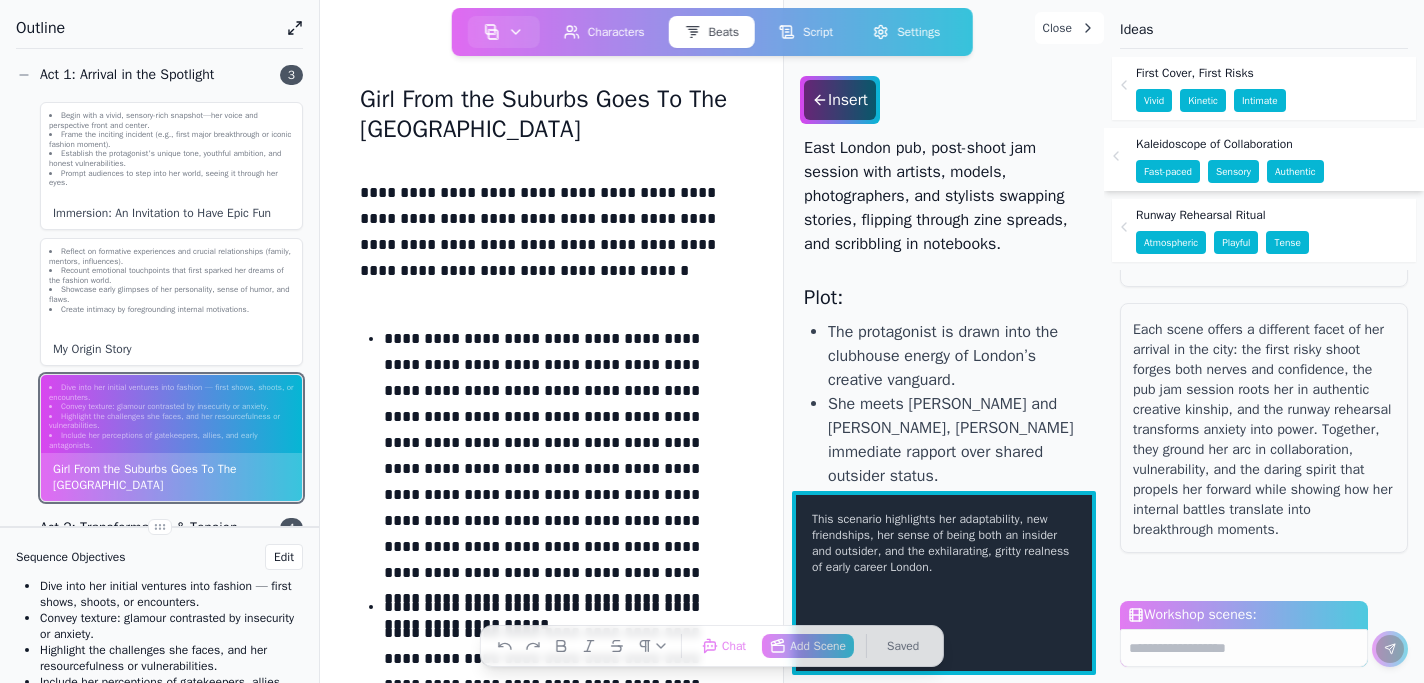 scroll, scrollTop: 56, scrollLeft: 0, axis: vertical 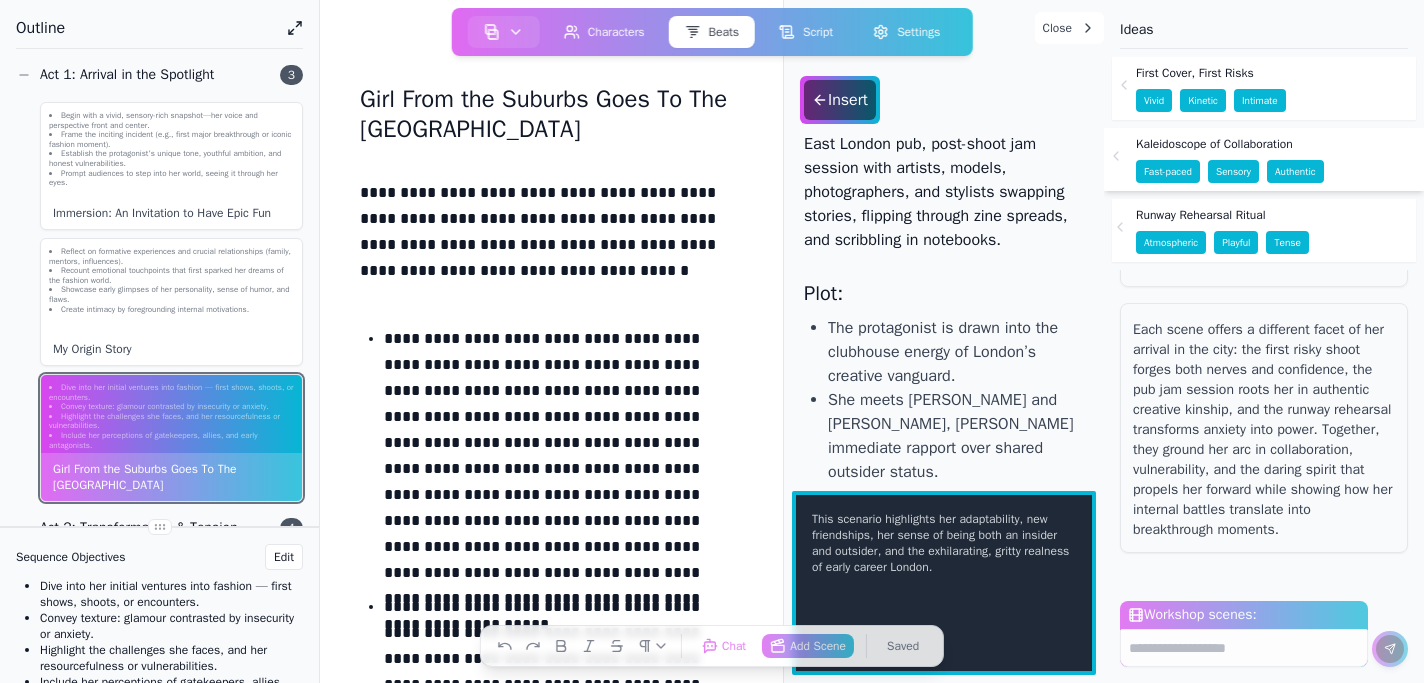 click on "Runway Rehearsal Ritual Atmospheric Playful Tense" at bounding box center [1264, 230] 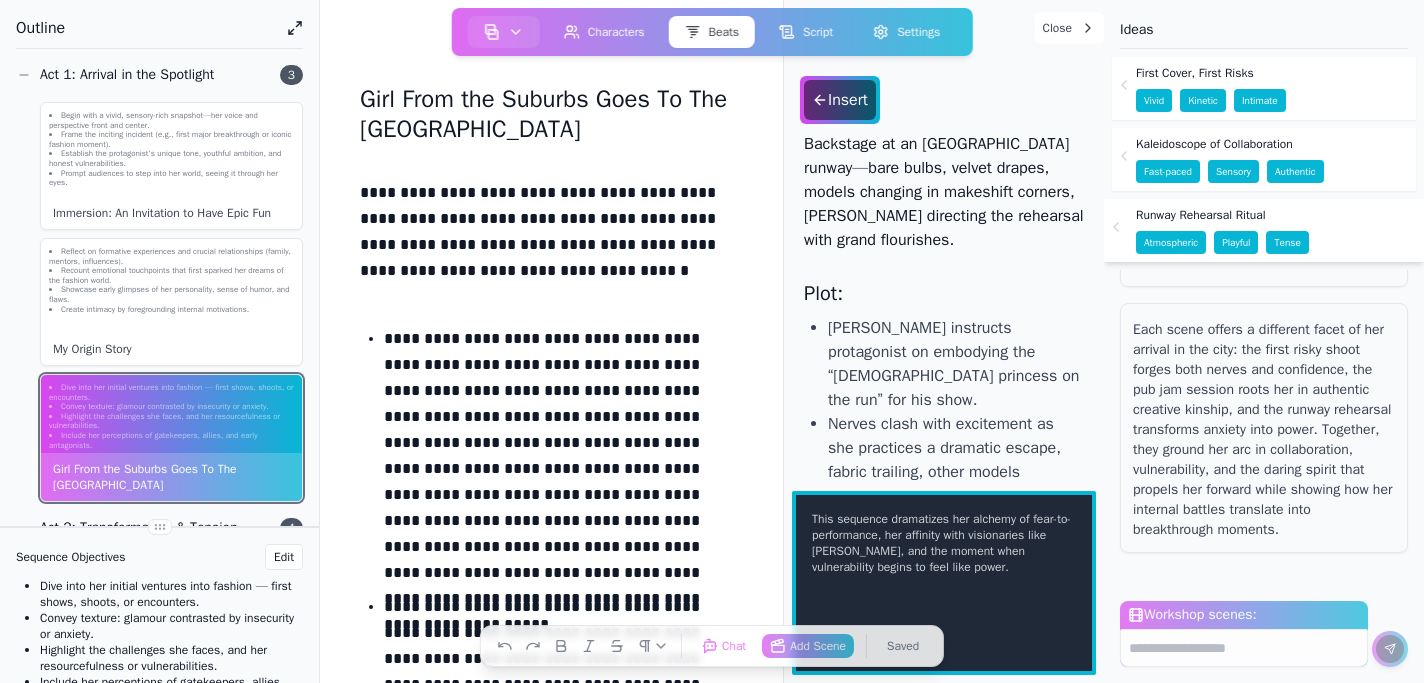 click on "Runway Rehearsal Ritual" at bounding box center [1222, 215] 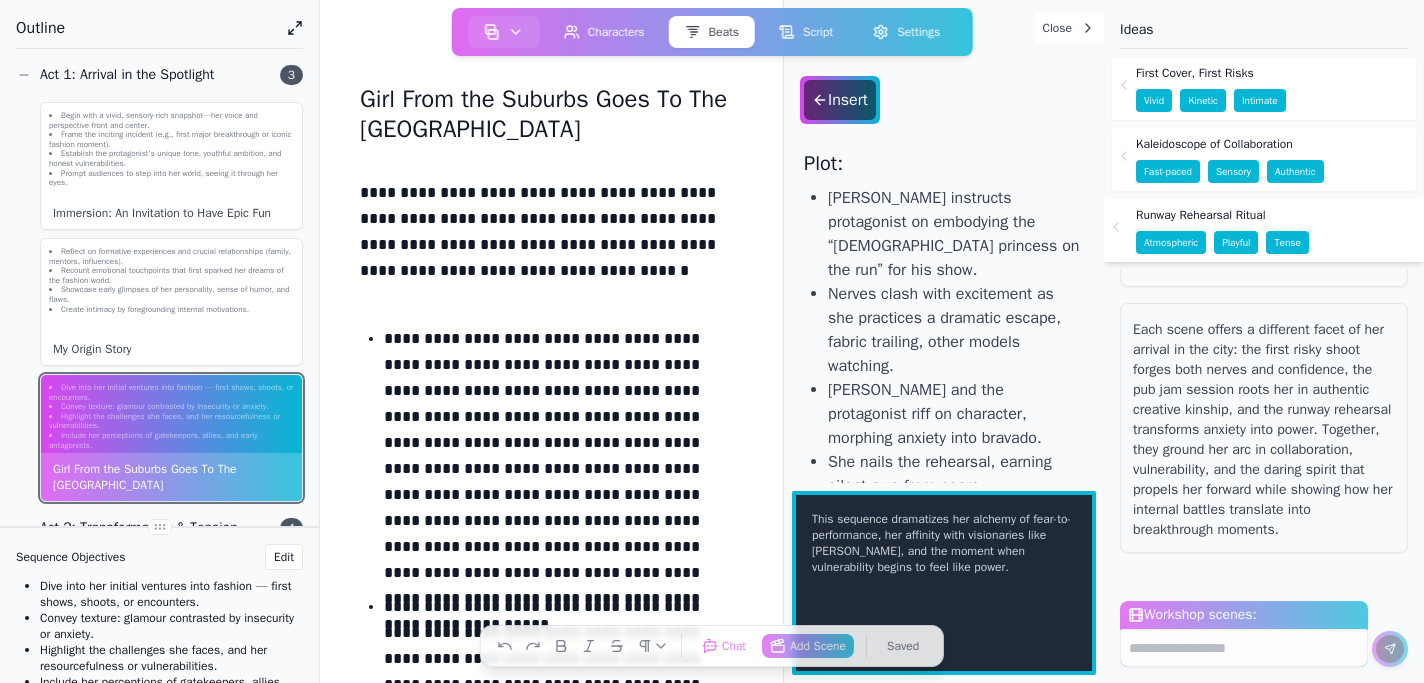 scroll, scrollTop: 565, scrollLeft: 0, axis: vertical 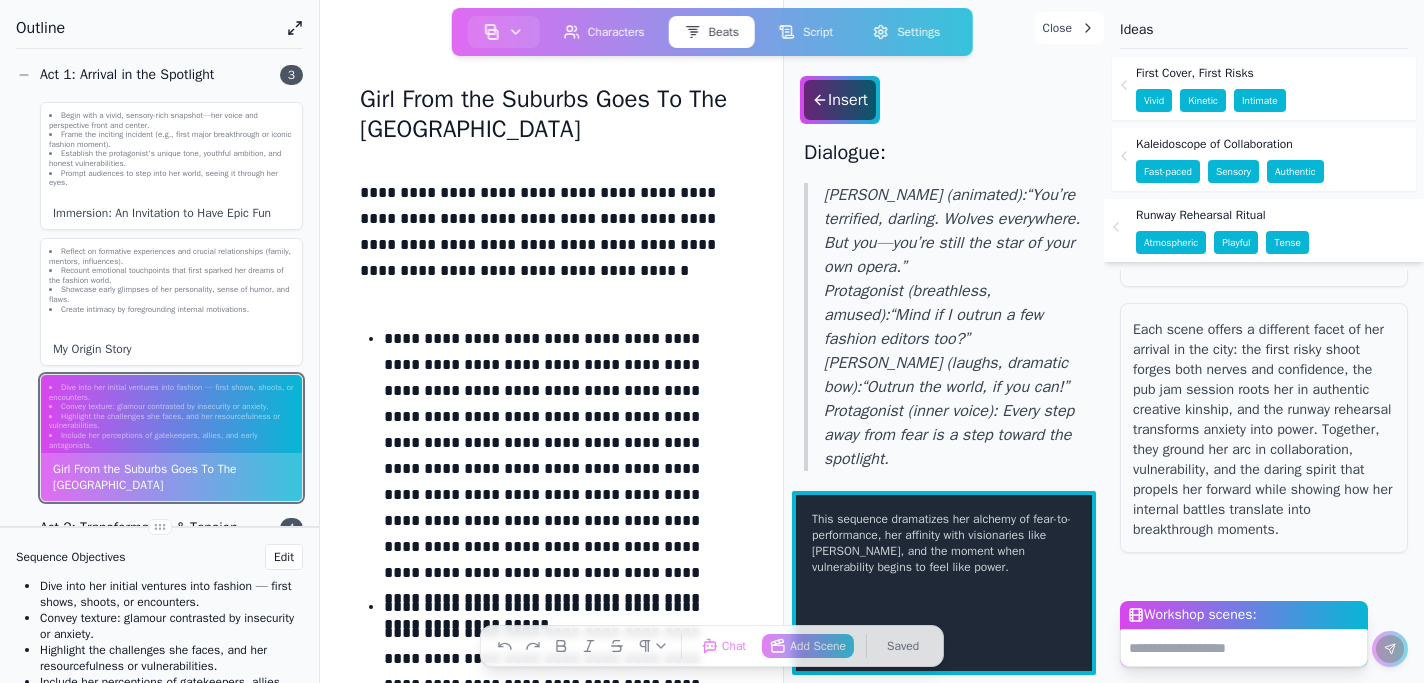 click on "Workshop scenes:" at bounding box center [1244, 648] 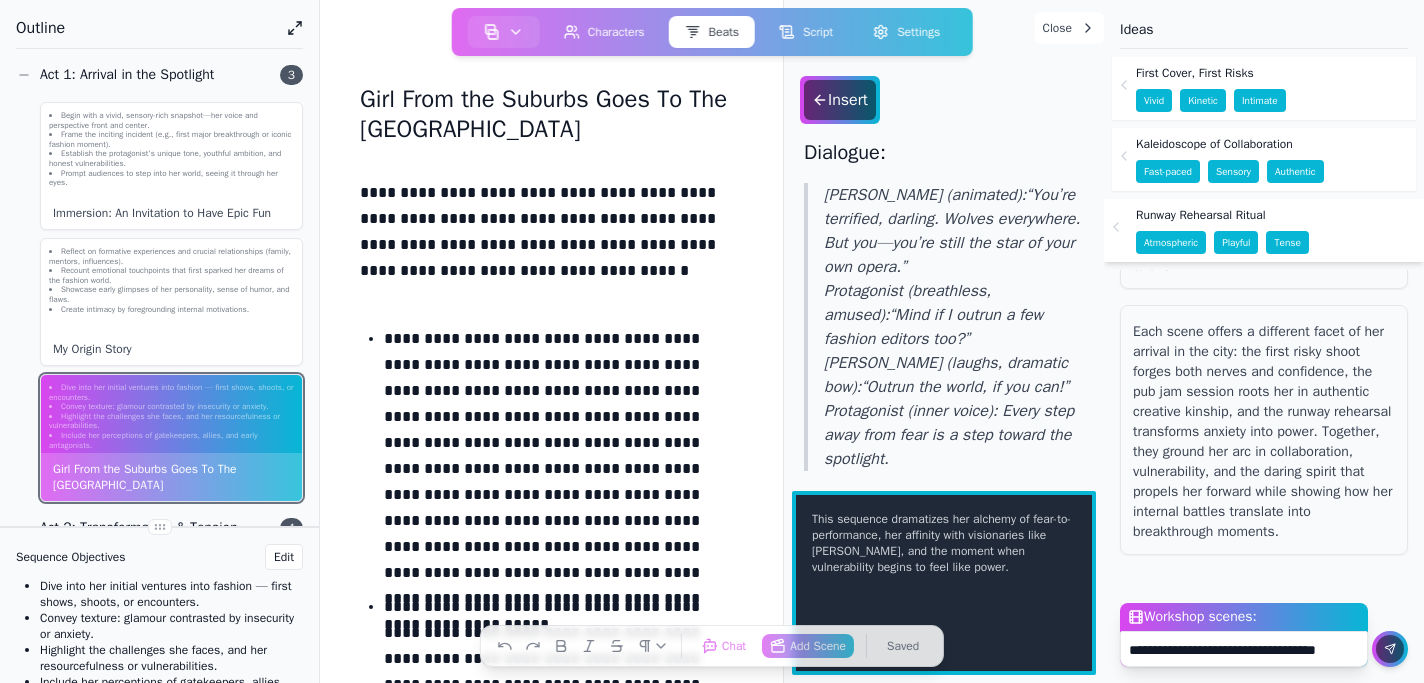 scroll, scrollTop: 6285, scrollLeft: 0, axis: vertical 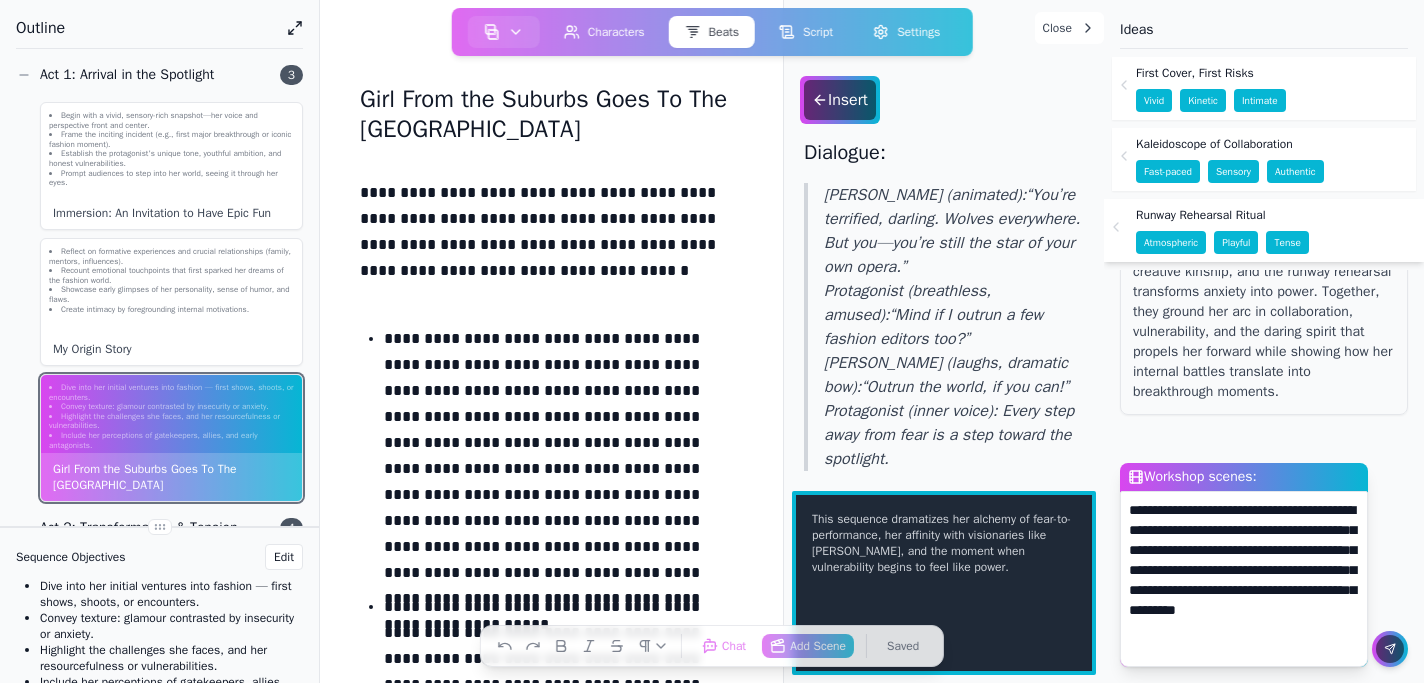type on "**********" 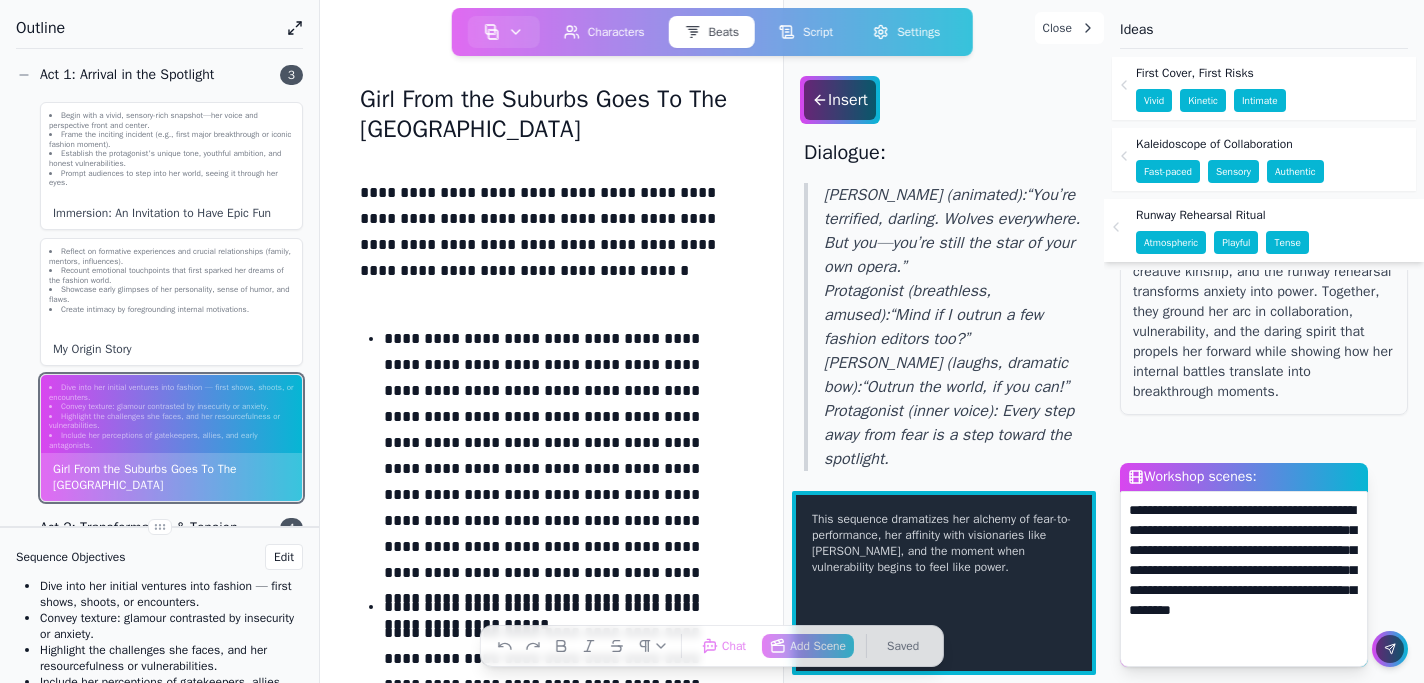 type 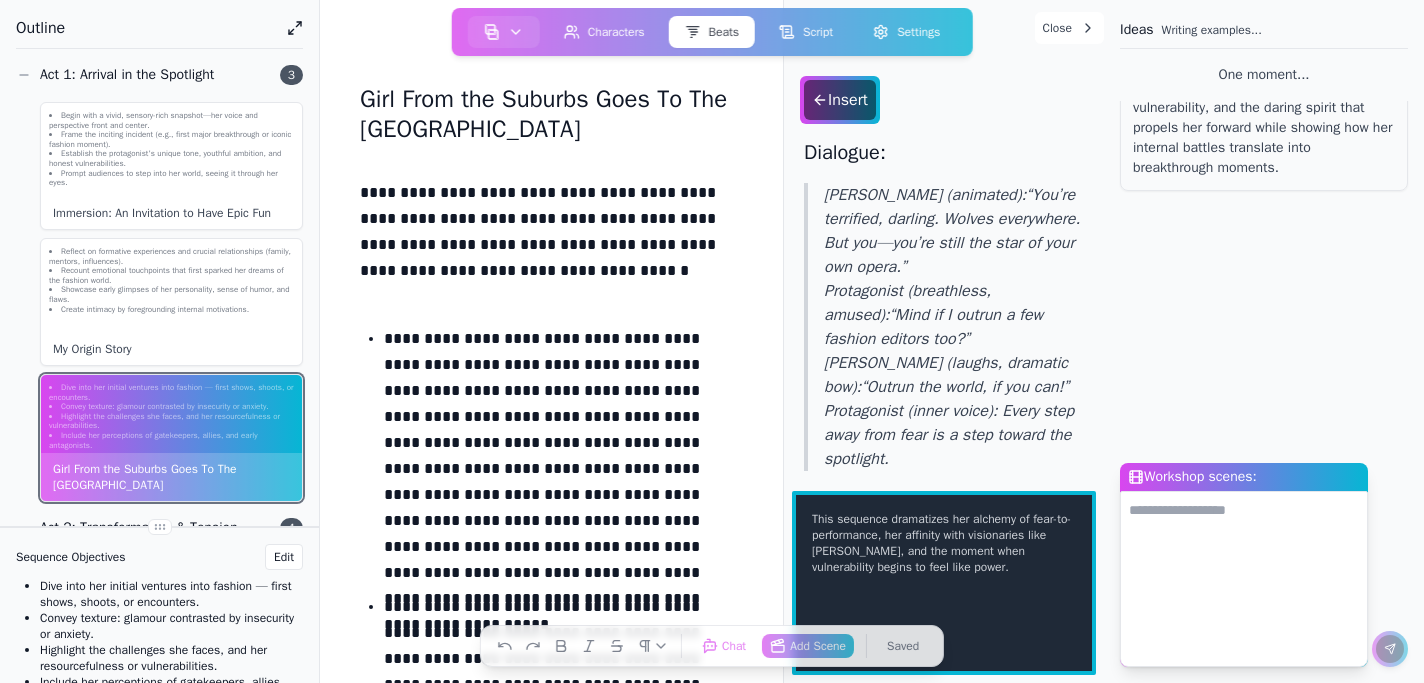 scroll, scrollTop: 6334, scrollLeft: 0, axis: vertical 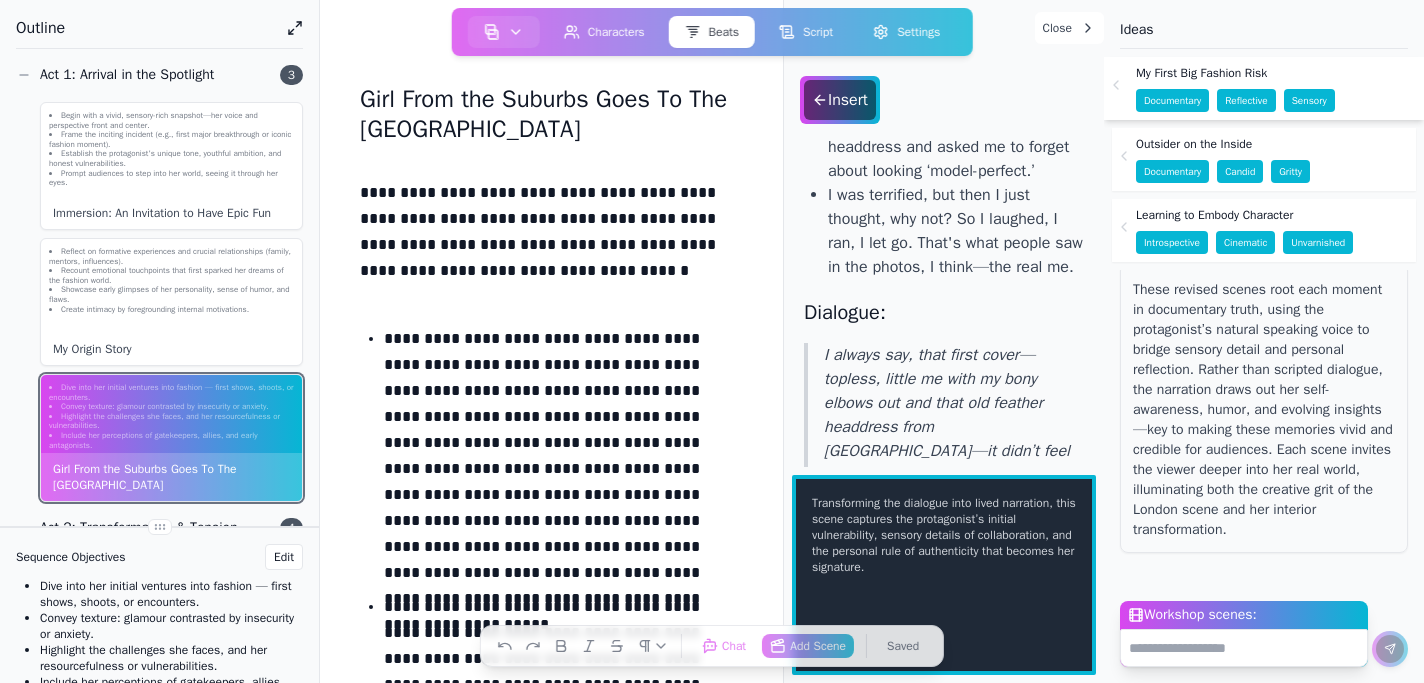 click on "Location: [PERSON_NAME]’s magazine office, late 80s [GEOGRAPHIC_DATA]. There’s organized chaos—magazines all over, Polaroids, layout pages taped to the walls. Cigarette smoke hangs in the sunlight from high windows, people are arguing and laughing at once. Plot: I remember the nerves walking into [PERSON_NAME]’s office for the first time. You knew something was happening just looking at all those faces—young, hungry, slightly scruffy, and absolutely fearless. [PERSON_NAME] and [PERSON_NAME]—brilliant, a bit mad. They handed me a feather headdress and asked me to forget about looking ‘model-perfect.’ I was terrified, but then I just thought, why not? So I laughed, I ran, I let go. That's what people saw in the photos, I think—the real me. Dialogue: I always say, that first cover—topless, little me with my bony elbows out and that old feather headdress from [GEOGRAPHIC_DATA]—it didn’t feel rebellious. It just felt honest. Glamorous, but not in the conventional way." at bounding box center (944, 299) 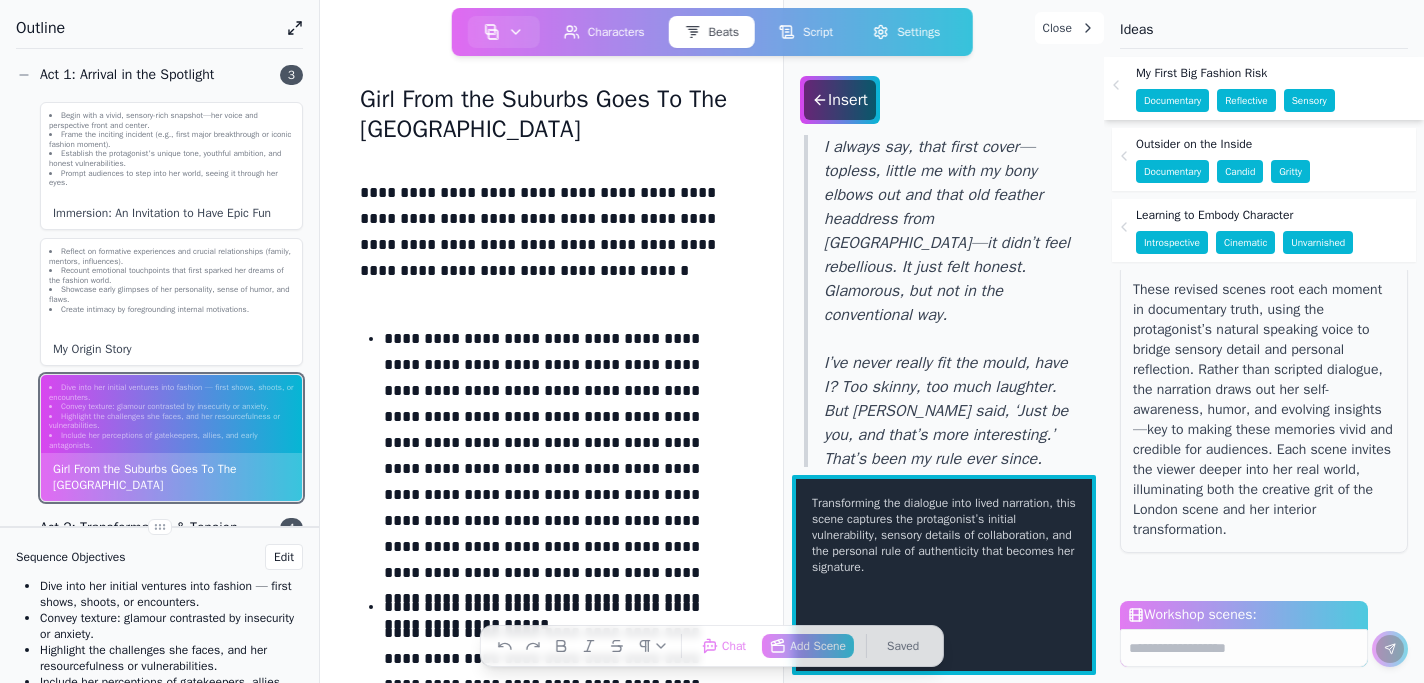 scroll, scrollTop: 725, scrollLeft: 0, axis: vertical 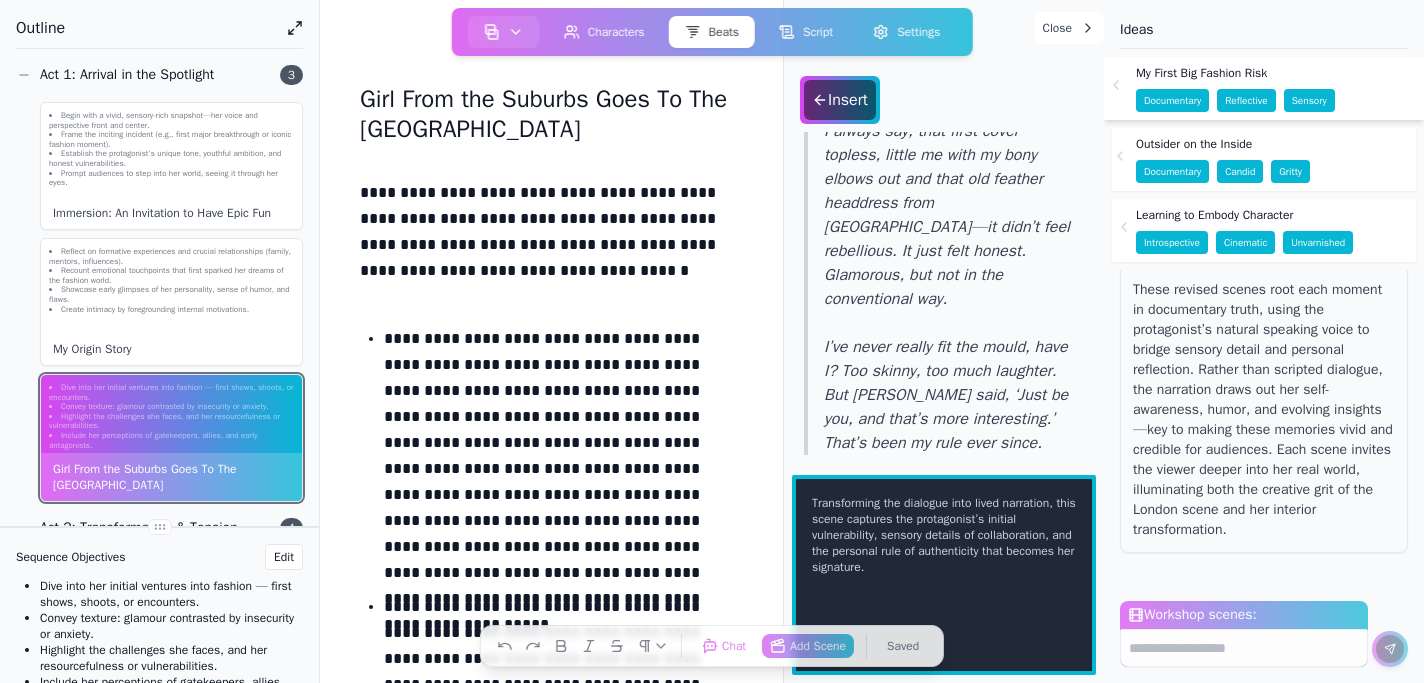 click on "Outsider on the Inside" at bounding box center [1194, 144] 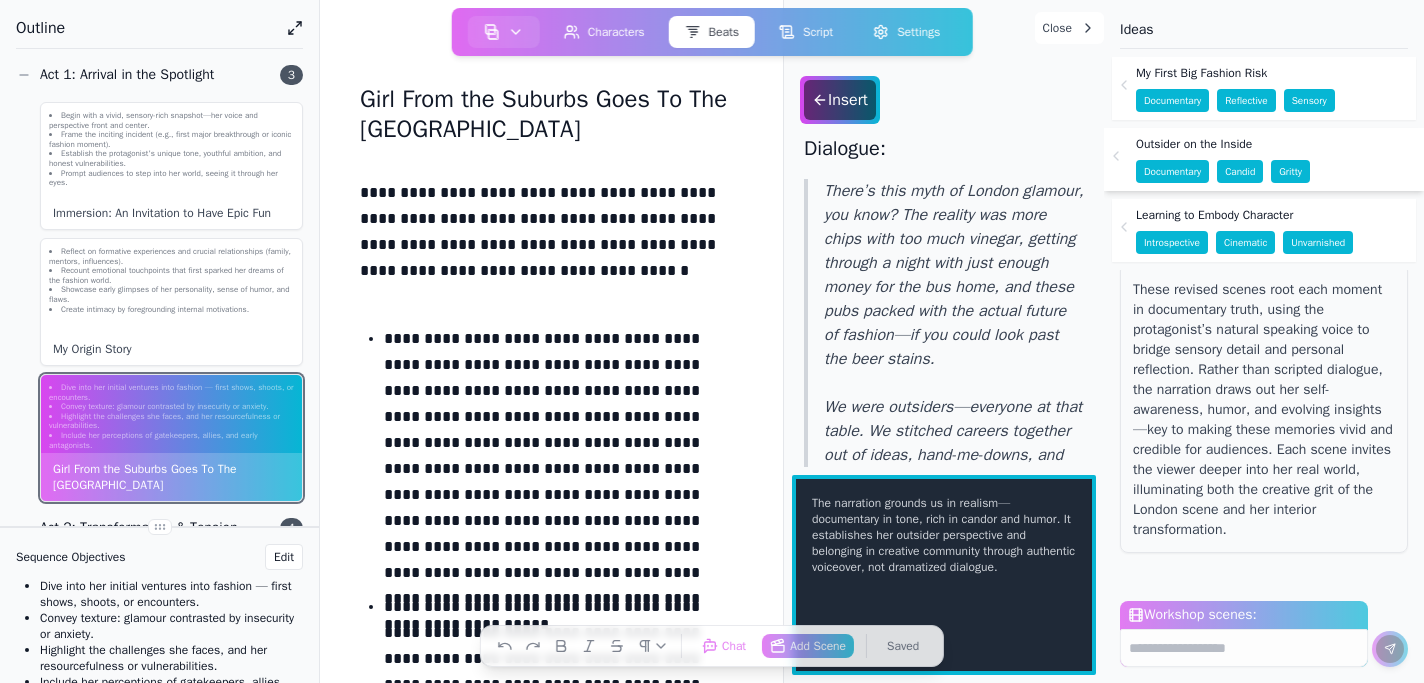 scroll, scrollTop: 749, scrollLeft: 0, axis: vertical 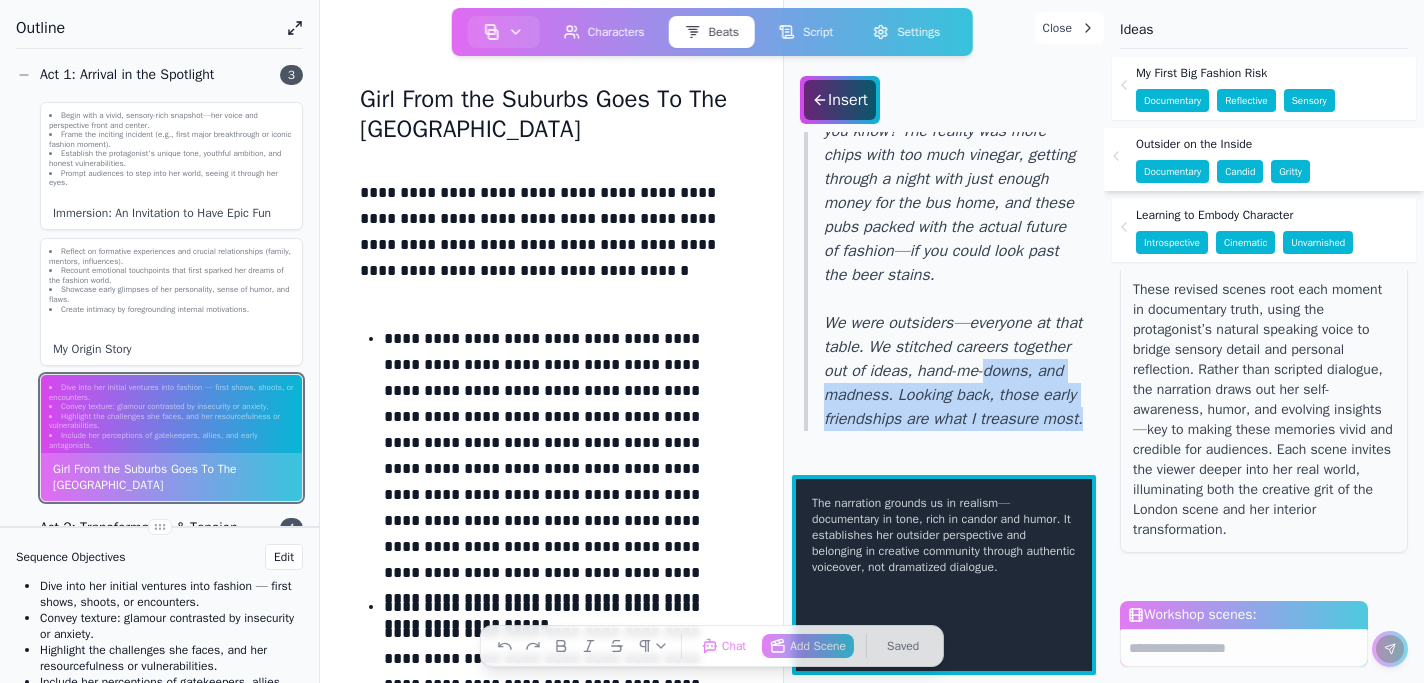 drag, startPoint x: 823, startPoint y: 371, endPoint x: 988, endPoint y: 433, distance: 176.264 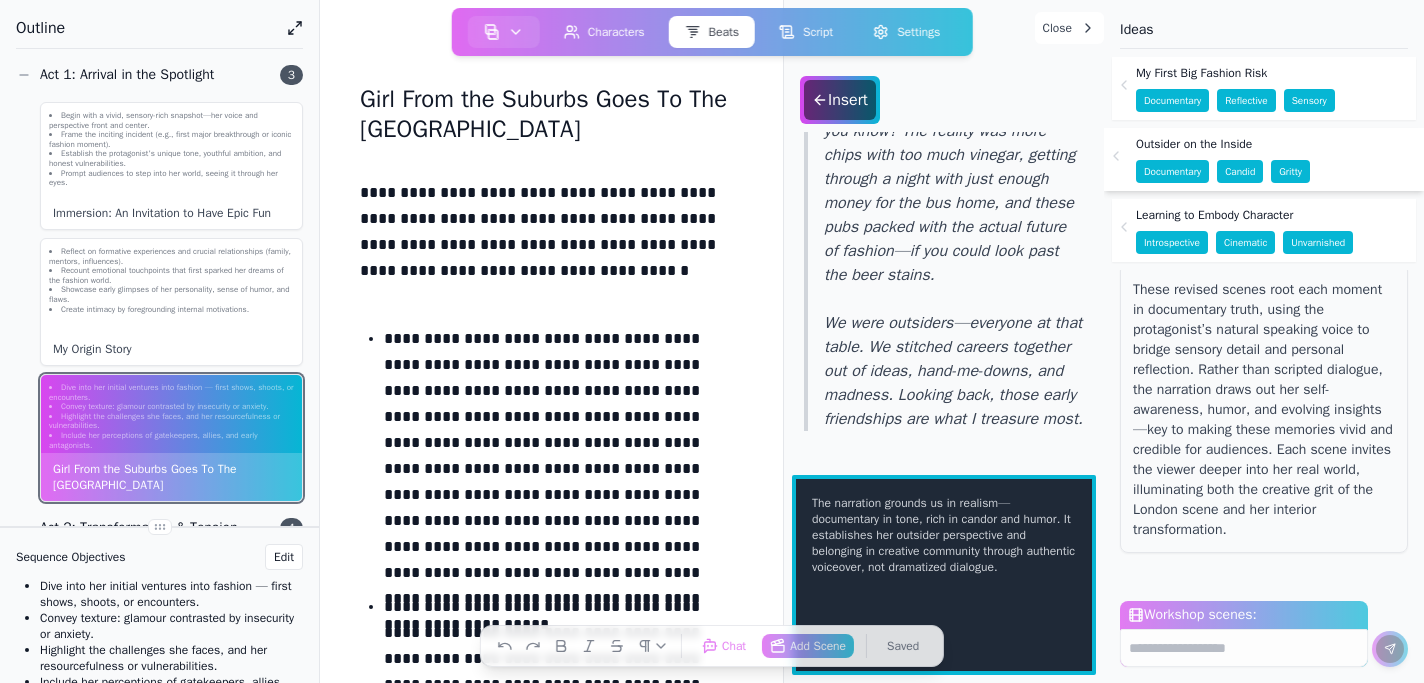 click on "Location: [GEOGRAPHIC_DATA], crowded tables, everyone talking over each other. Photographers, stylists, and models relax post-shoot—zines and sketchbooks spread across stained tables with empty pint glasses. Plot: I always felt a bit like a misfit—still do. That night, in a pub after a shoot, it was me, [PERSON_NAME], [PERSON_NAME]. [PERSON_NAME] teased me about coming from the ‘sticks.’ [PERSON_NAME] said only weirdos make it in this business anyway. We all laughed but part of me believed it. Sitting there, I realised what mattered wasn’t fitting in, it was showing up. That night became the blueprint for my London—collaboration over competition, even when doubt crept in. Dialogue: There’s this myth of London glamour, you know? The reality was more chips with too much vinegar, getting through a night with just enough money for the bus home, and these pubs packed with the actual future of fashion—if you could look past the beer stains." at bounding box center (944, 299) 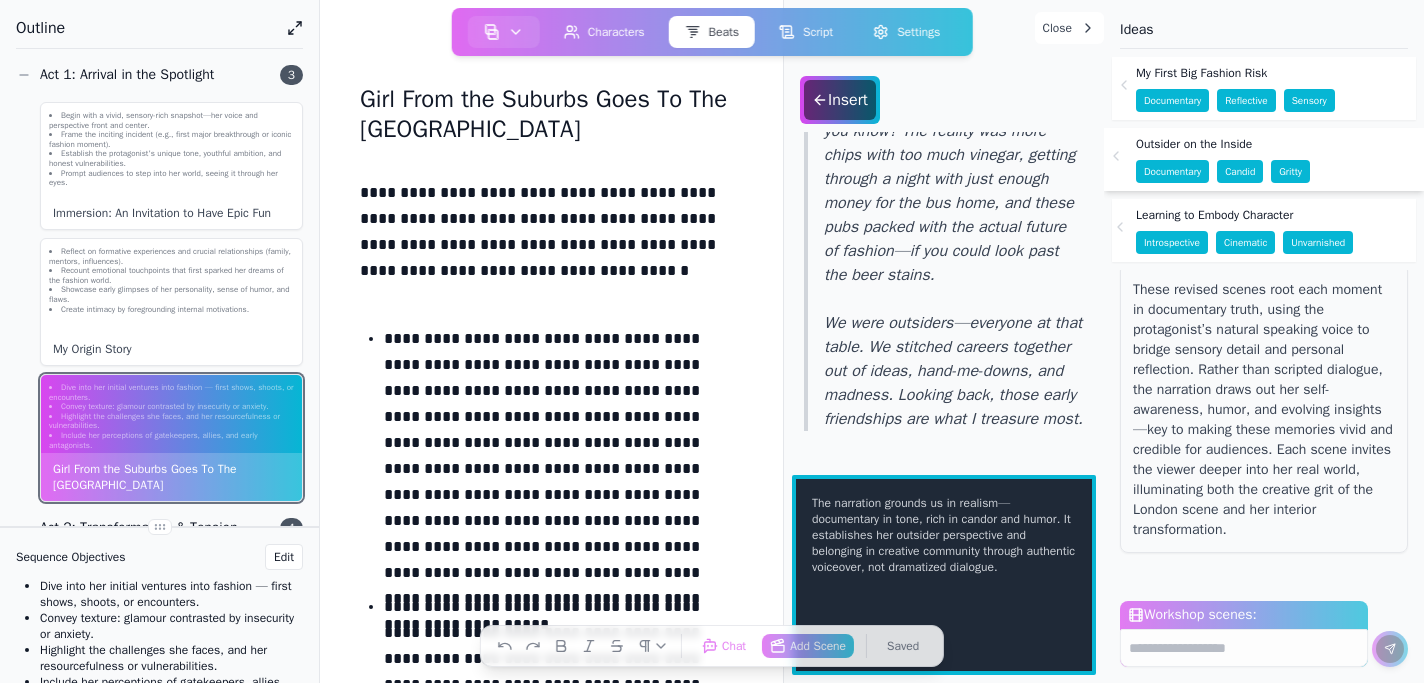 click on "Learning to Embody Character" at bounding box center [1244, 215] 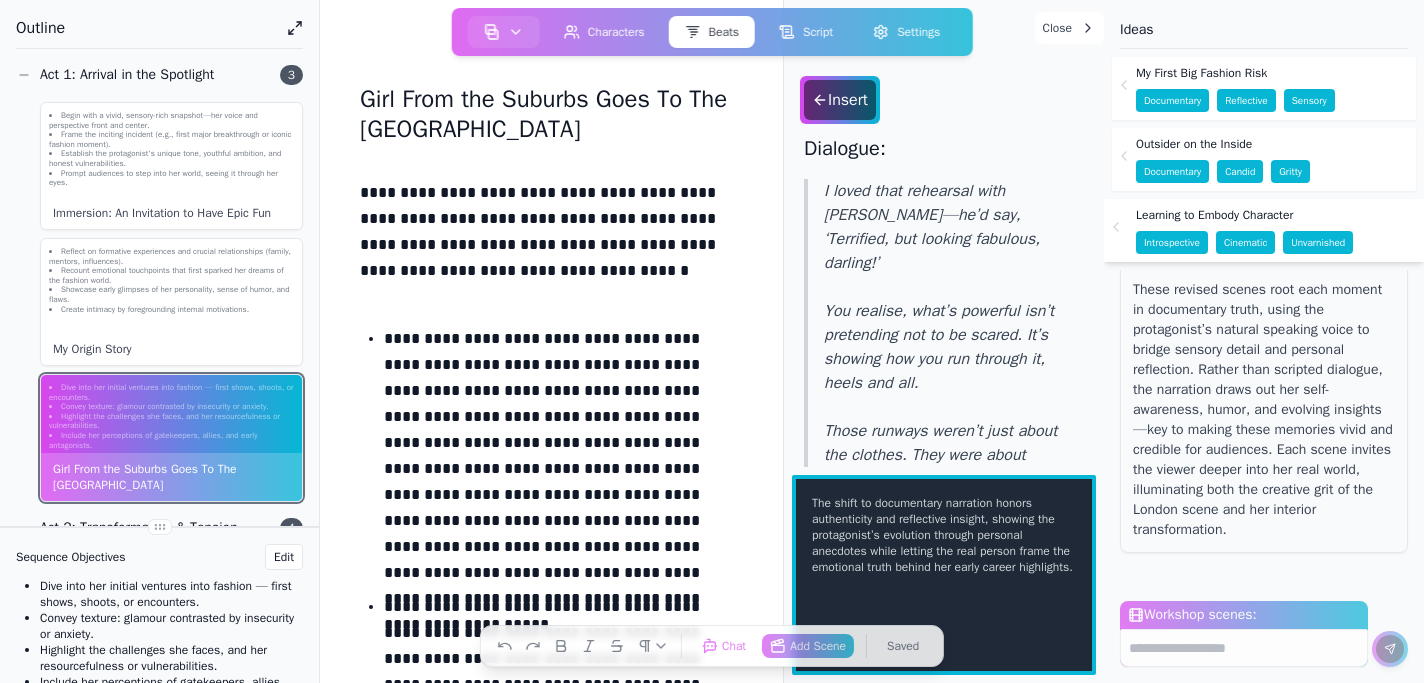 scroll, scrollTop: 765, scrollLeft: 0, axis: vertical 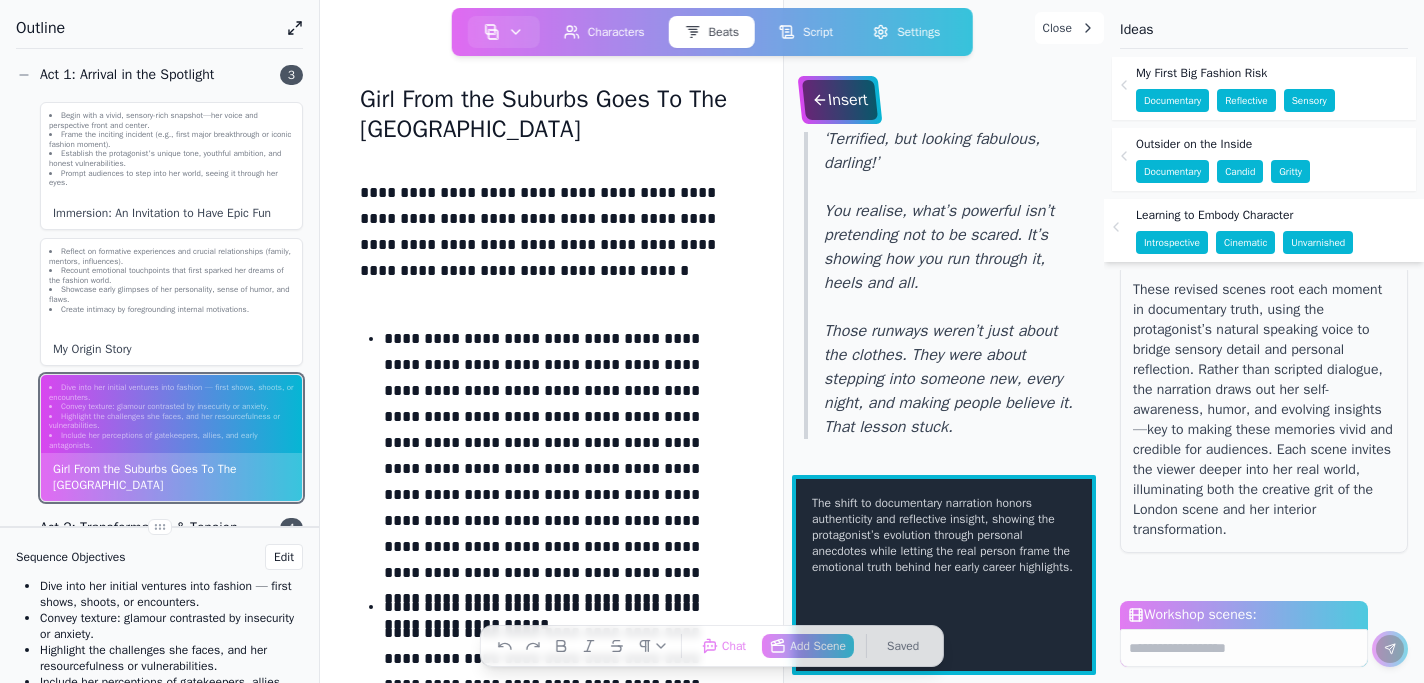 click 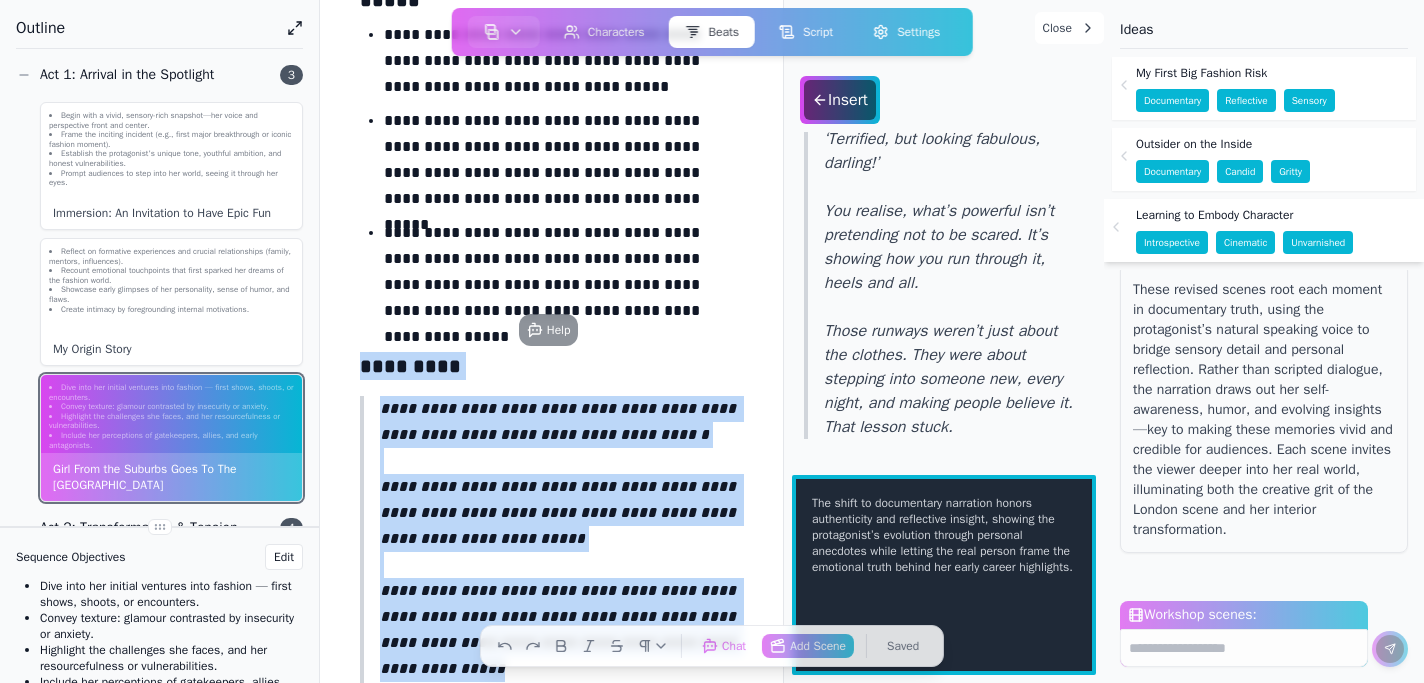 drag, startPoint x: 472, startPoint y: 671, endPoint x: 350, endPoint y: 378, distance: 317.3846 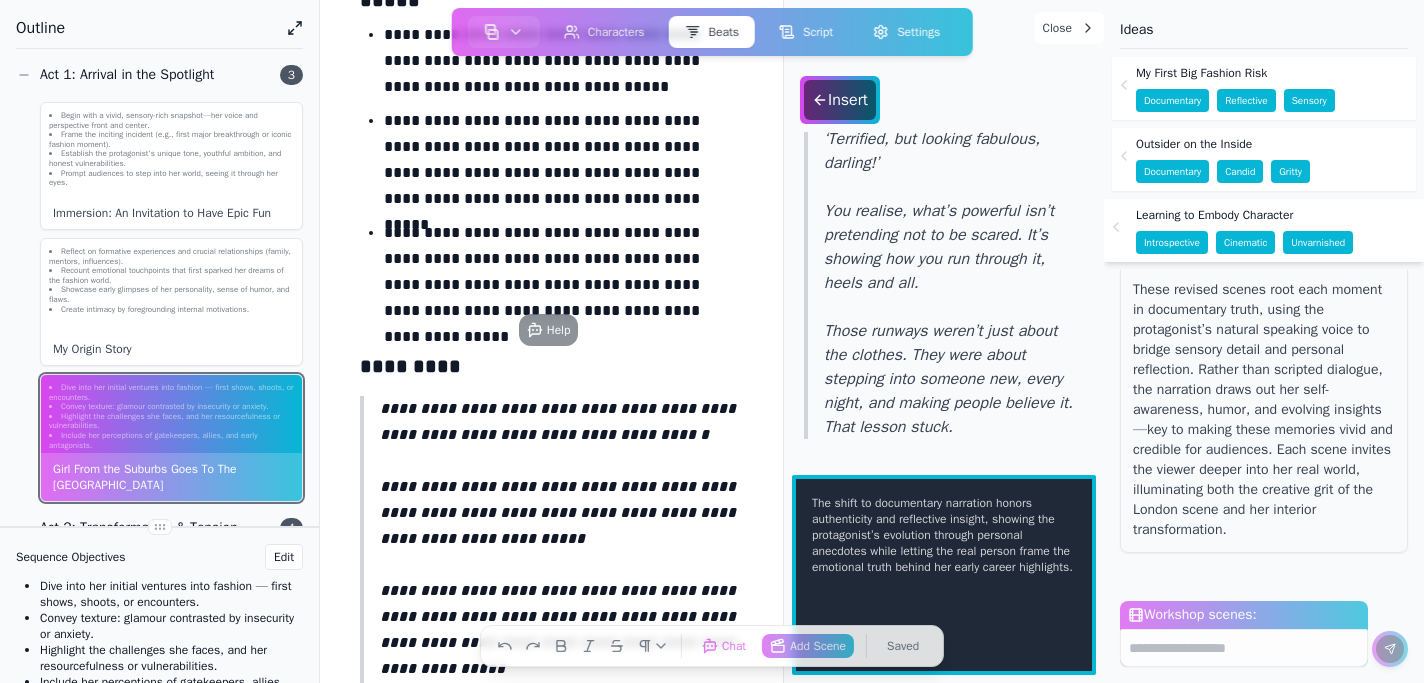 scroll, scrollTop: 2399, scrollLeft: 0, axis: vertical 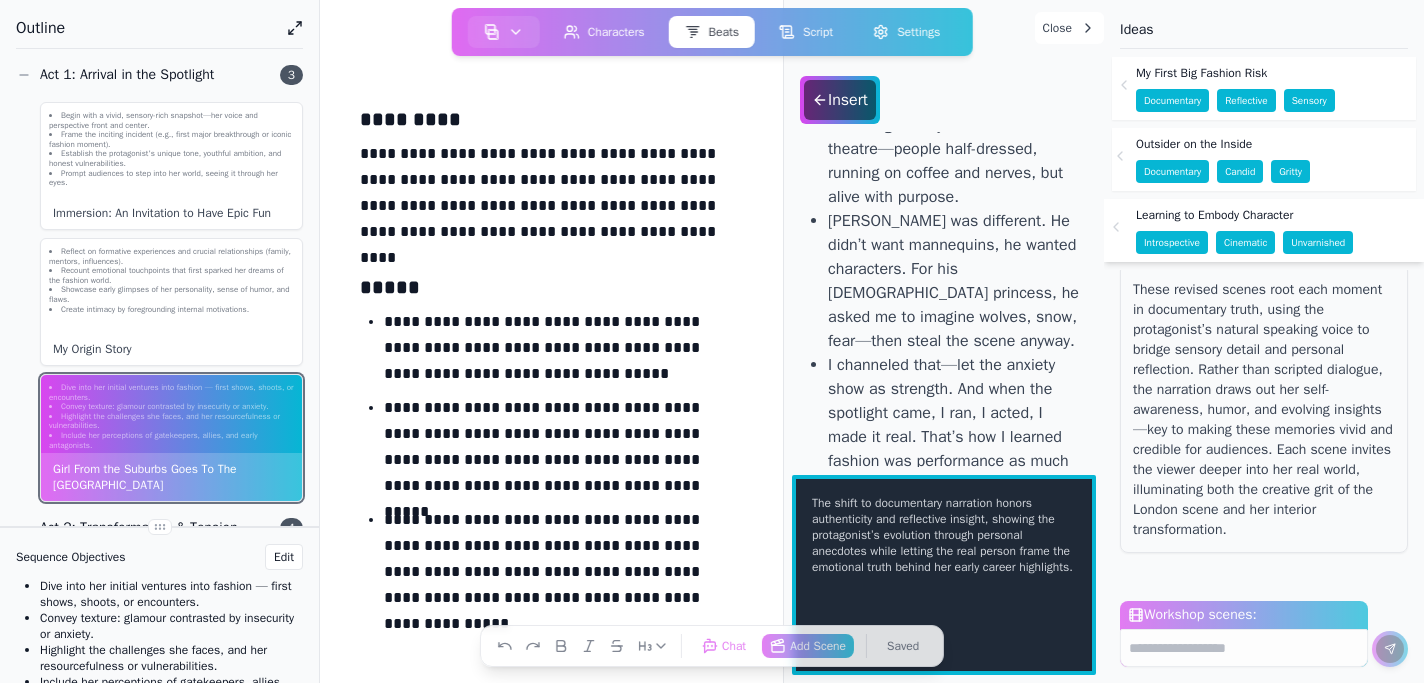 click on "Documentary Candid Gritty" at bounding box center [1223, 171] 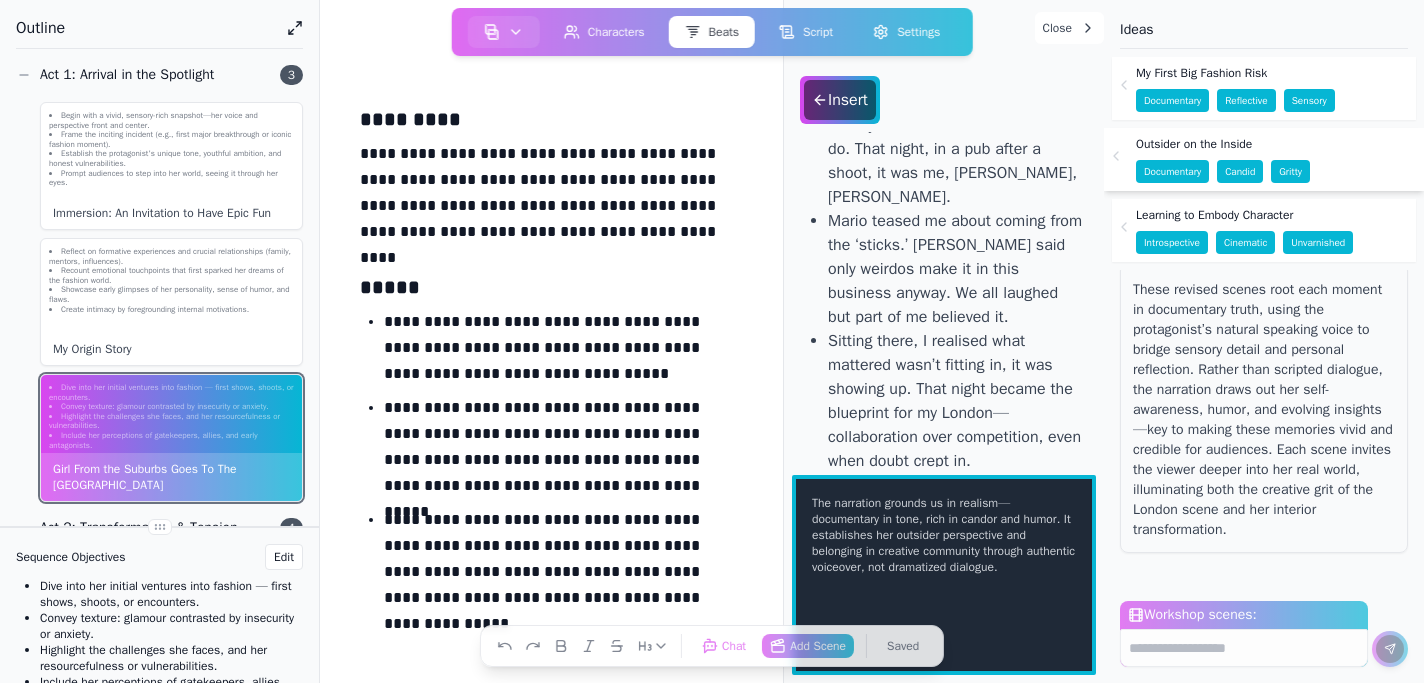 click on "Outsider on the Inside Documentary Candid Gritty" at bounding box center (1264, 159) 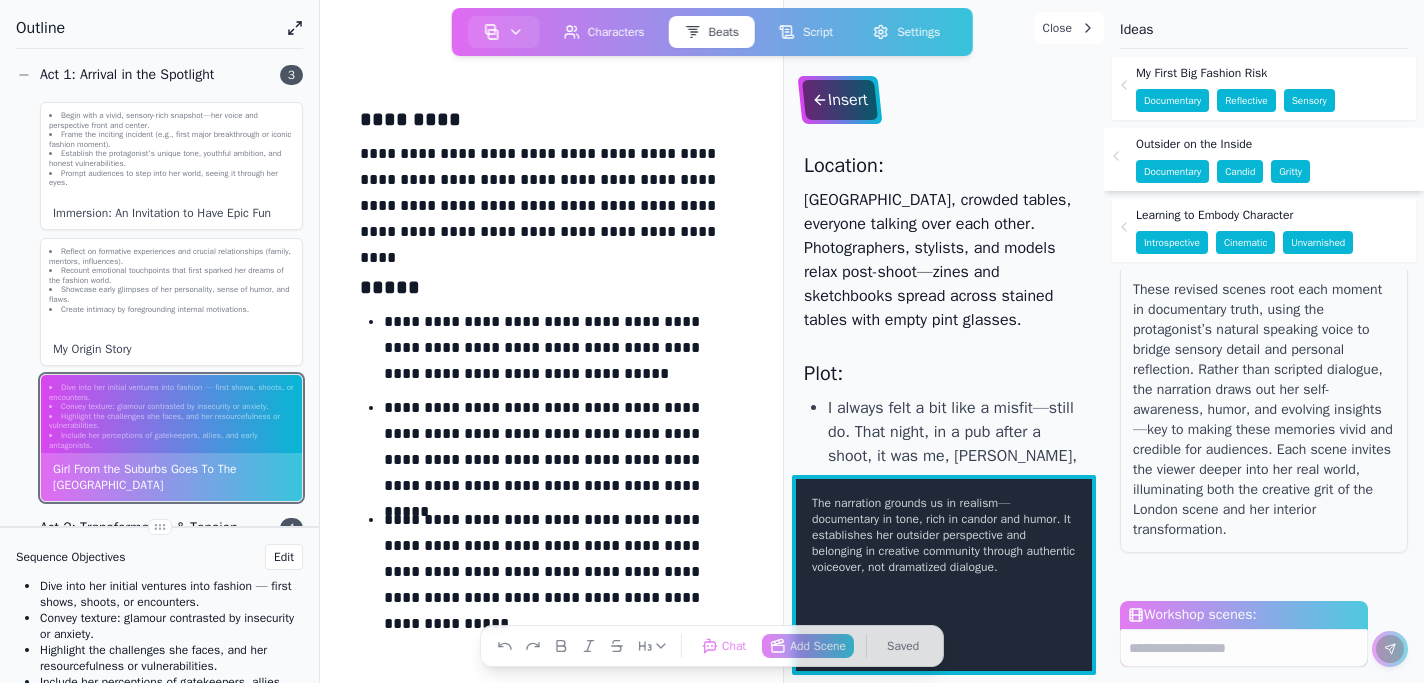 click on "Insert" at bounding box center [840, 100] 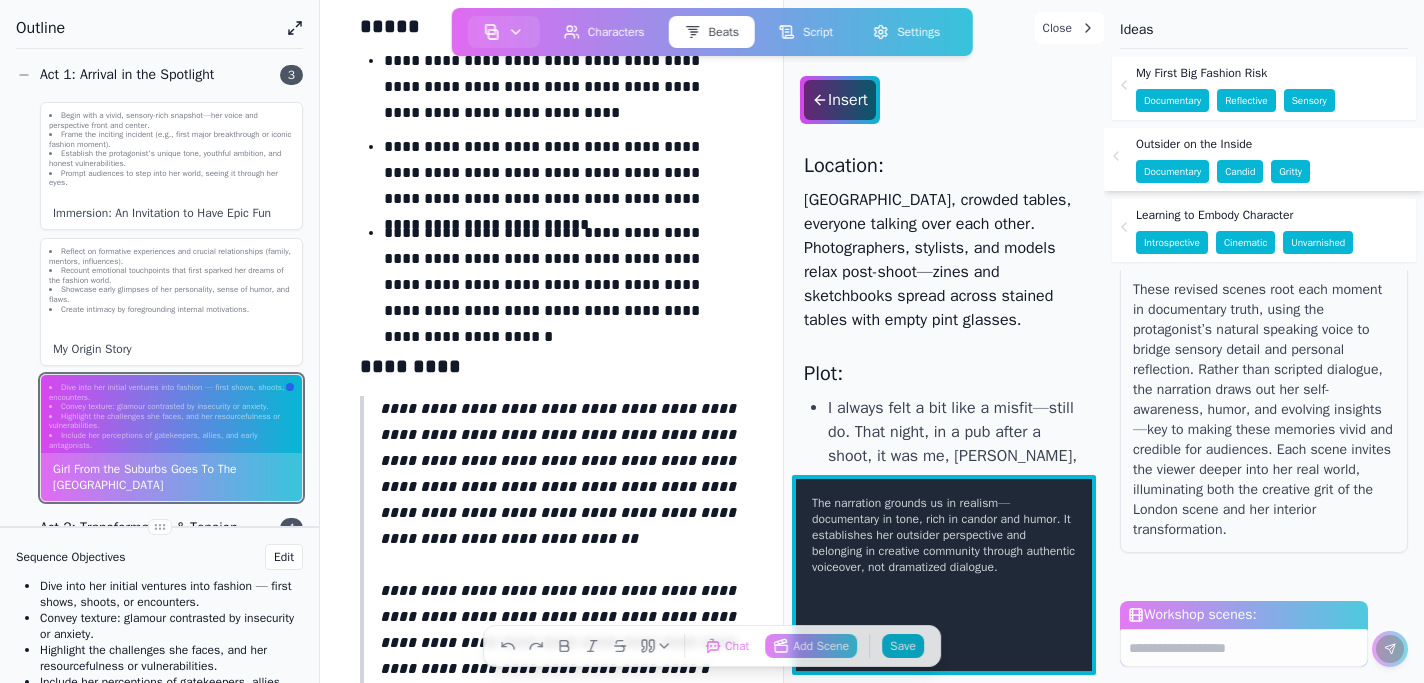 scroll, scrollTop: 3299, scrollLeft: 0, axis: vertical 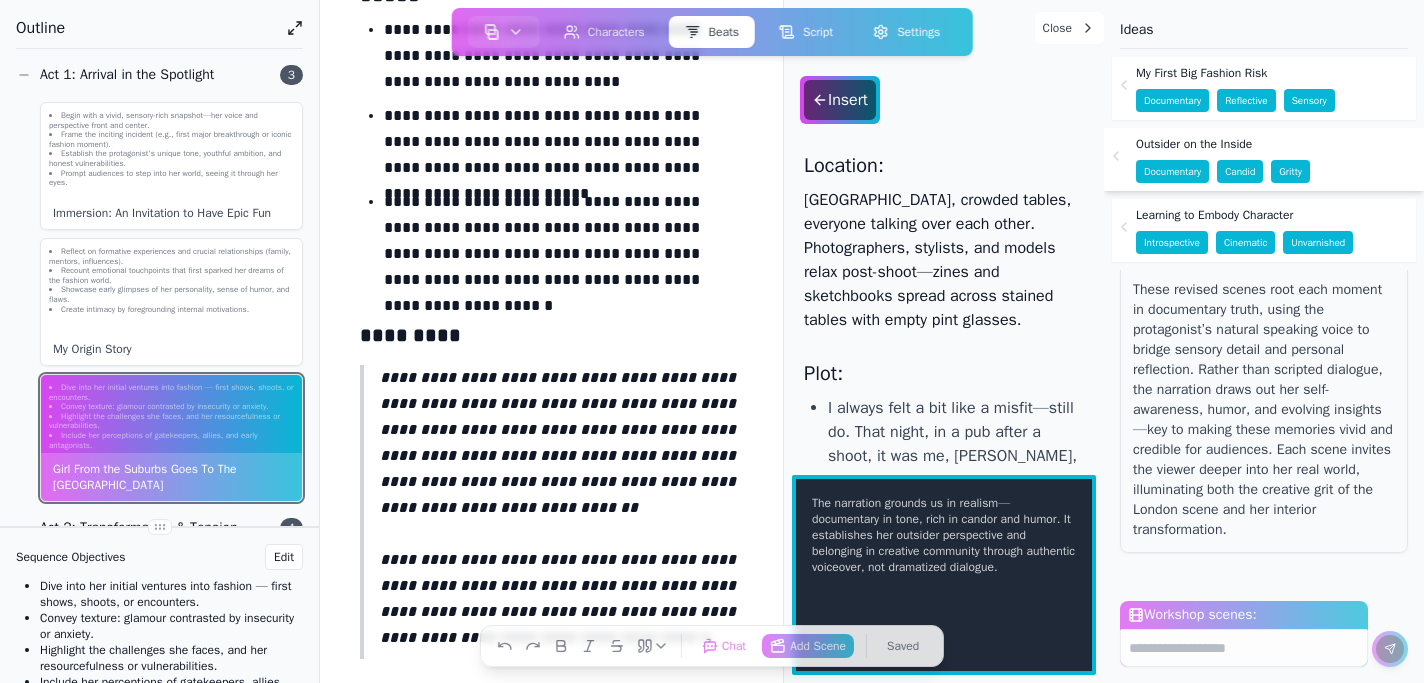 click on "**********" at bounding box center [561, 512] 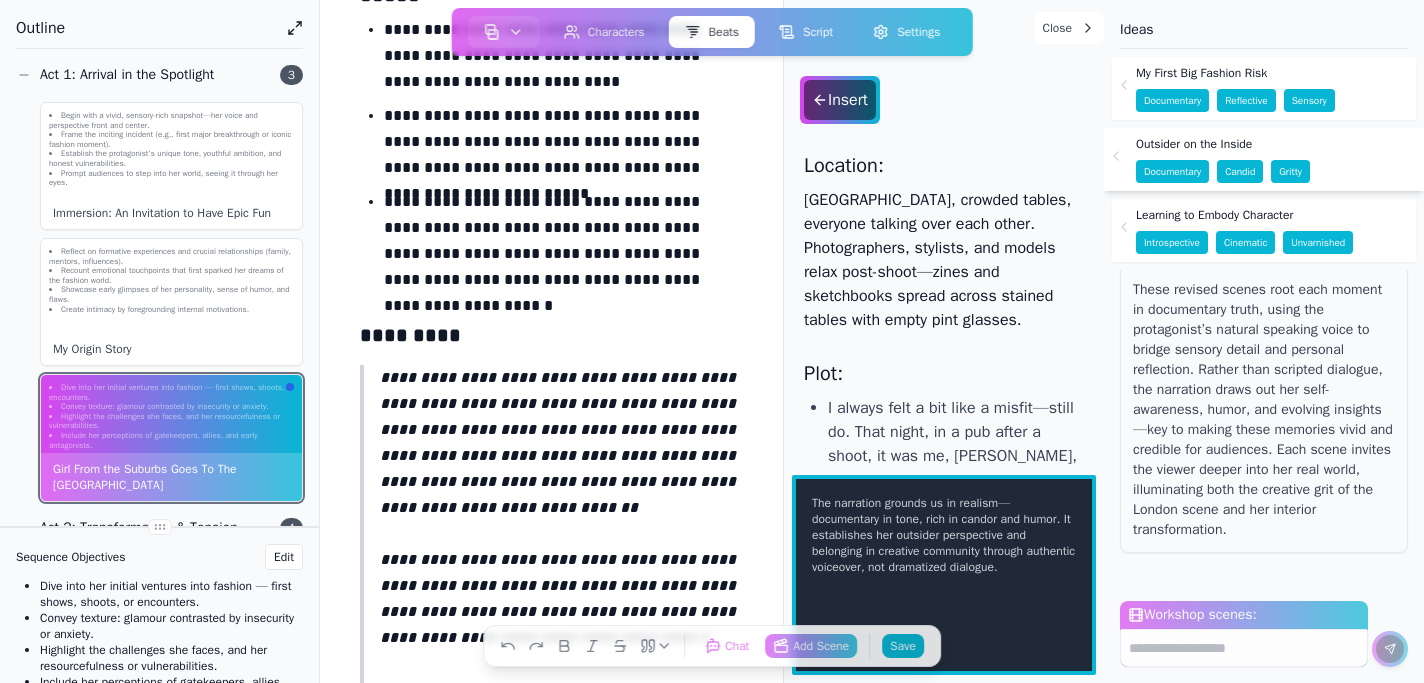 scroll, scrollTop: 3318, scrollLeft: 0, axis: vertical 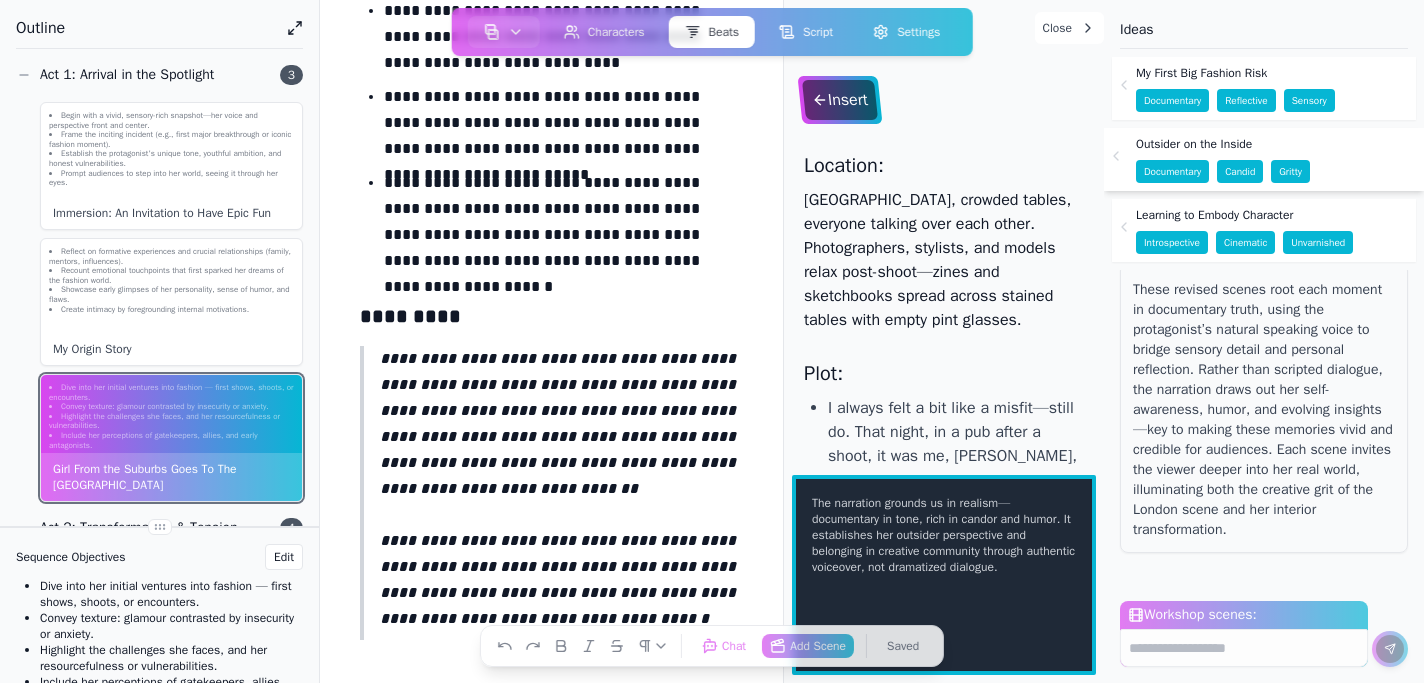 click on "Insert" at bounding box center (840, 100) 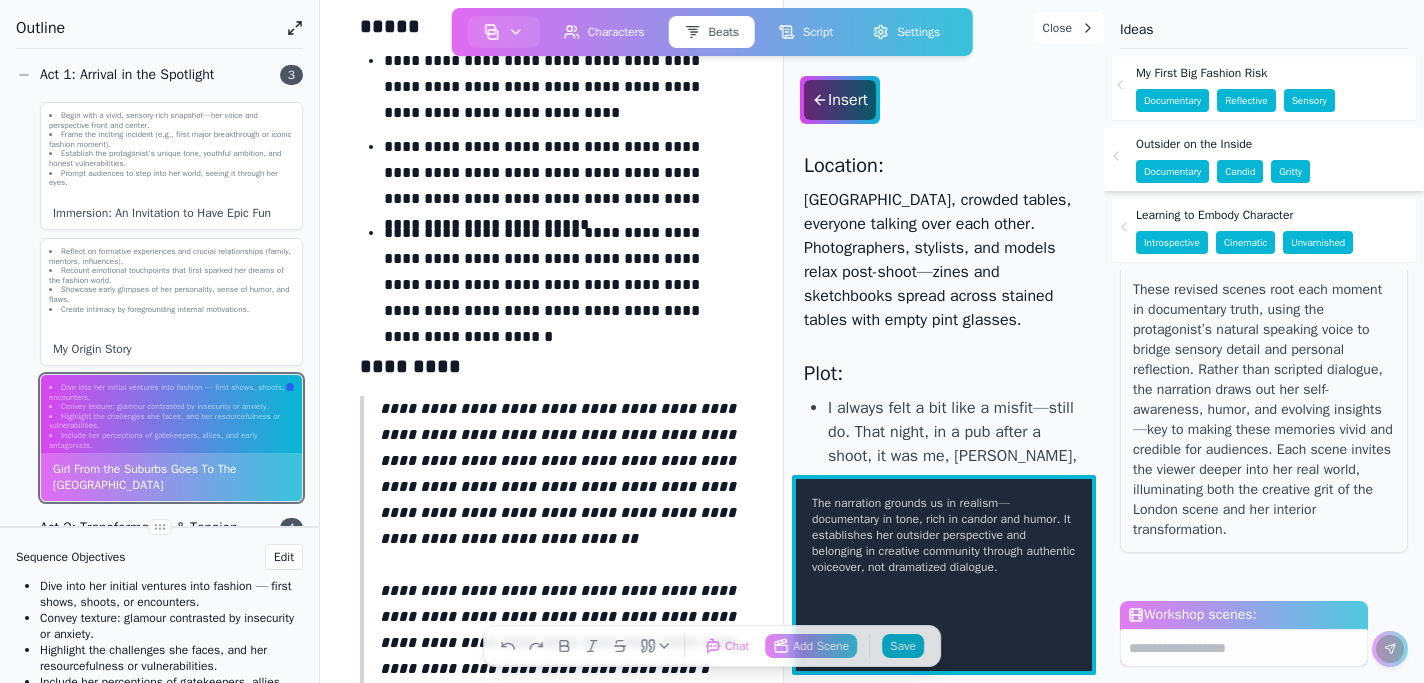 click on "Sensory" 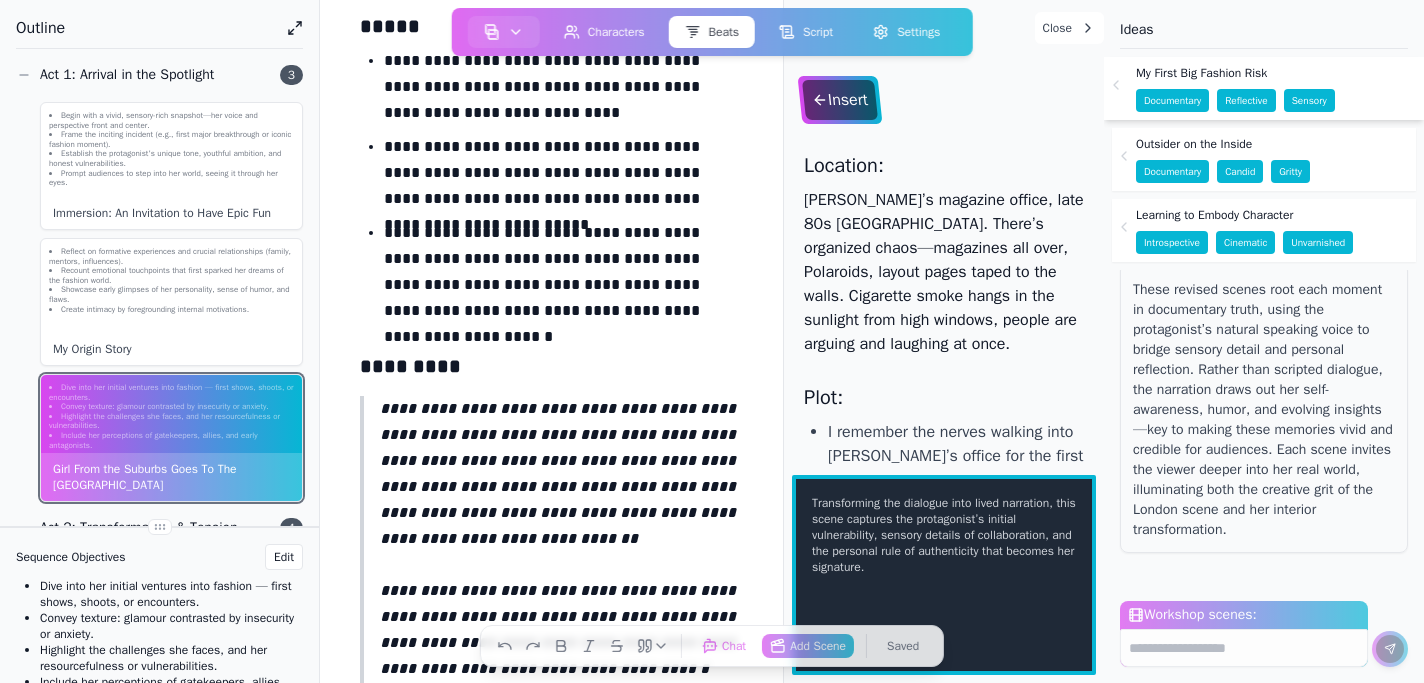 click on "Insert" at bounding box center [840, 100] 